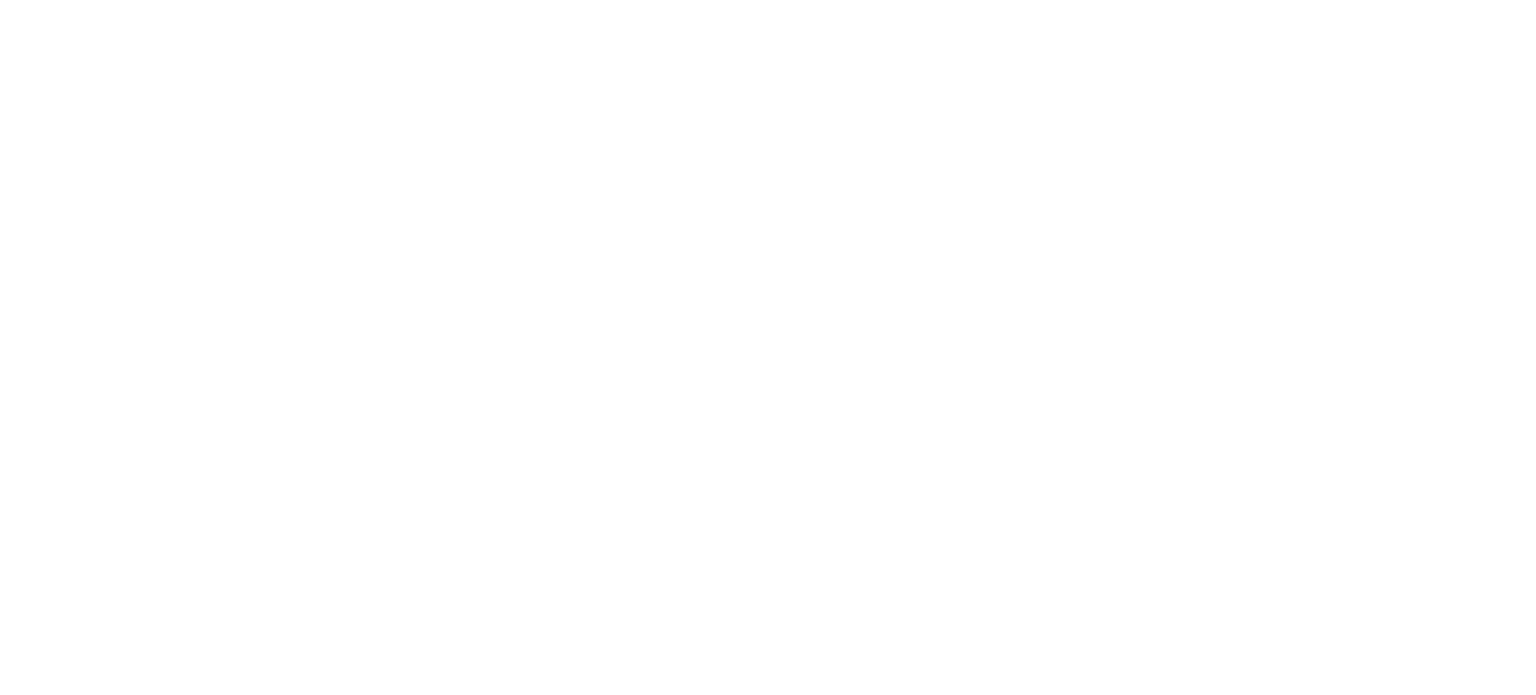 scroll, scrollTop: 0, scrollLeft: 0, axis: both 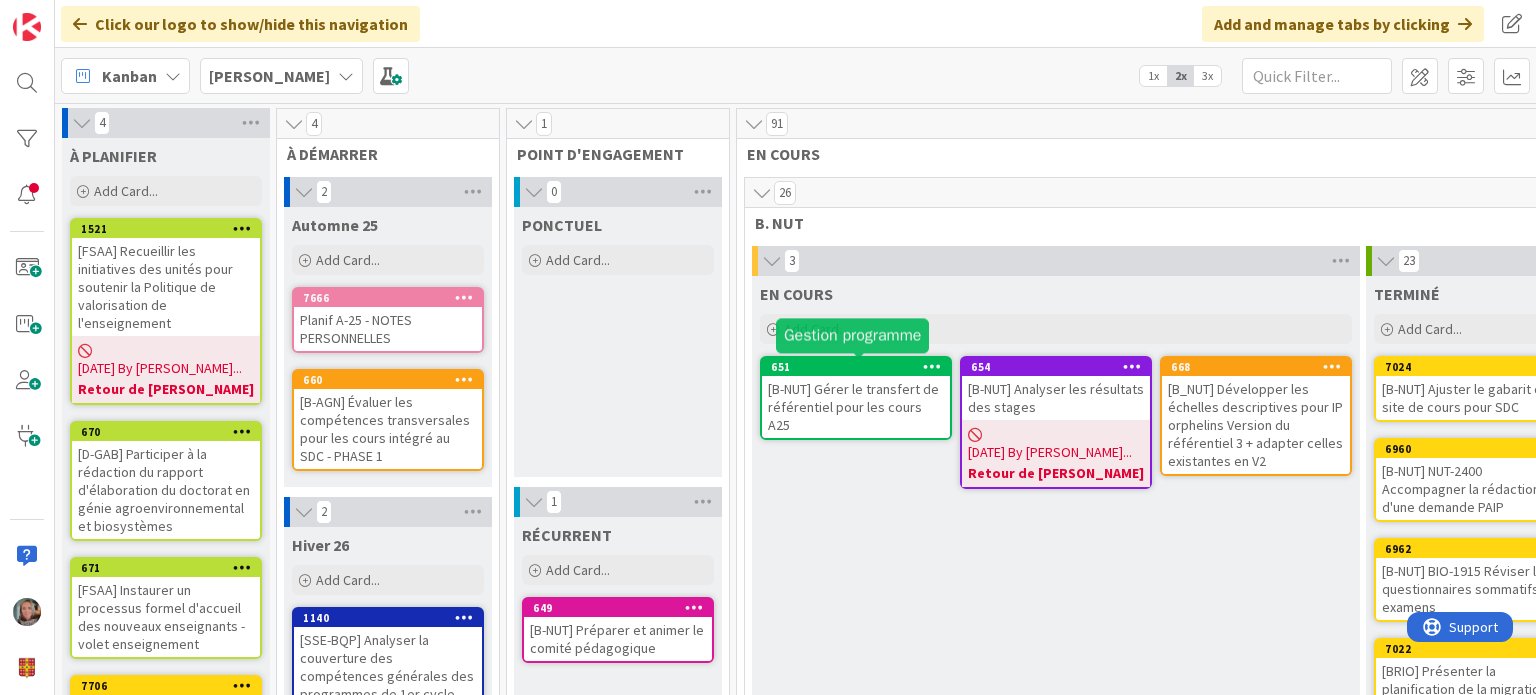 click on "[B-NUT] Gérer le transfert de référentiel pour les cours A25" at bounding box center (856, 407) 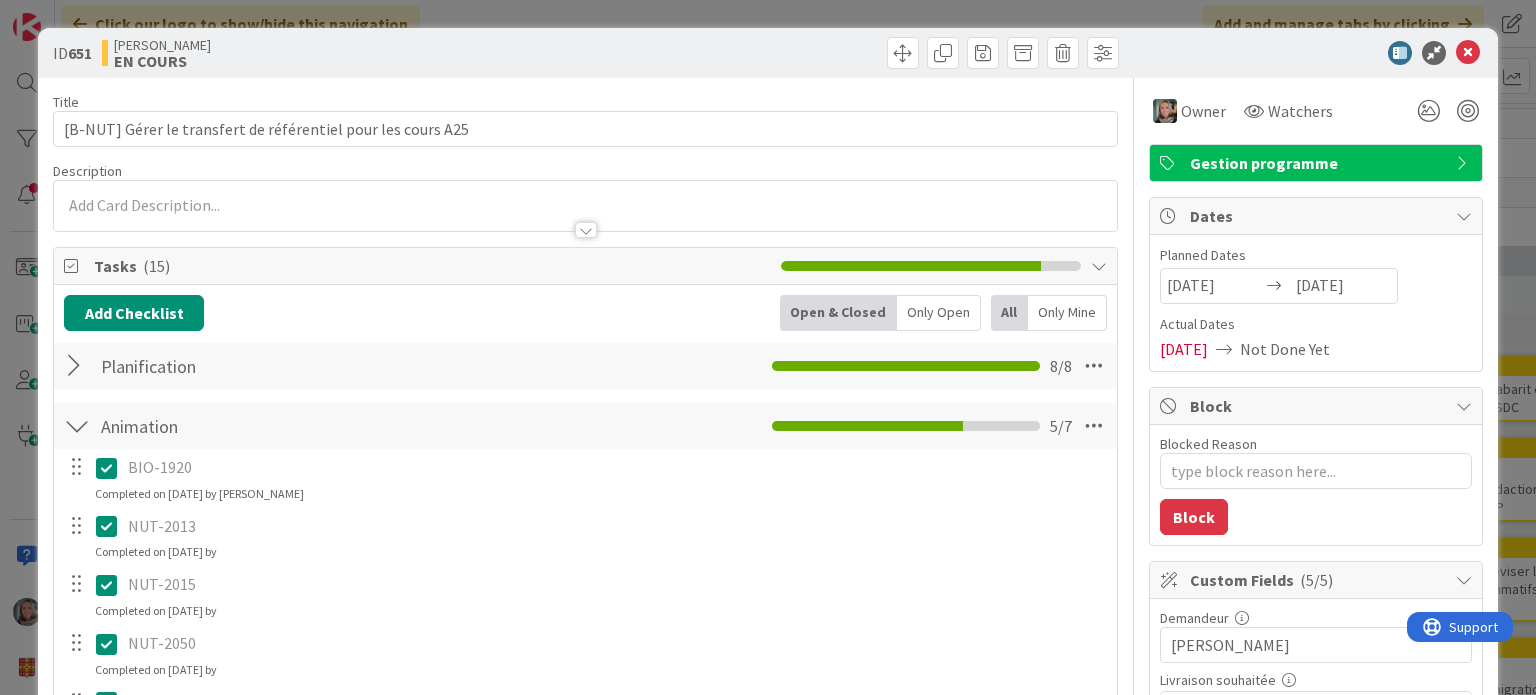 scroll, scrollTop: 0, scrollLeft: 0, axis: both 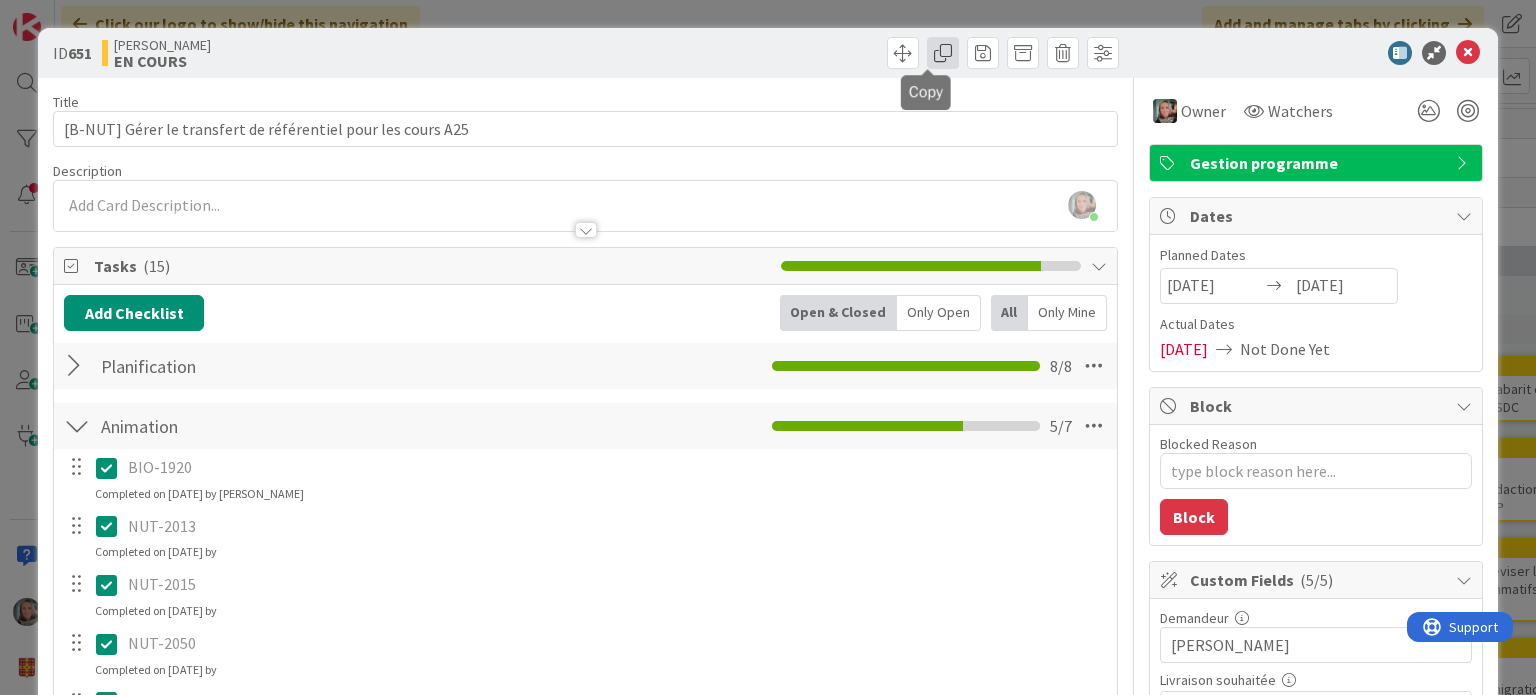 click at bounding box center [943, 53] 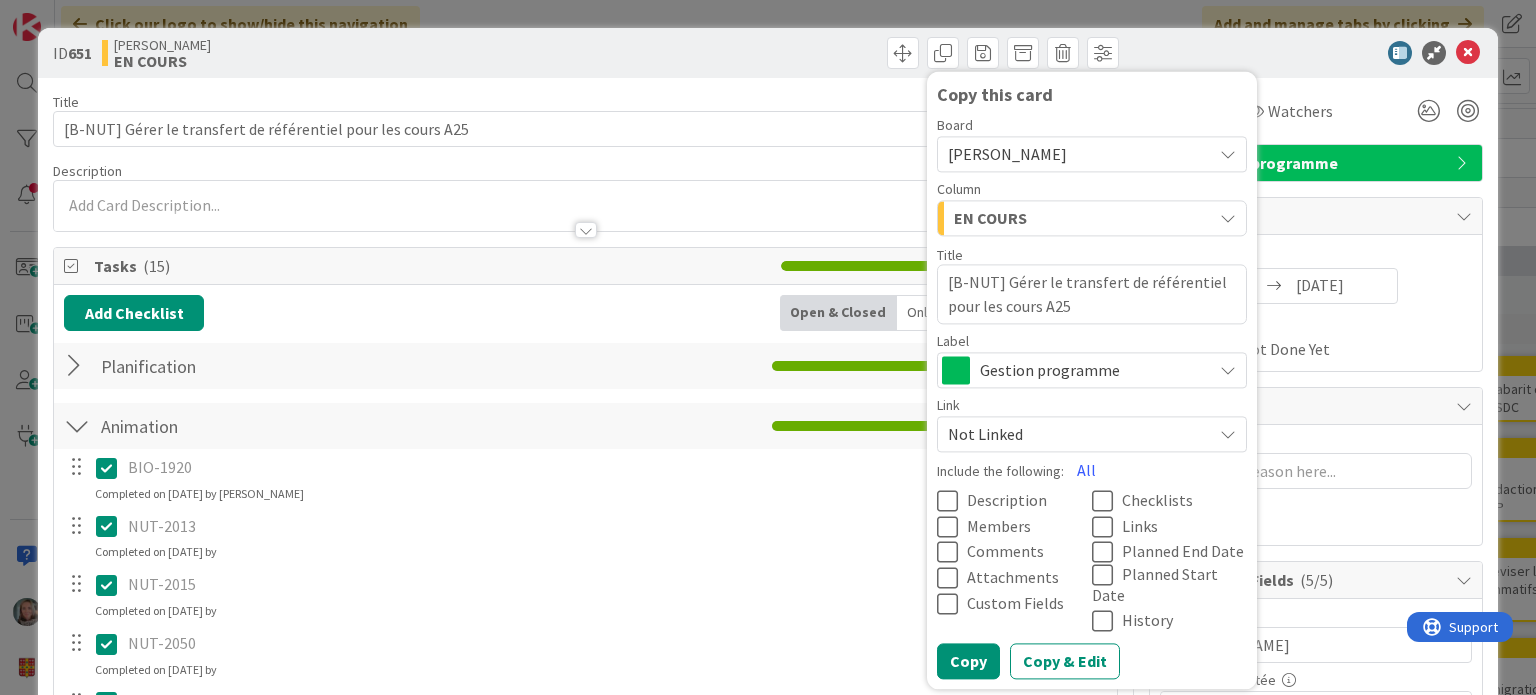 click on "[B-NUT] Gérer le transfert de référentiel pour les cours A25" at bounding box center (1092, 294) 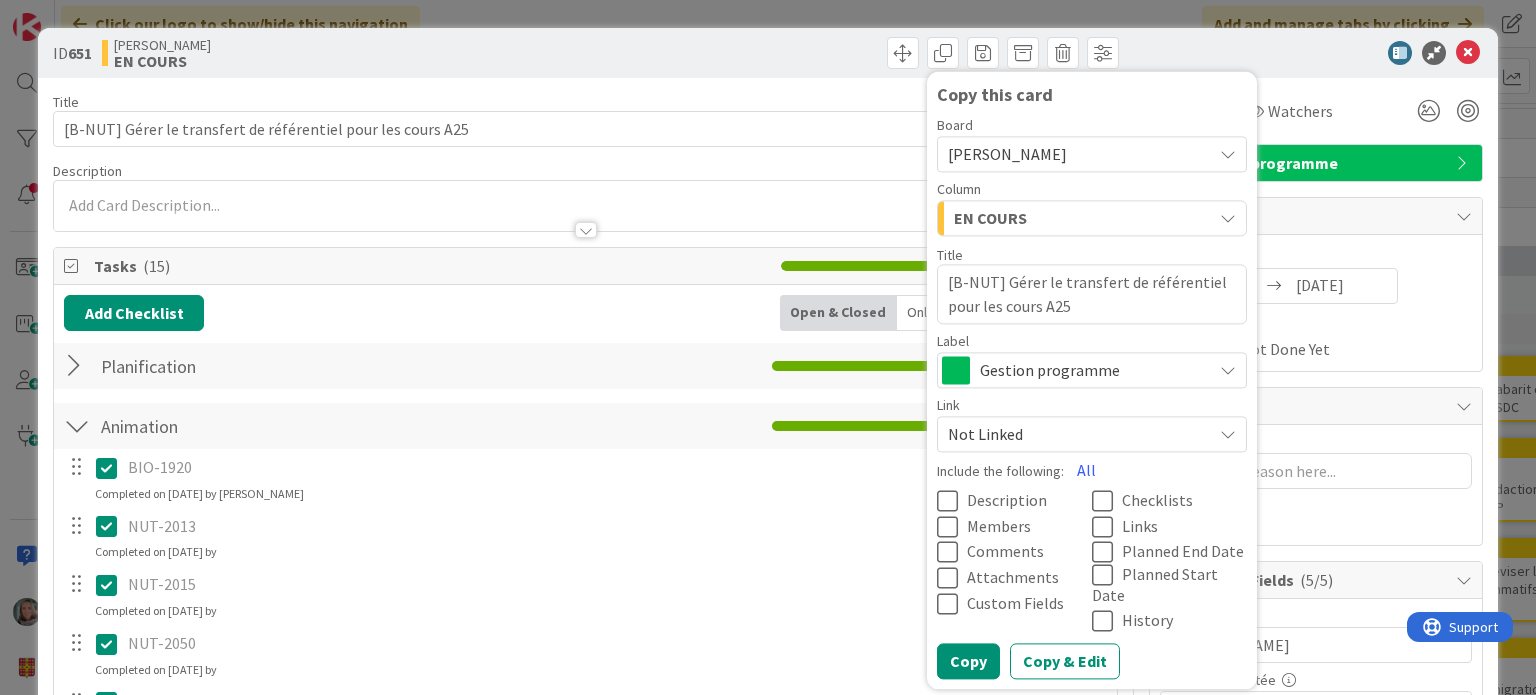 type on "x" 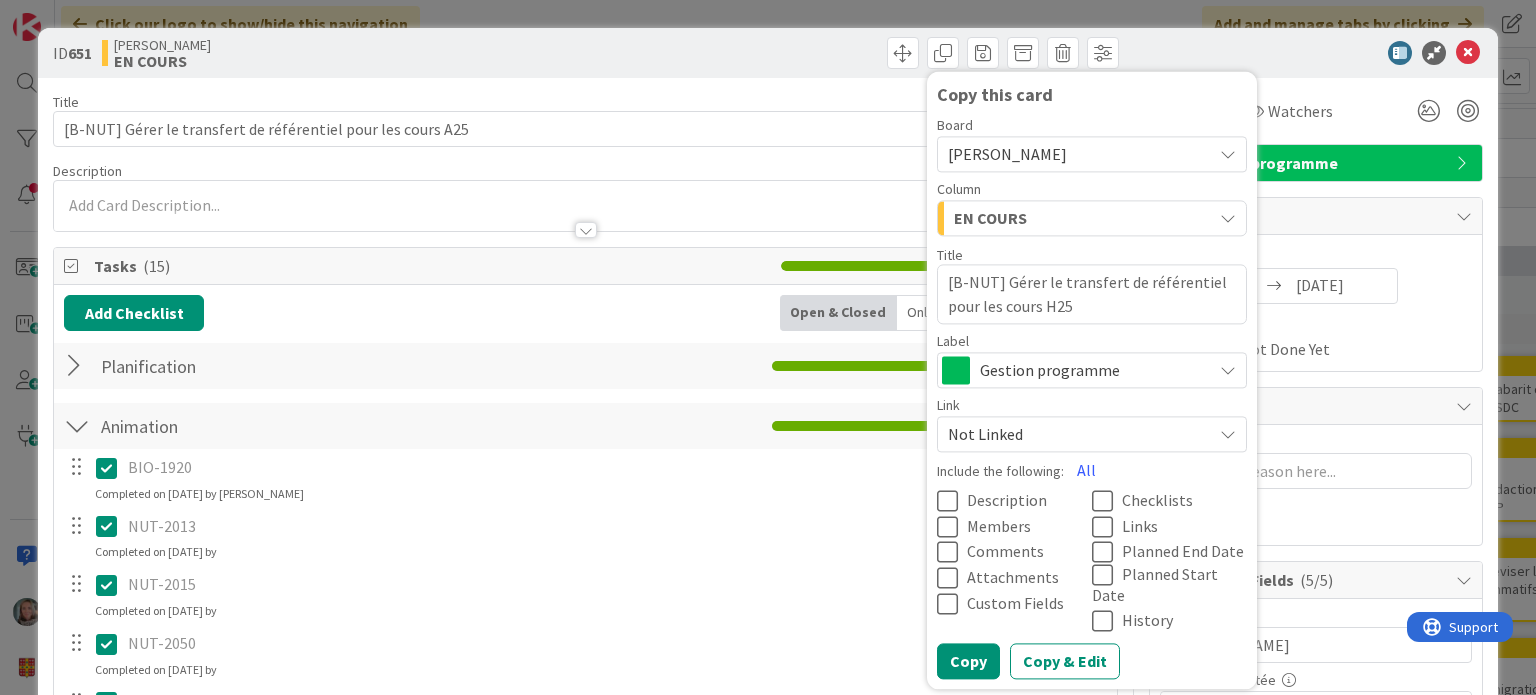 type on "x" 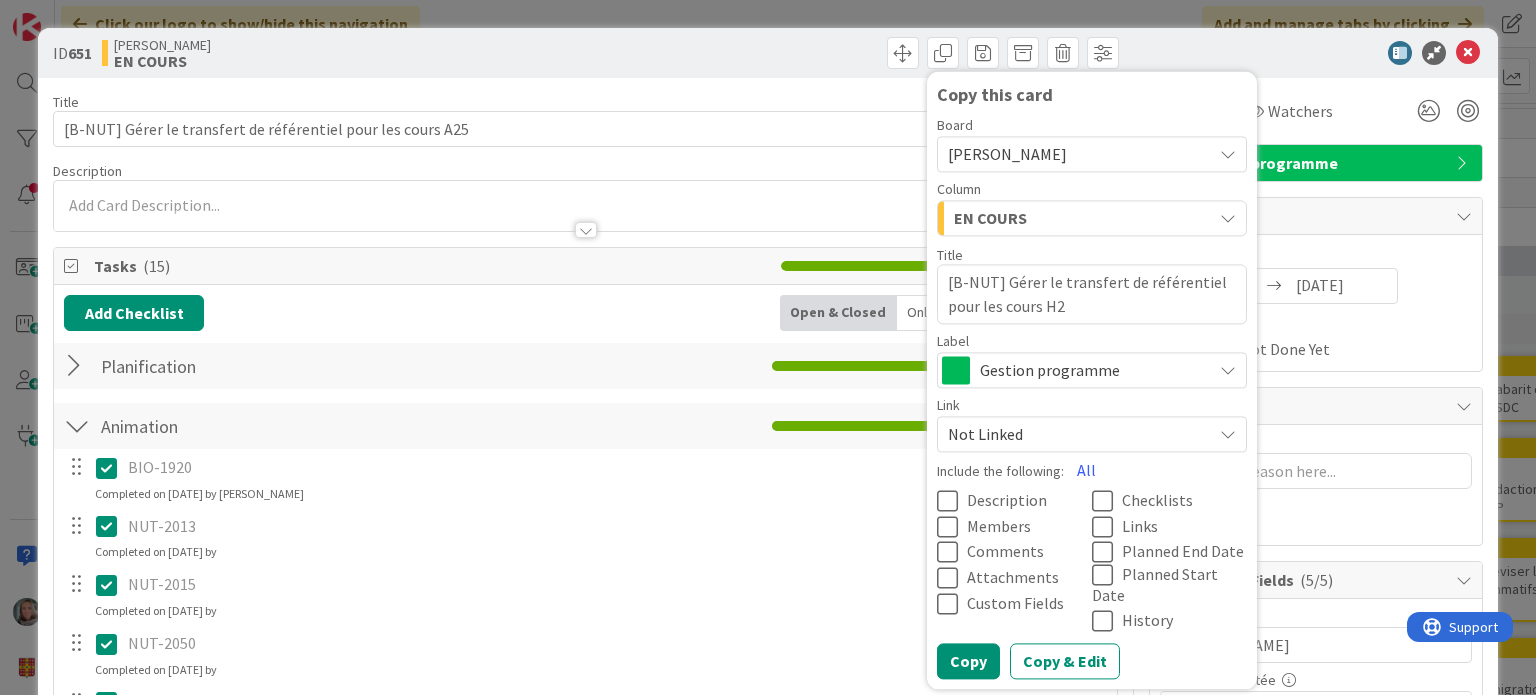 type on "x" 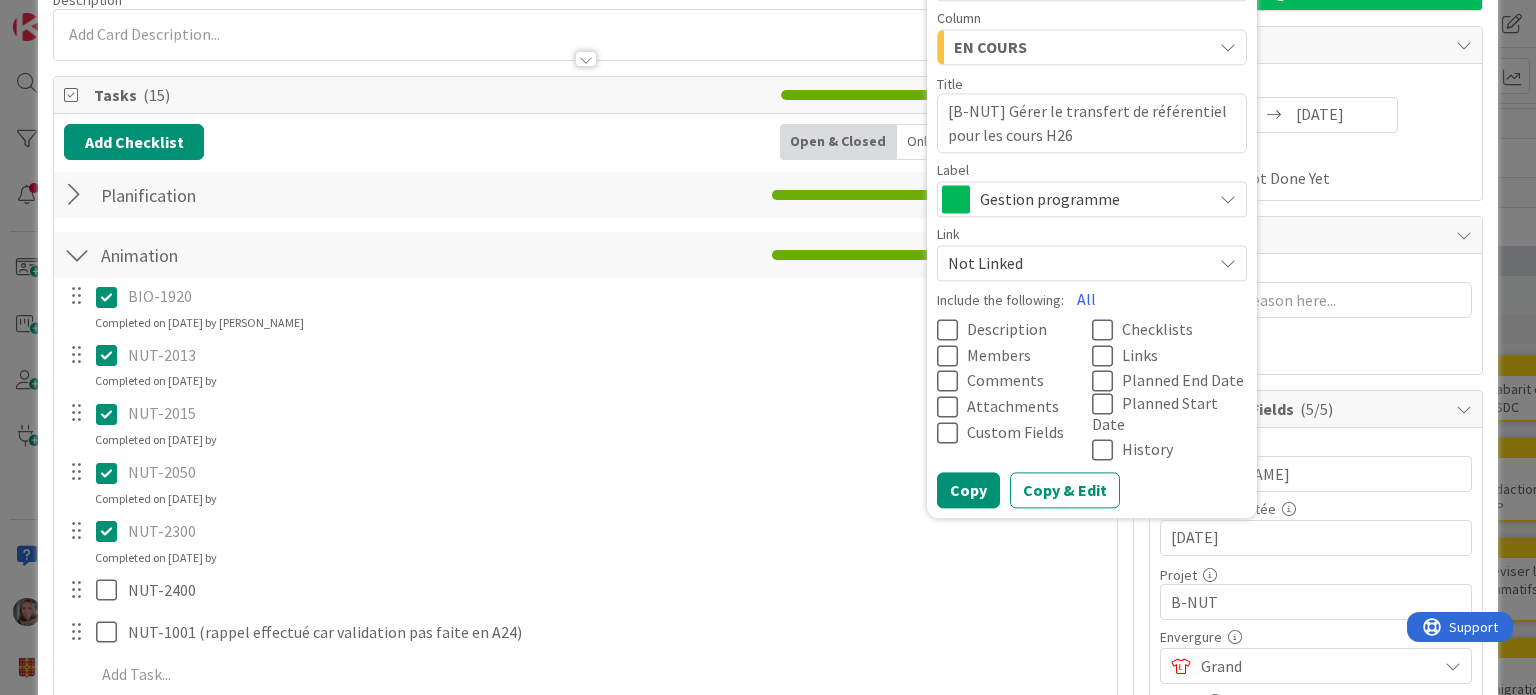 scroll, scrollTop: 200, scrollLeft: 0, axis: vertical 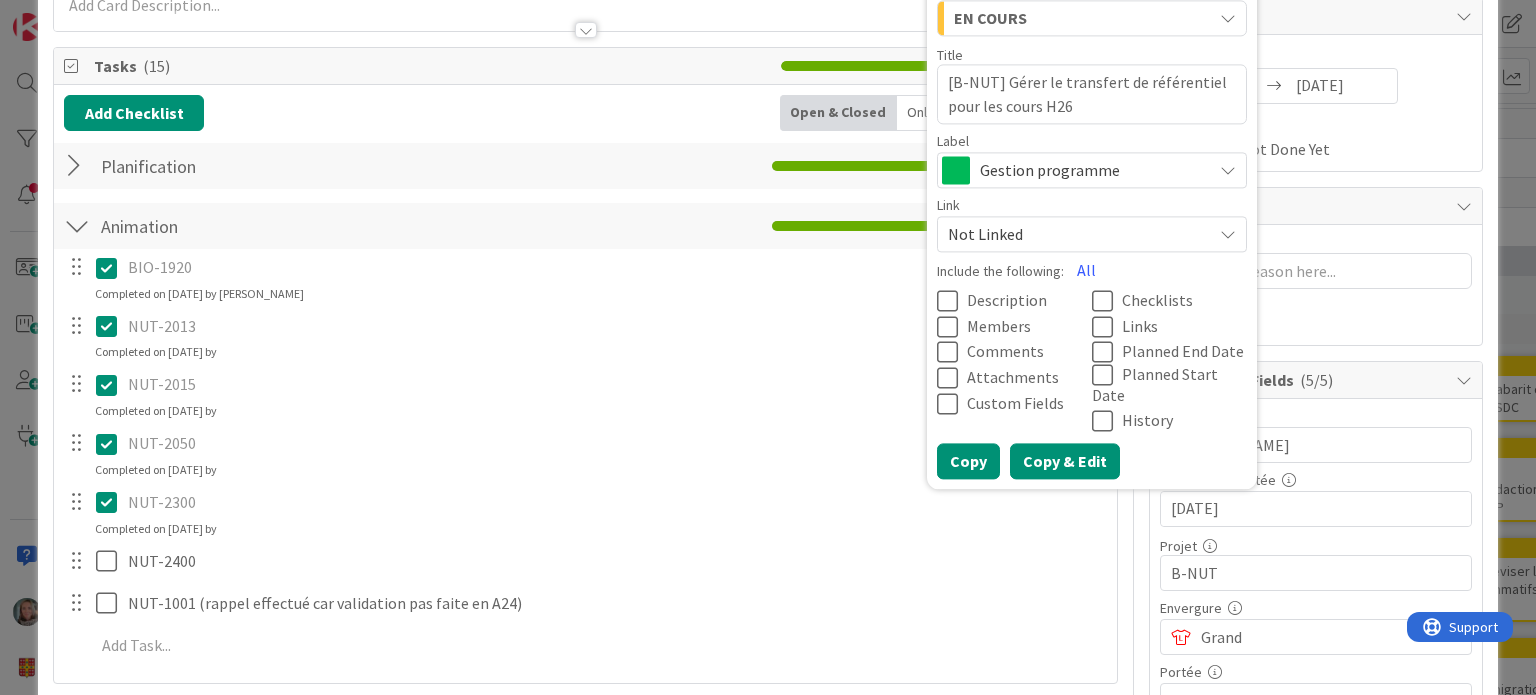type on "[B-NUT] Gérer le transfert de référentiel pour les cours H26" 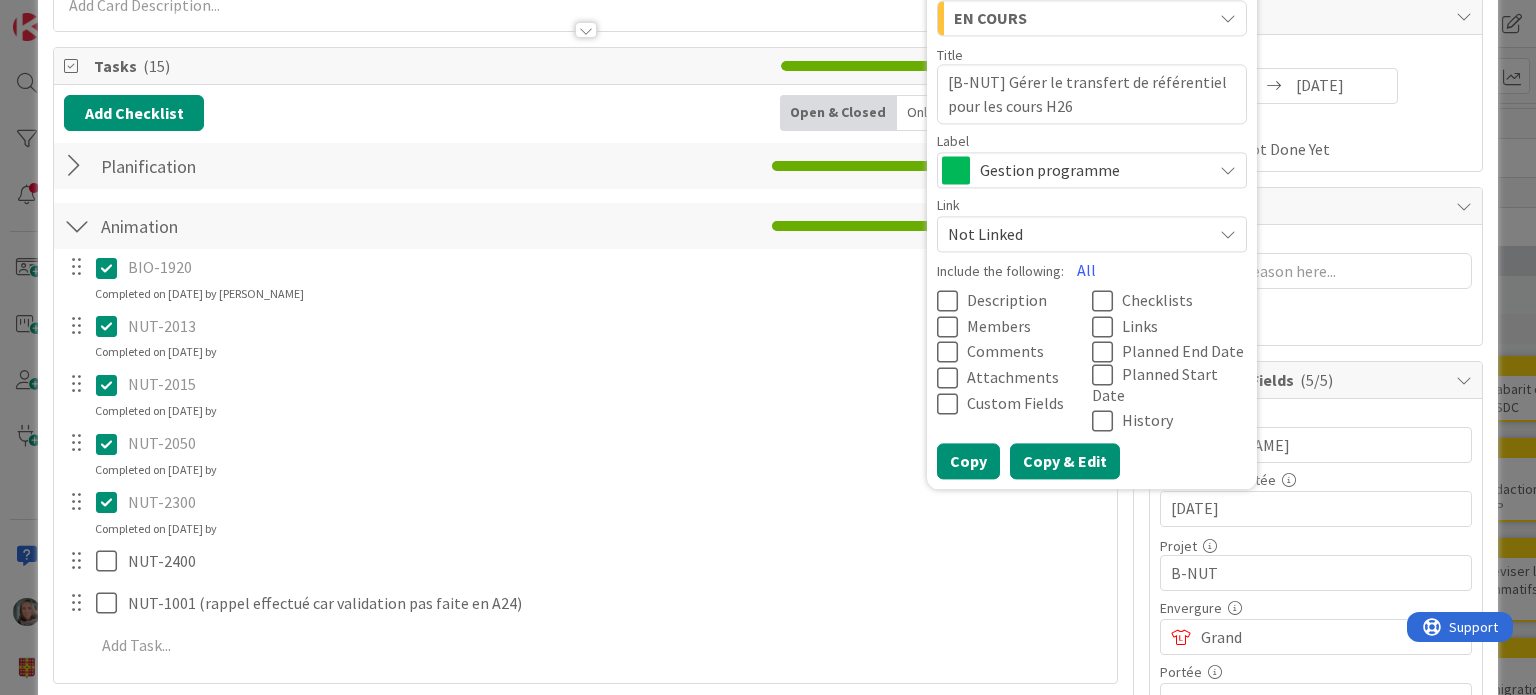 click on "Copy & Edit" at bounding box center [1065, 461] 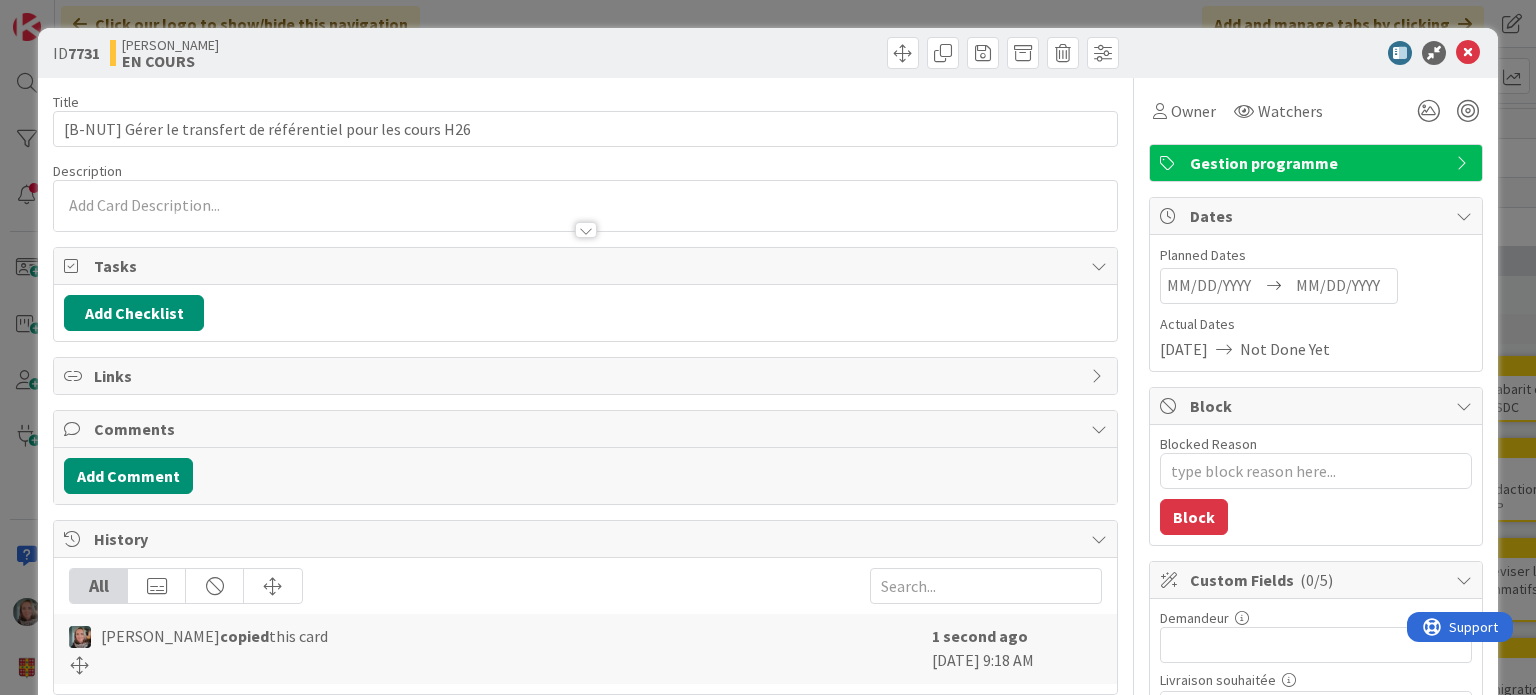 scroll, scrollTop: 0, scrollLeft: 0, axis: both 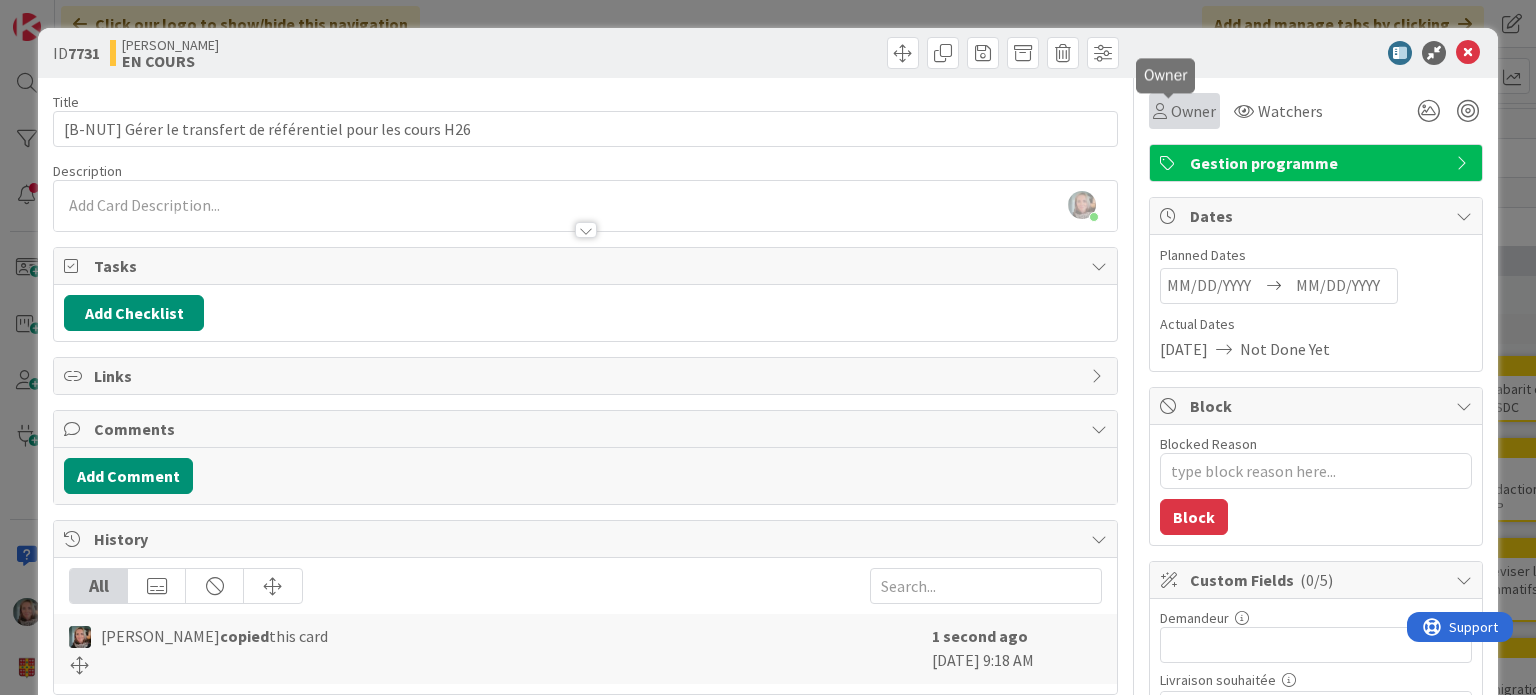 click on "Owner" at bounding box center (1193, 111) 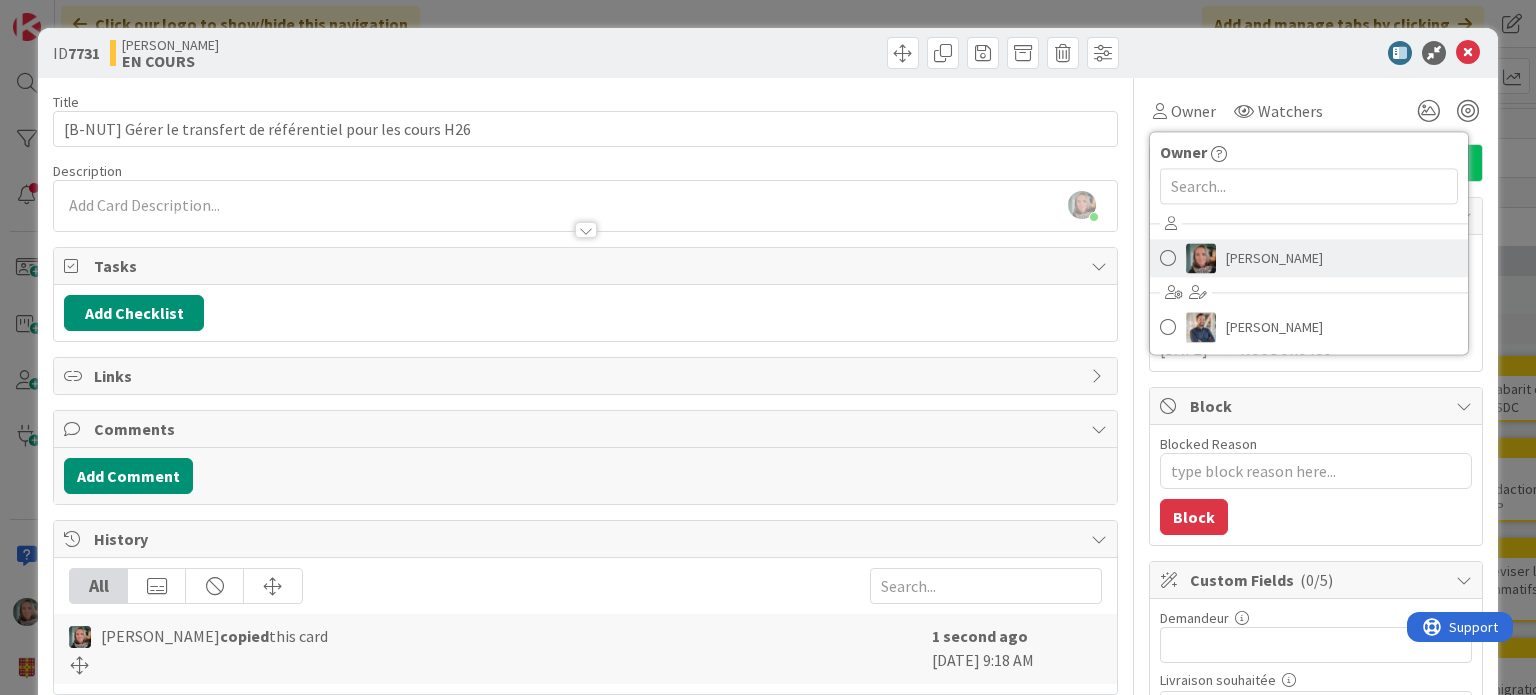 click on "[PERSON_NAME]" at bounding box center (1274, 258) 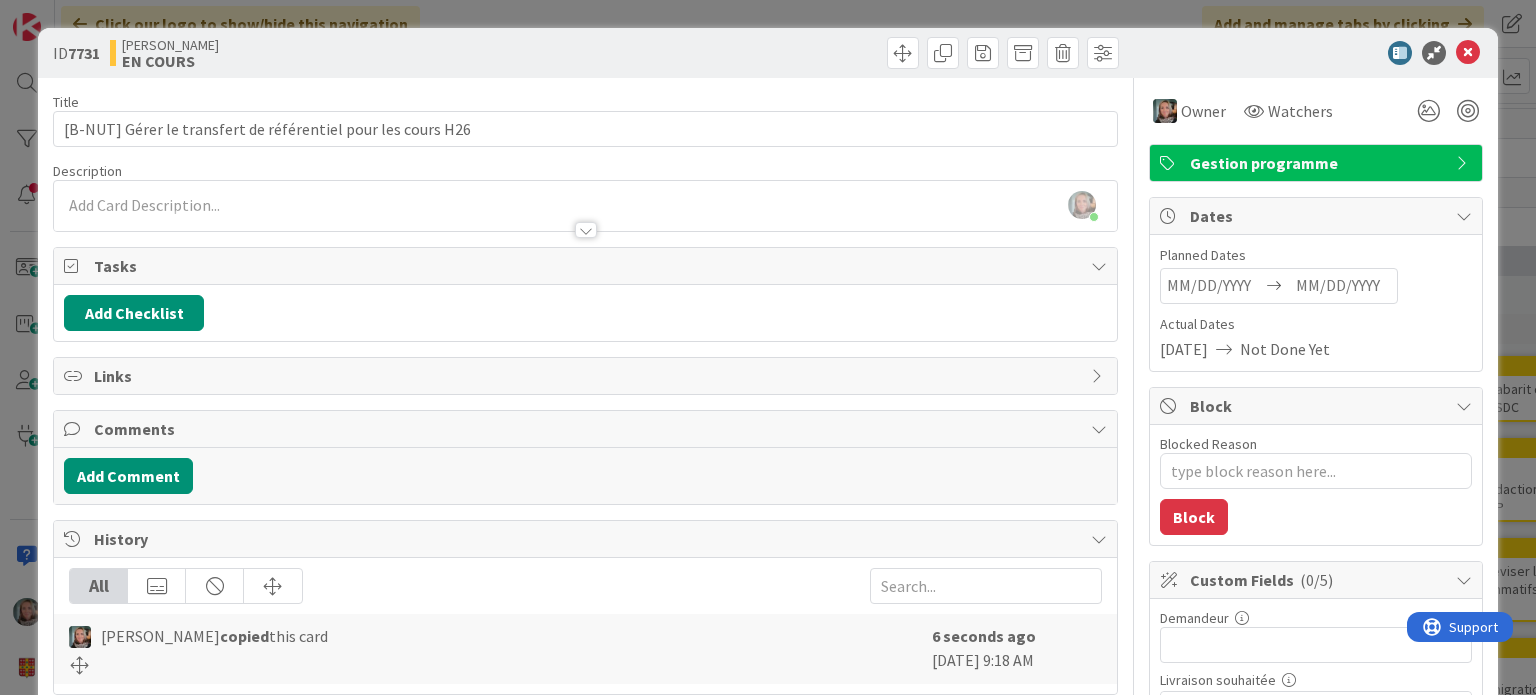 type on "x" 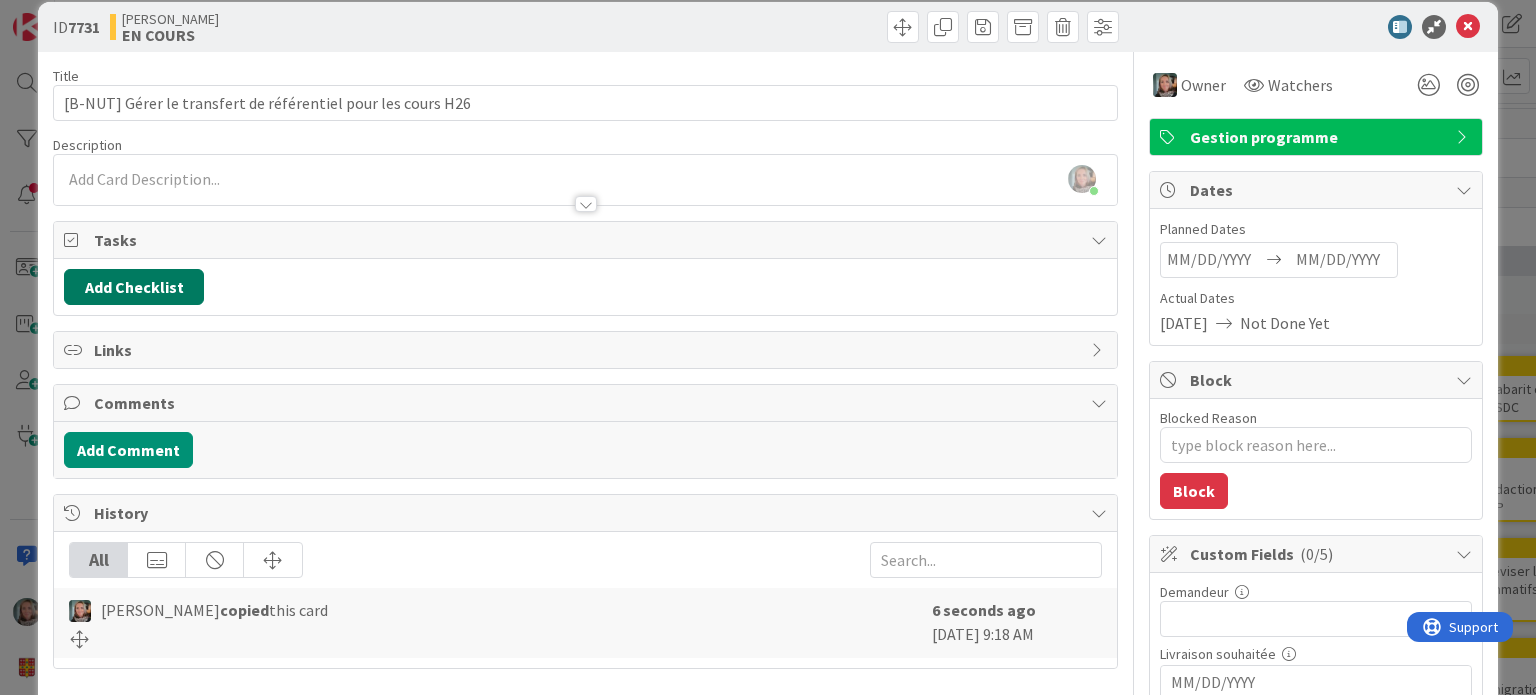 scroll, scrollTop: 0, scrollLeft: 0, axis: both 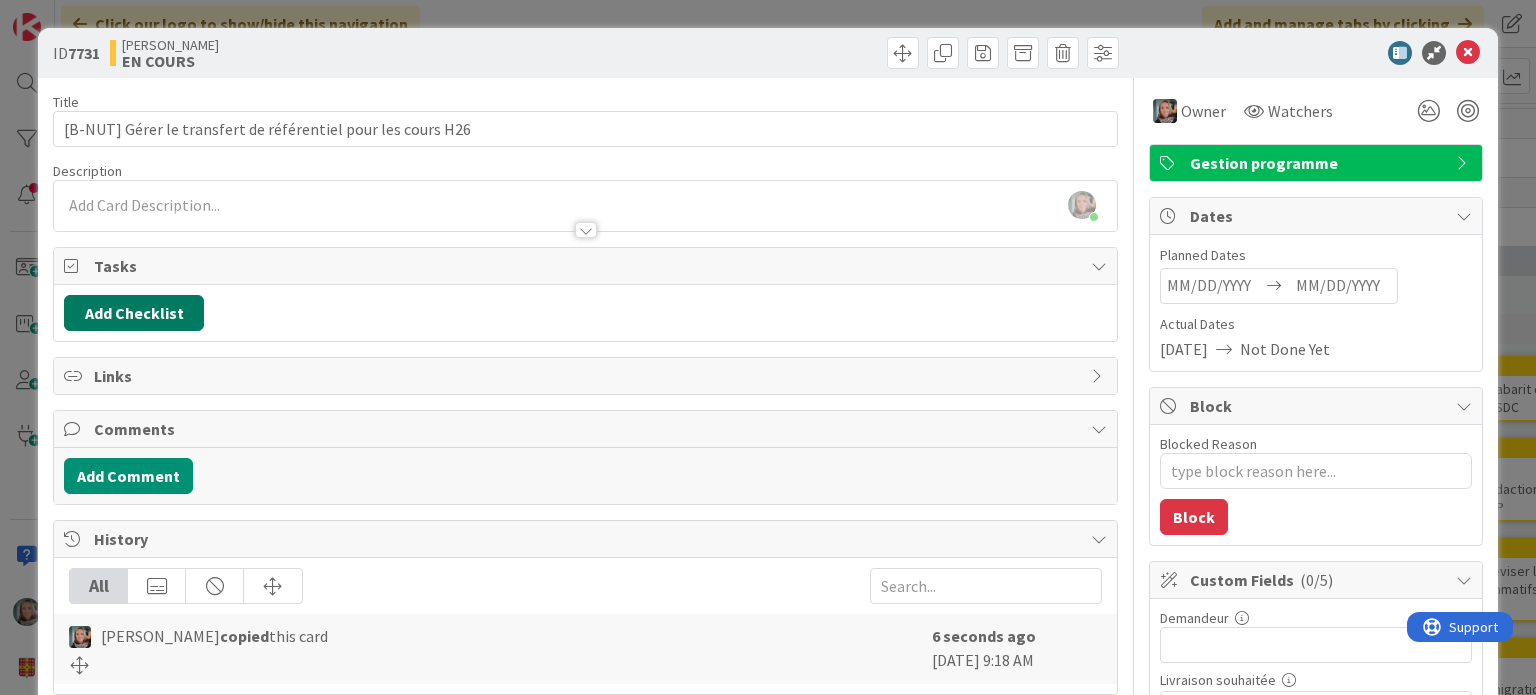 click on "Add Checklist" at bounding box center [134, 313] 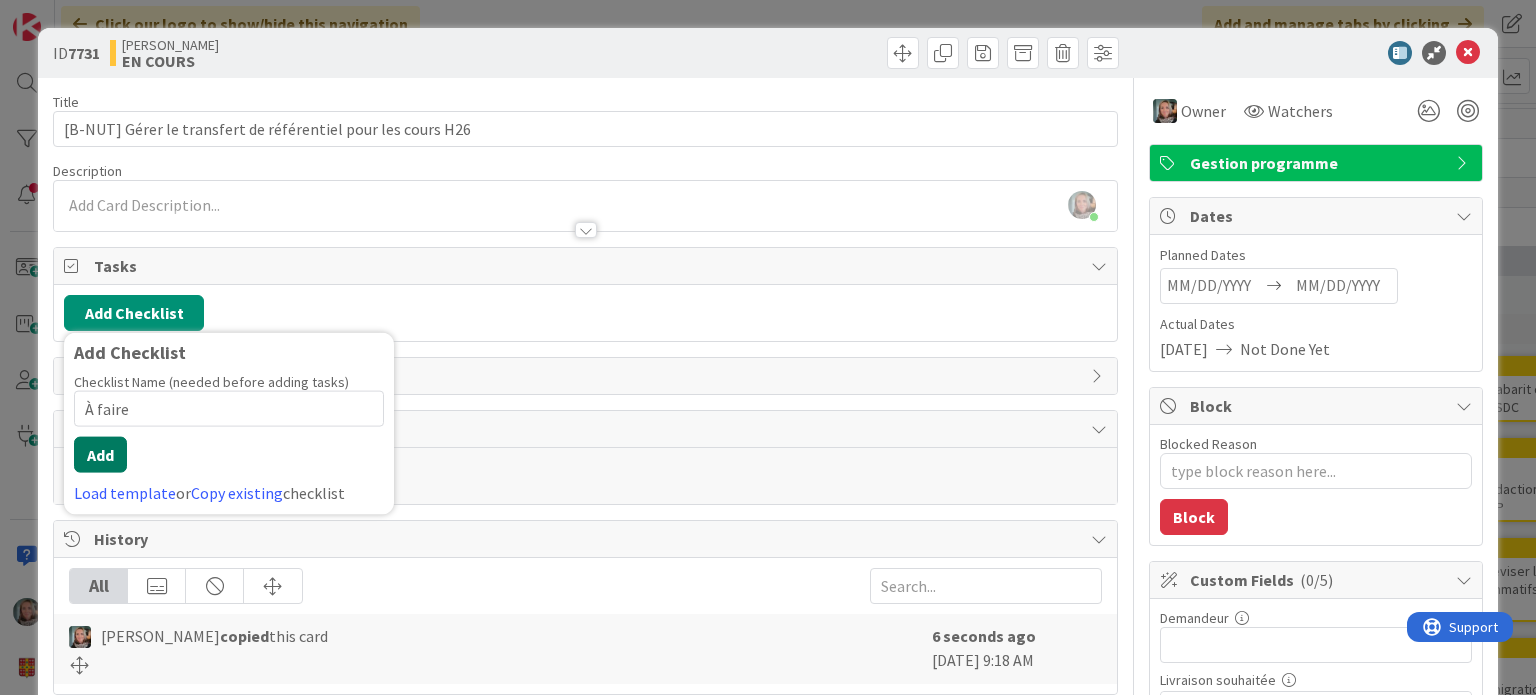 type on "À faire" 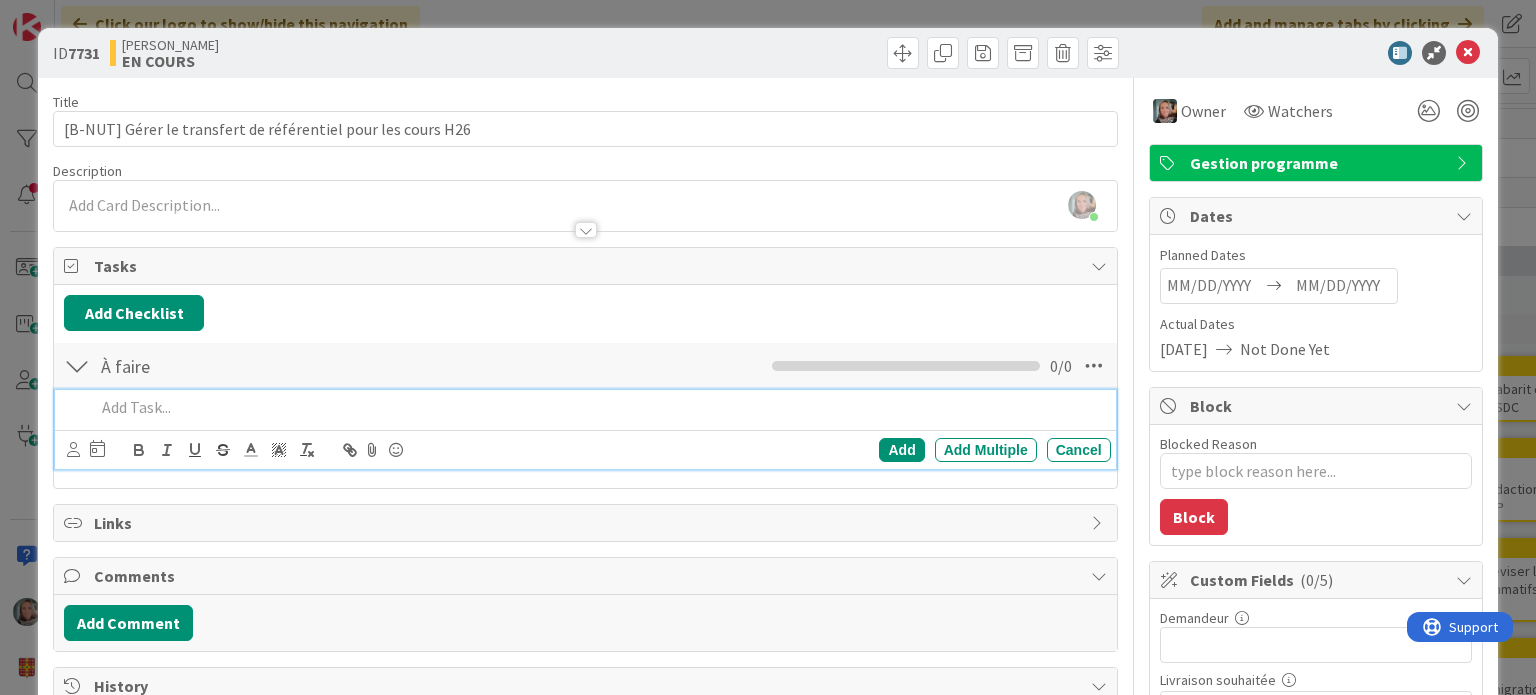 type on "x" 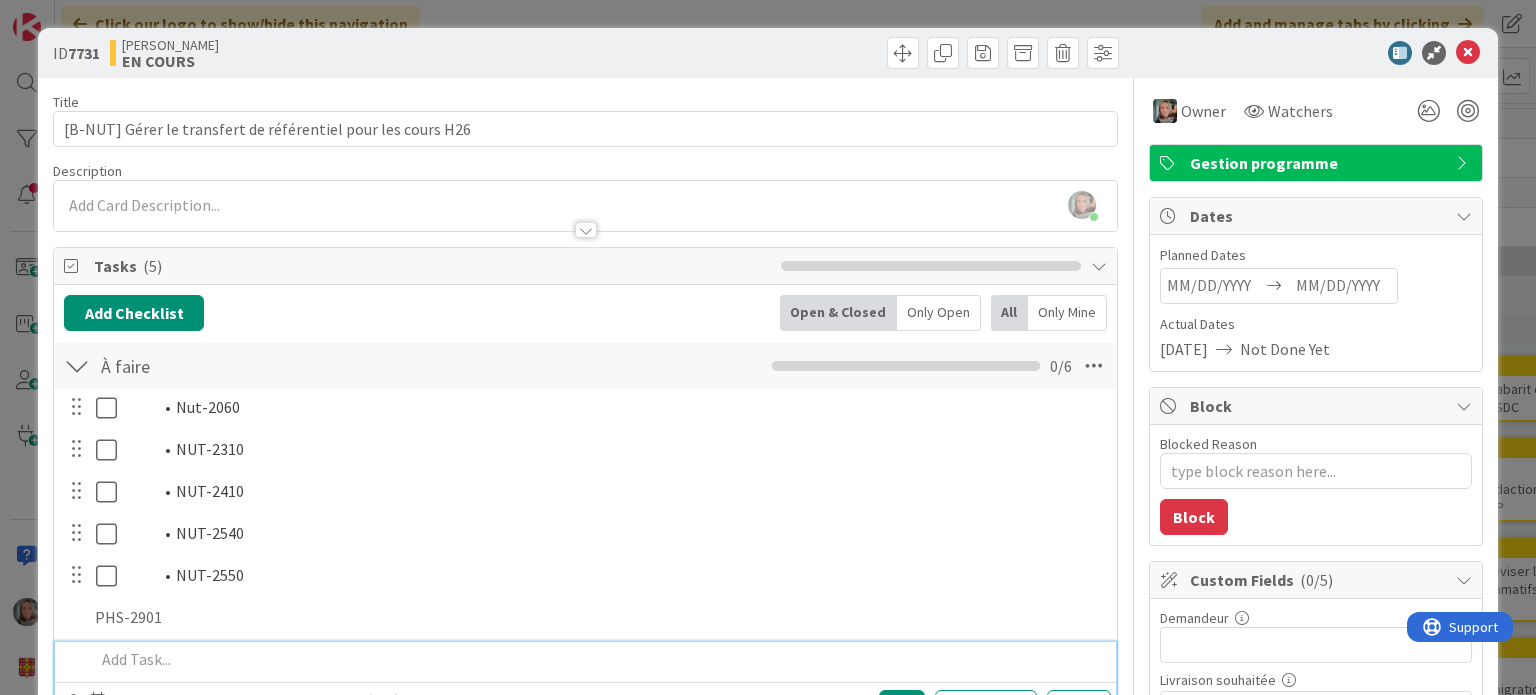 type on "x" 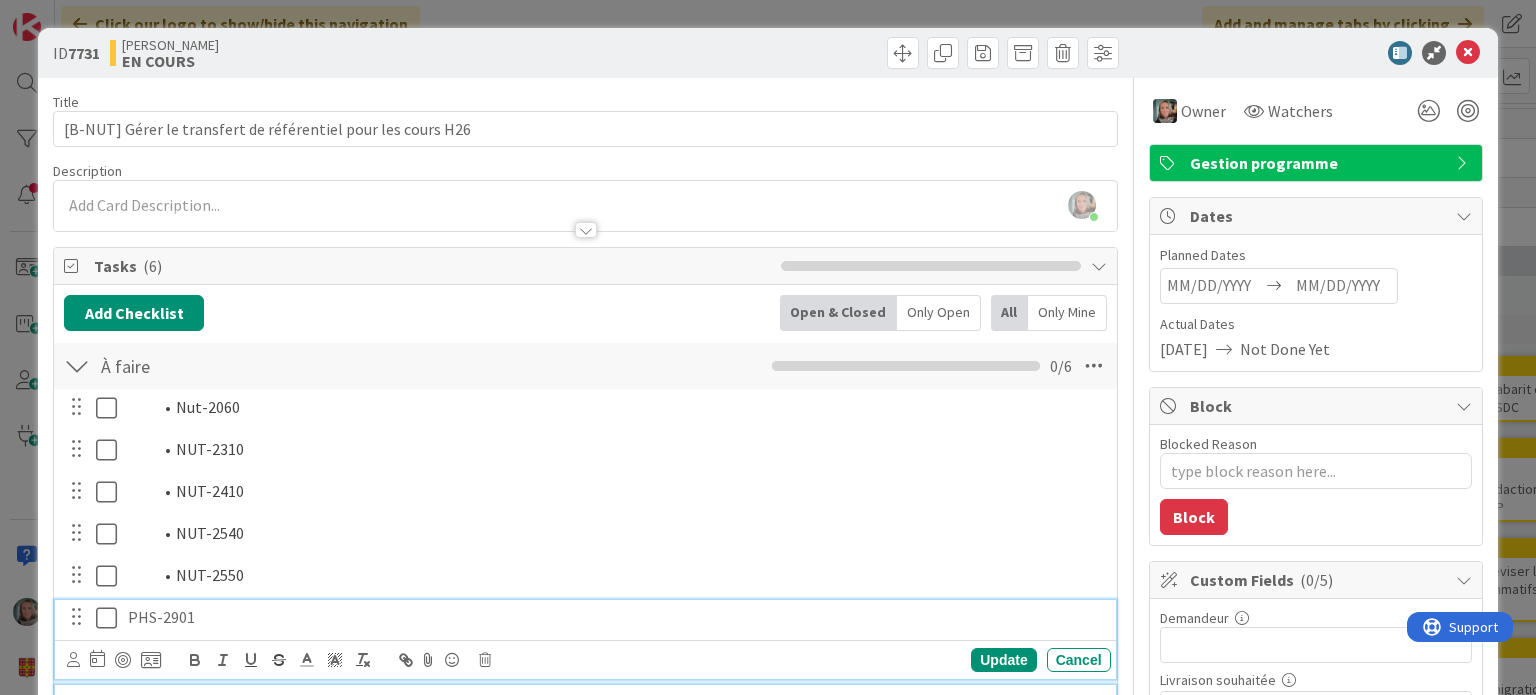 click on "PHS-2901" at bounding box center (615, 617) 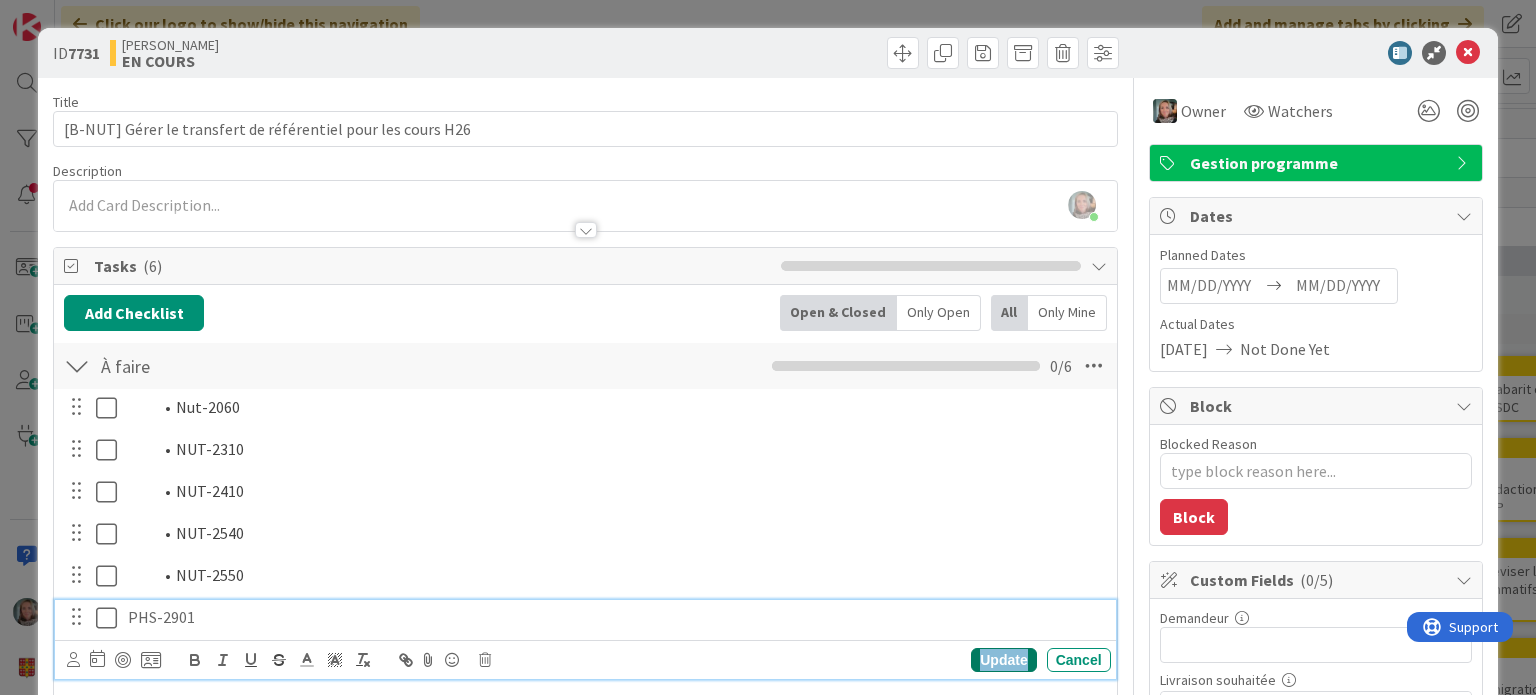 click on "Update" at bounding box center [1003, 660] 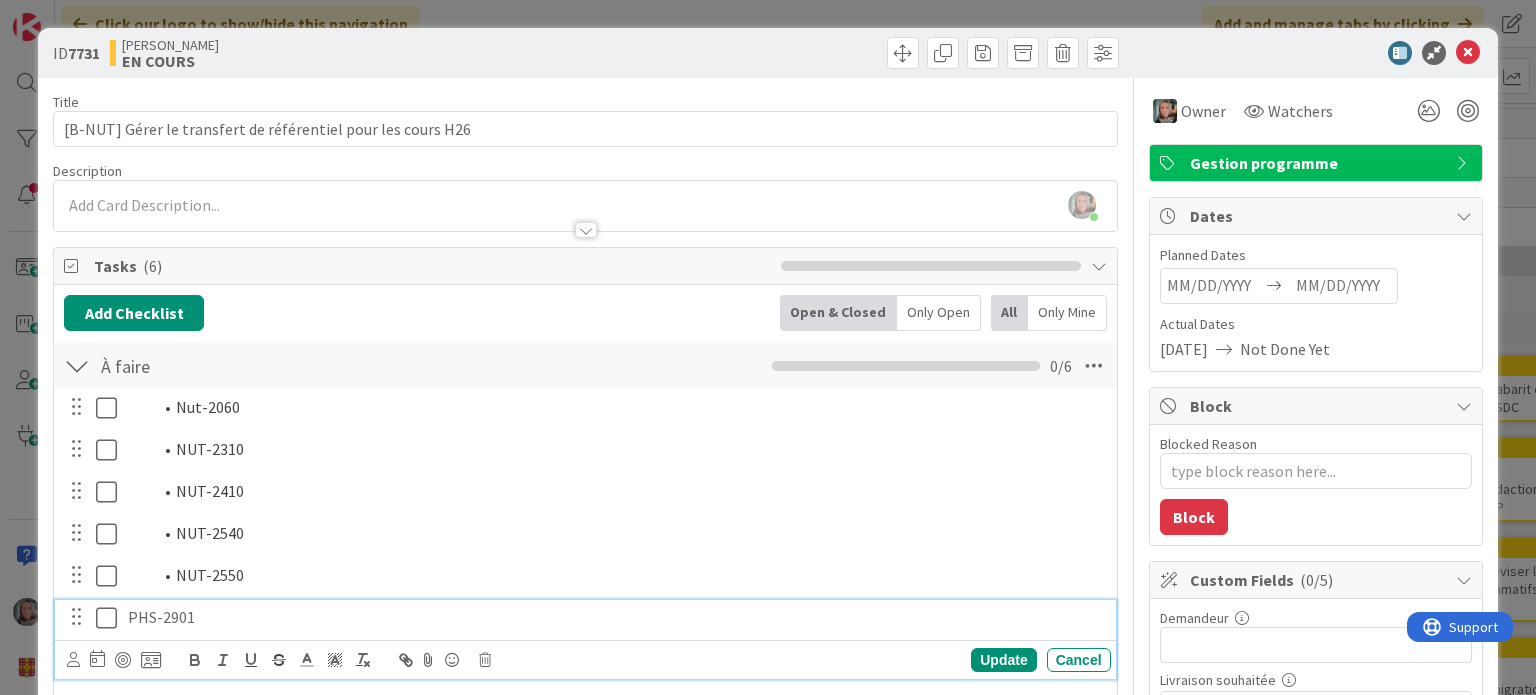 click on "PHS-2901" at bounding box center (615, 617) 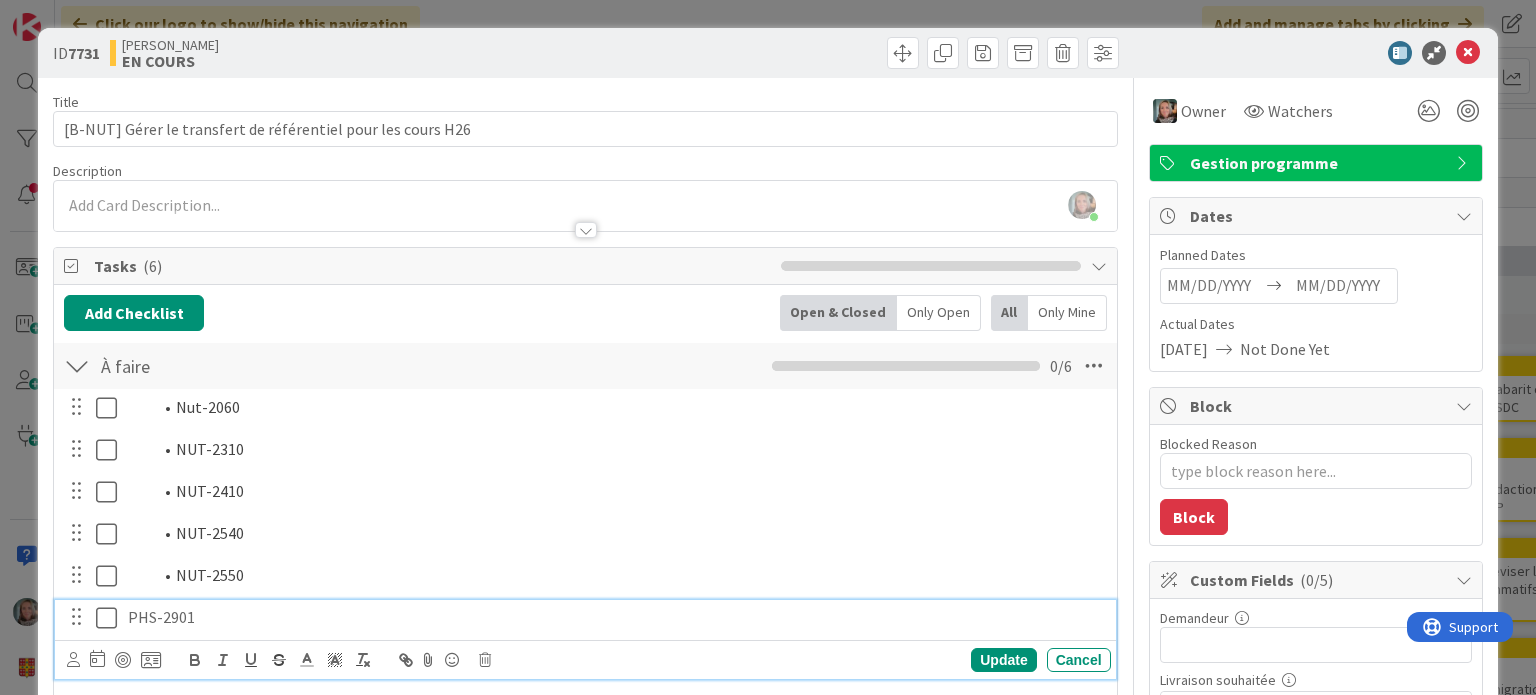 type 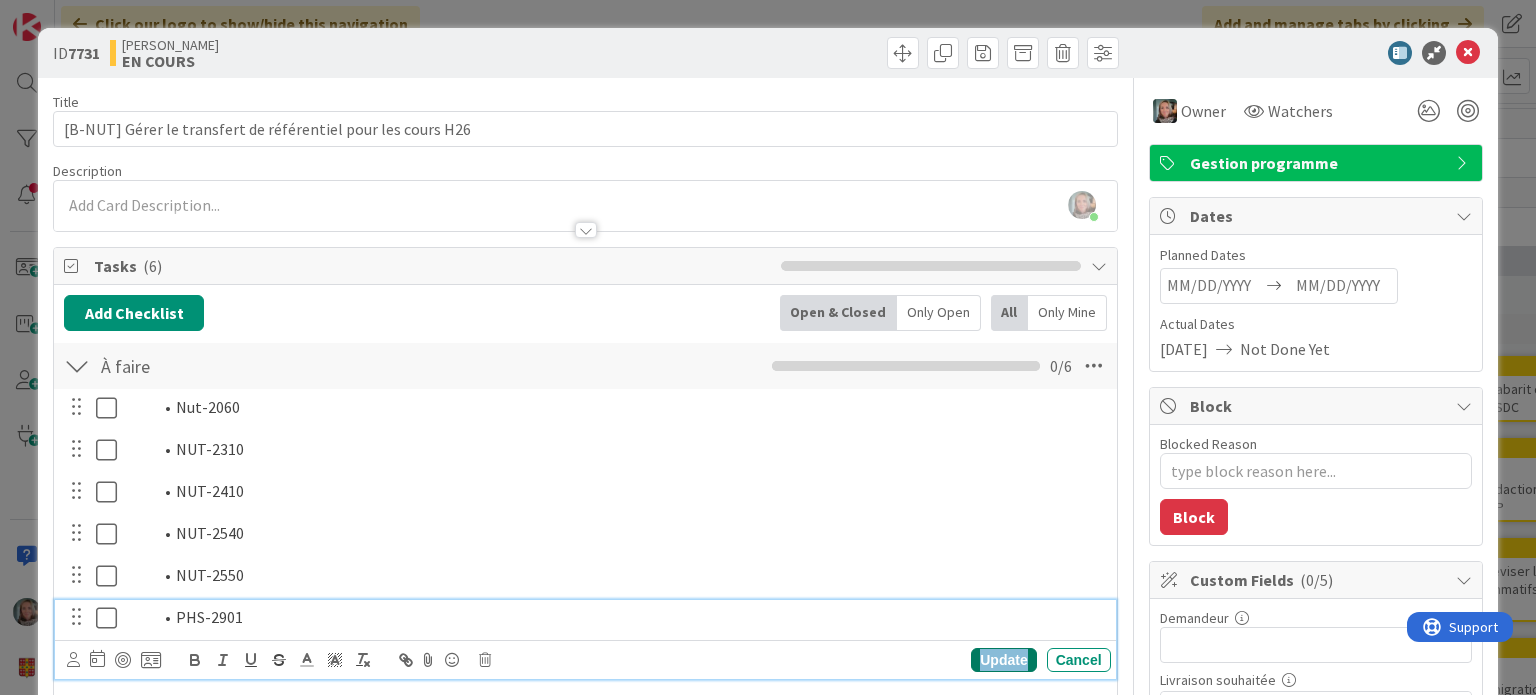 click on "Update" at bounding box center (1003, 660) 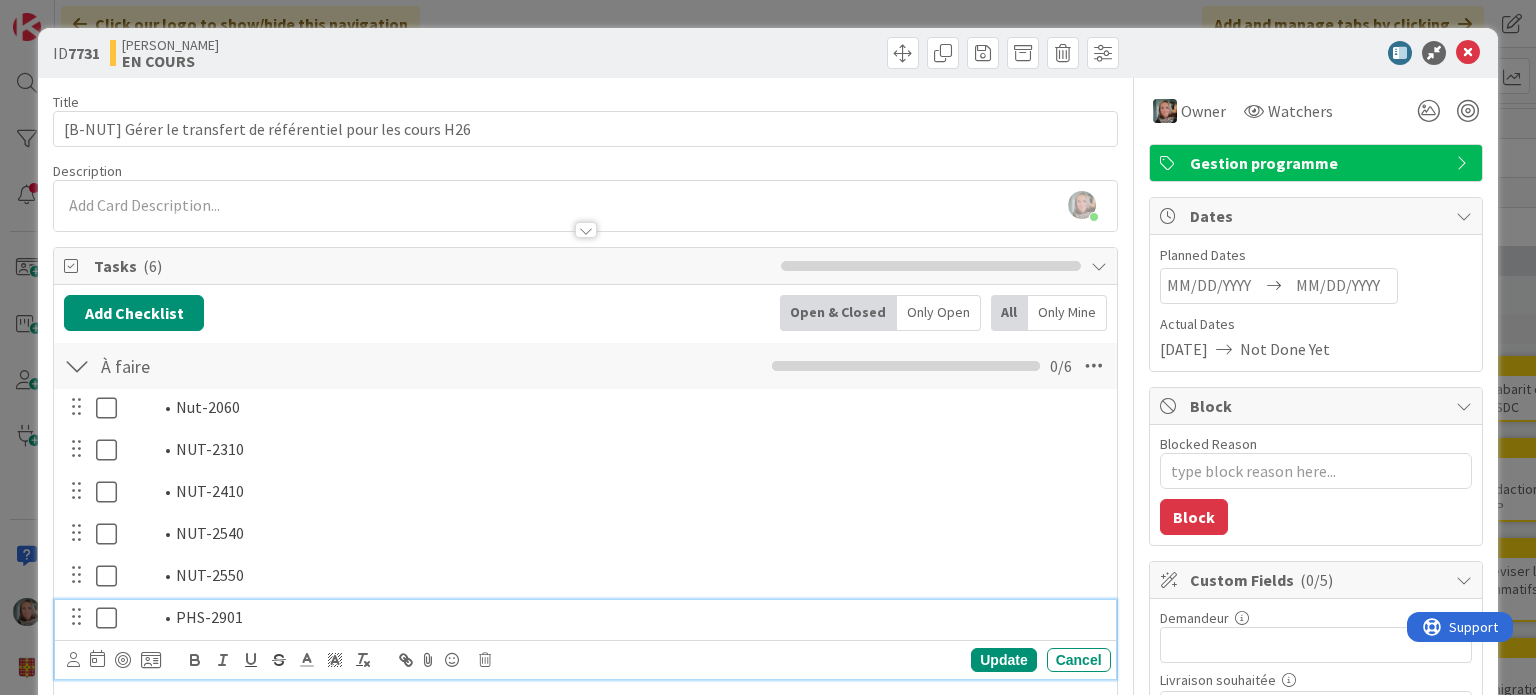 type on "x" 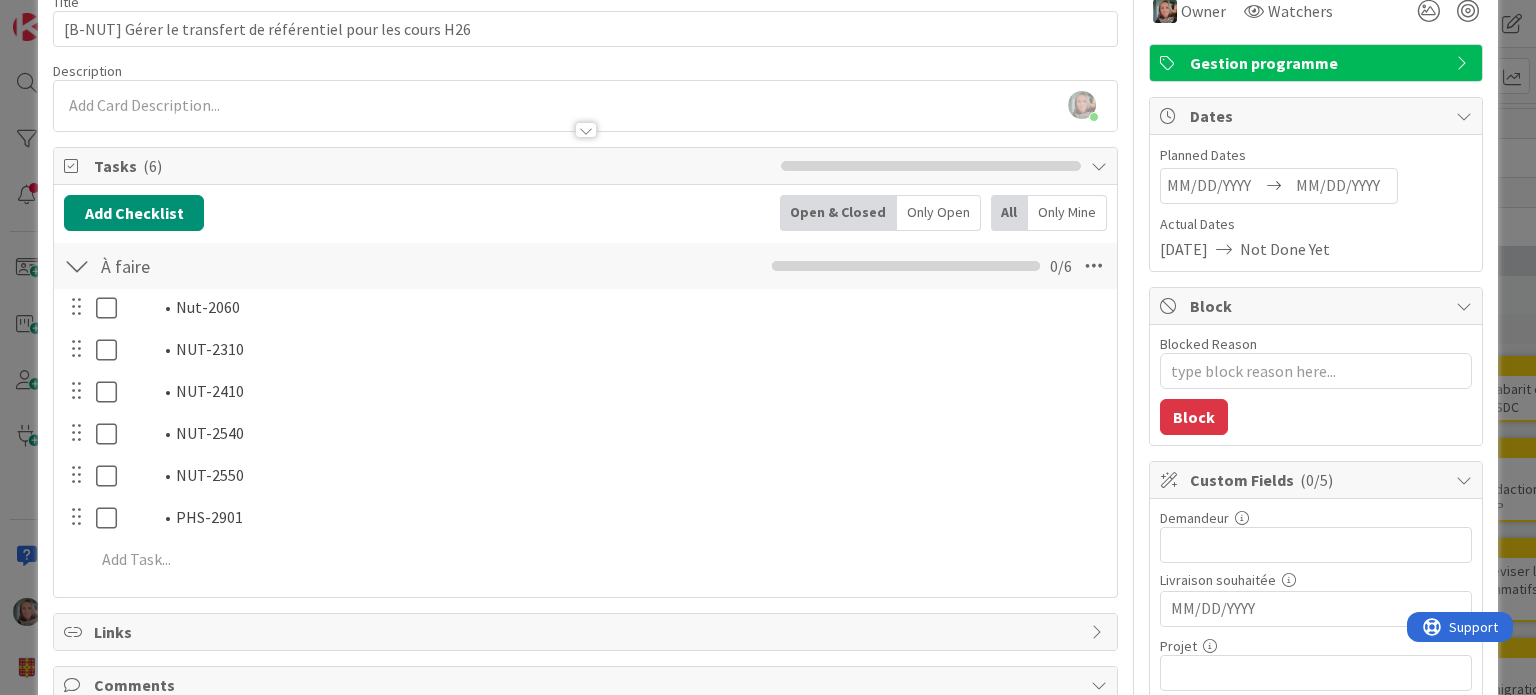 scroll, scrollTop: 0, scrollLeft: 0, axis: both 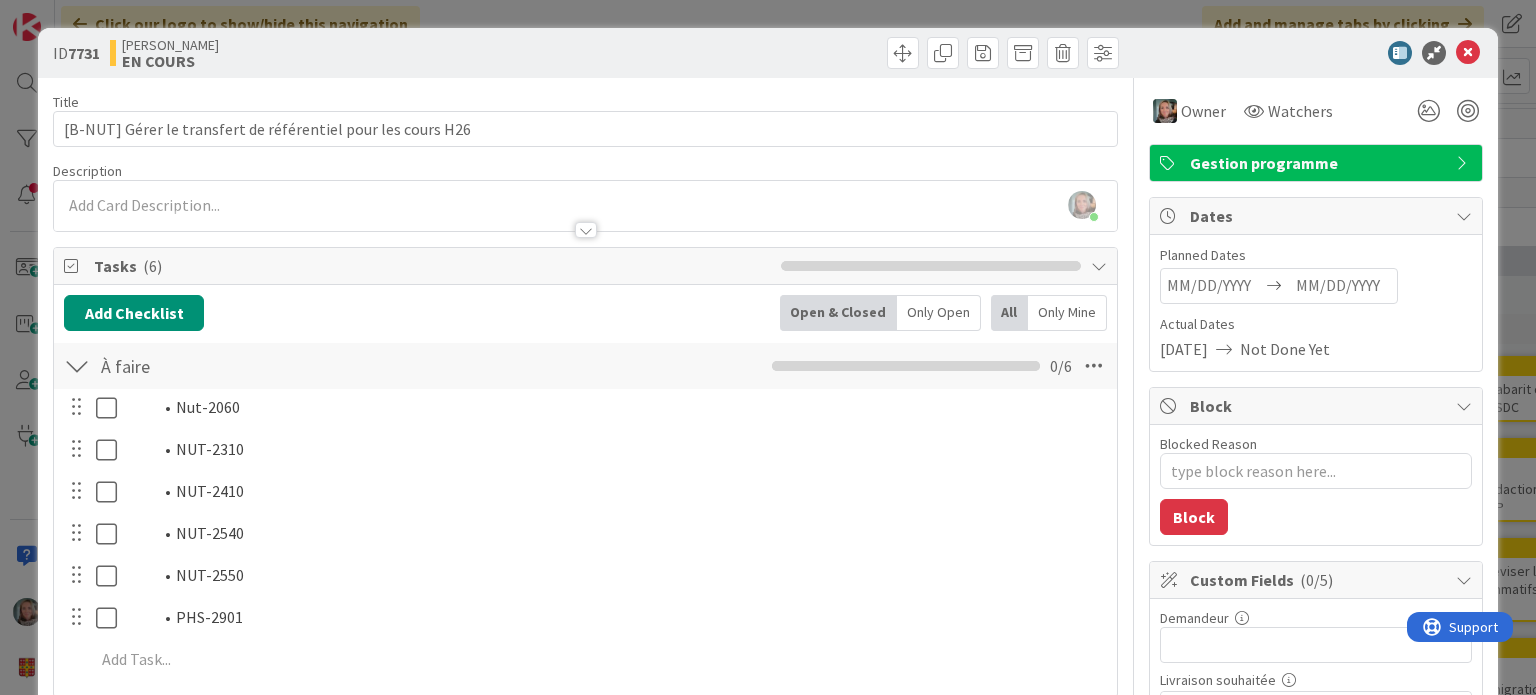 click at bounding box center [1214, 286] 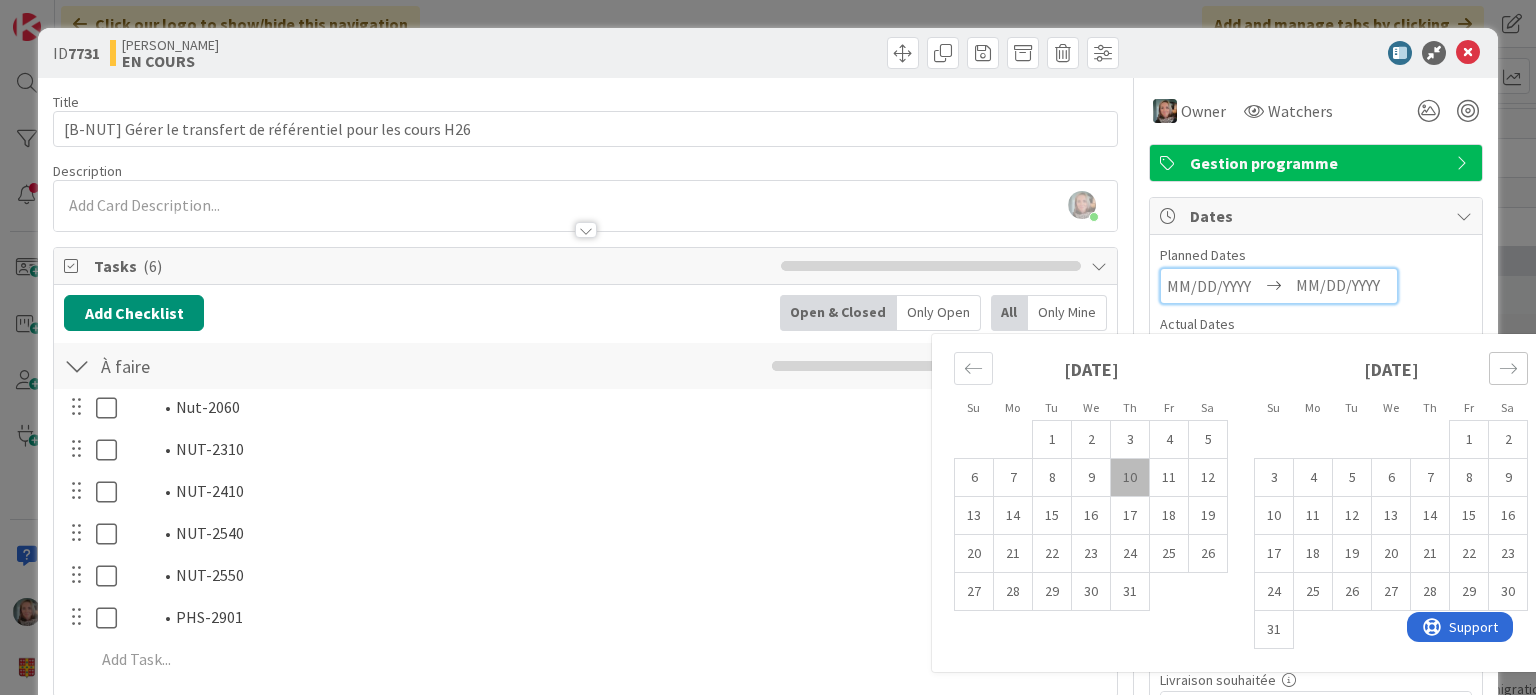 click 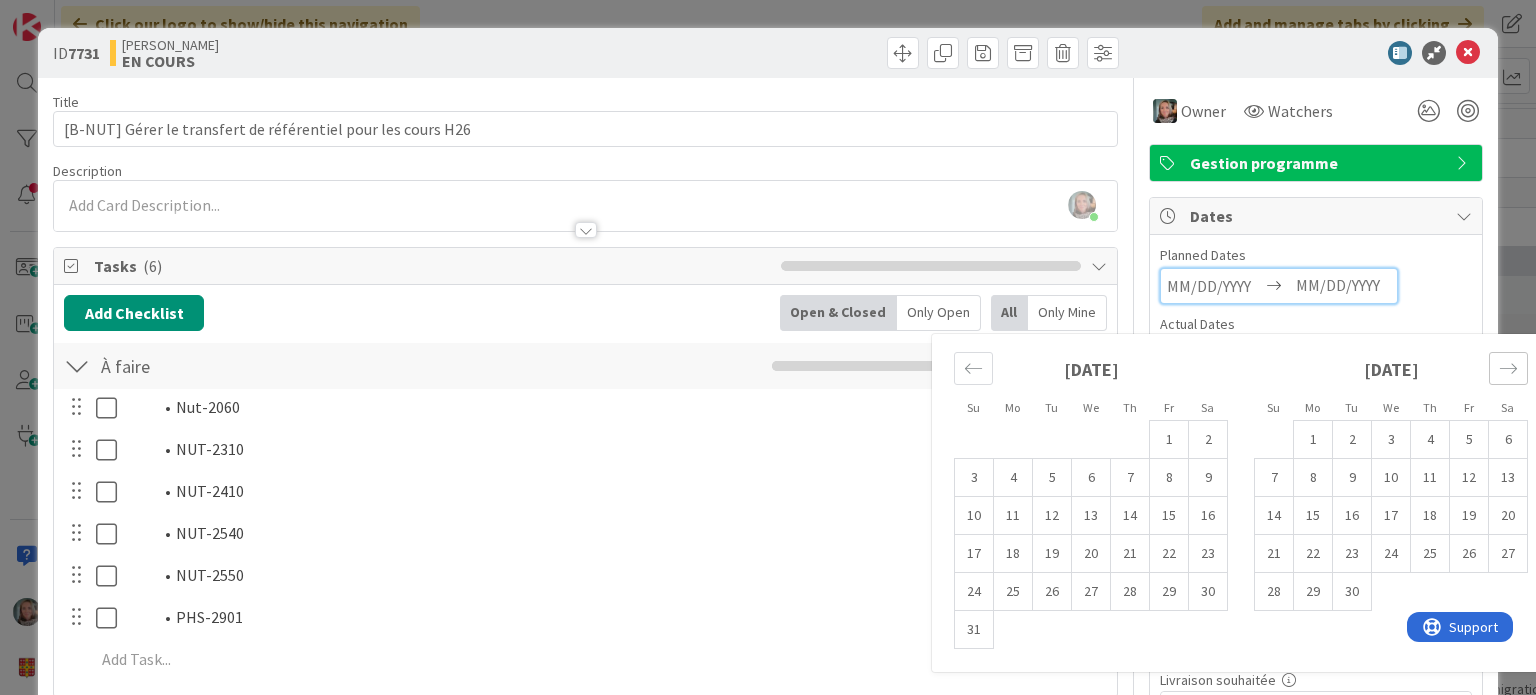 click 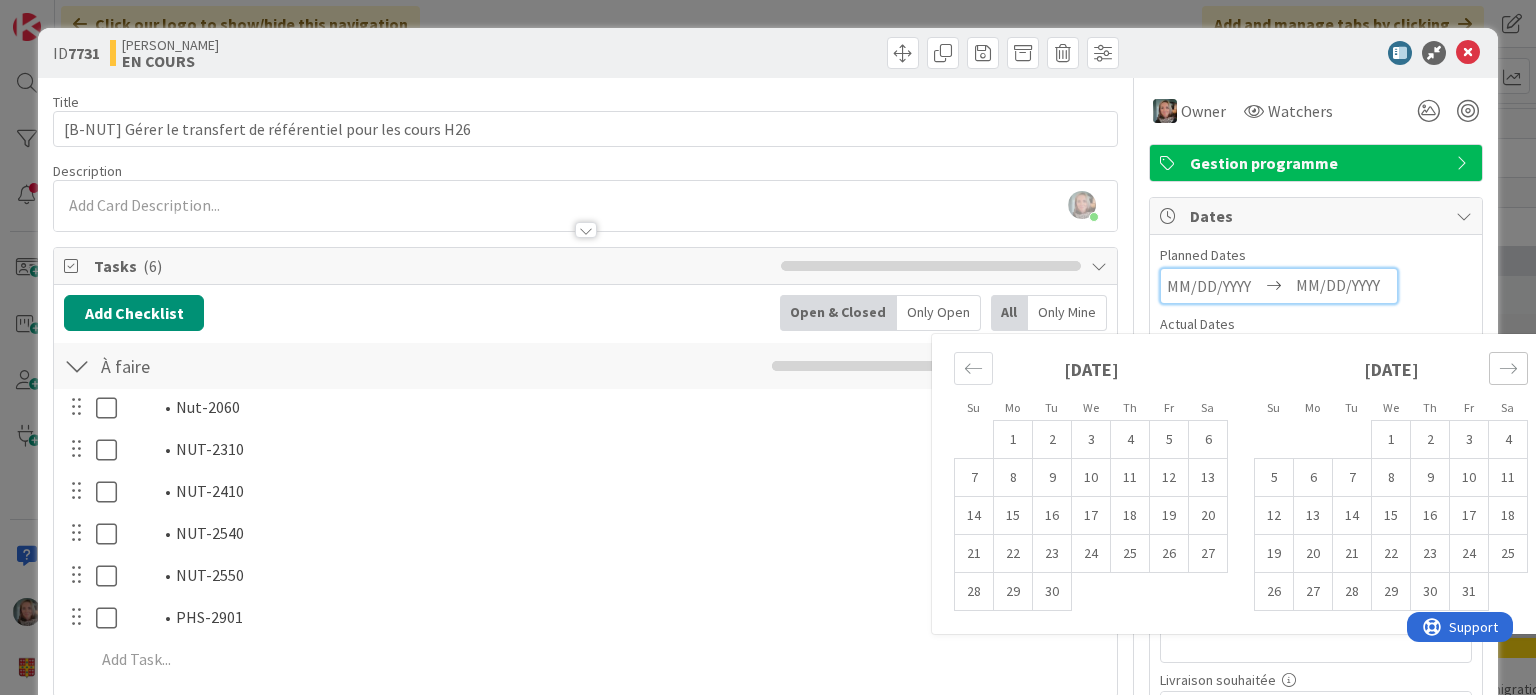 click 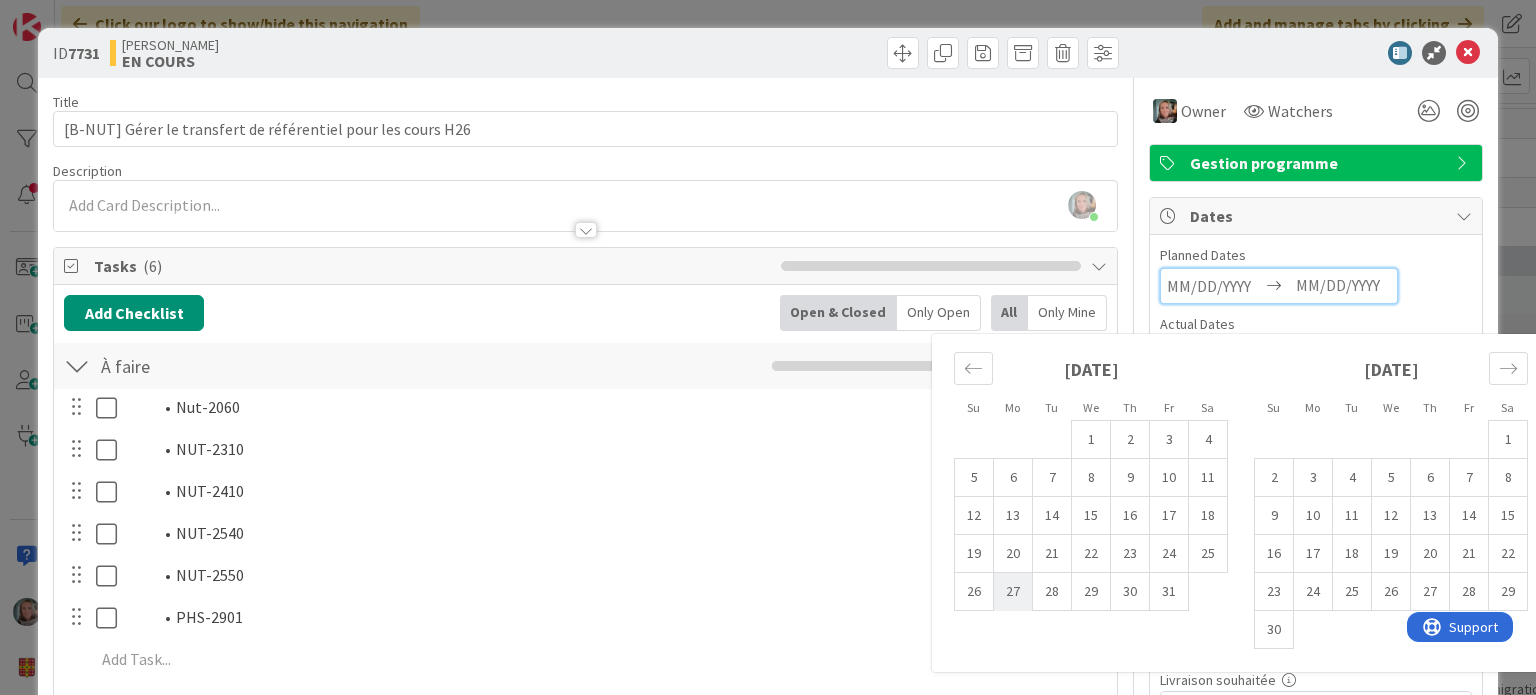 click on "27" at bounding box center [1013, 592] 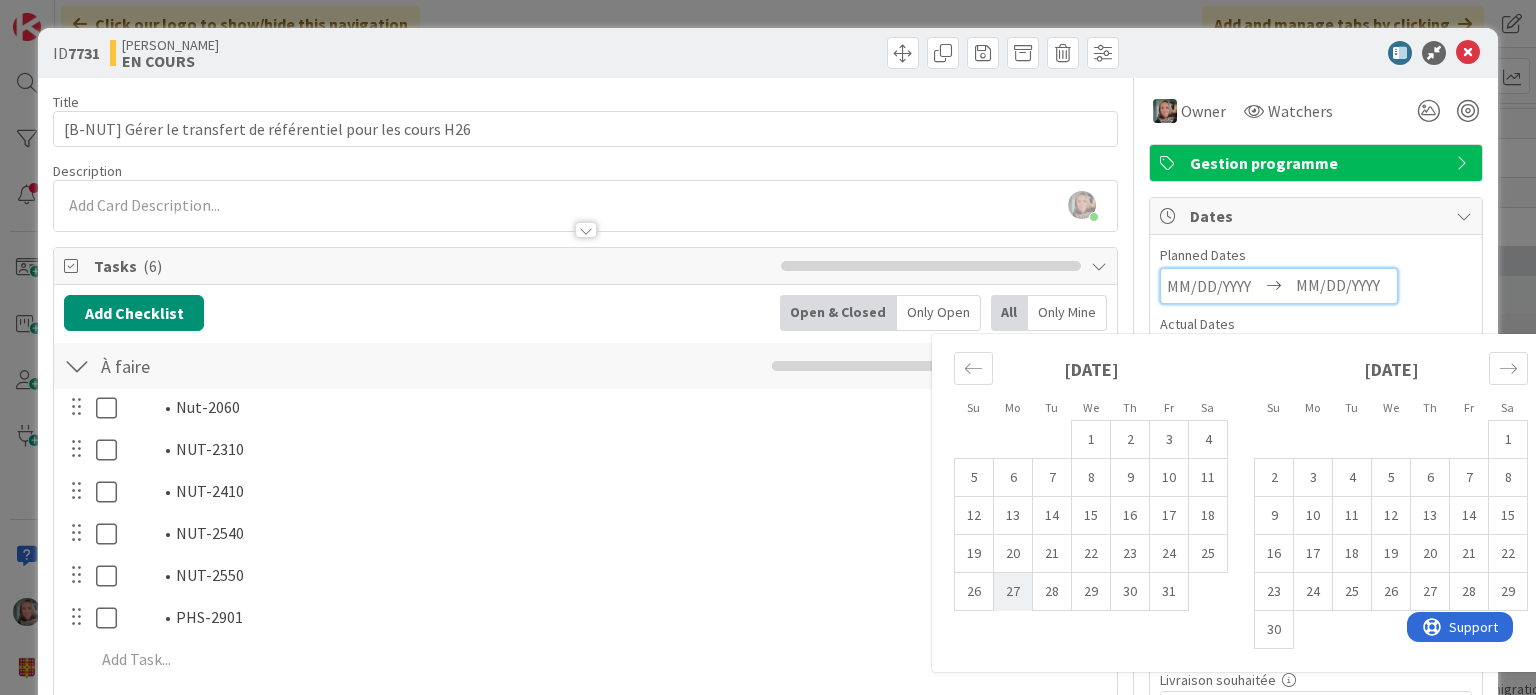 type on "[DATE]" 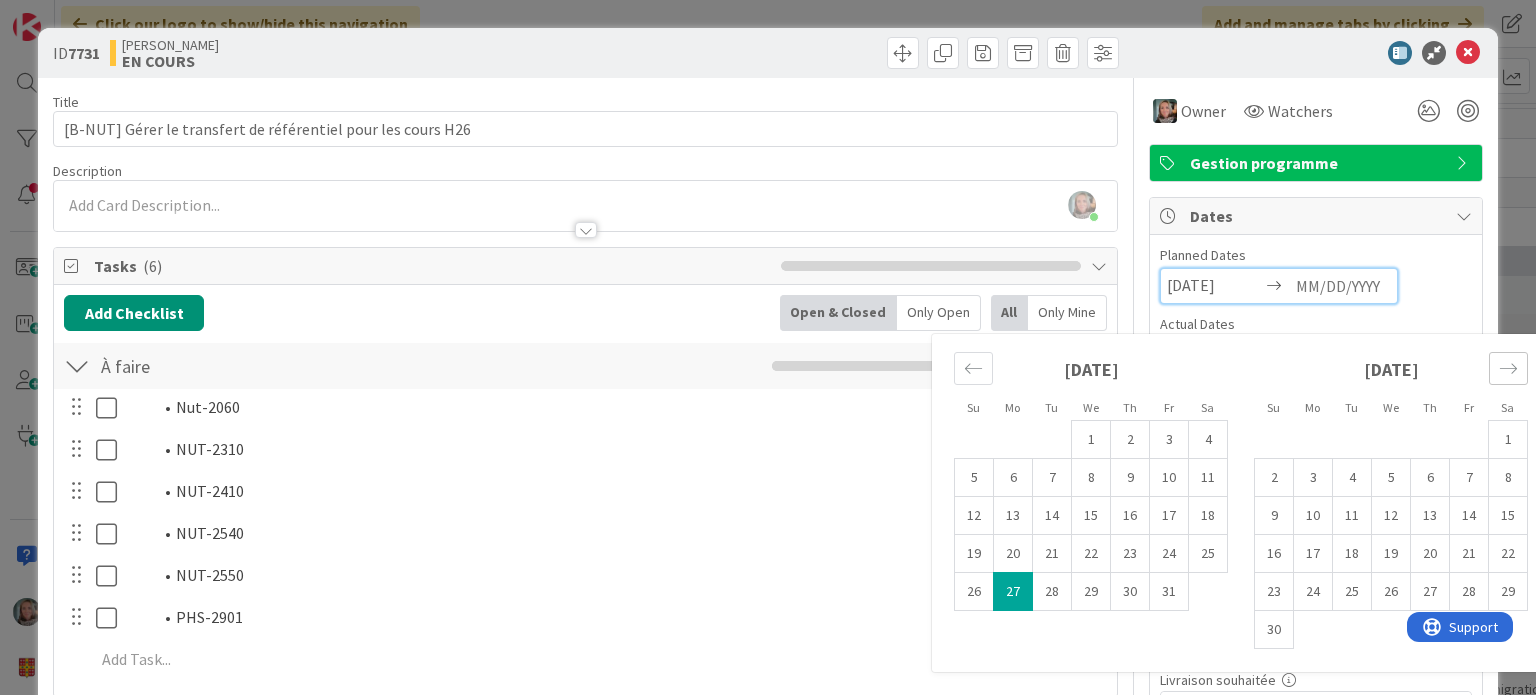 click 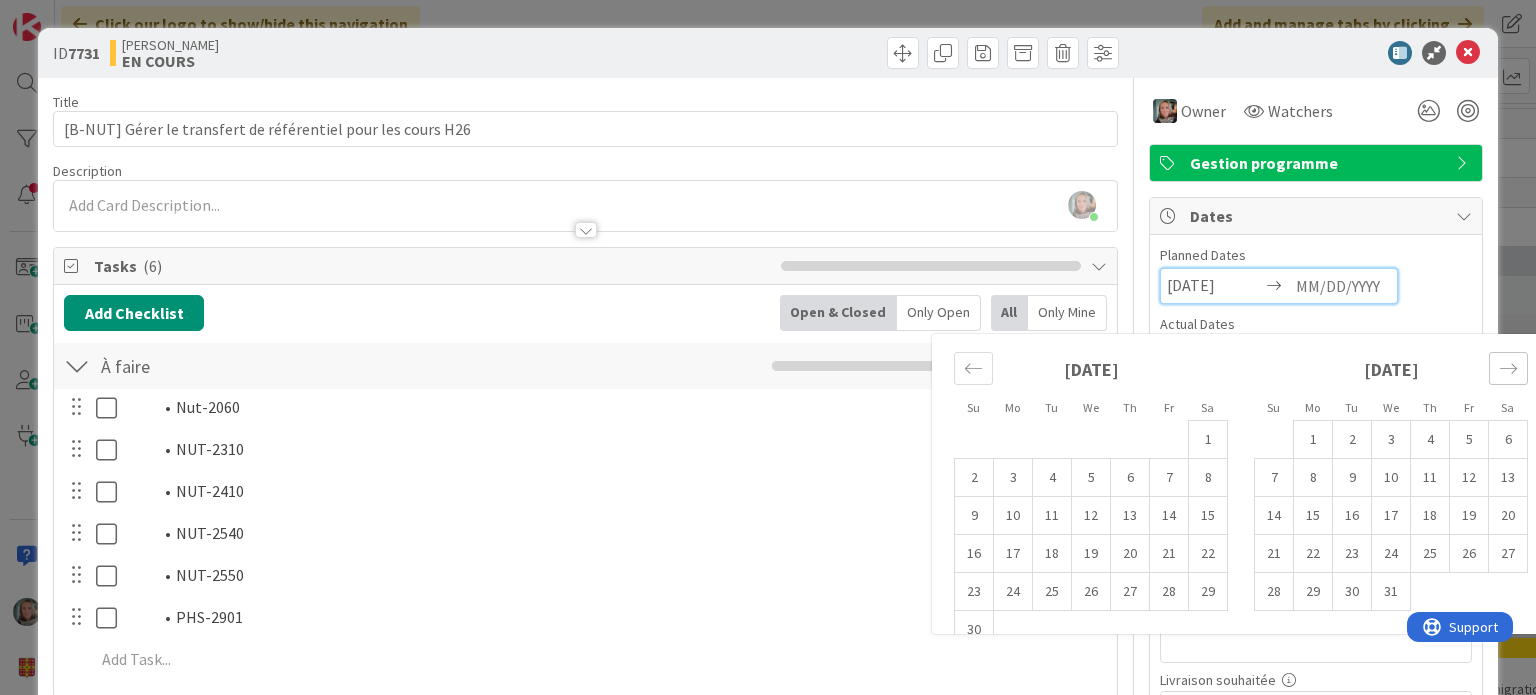 click 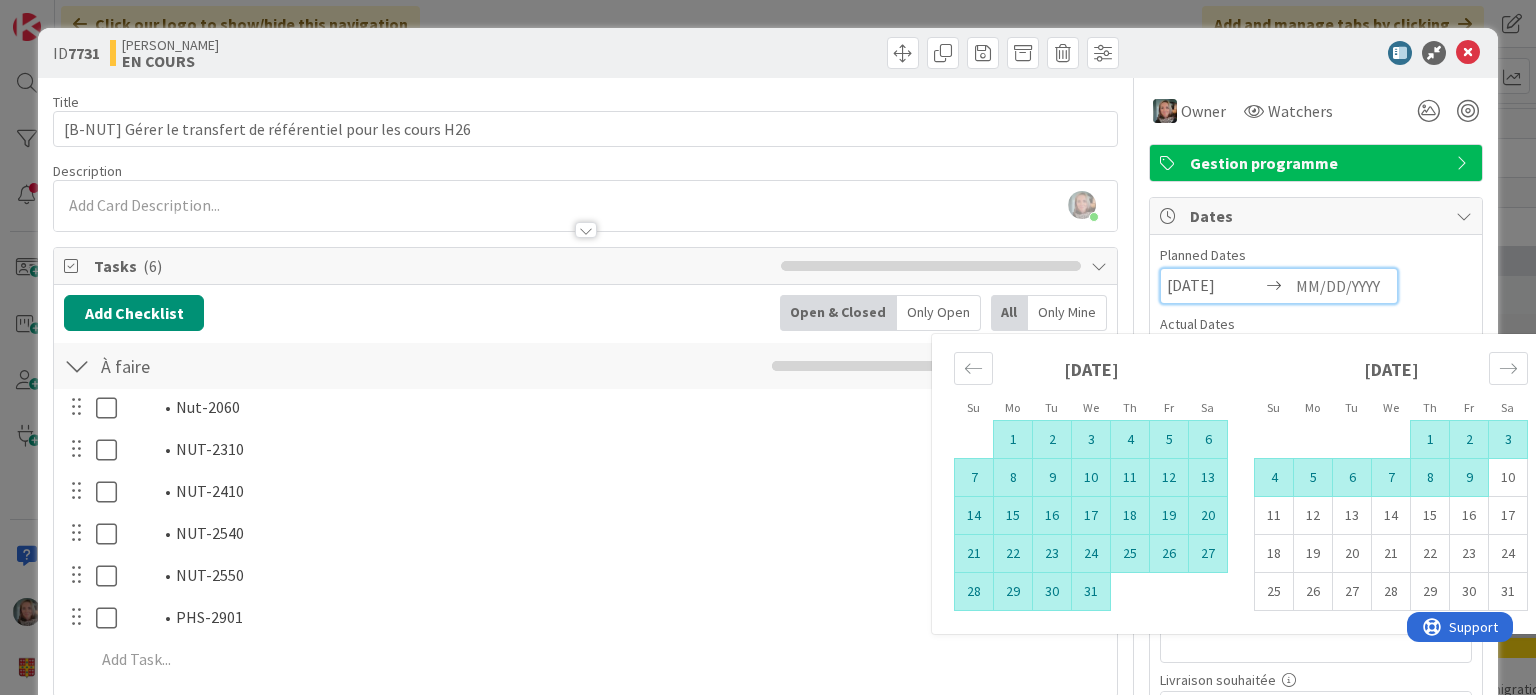 click on "9" at bounding box center [1469, 478] 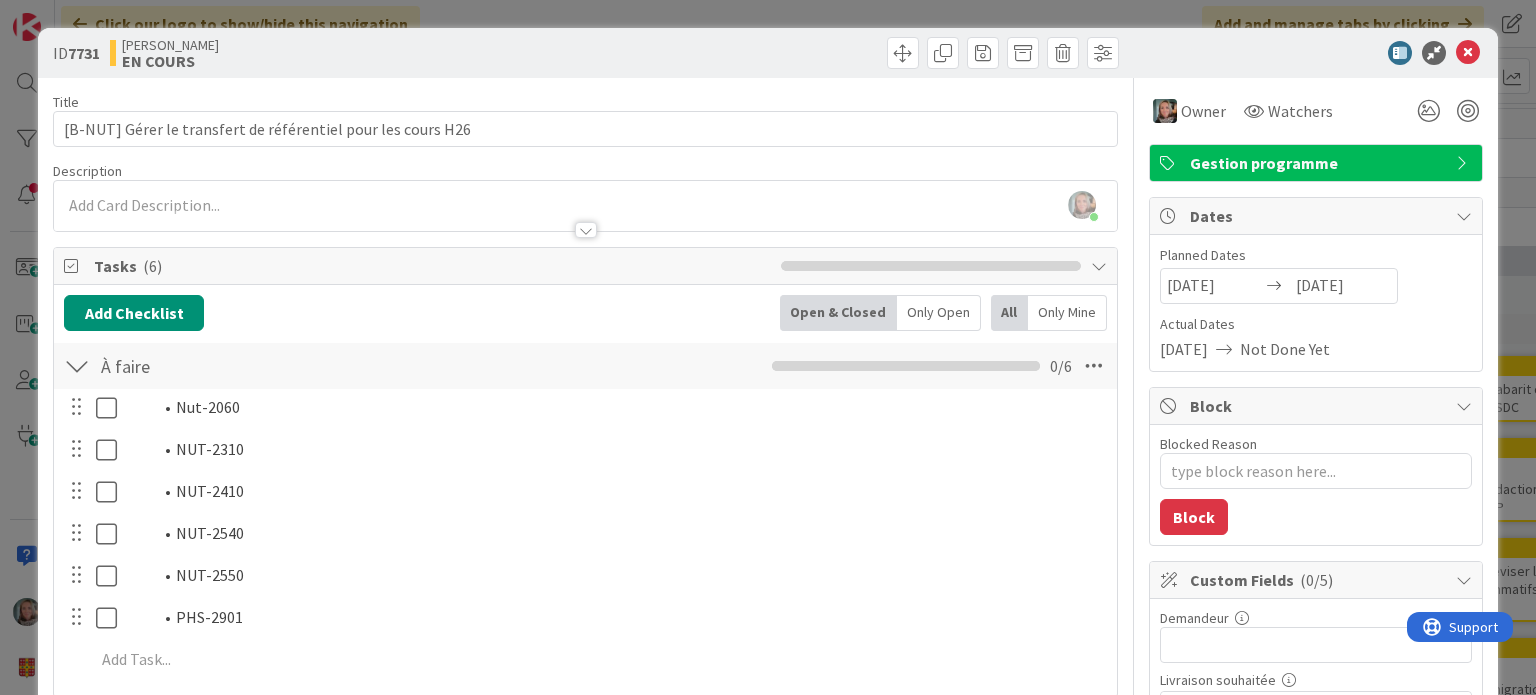type on "x" 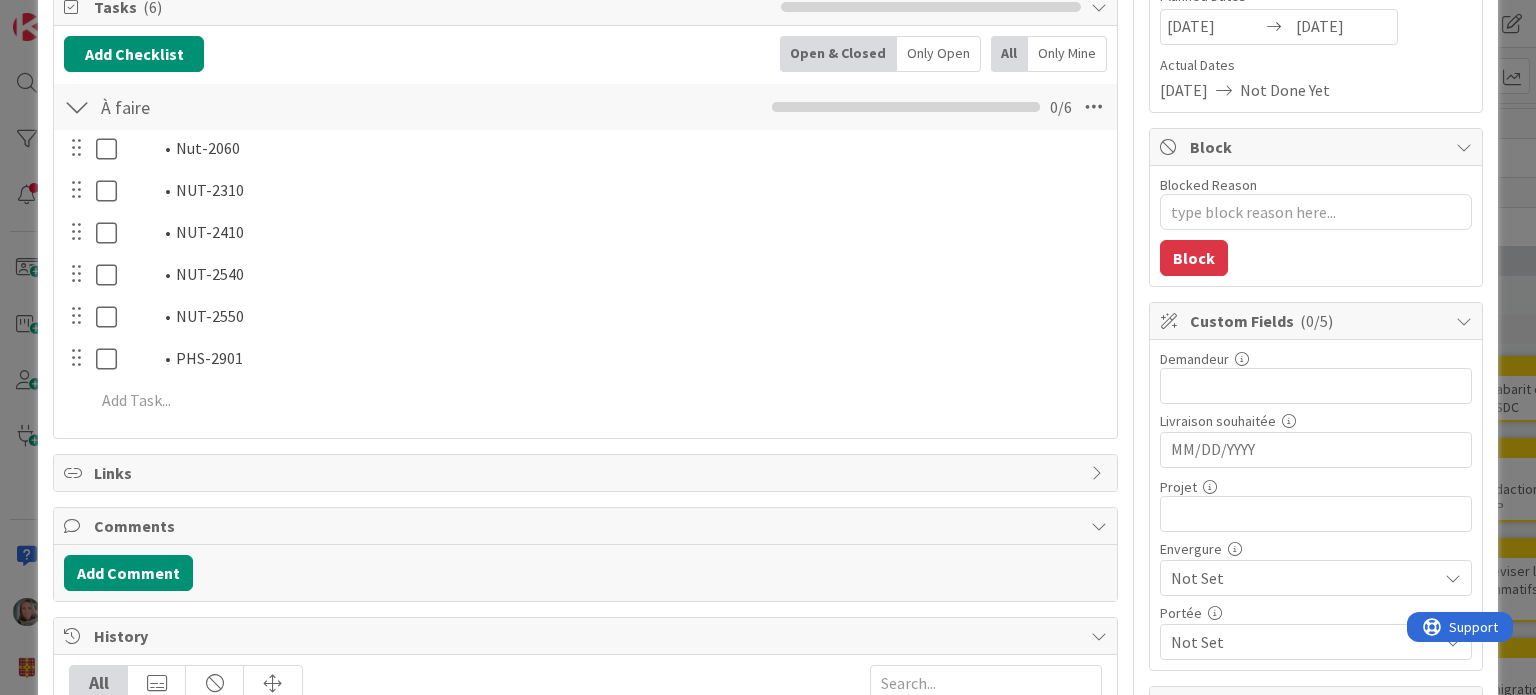 scroll, scrollTop: 300, scrollLeft: 0, axis: vertical 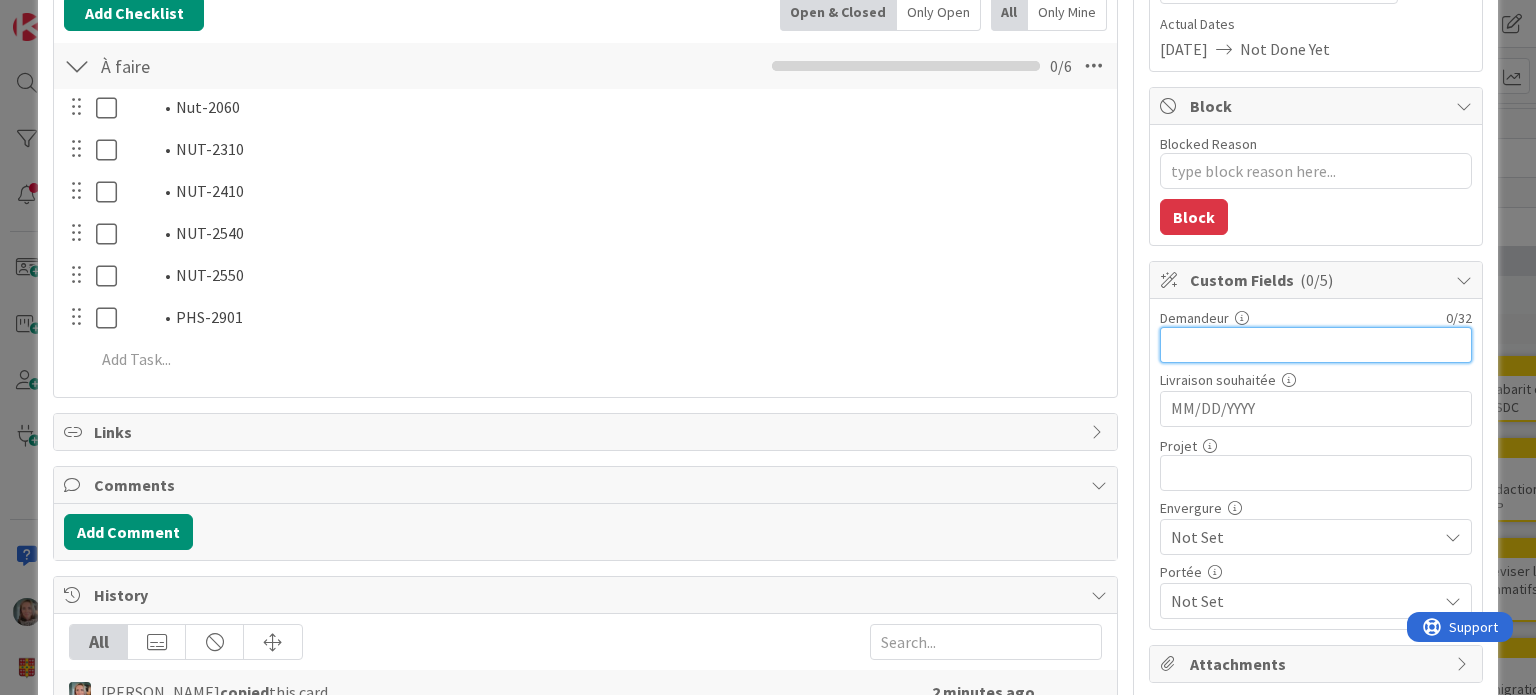 click at bounding box center (1316, 345) 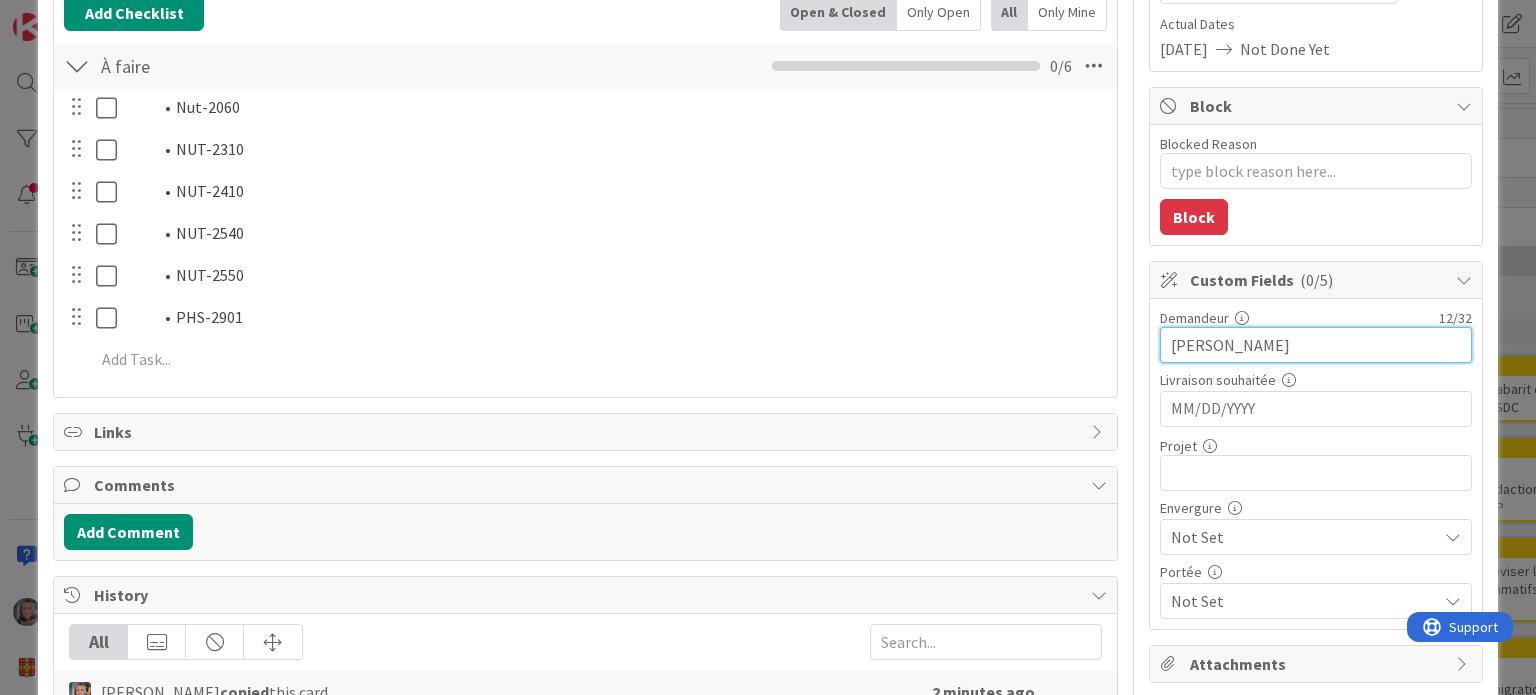 type on "[PERSON_NAME]" 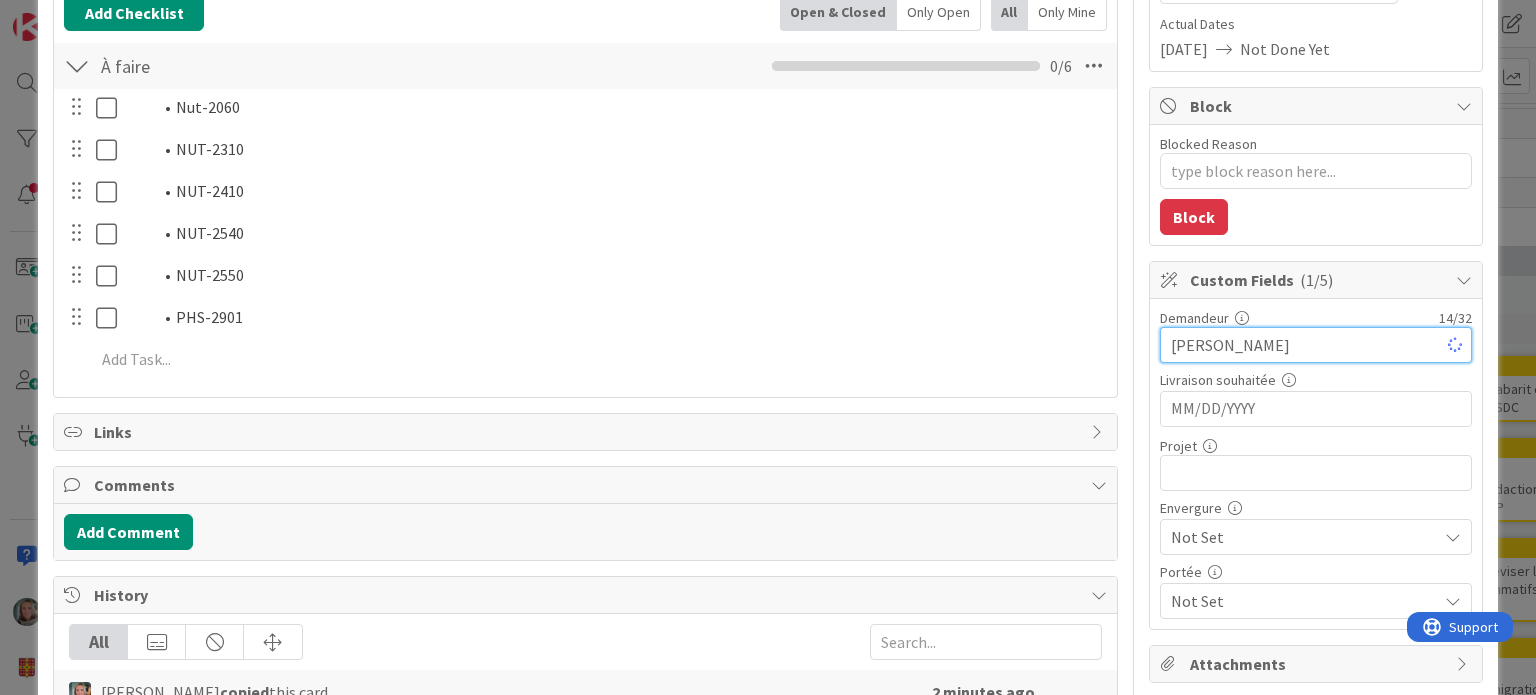 type on "x" 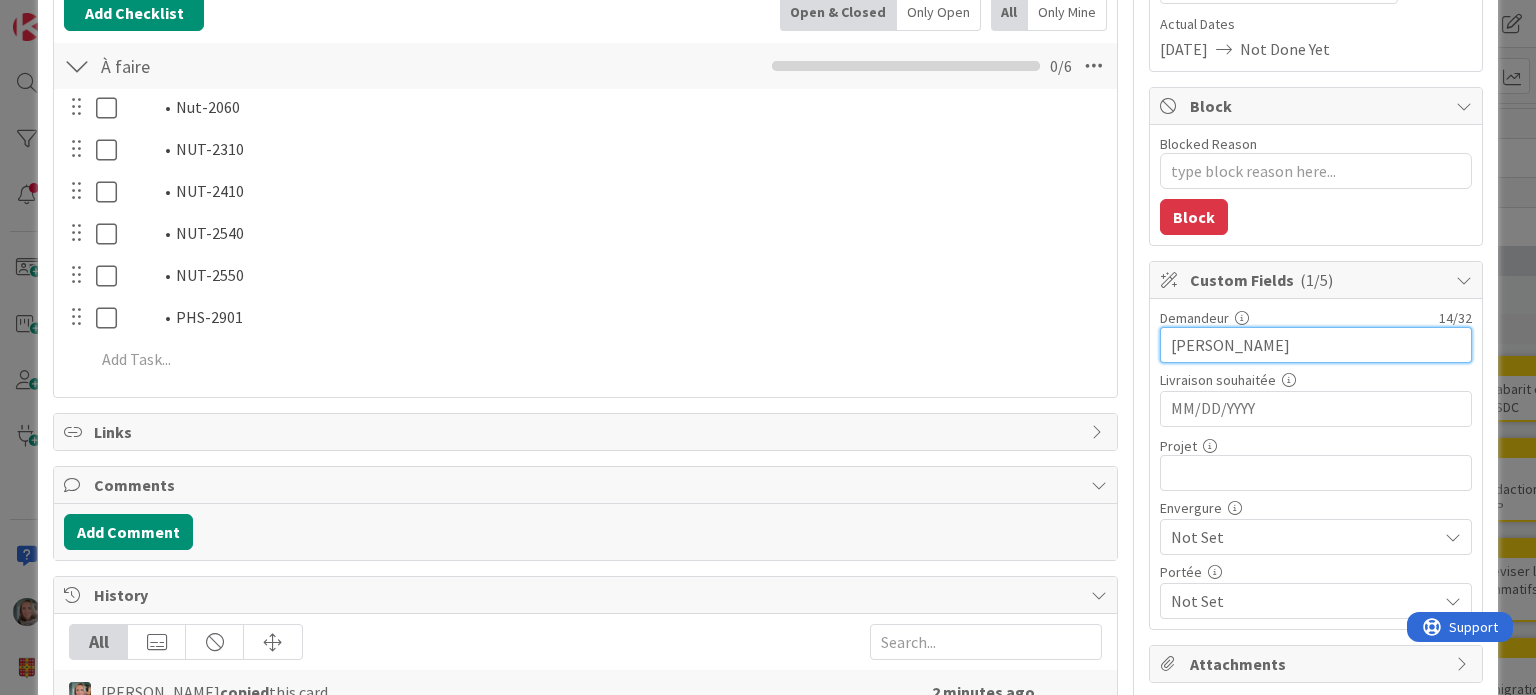 type on "[PERSON_NAME]" 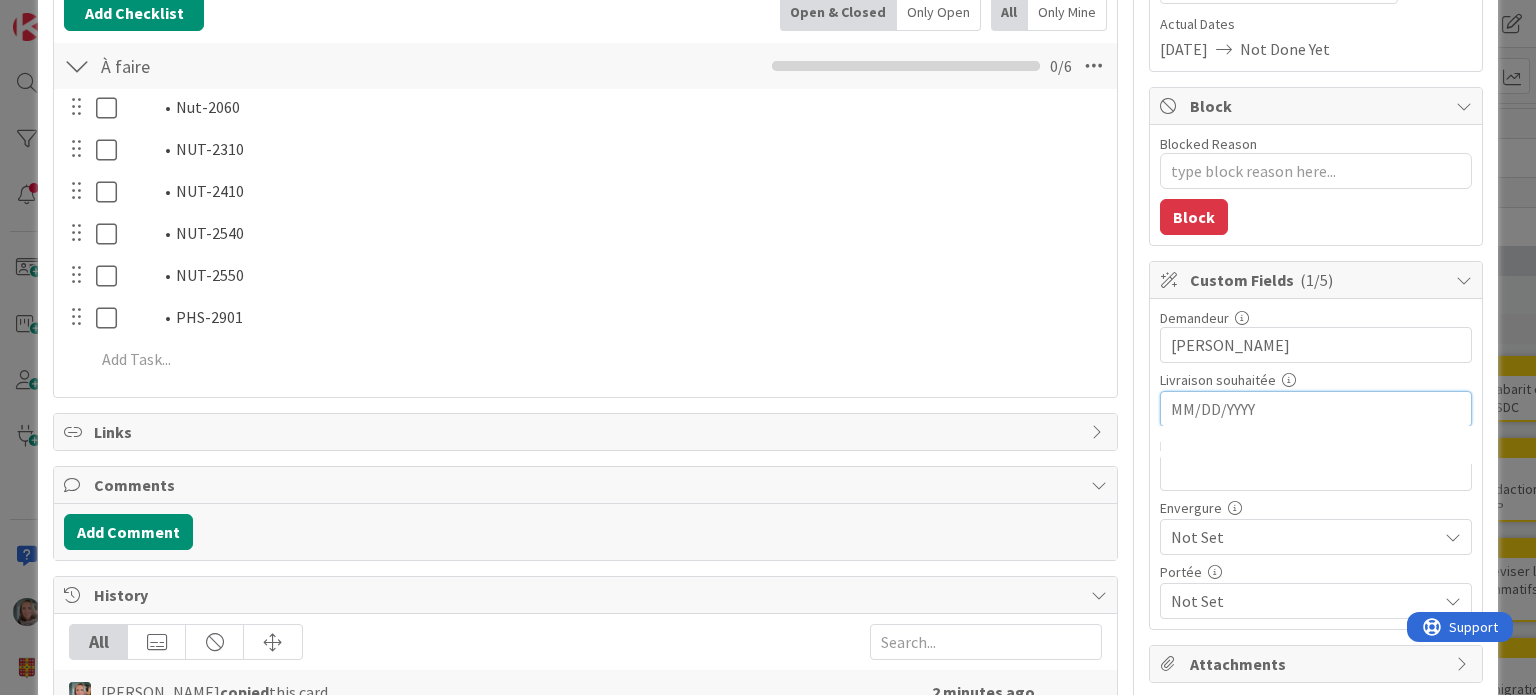 click at bounding box center [1316, 409] 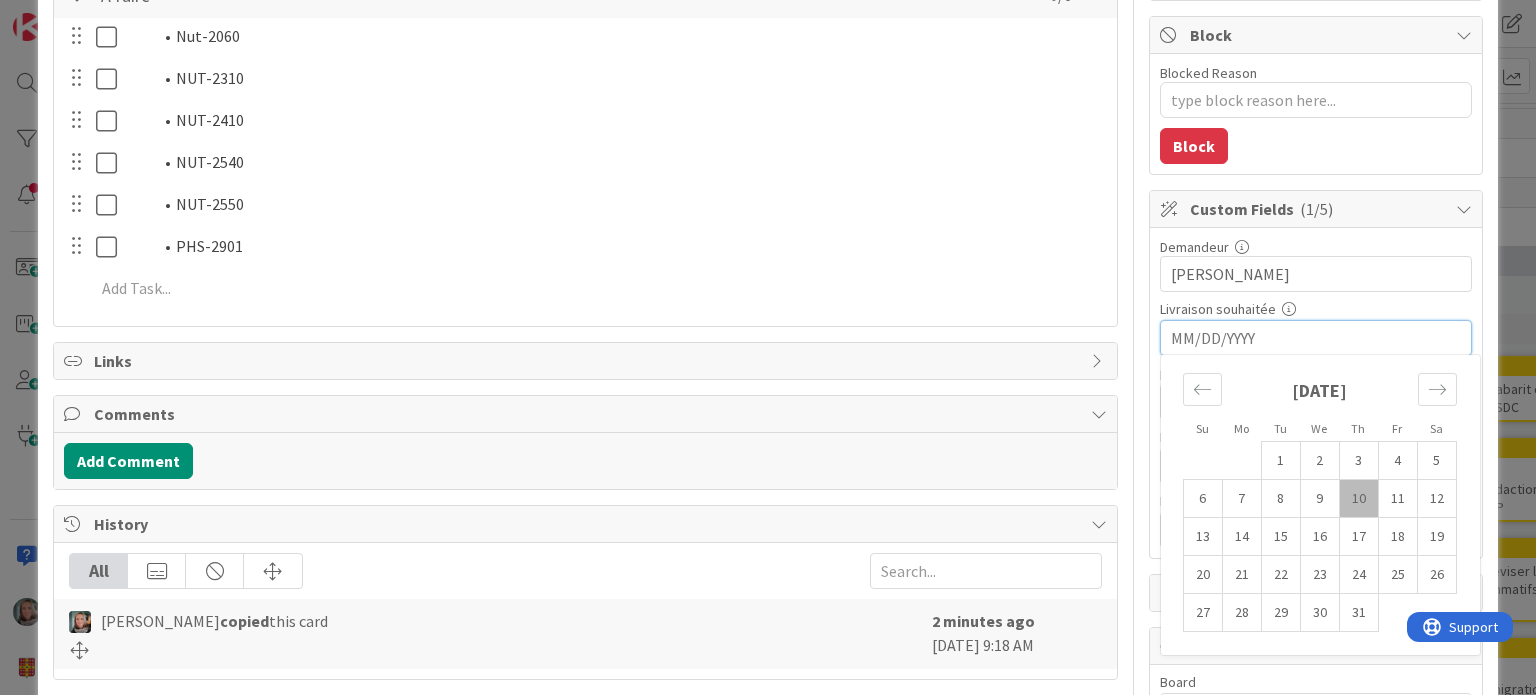 scroll, scrollTop: 500, scrollLeft: 0, axis: vertical 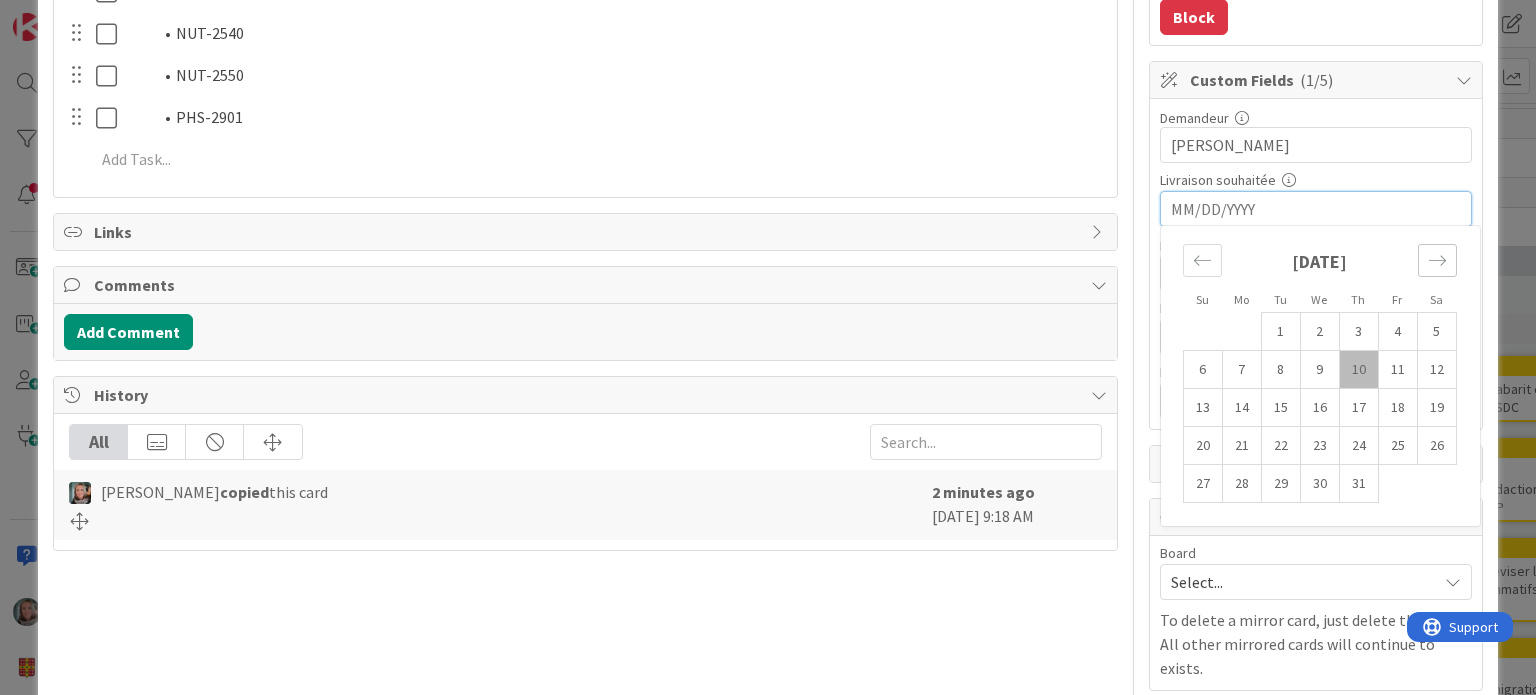 click 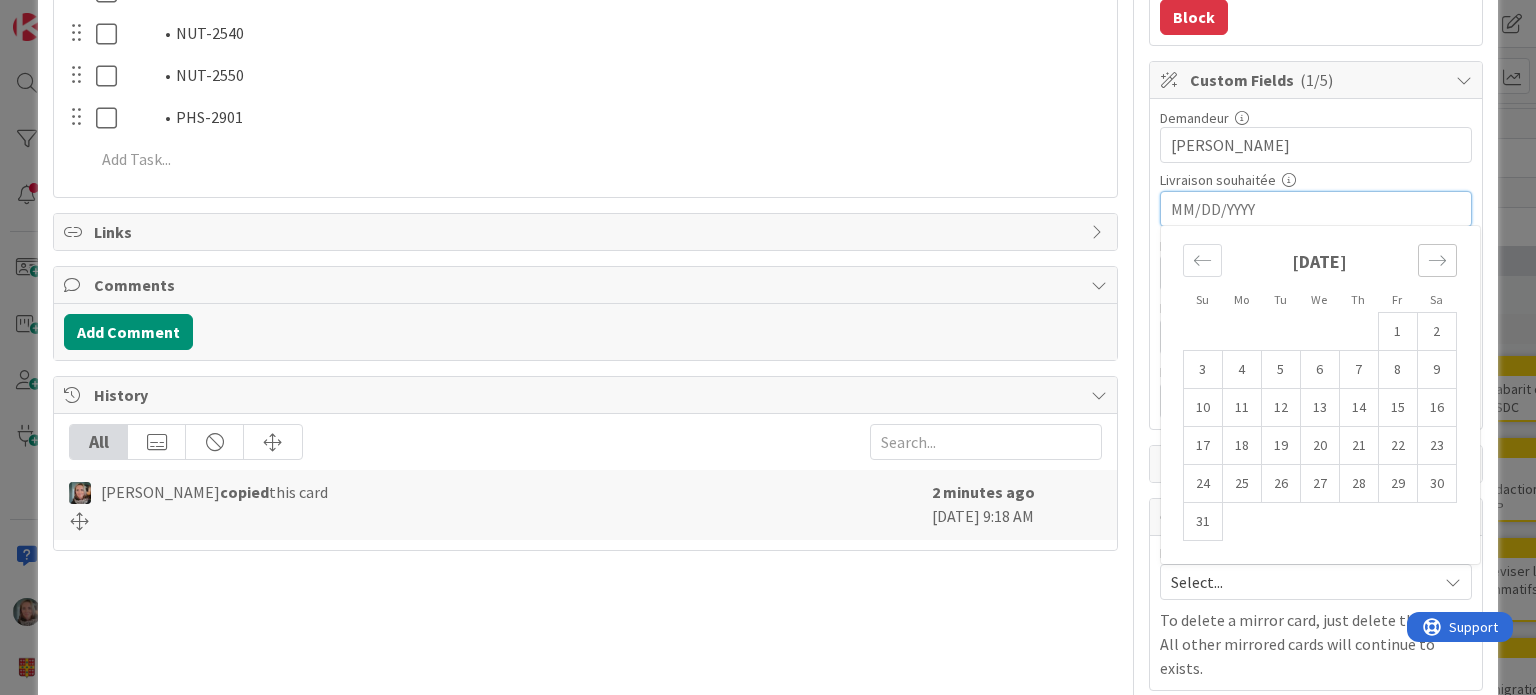 click 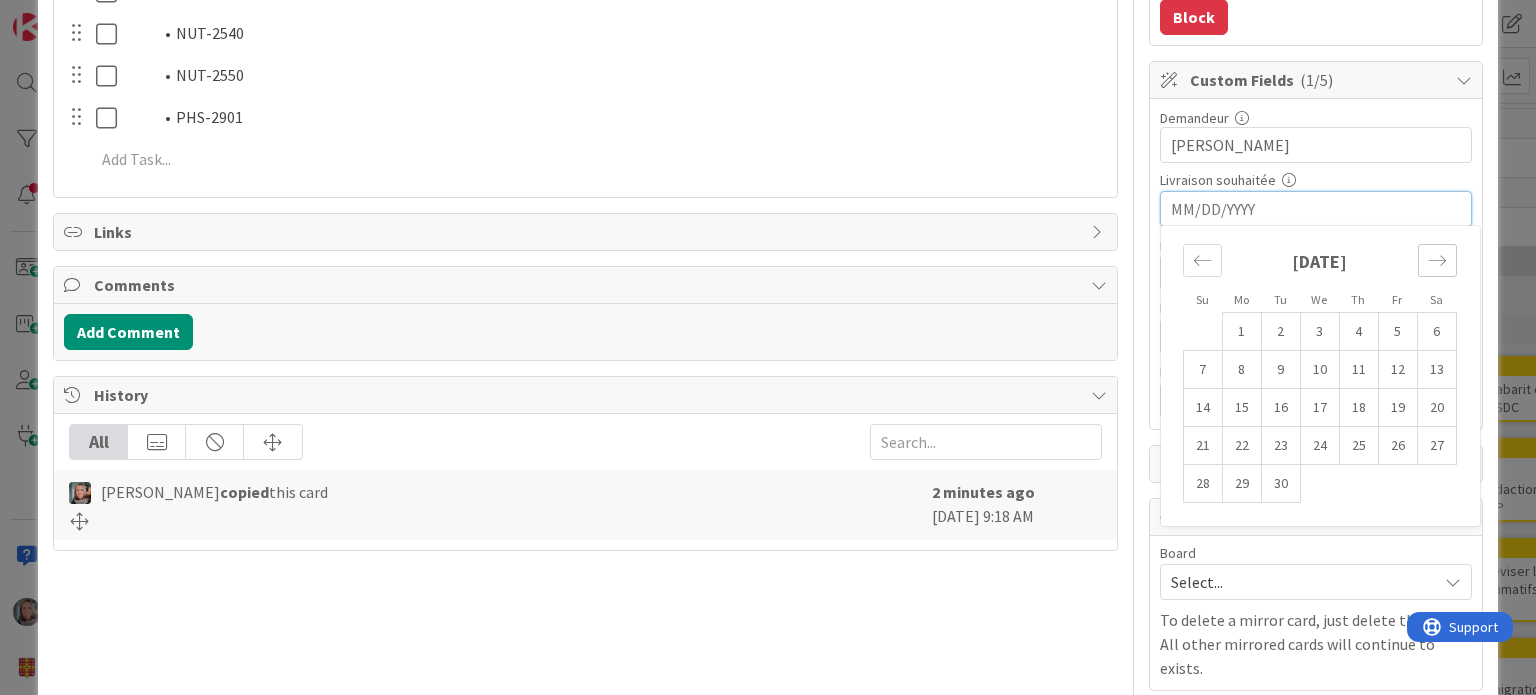 click 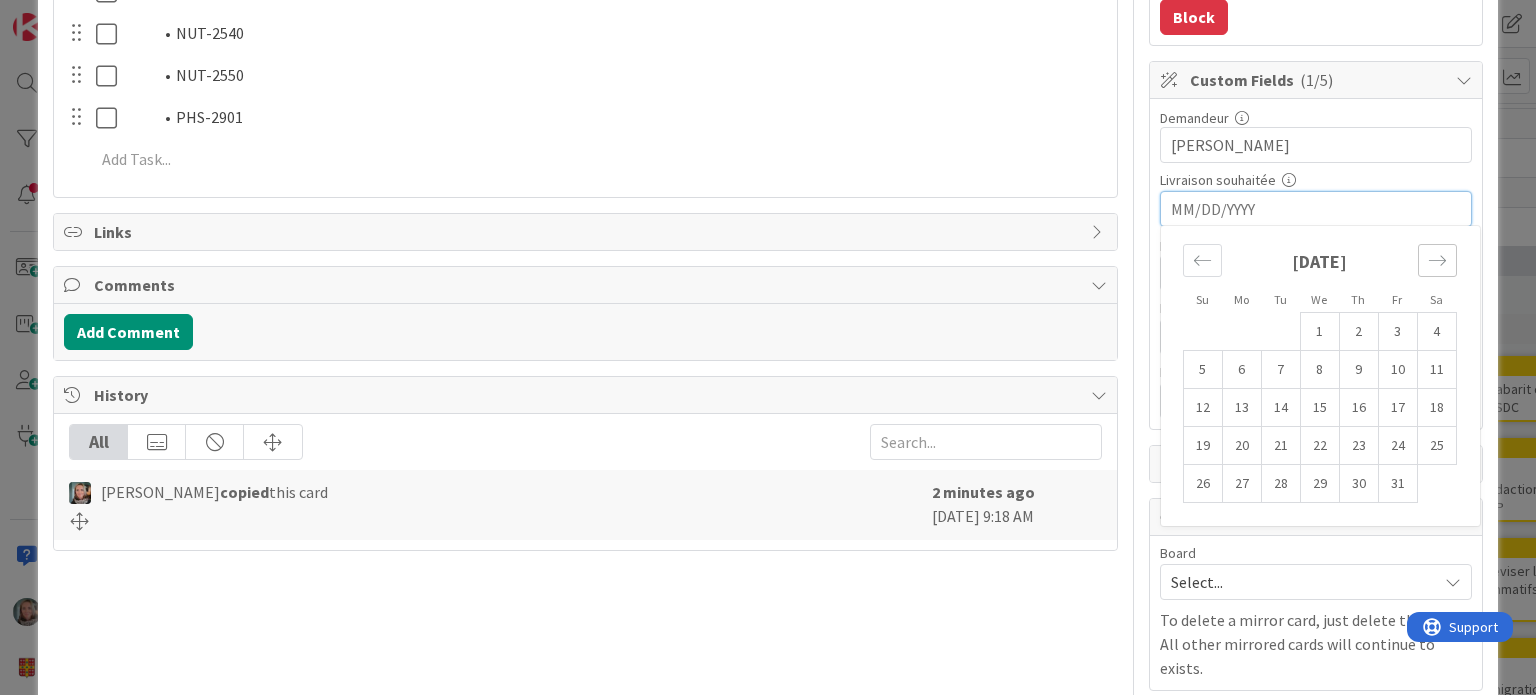 click 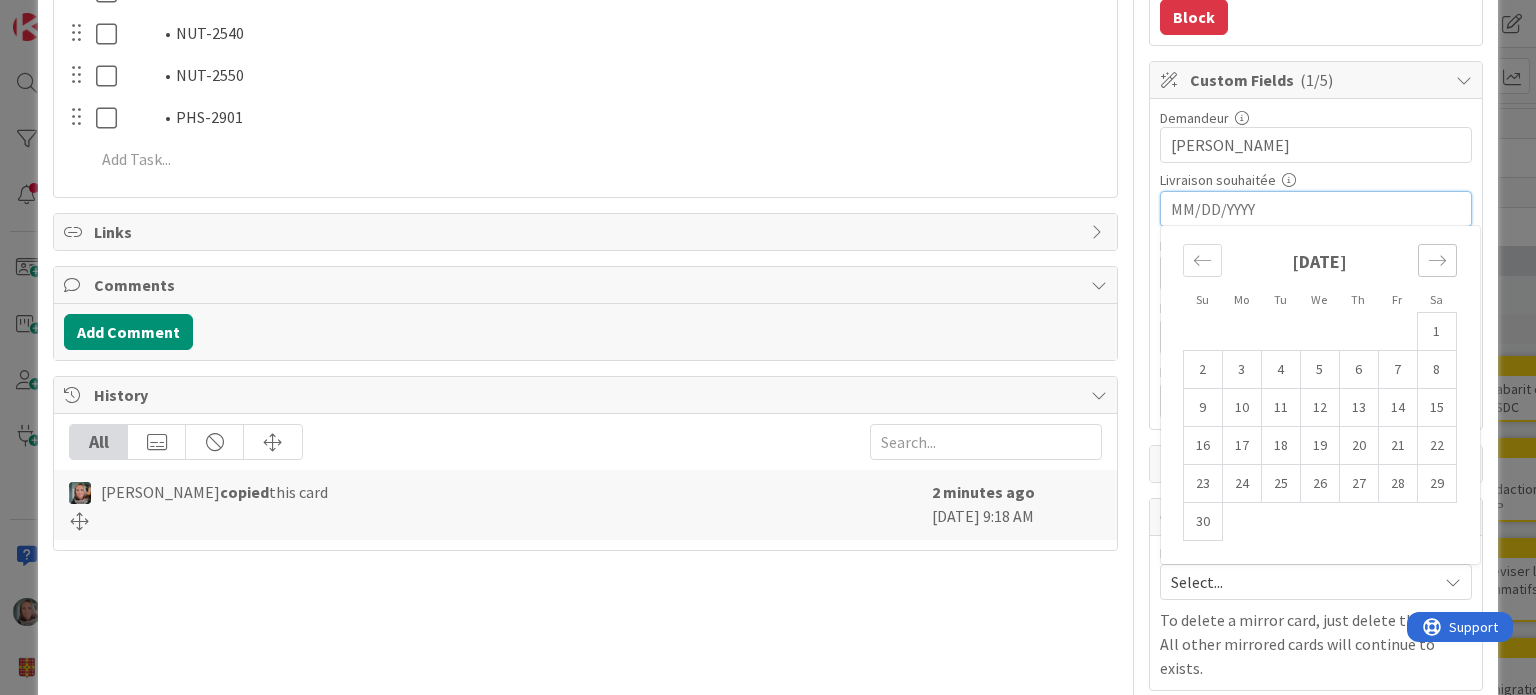 click 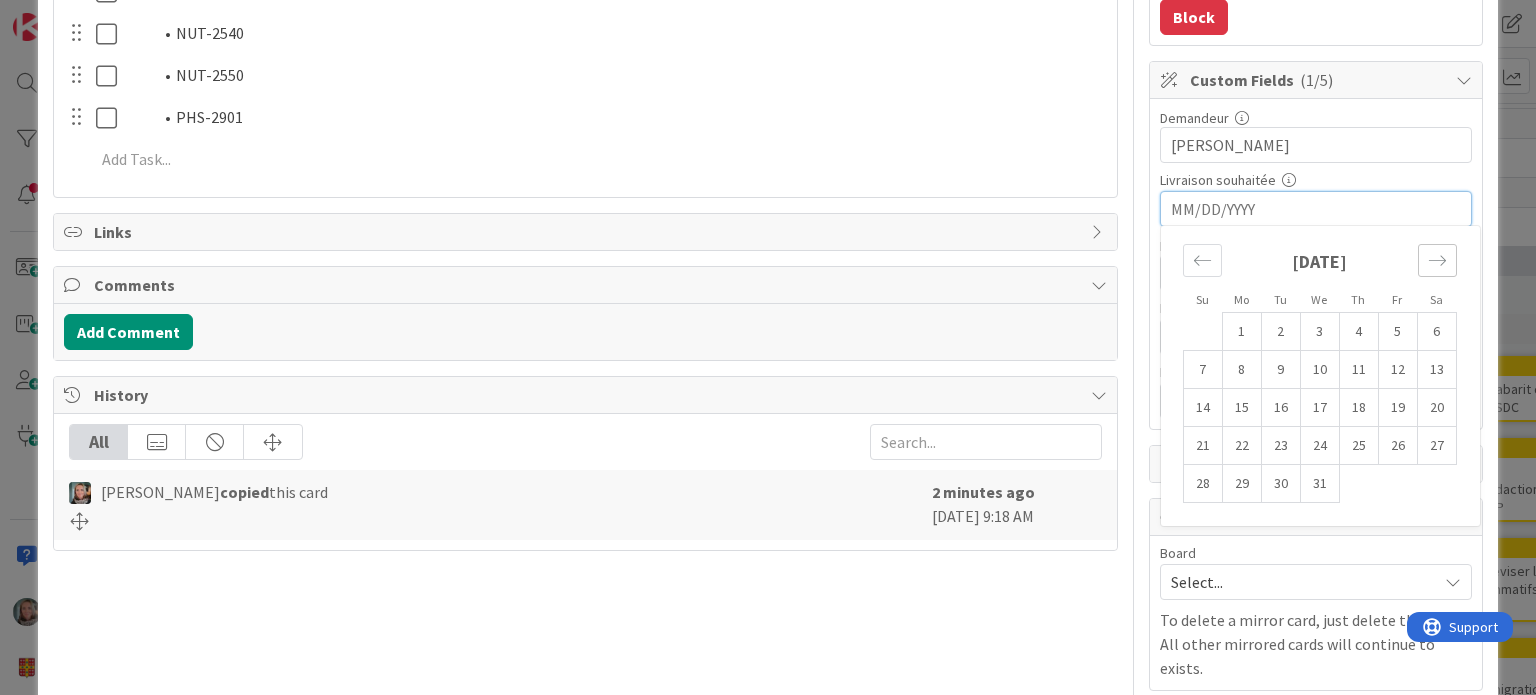 click 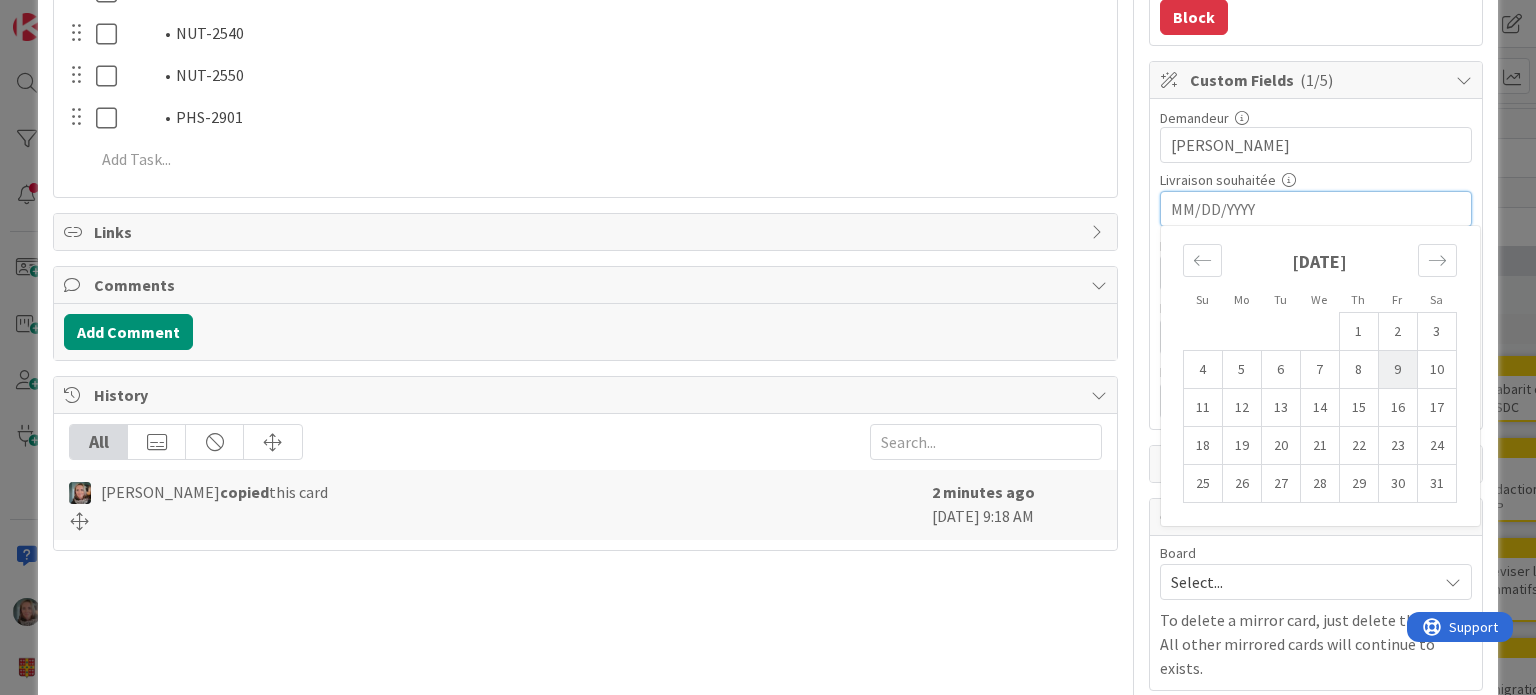 click on "9" at bounding box center [1397, 370] 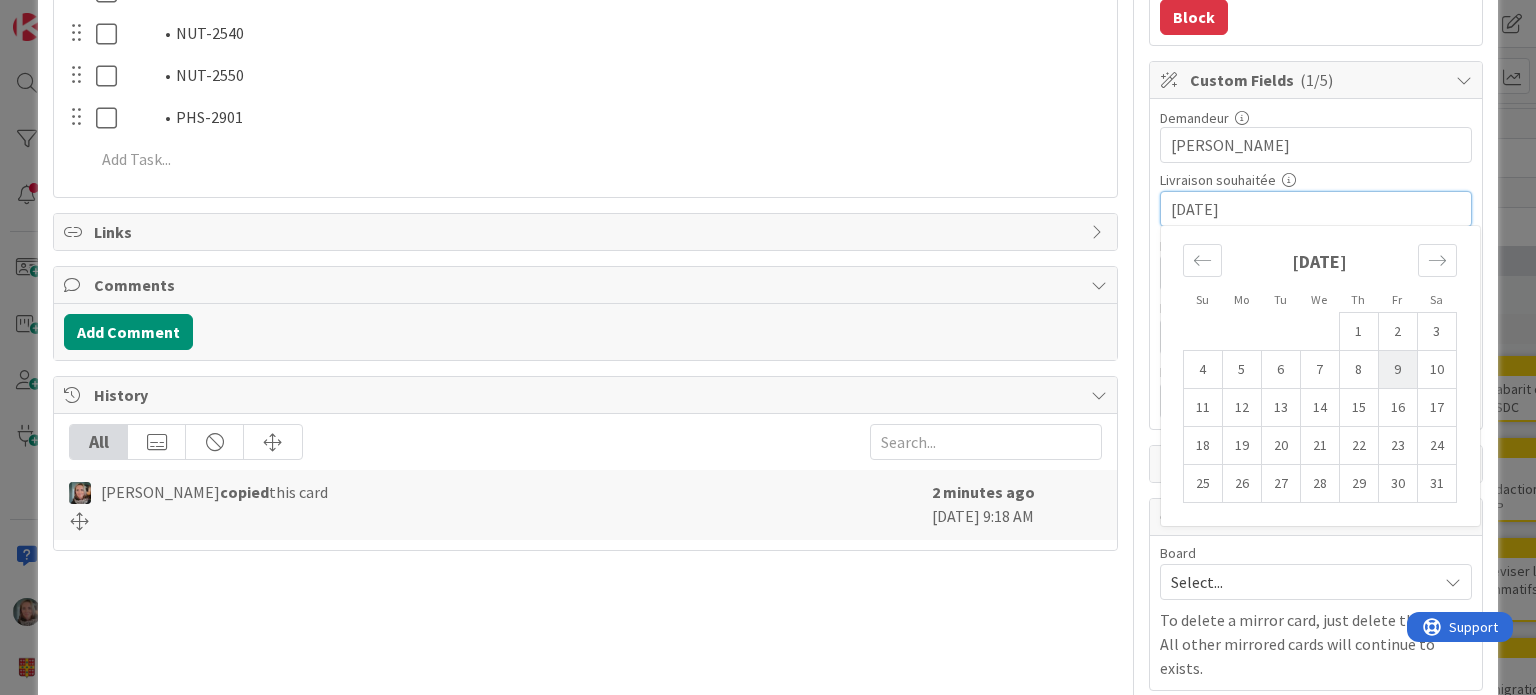 type on "x" 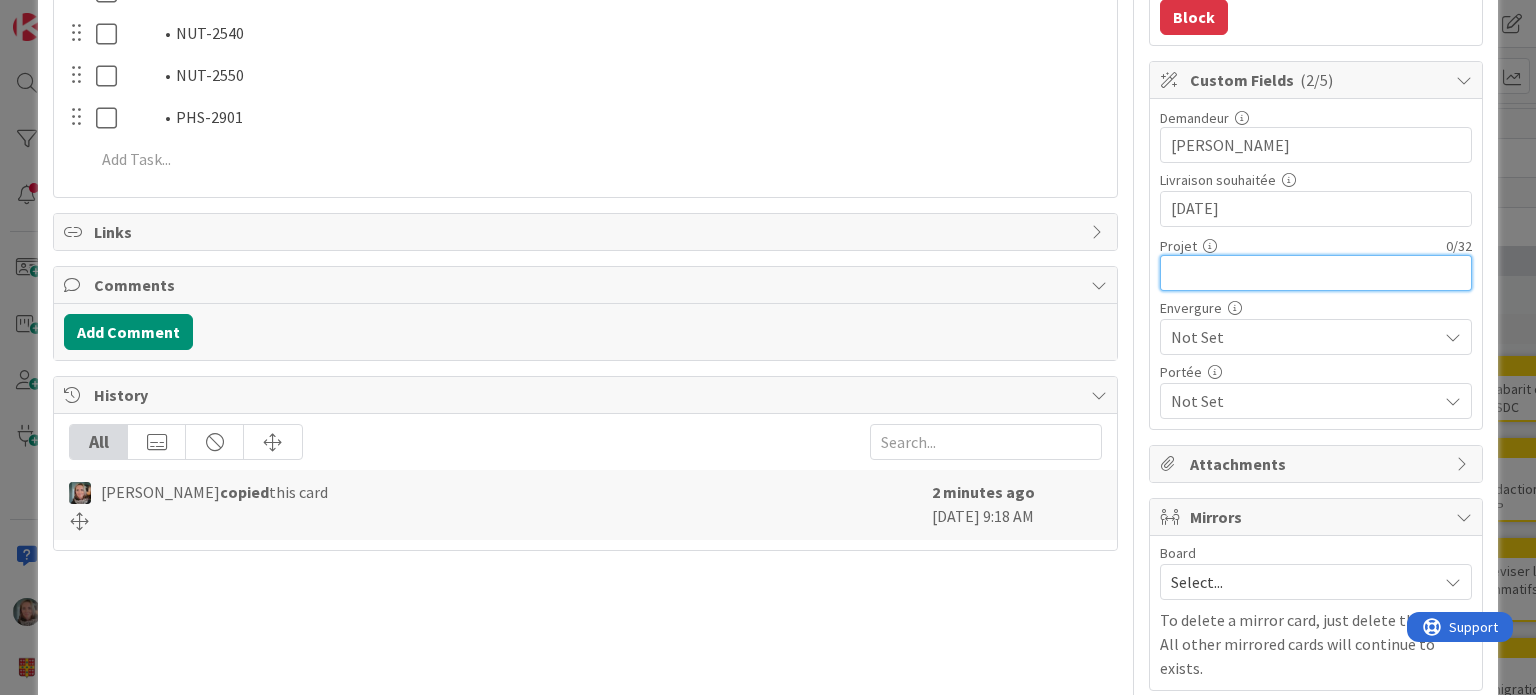 click at bounding box center (1316, 273) 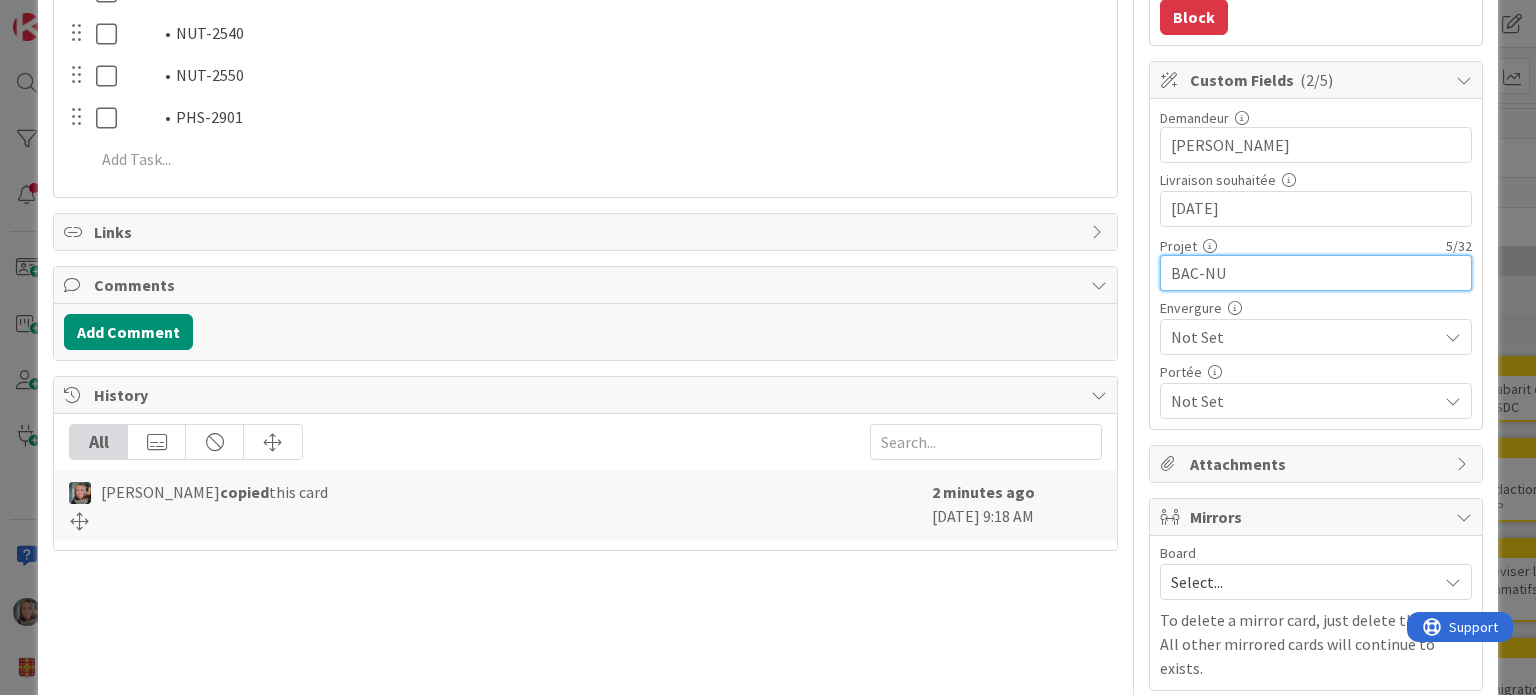 type on "BAC-NUT" 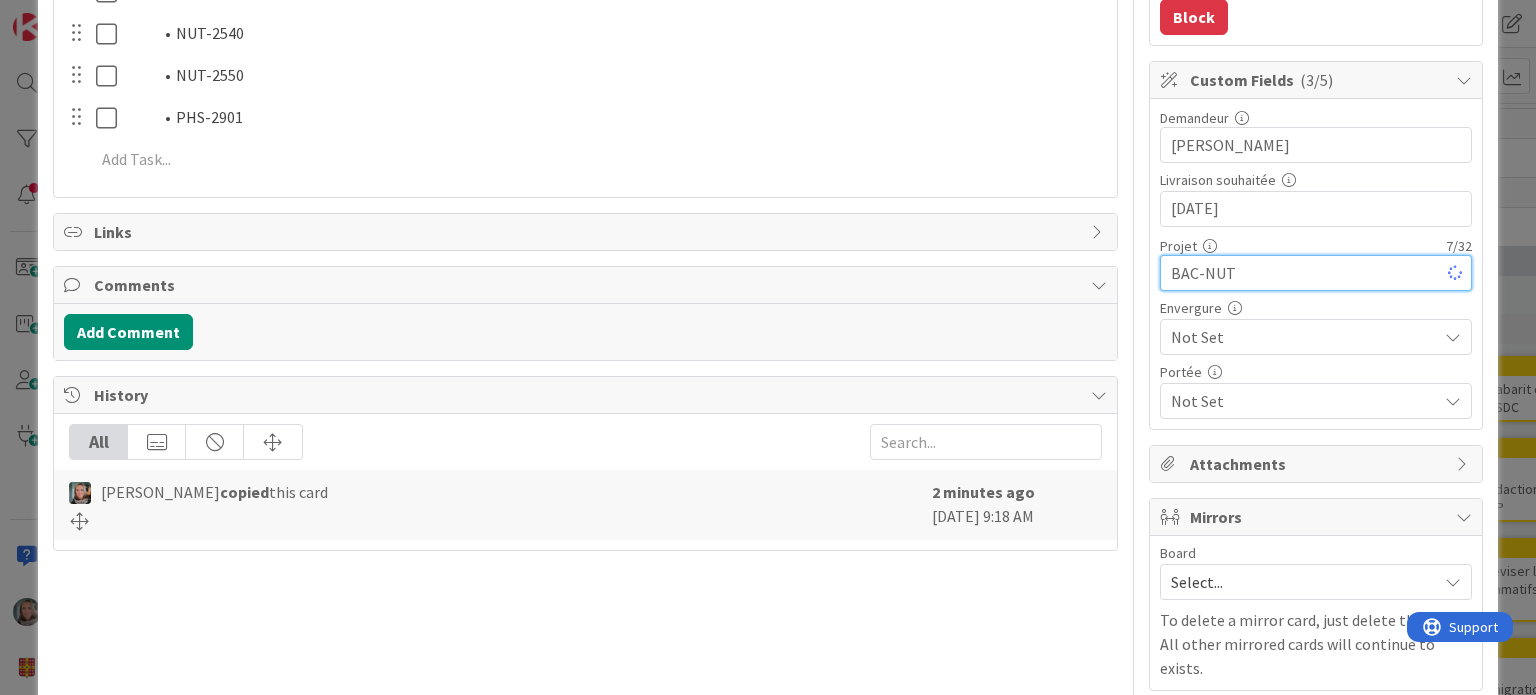 type on "x" 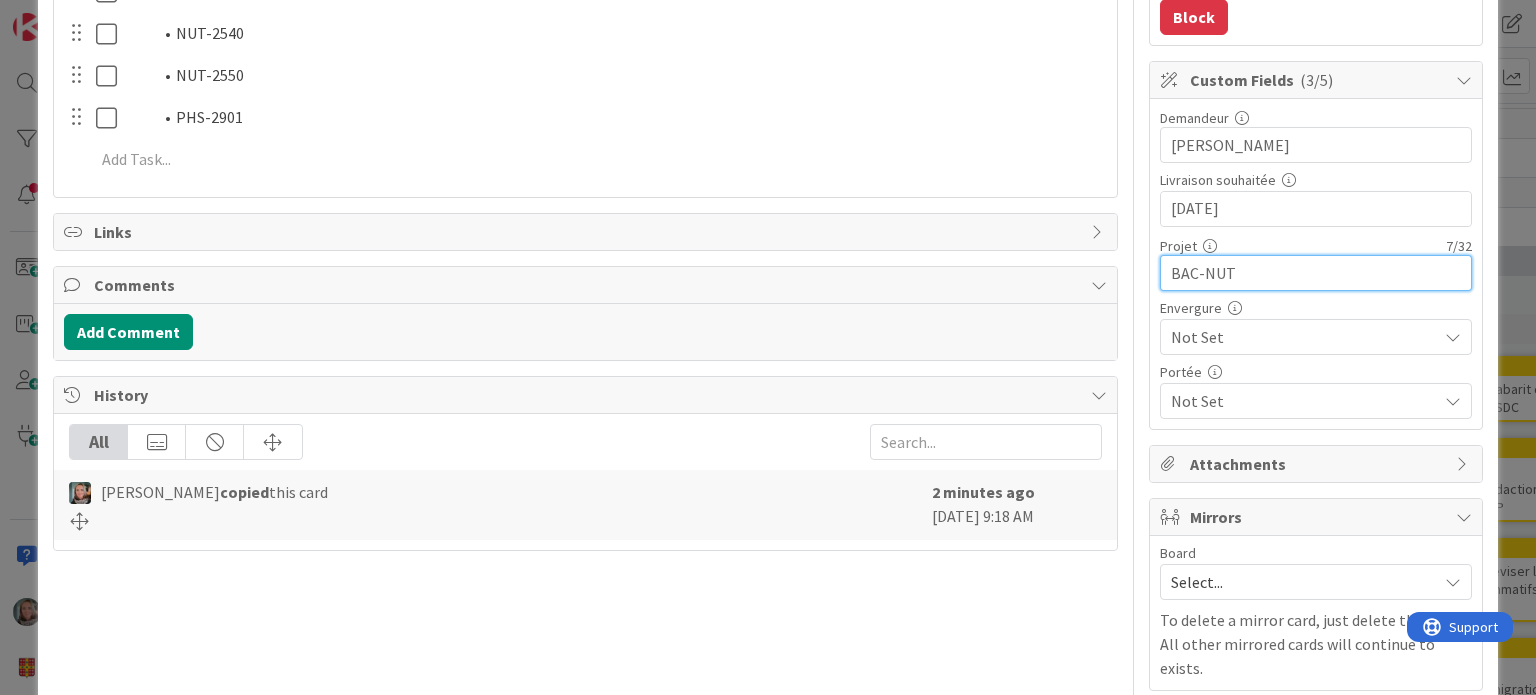 type on "BAC-NUT" 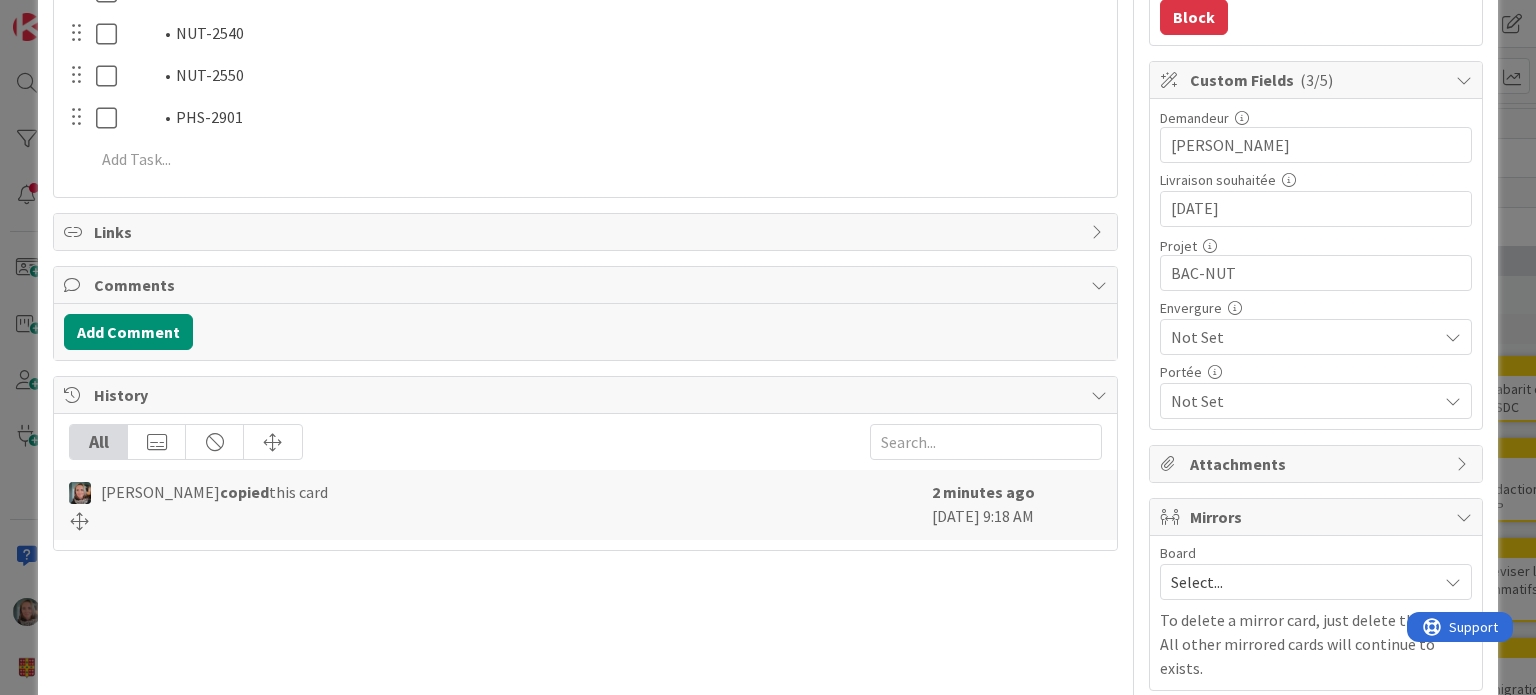 click on "Not Set" at bounding box center [1299, 337] 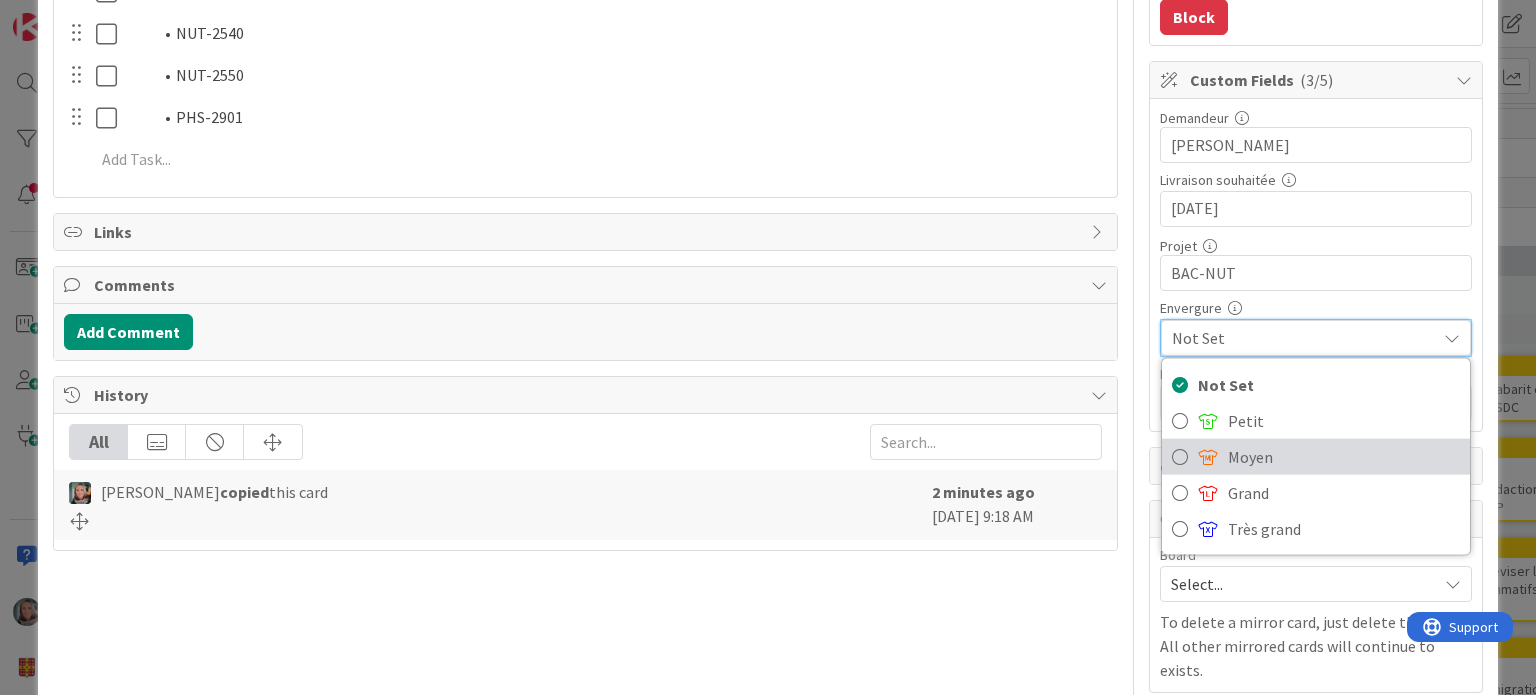 click on "Moyen" at bounding box center [1344, 457] 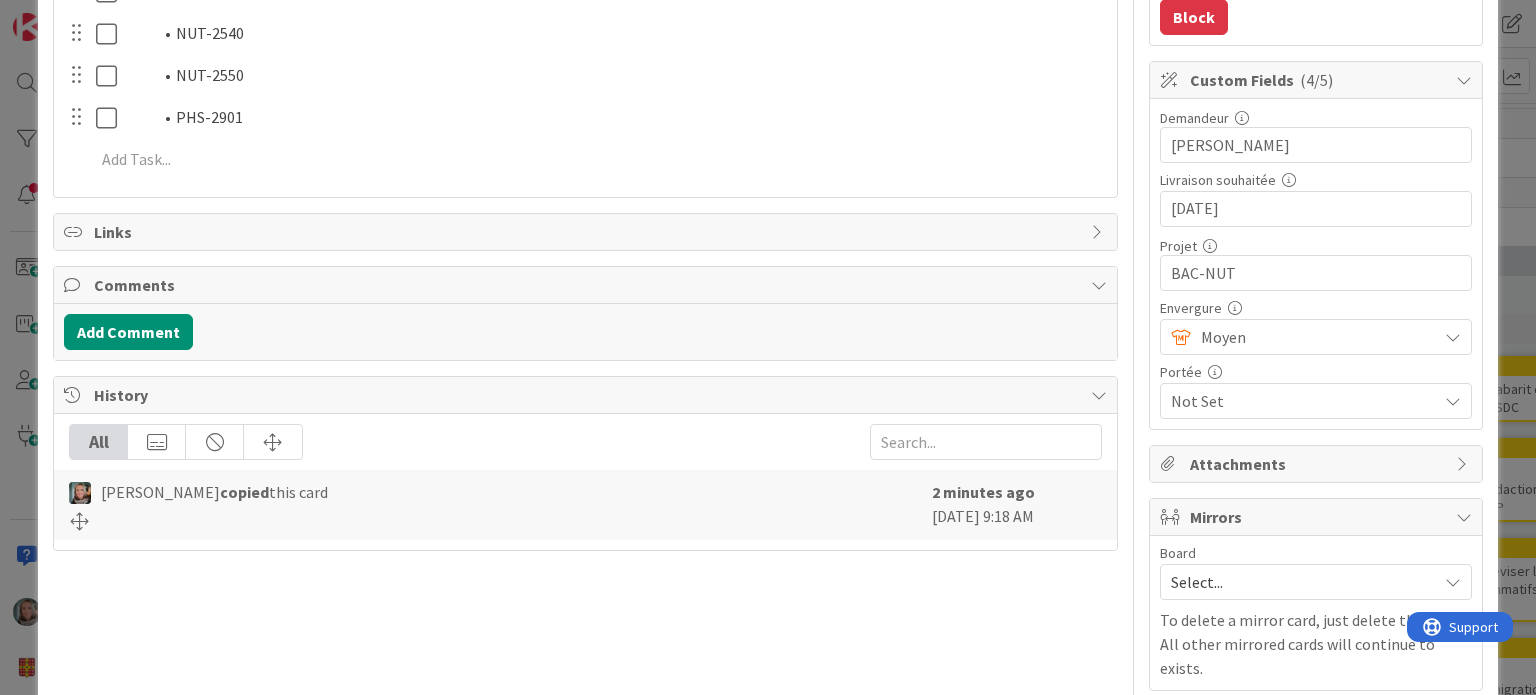 click on "Not Set" at bounding box center [1304, 401] 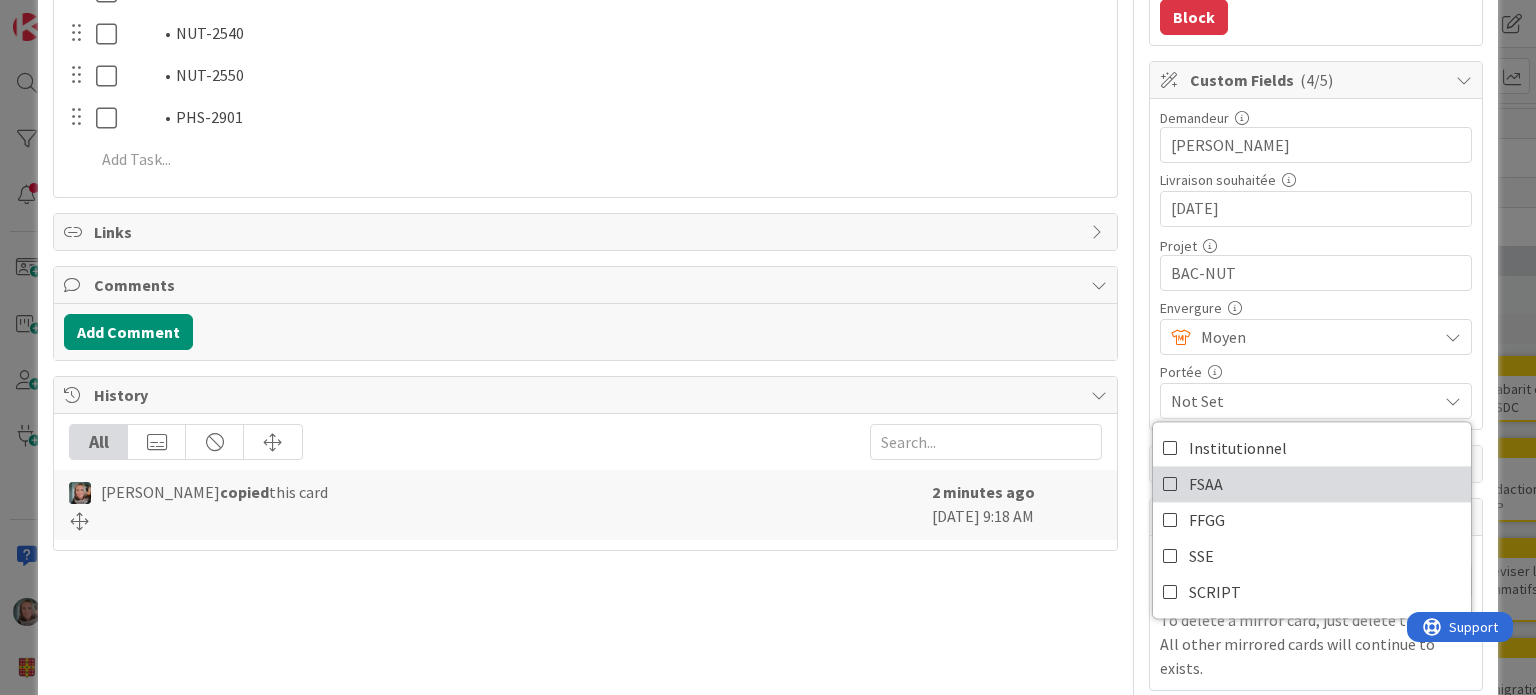 click at bounding box center [1171, 484] 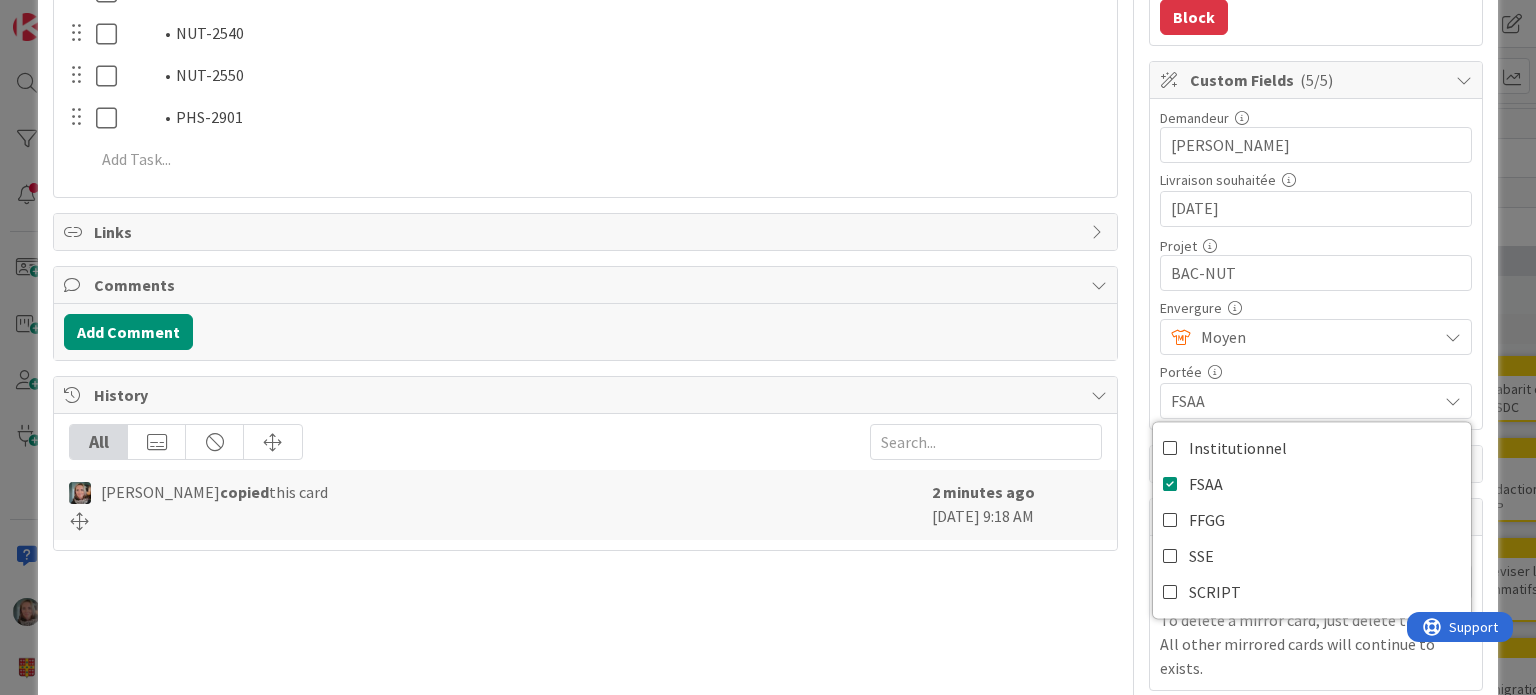 click on "Title 60 / 128 [B-NUT] Gérer le transfert de référentiel pour les cours H26 Description [PERSON_NAME] joined  2 m ago Owner Watchers Gestion programme Tasks ( 6 ) Add Checklist Back Open & Closed Only Open All Only Mine À faire Checklist Name 7 / 64 À faire 0 / 6 Nut-2060 Navigate forward to interact with the calendar and select a date. Press the question mark key to get the keyboard shortcuts for changing dates. Update Cancel NUT-2310 Navigate forward to interact with the calendar and select a date. Press the question mark key to get the keyboard shortcuts for changing dates. Update Cancel NUT-2410 Navigate forward to interact with the calendar and select a date. Press the question mark key to get the keyboard shortcuts for changing dates. Update Cancel NUT-2540 Navigate forward to interact with the calendar and select a date. Press the question mark key to get the keyboard shortcuts for changing dates. Update Cancel NUT-2550 Update Cancel PHS-2901 Update Cancel Add Add Multiple Cancel Links 0" at bounding box center [767, 161] 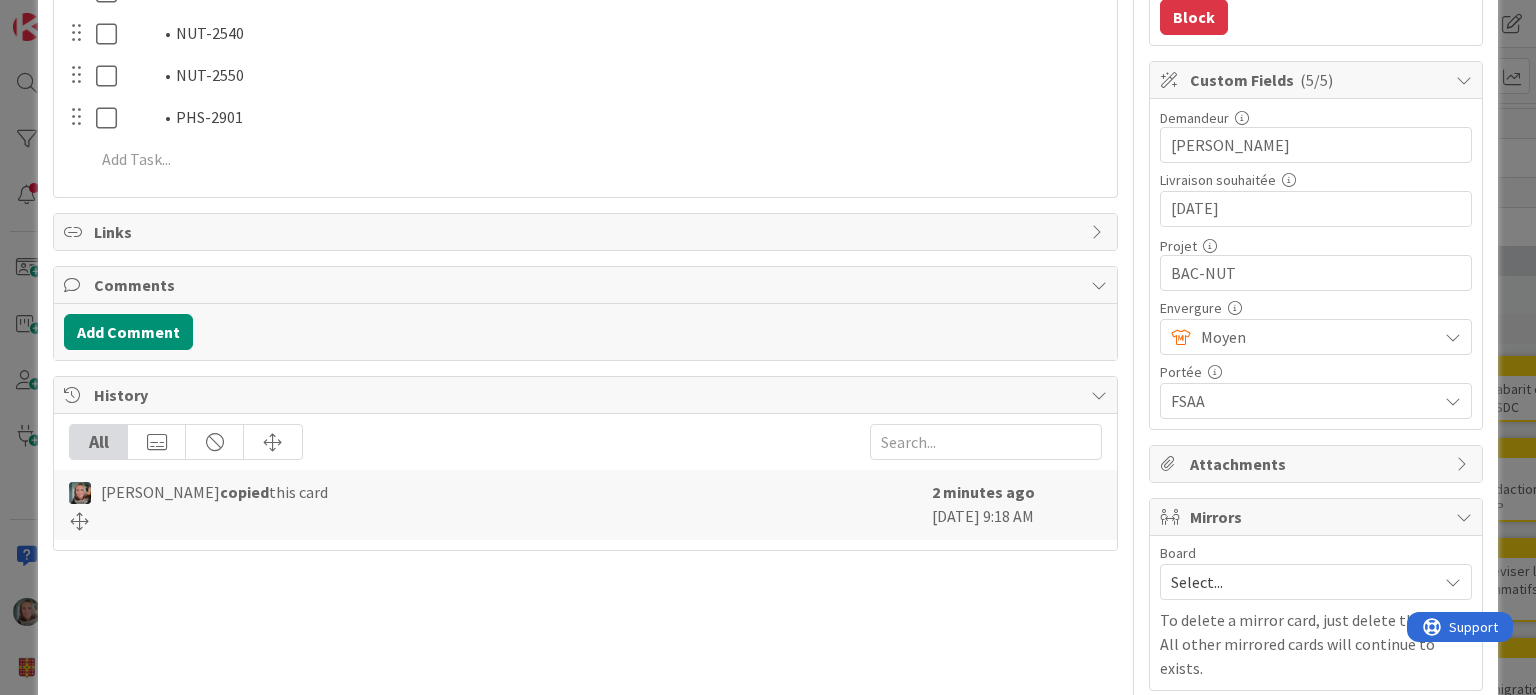 scroll, scrollTop: 562, scrollLeft: 0, axis: vertical 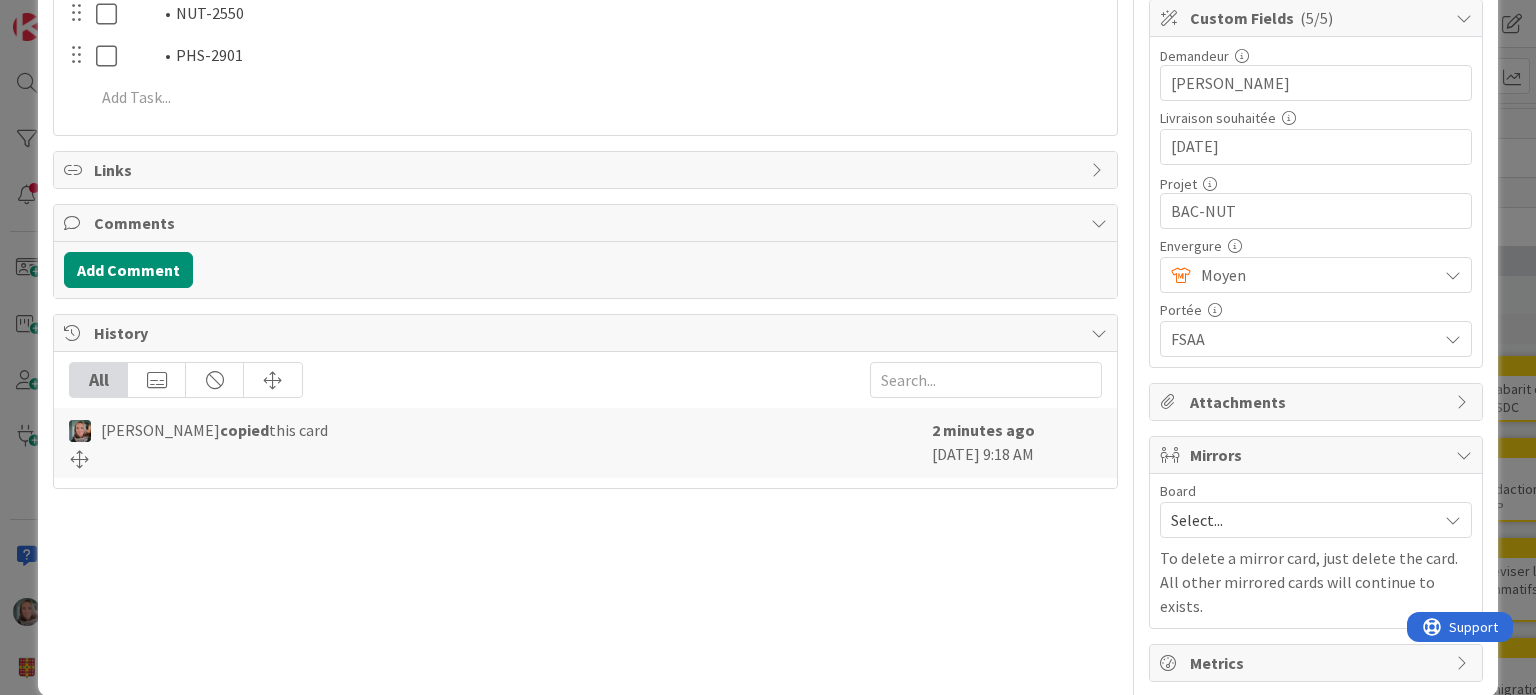 click on "Select..." at bounding box center (1299, 520) 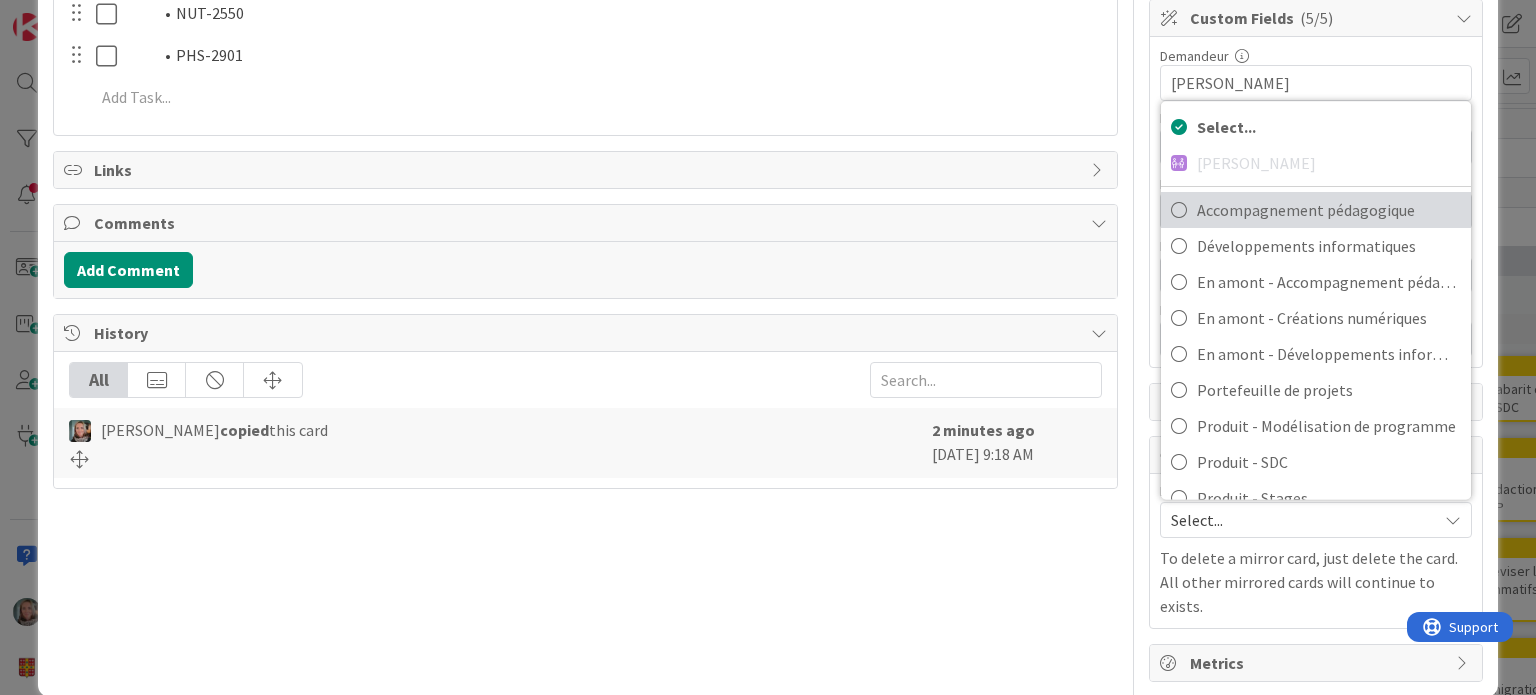 click on "Accompagnement pédagogique" at bounding box center (1329, 210) 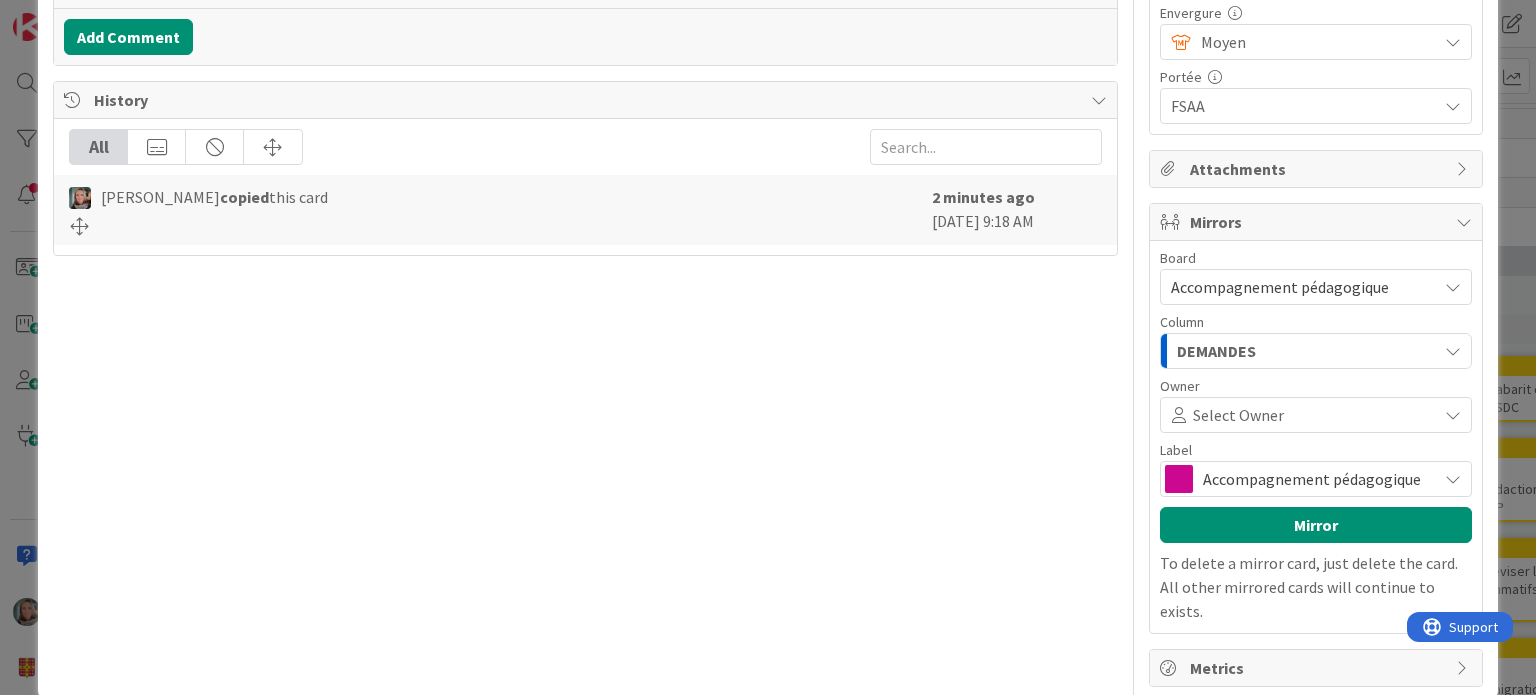 scroll, scrollTop: 800, scrollLeft: 0, axis: vertical 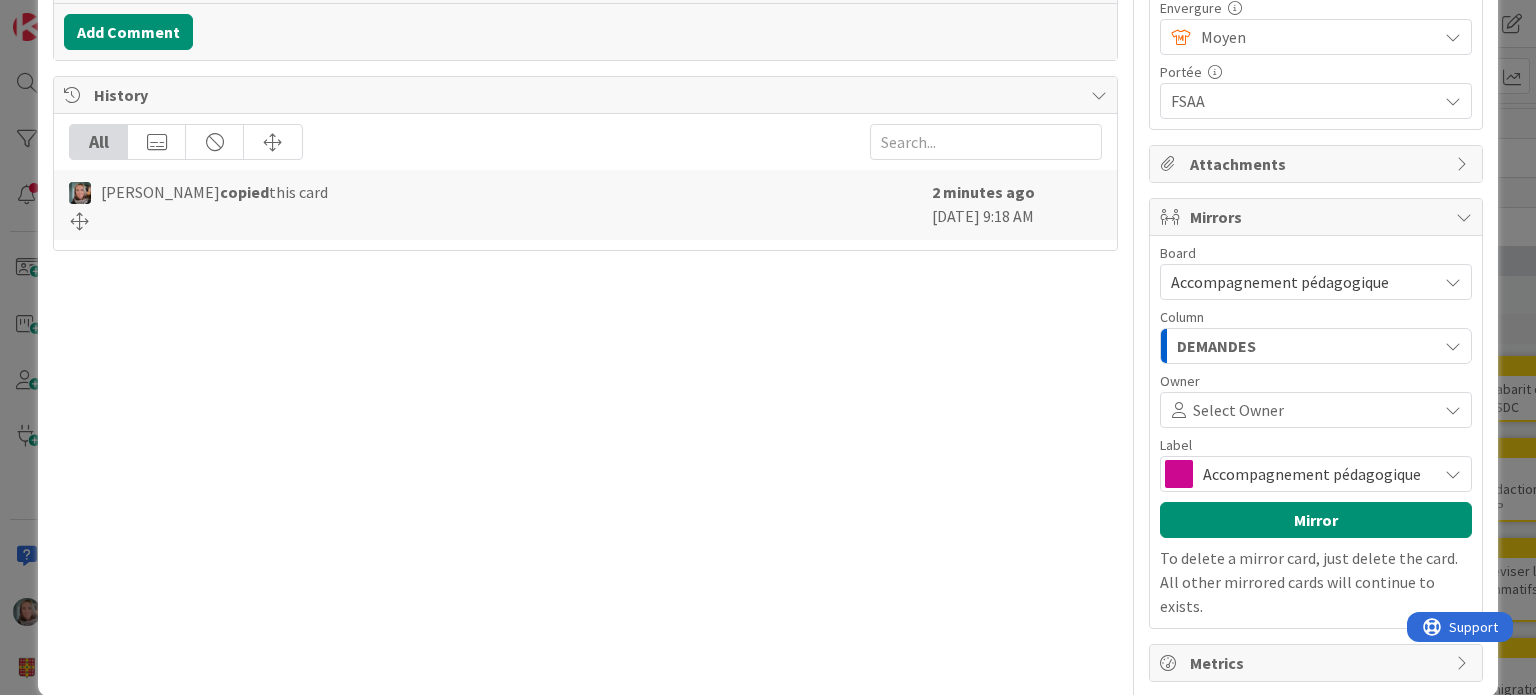 click on "DEMANDES" at bounding box center [1216, 346] 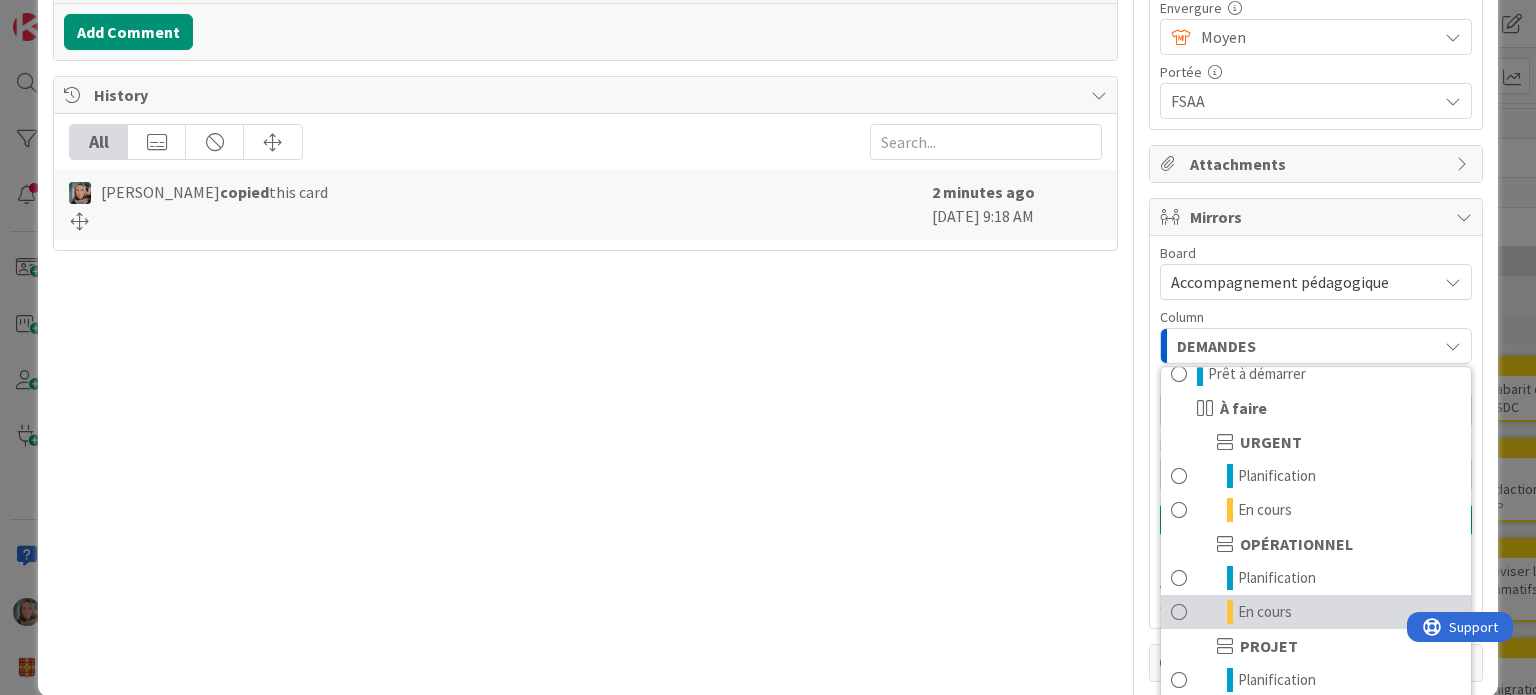 scroll, scrollTop: 93, scrollLeft: 0, axis: vertical 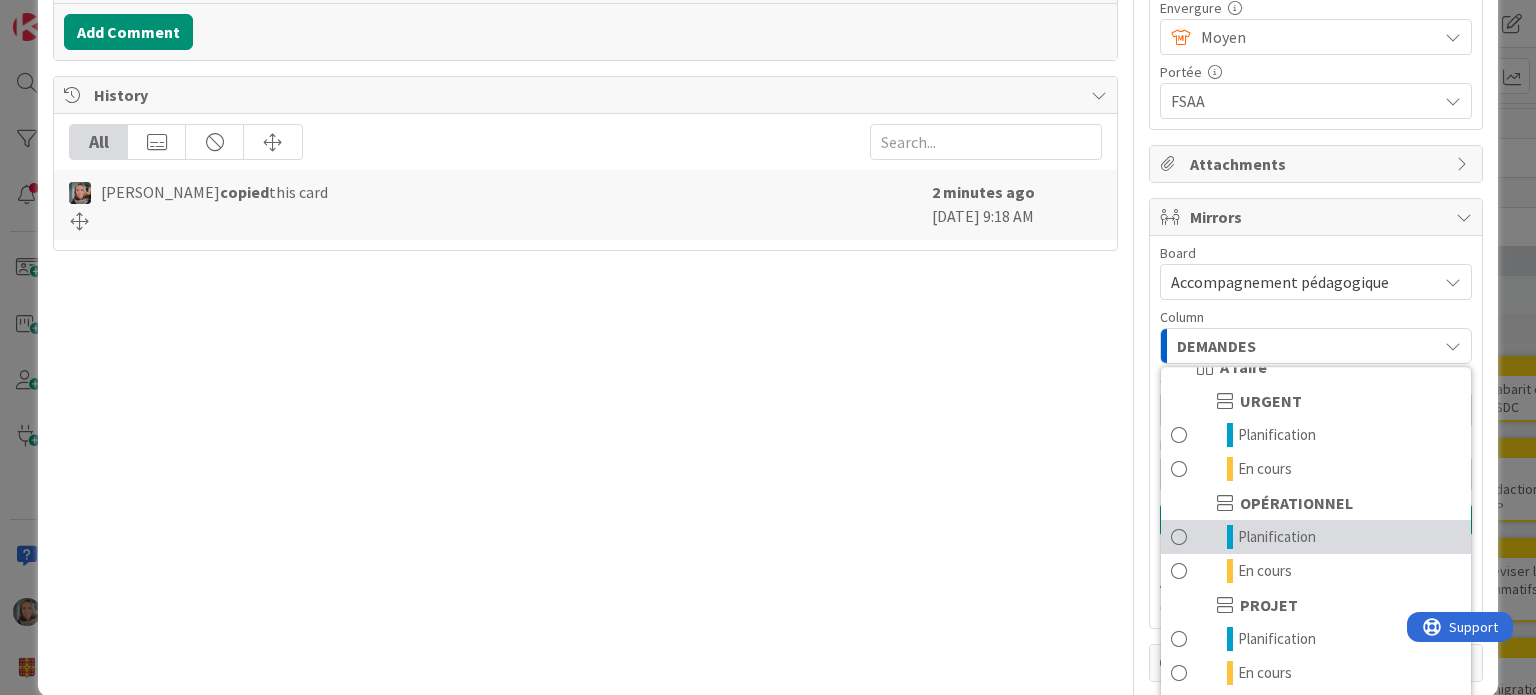 click on "Planification" at bounding box center (1277, 537) 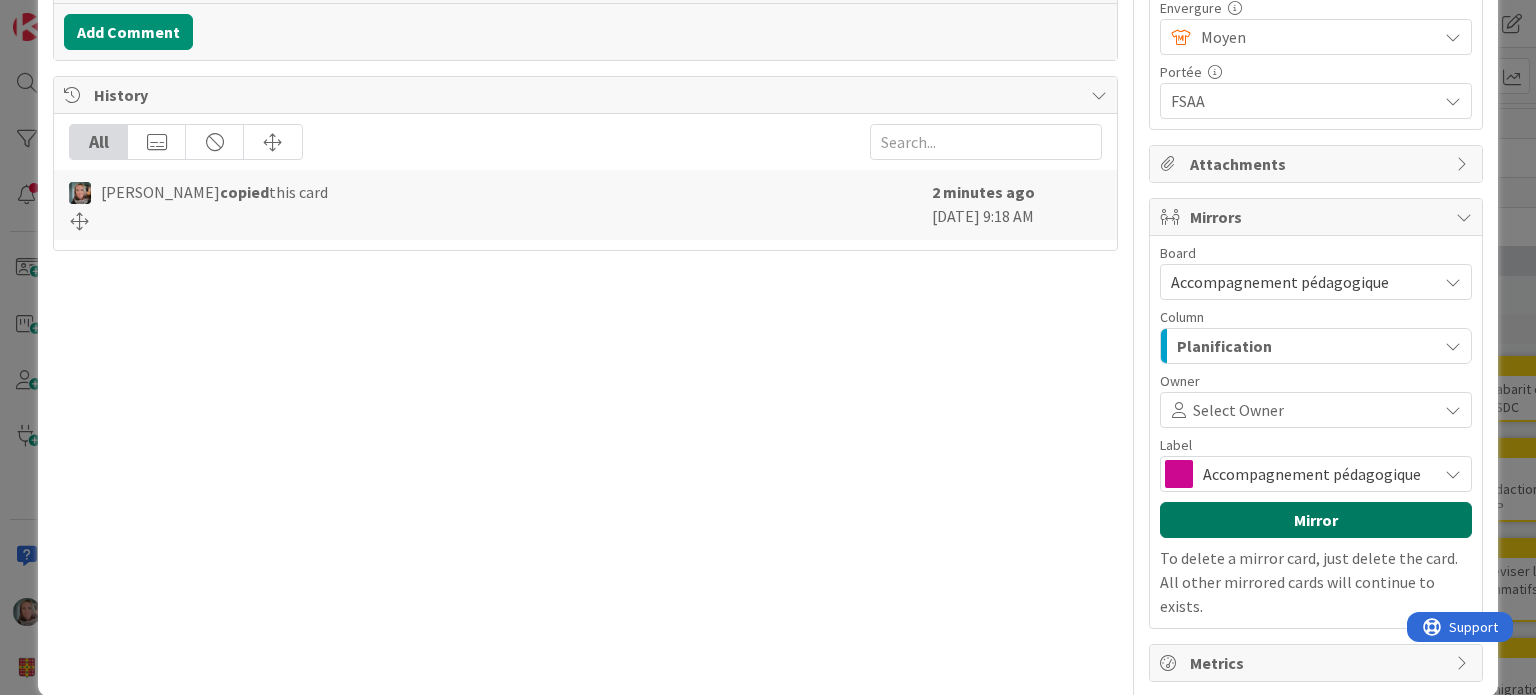 click on "Mirror" at bounding box center [1316, 520] 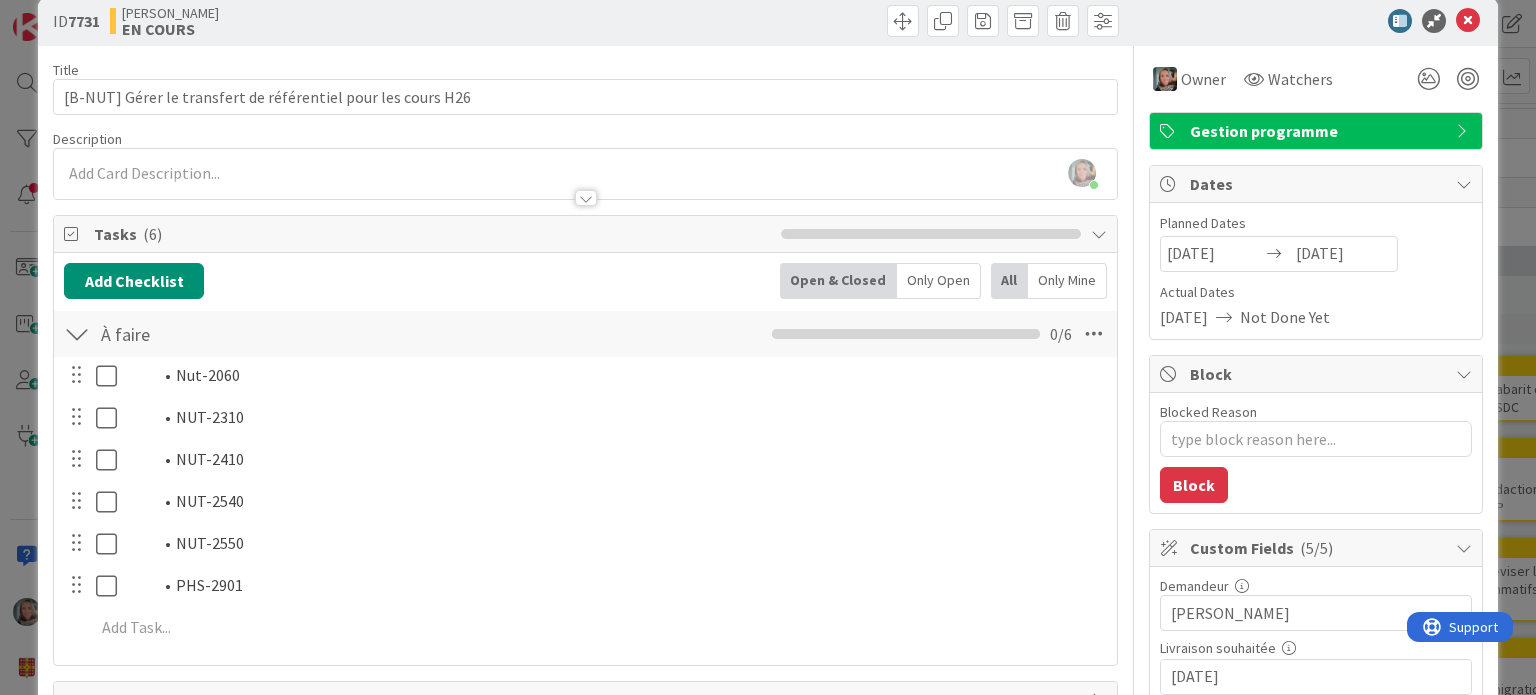 scroll, scrollTop: 0, scrollLeft: 0, axis: both 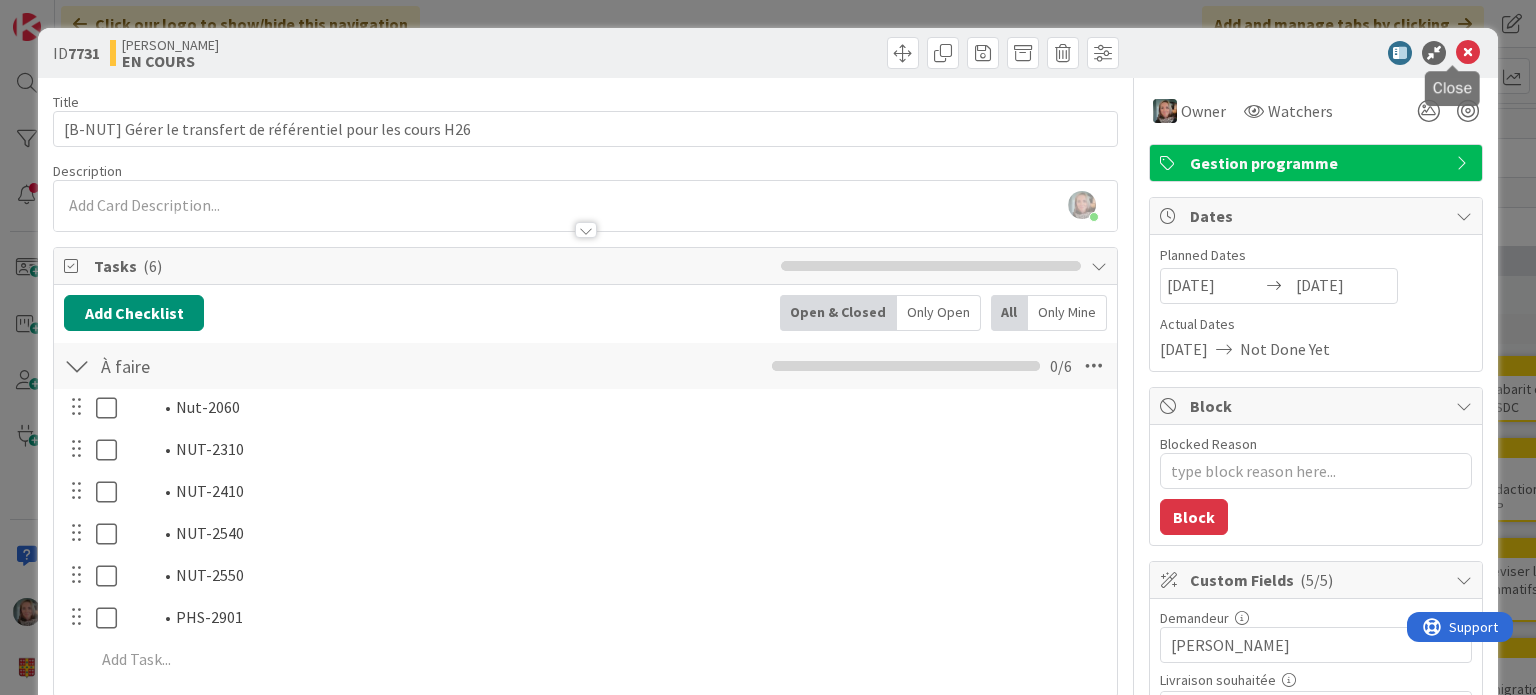 click at bounding box center (1468, 53) 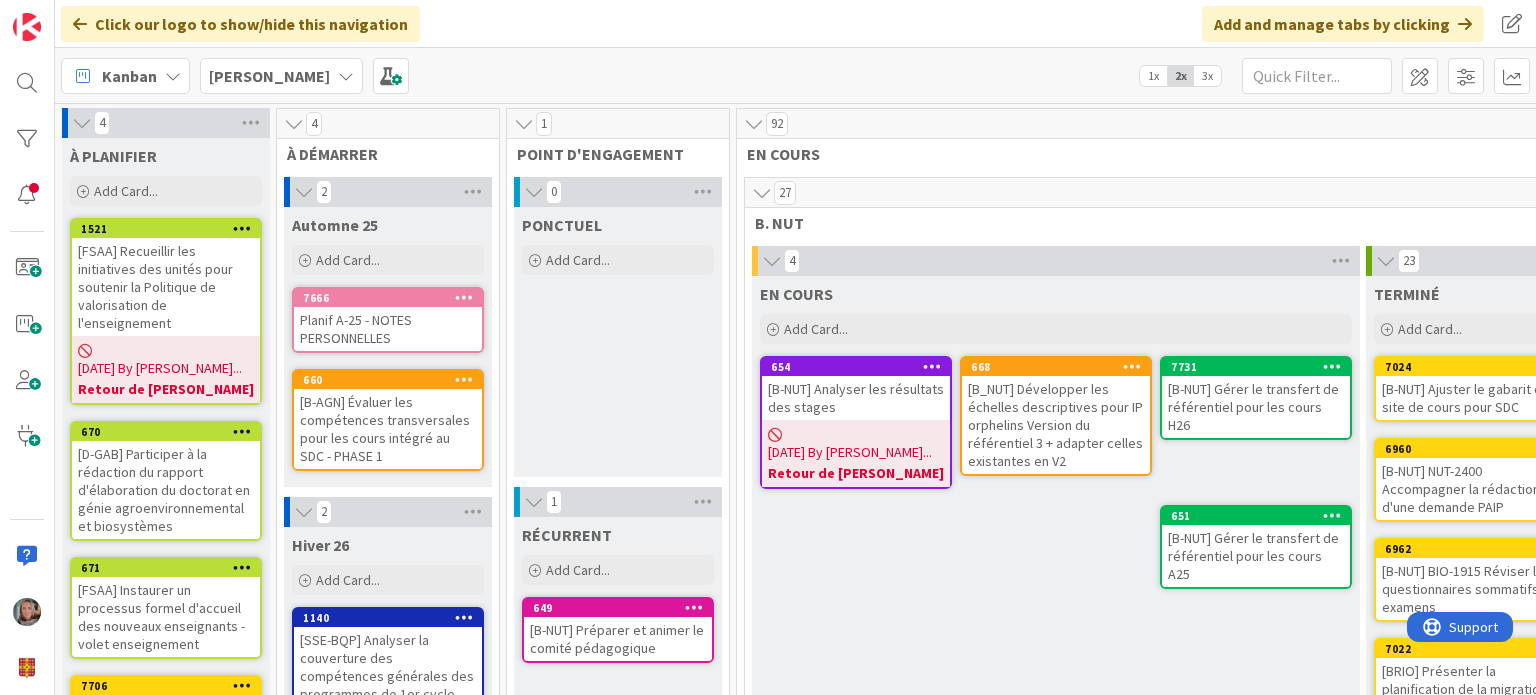 scroll, scrollTop: 0, scrollLeft: 0, axis: both 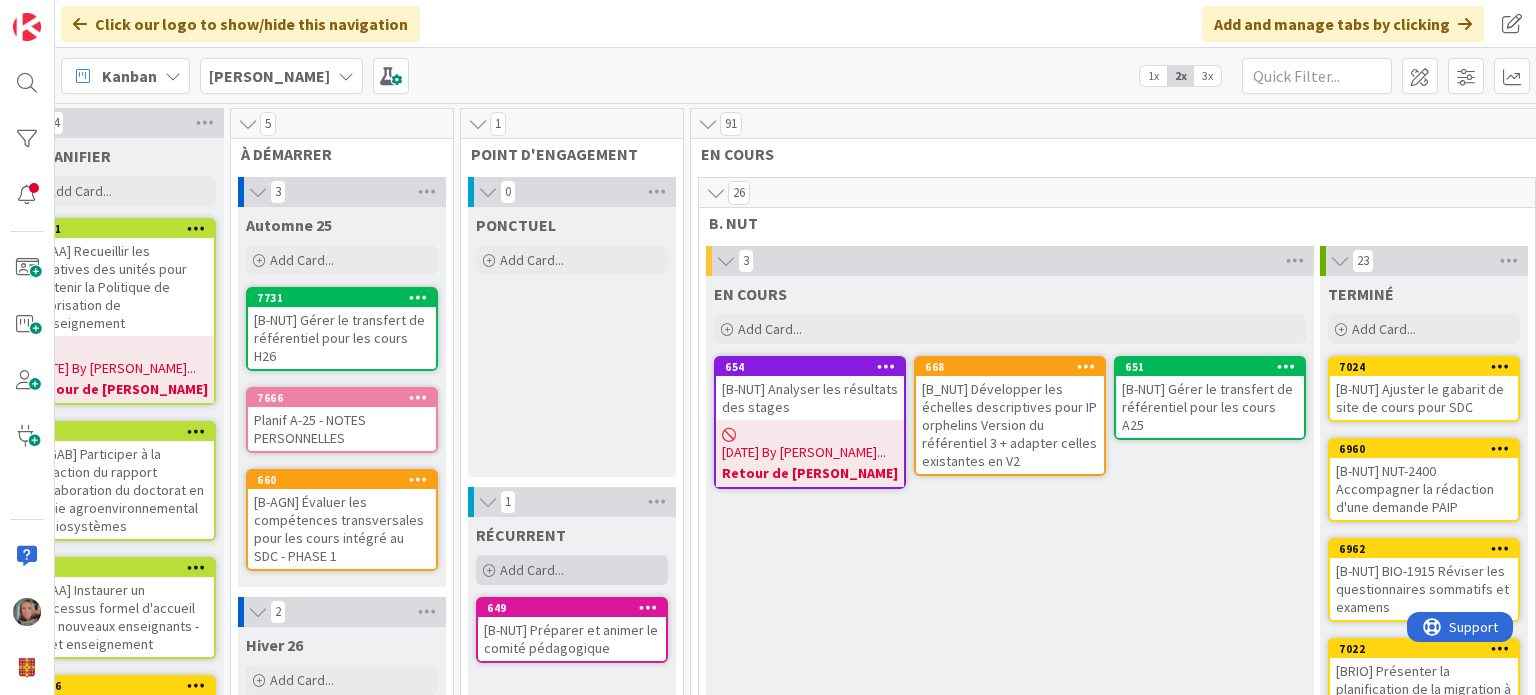 click on "Add Card..." at bounding box center [532, 570] 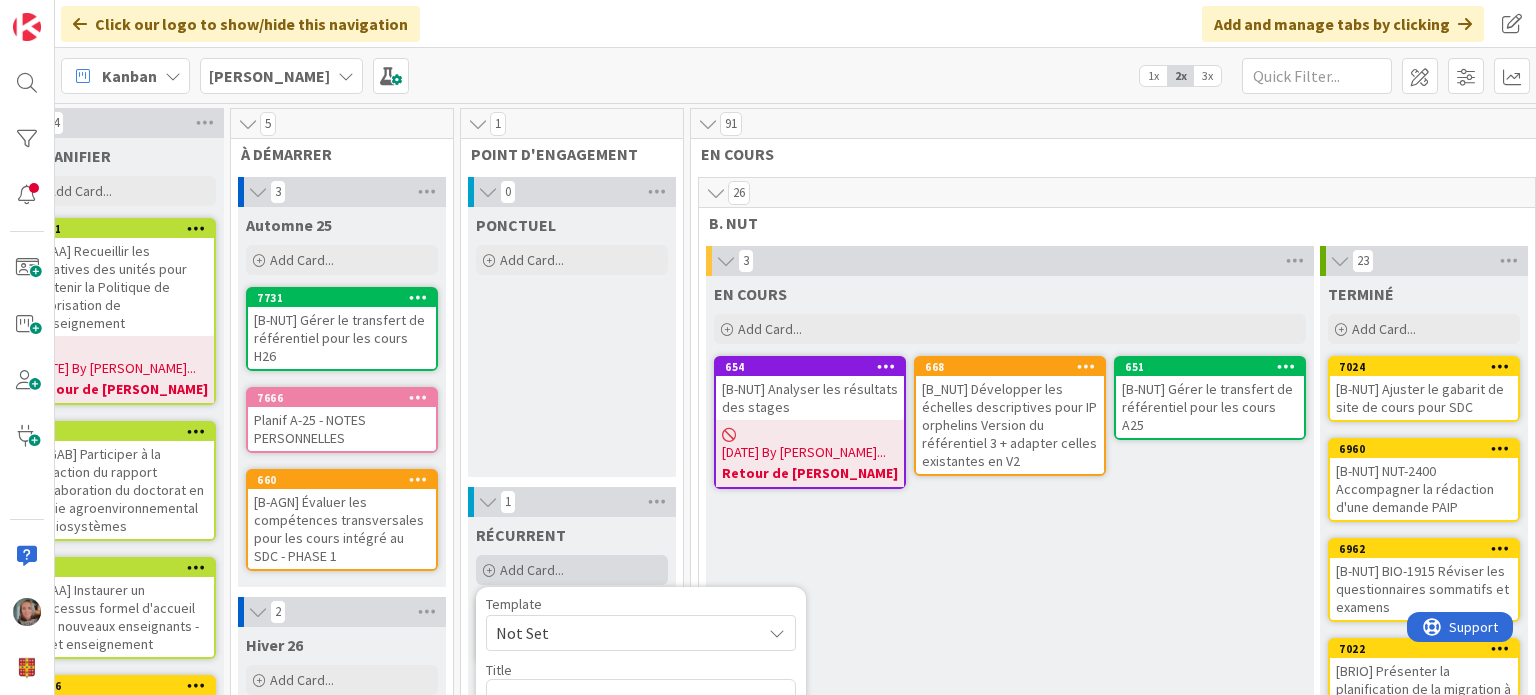 scroll, scrollTop: 302, scrollLeft: 46, axis: both 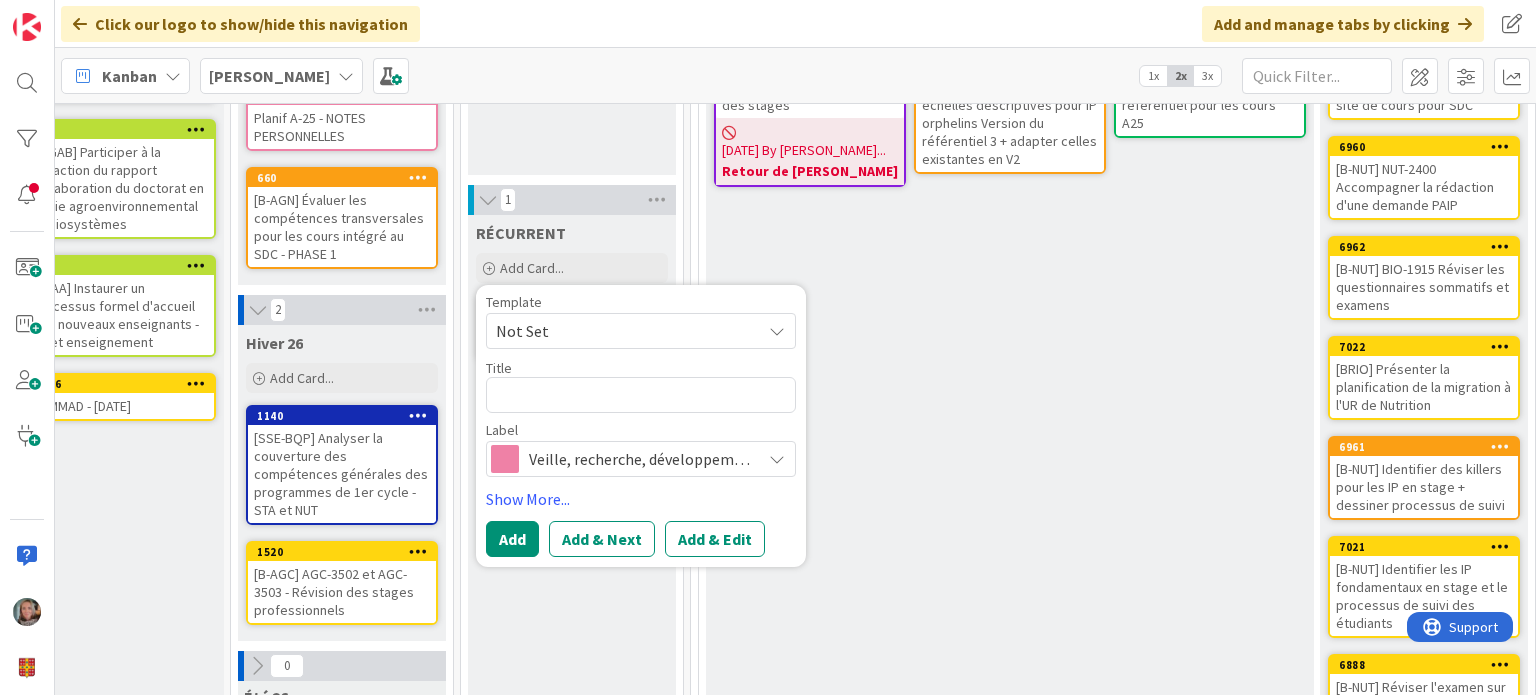 type on "x" 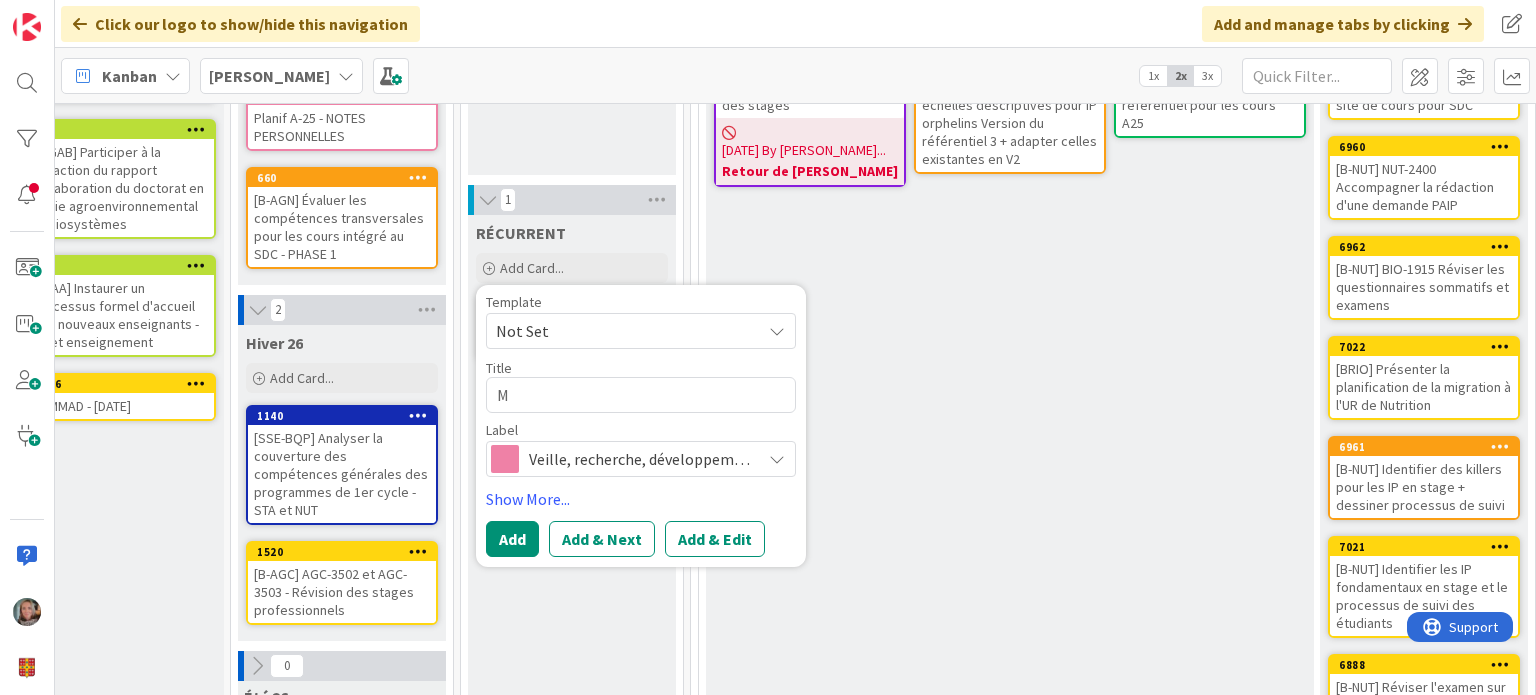 type on "x" 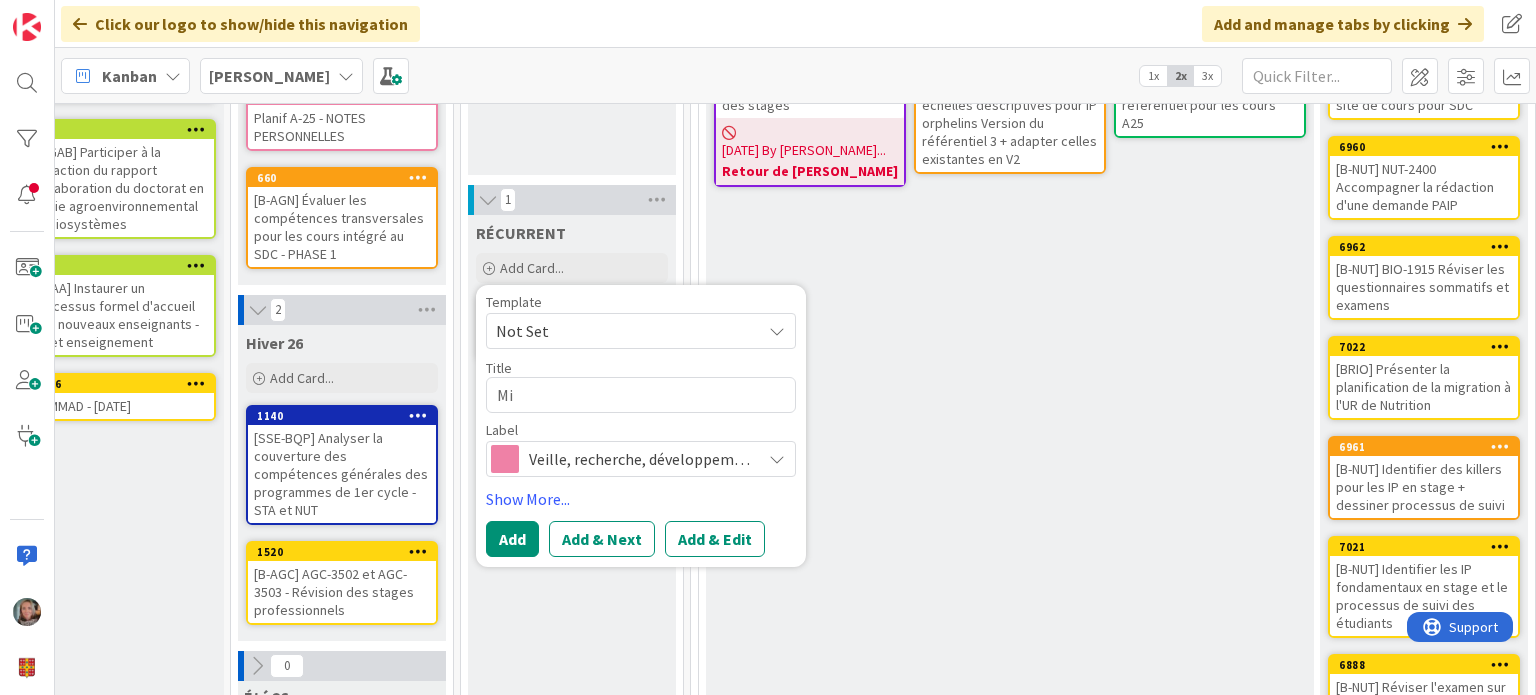 type on "x" 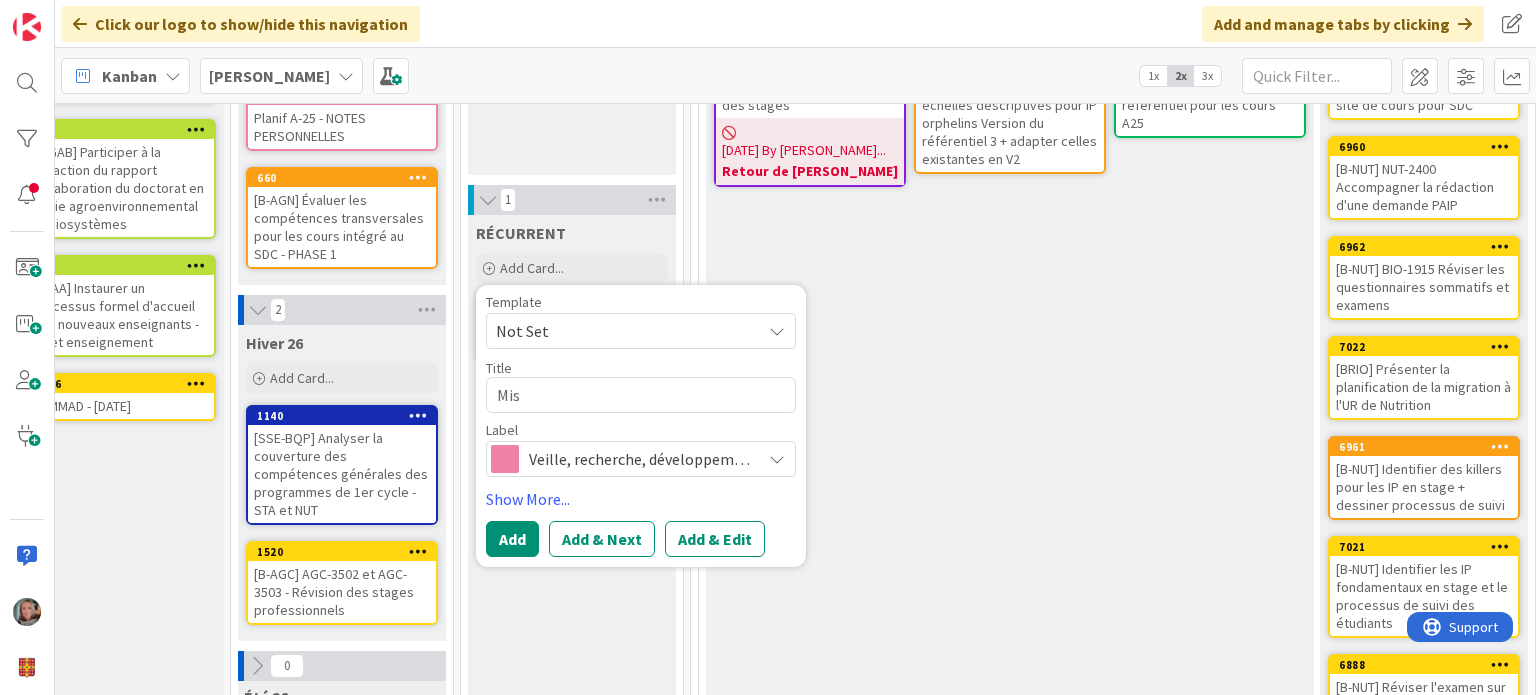 type on "x" 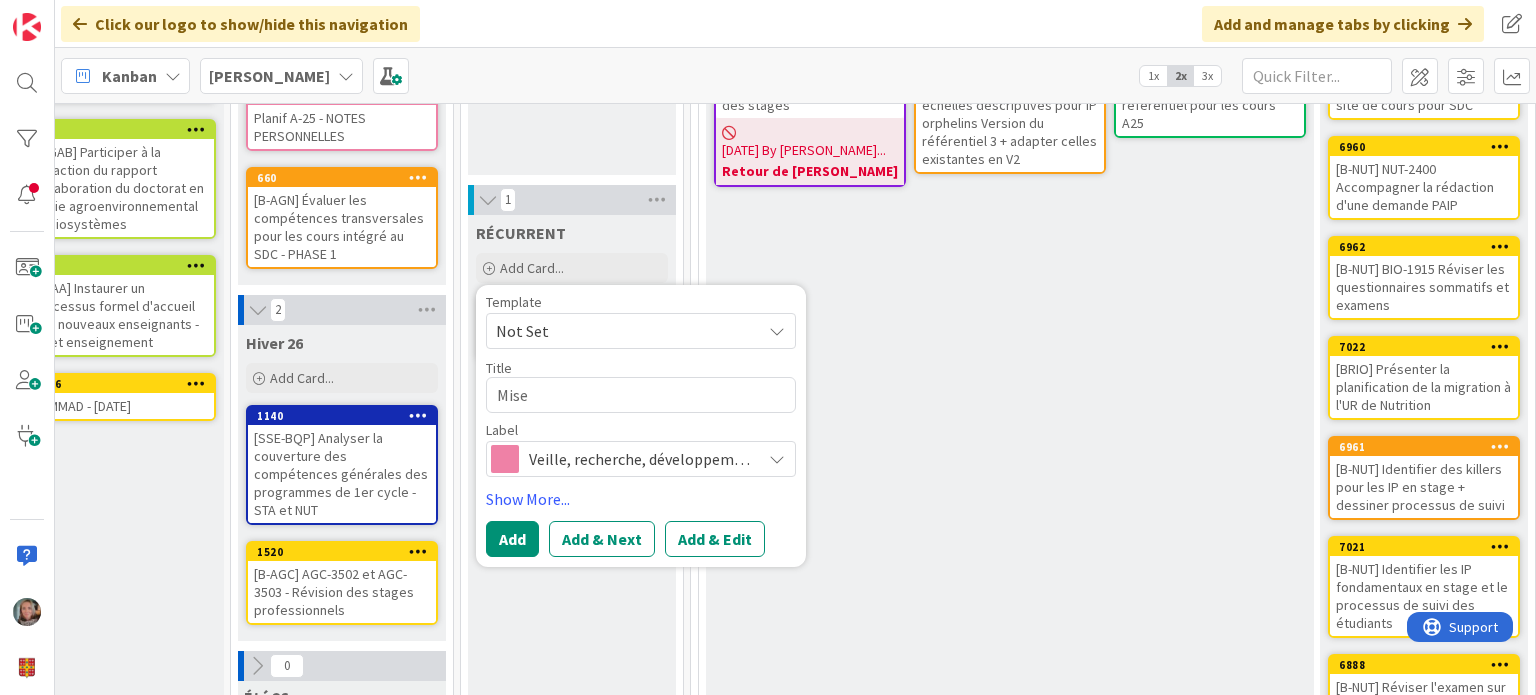 type on "x" 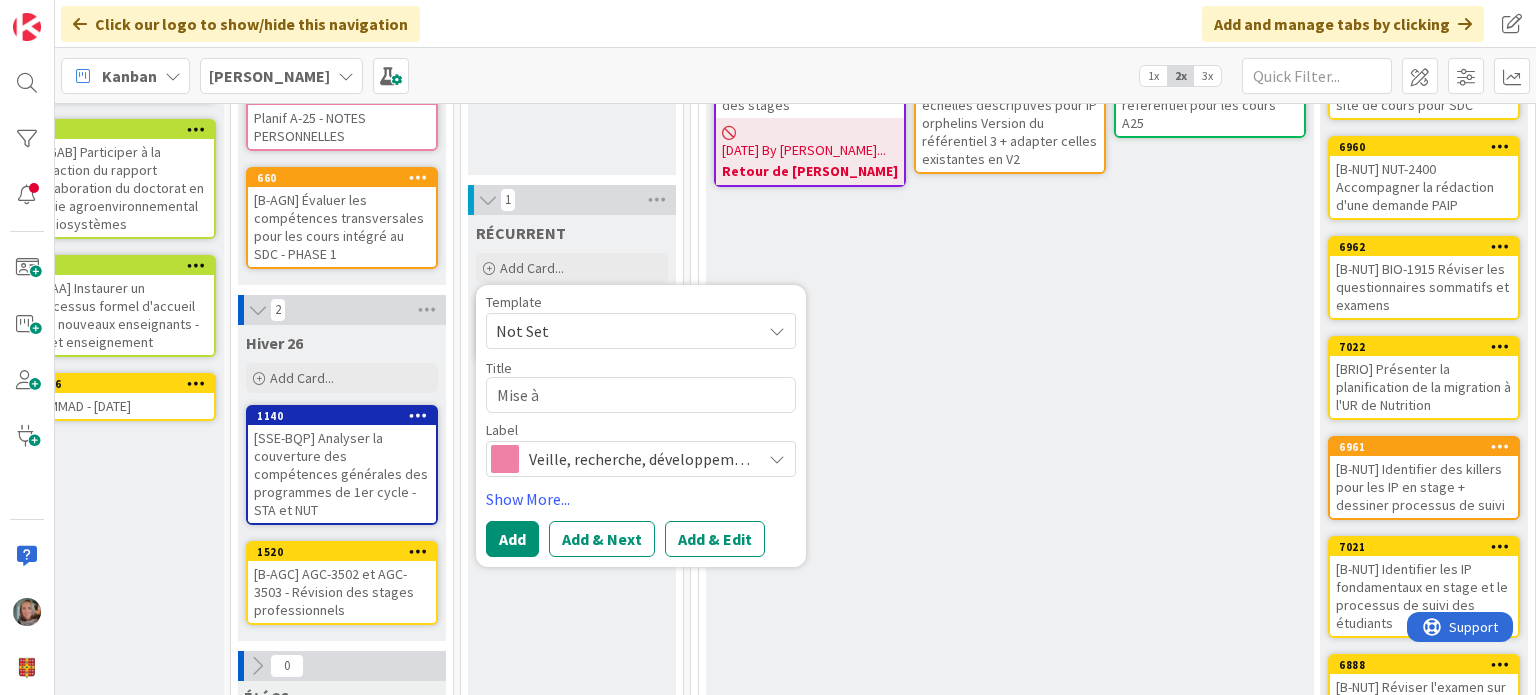 type on "Mise à" 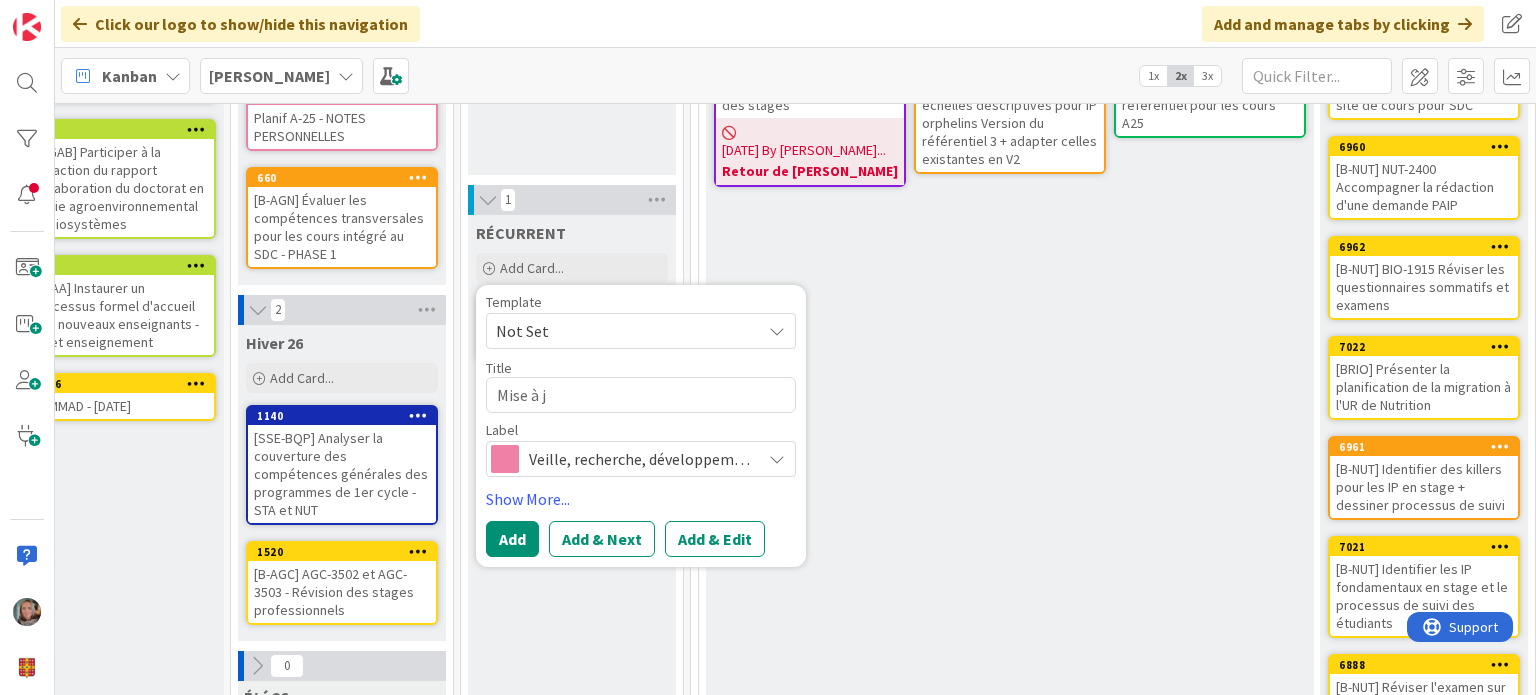 type on "x" 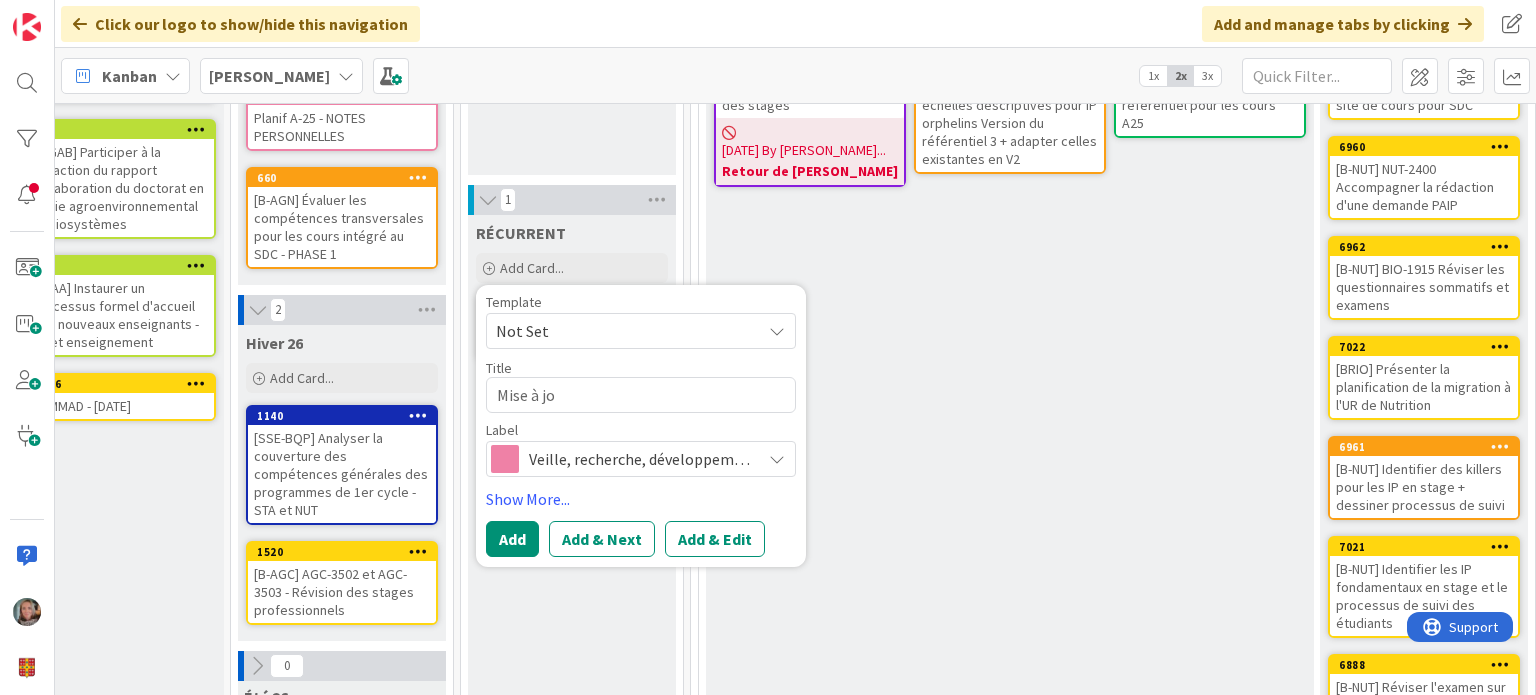 type on "Mise à jou" 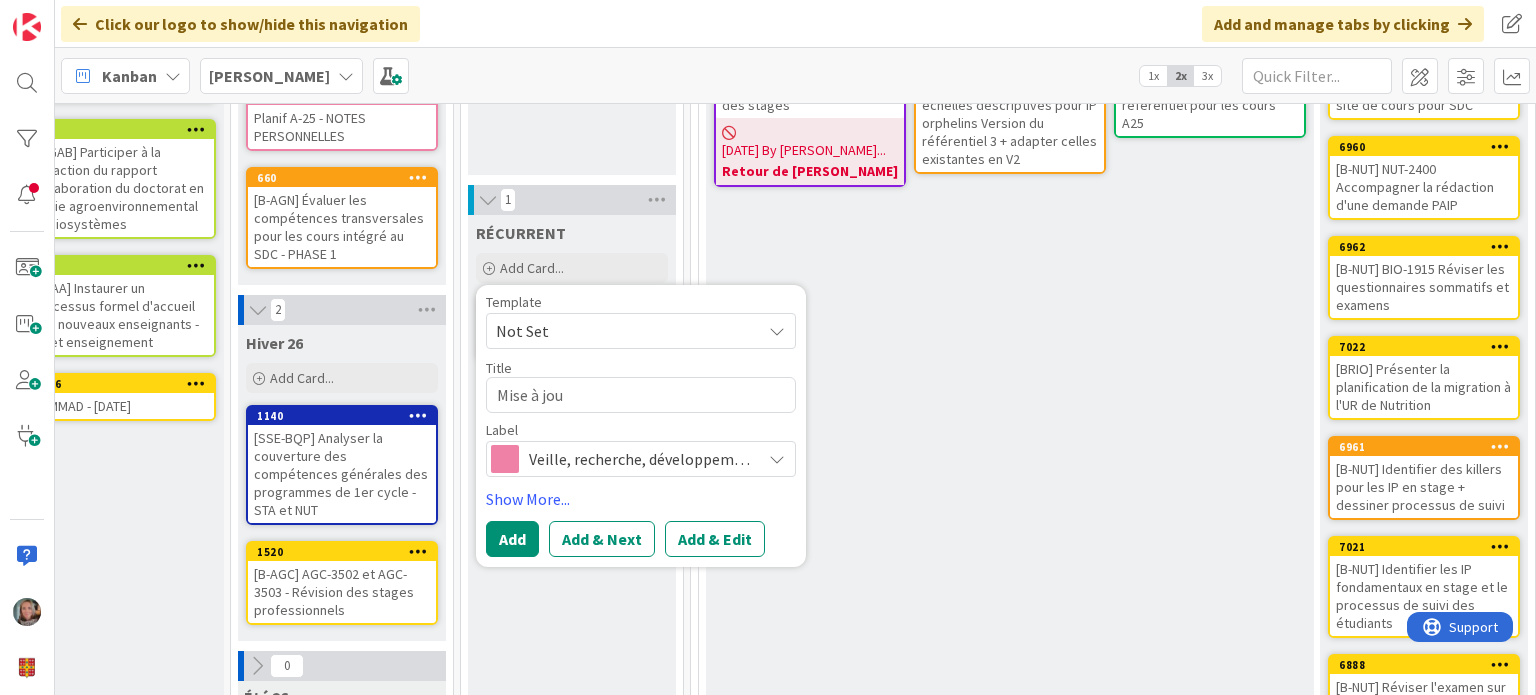 type on "x" 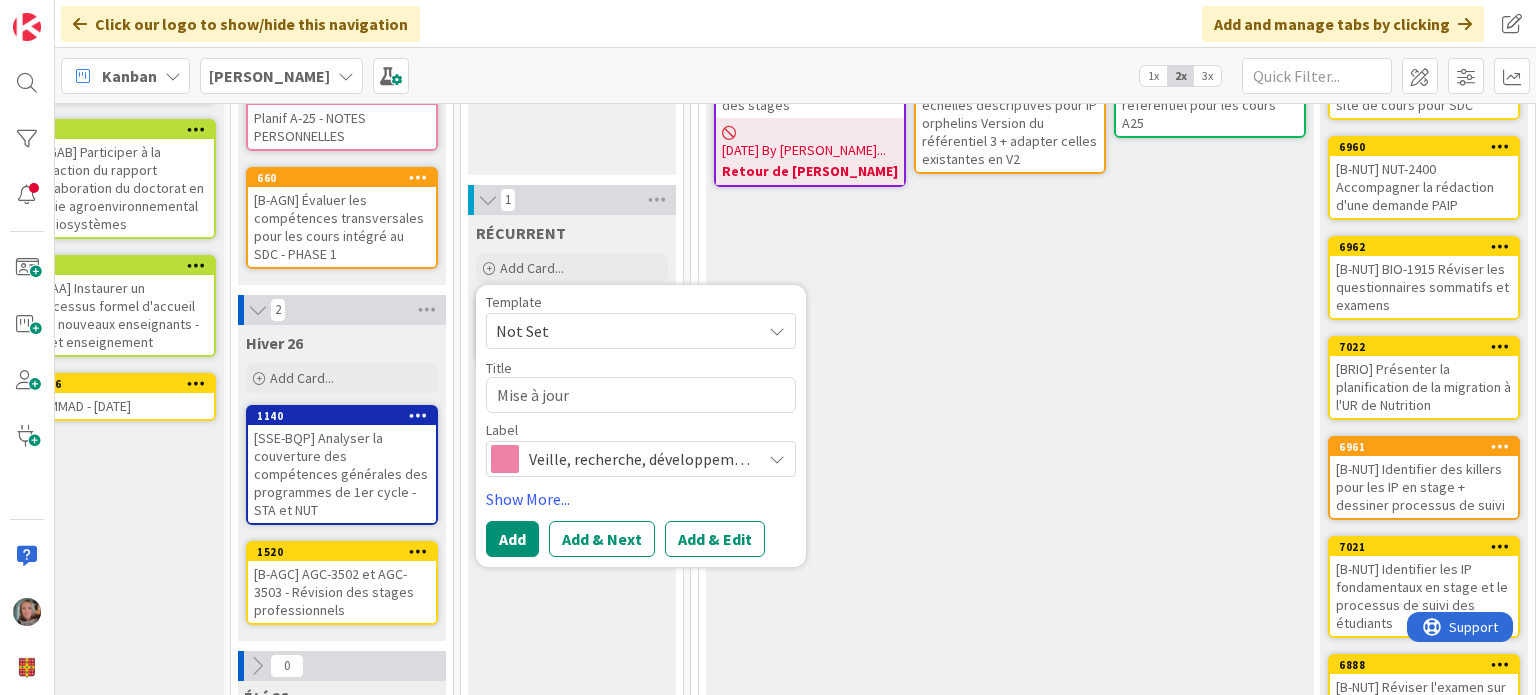 type on "x" 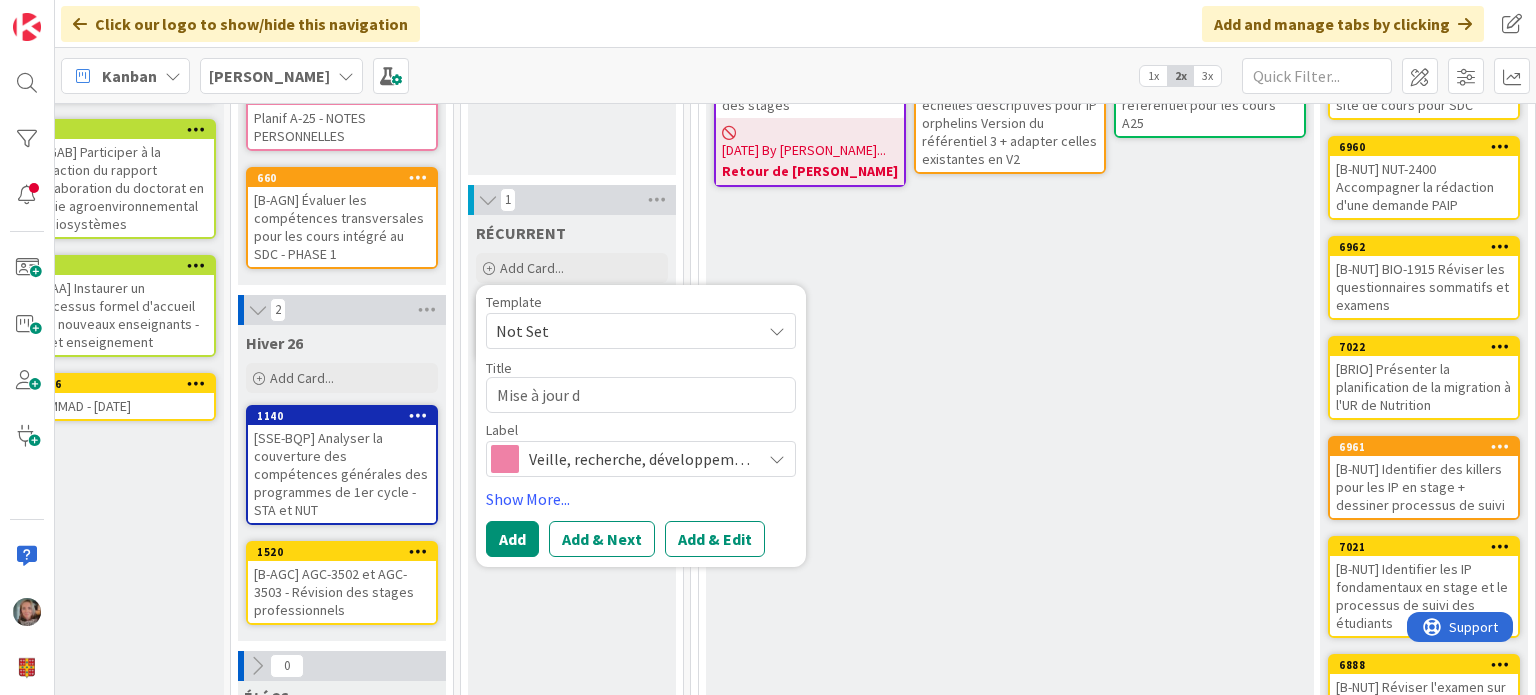 type on "x" 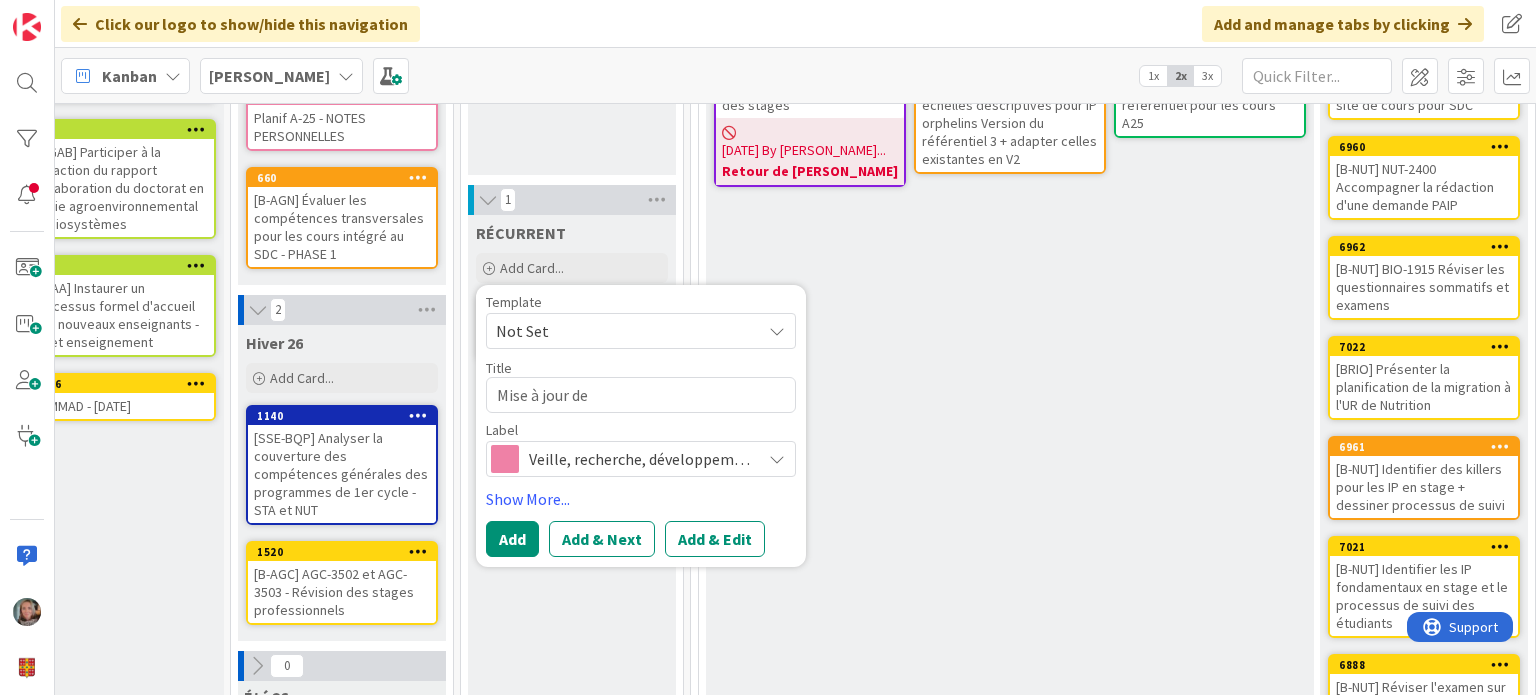 type on "x" 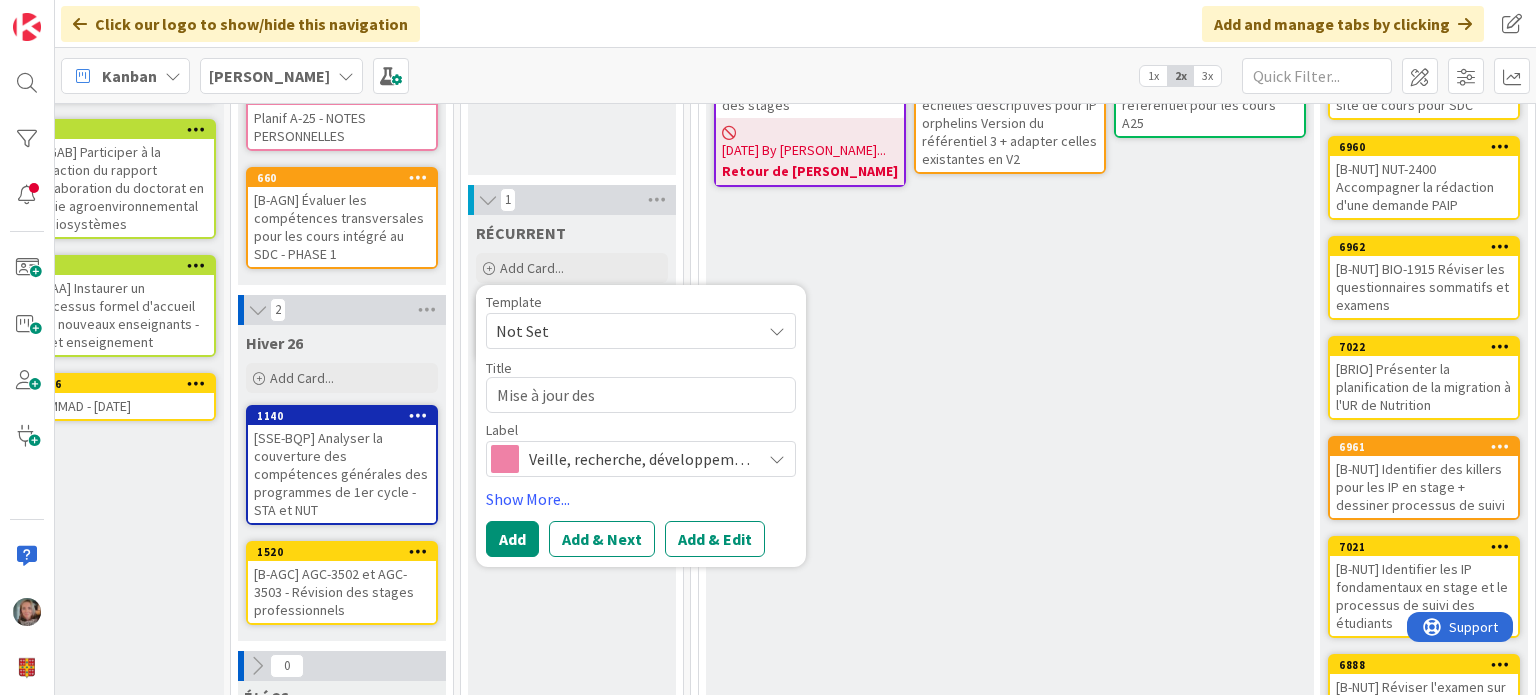 type on "x" 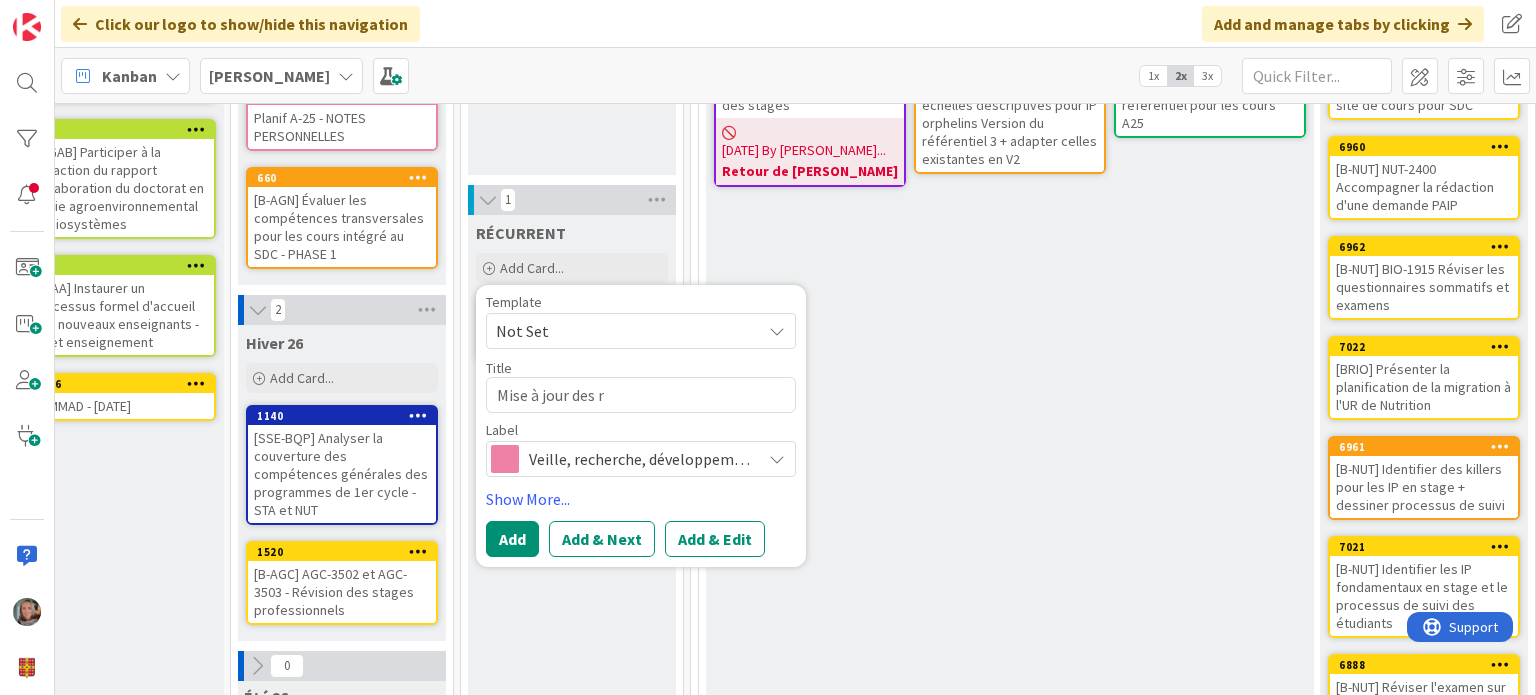 type on "x" 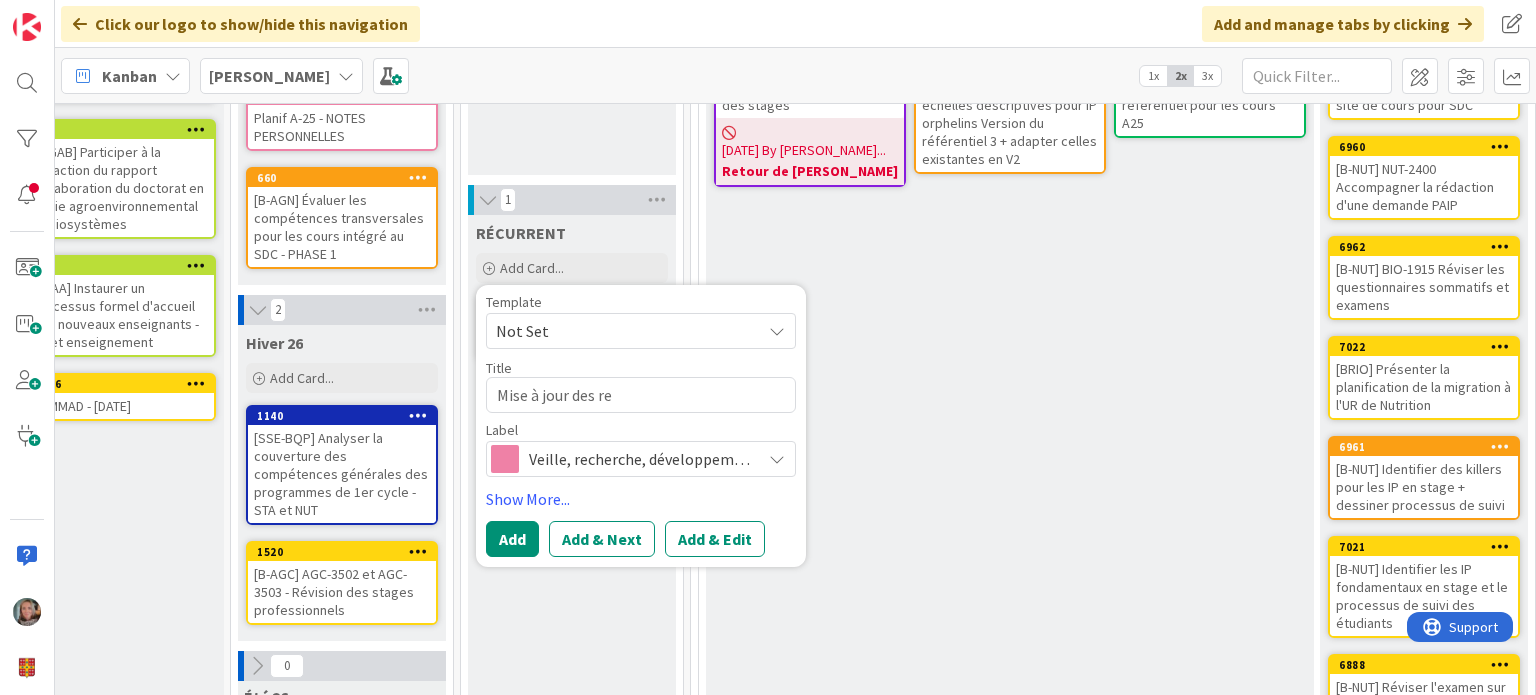 type on "x" 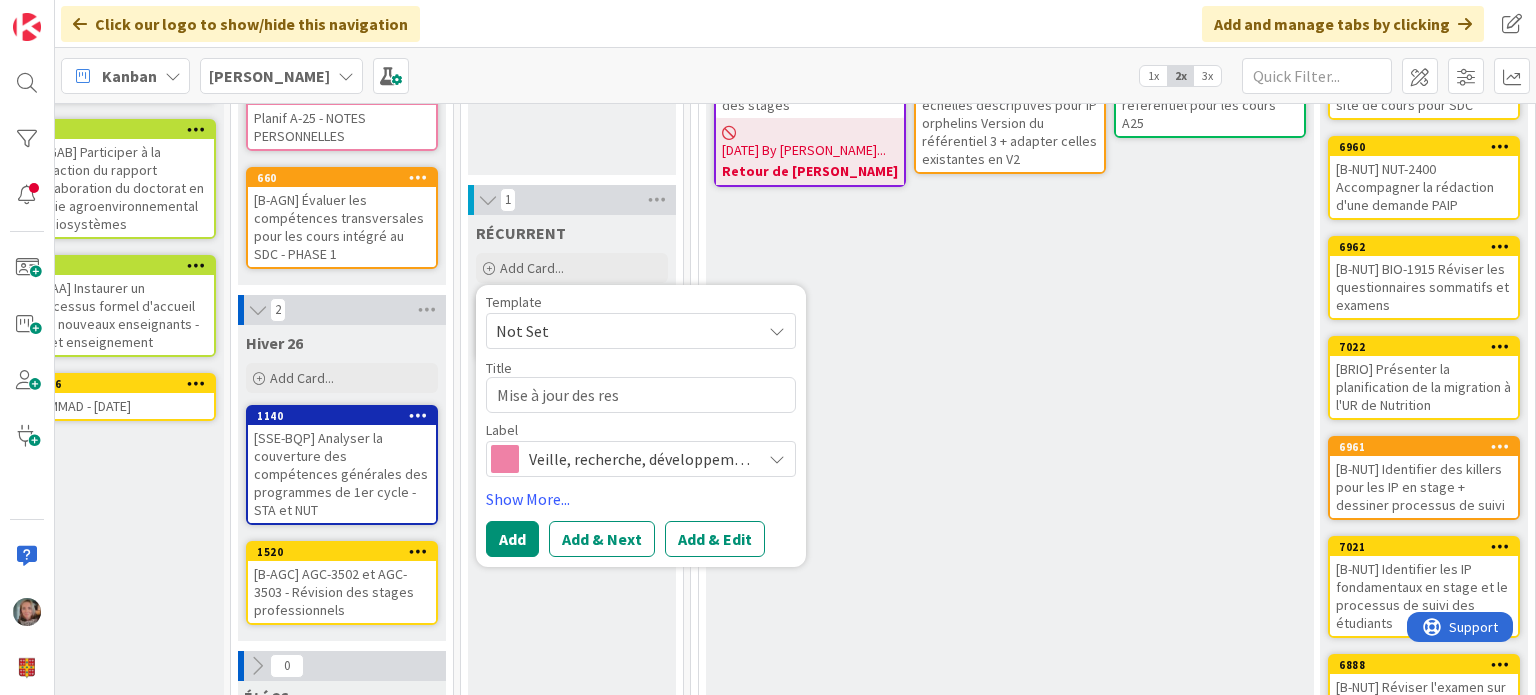 type on "x" 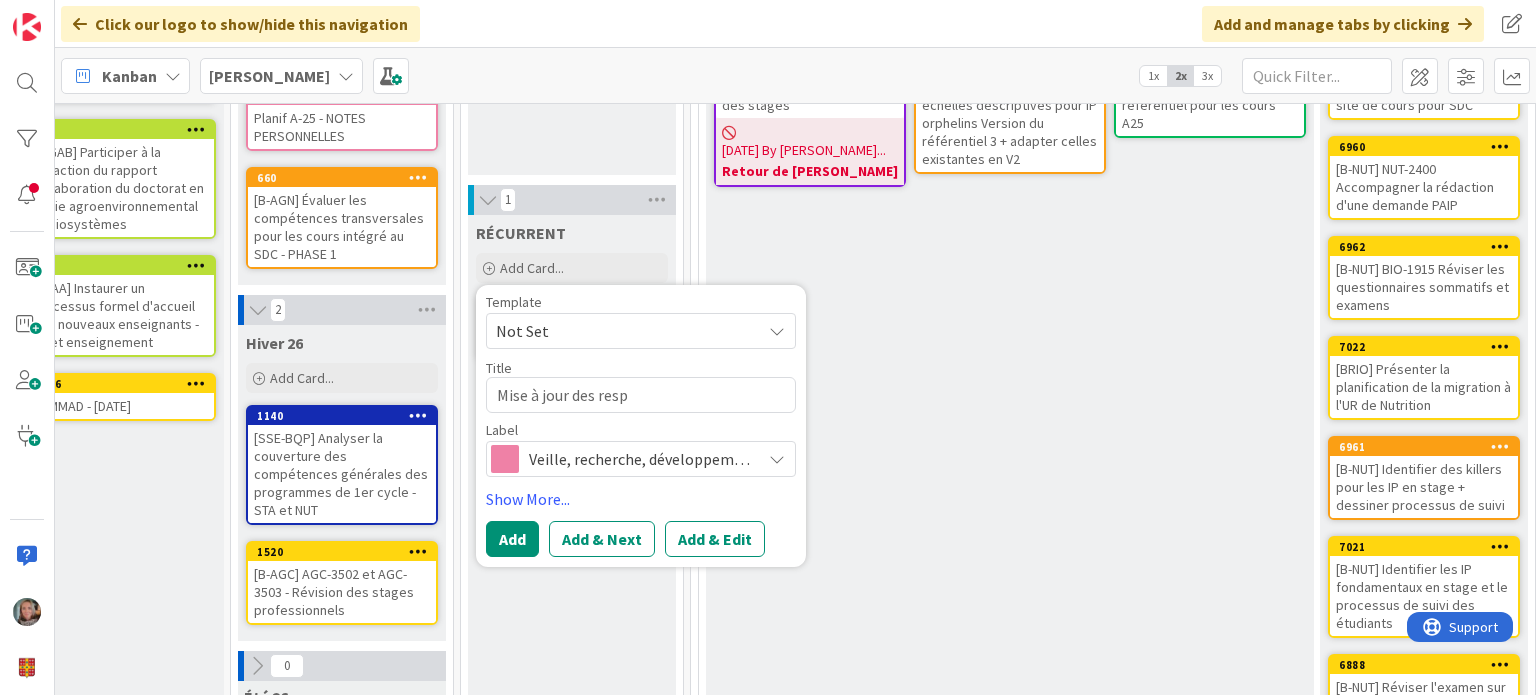 type on "x" 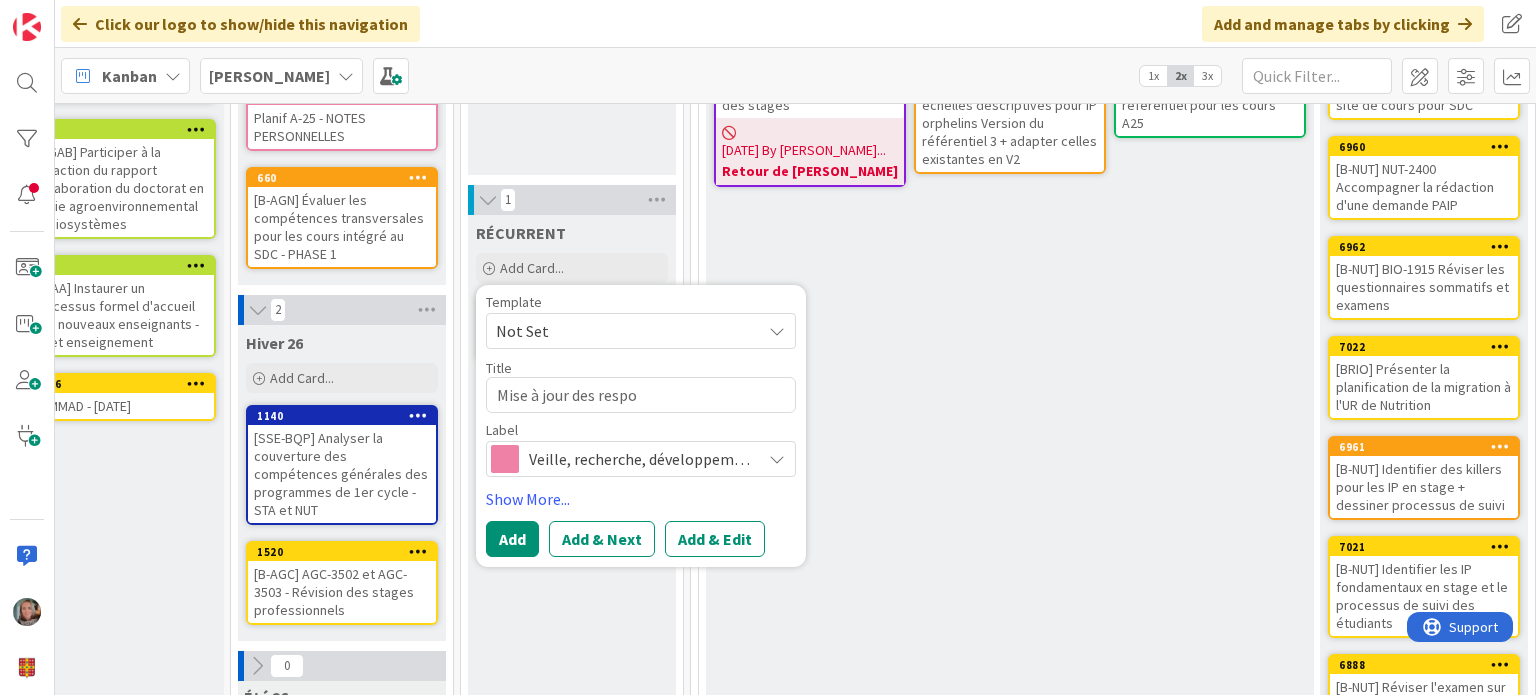 type on "x" 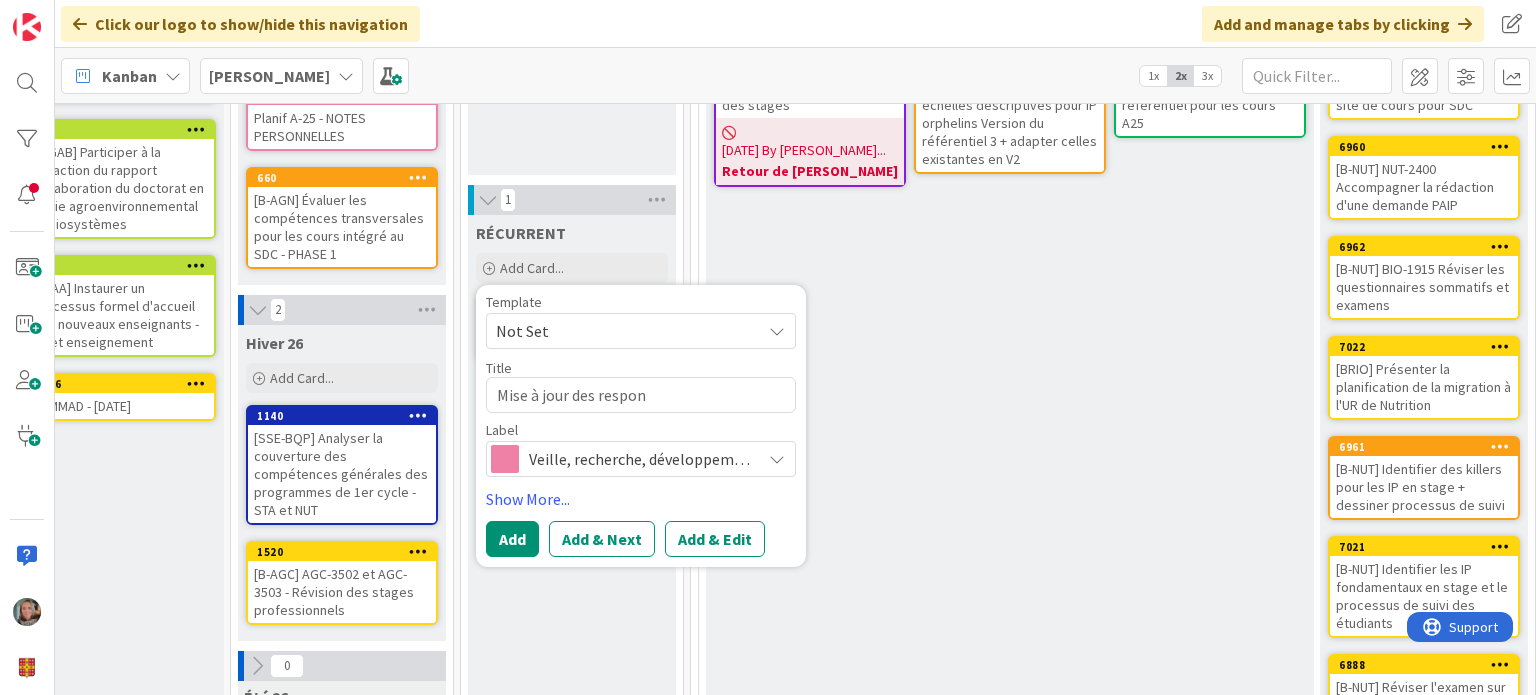 type on "x" 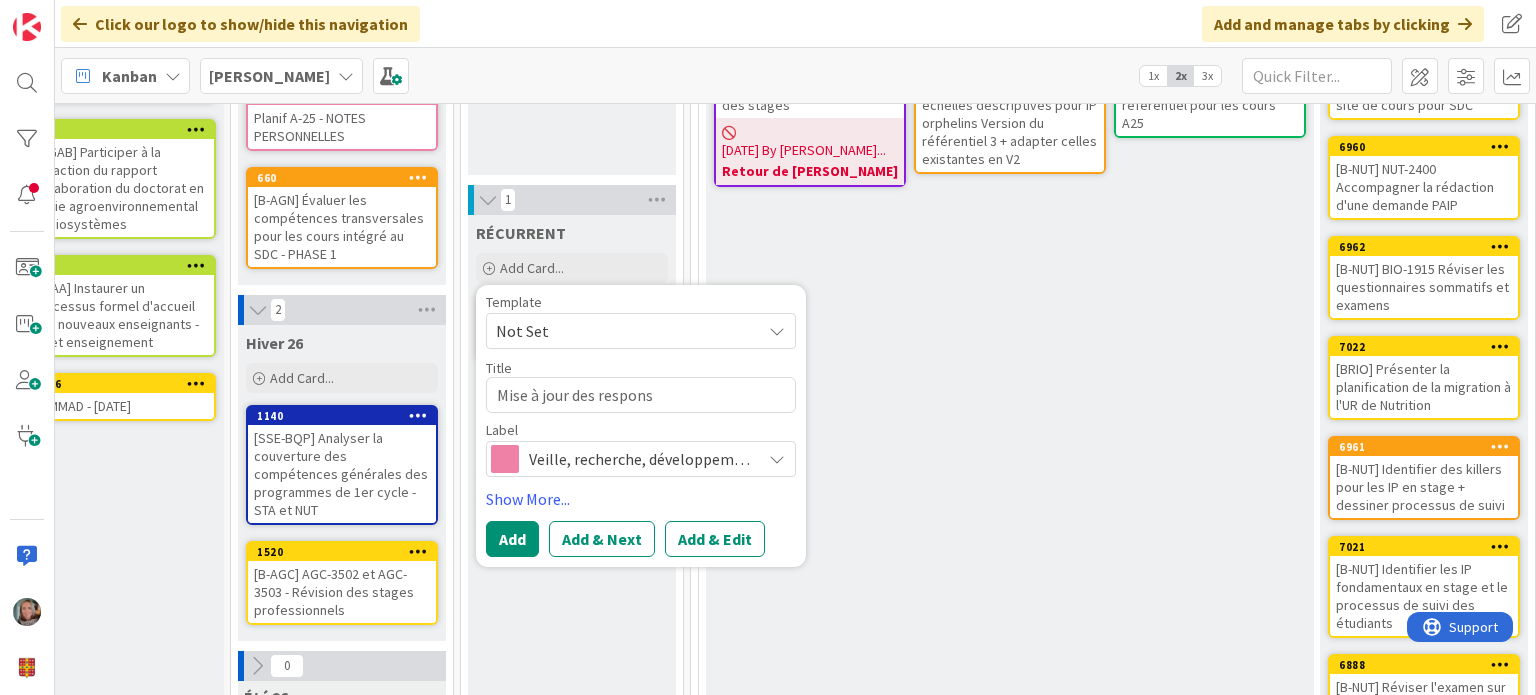type on "x" 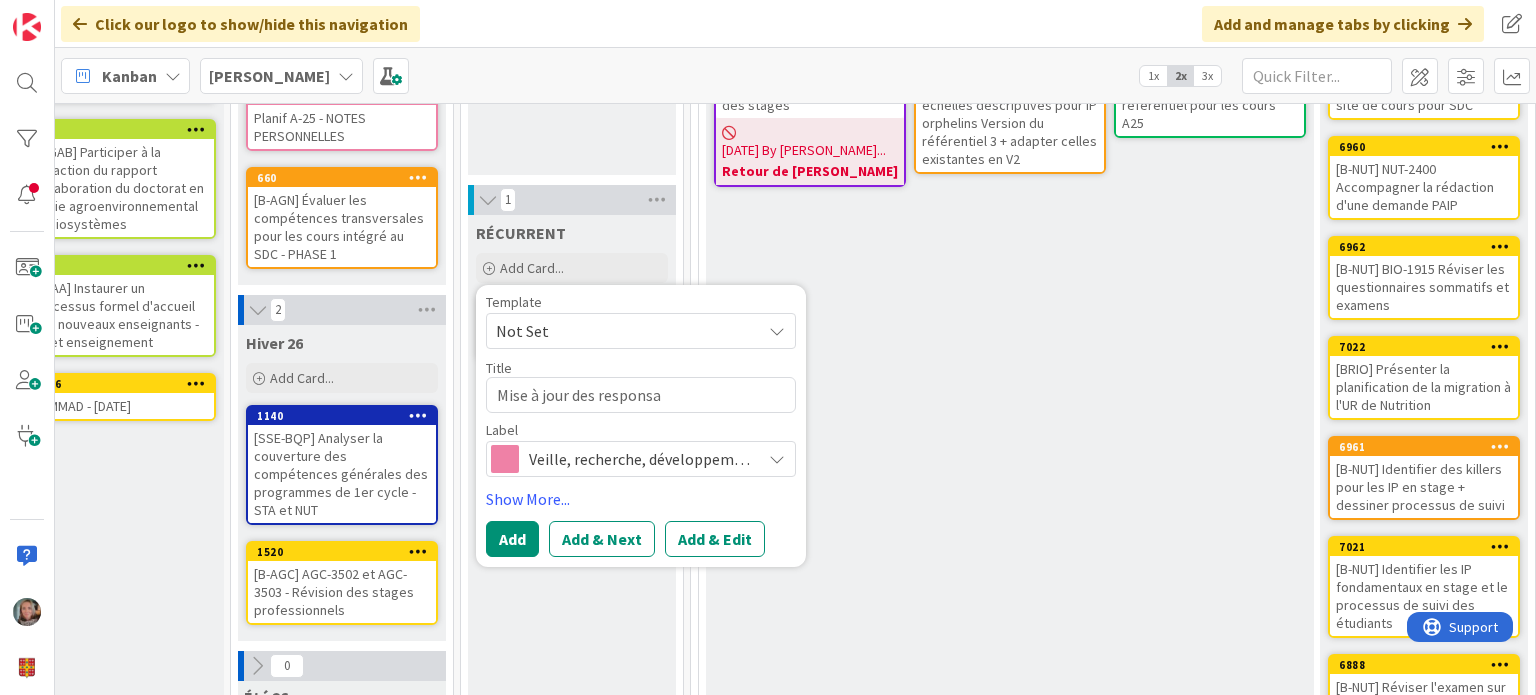 type on "x" 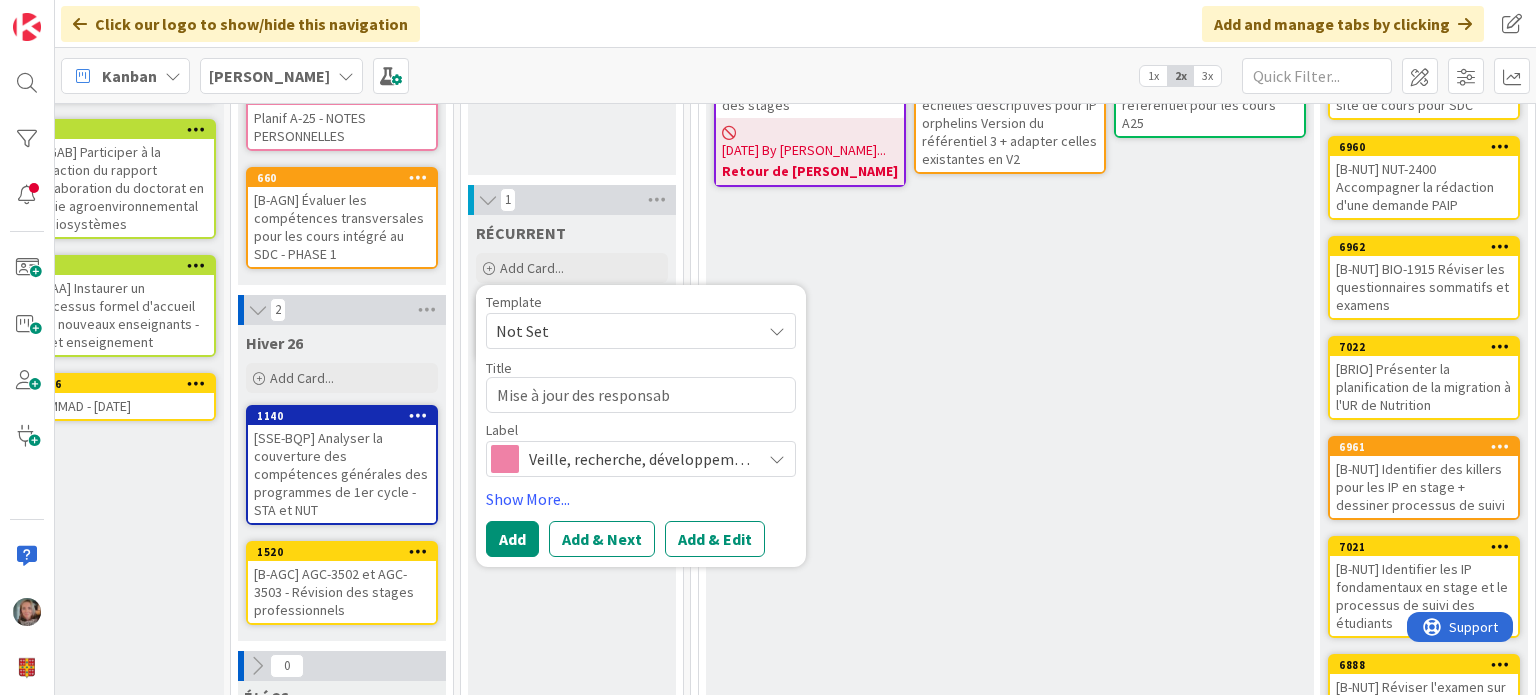 type on "x" 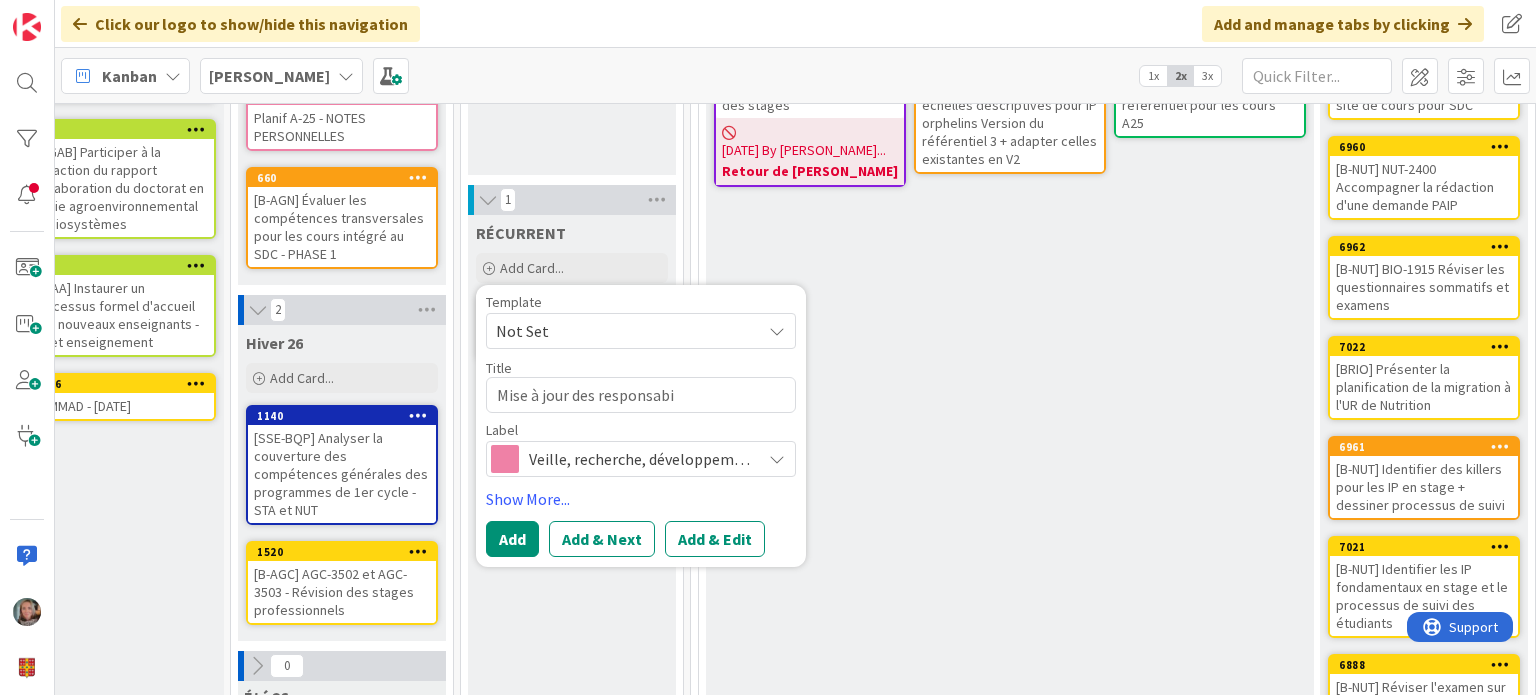 type on "x" 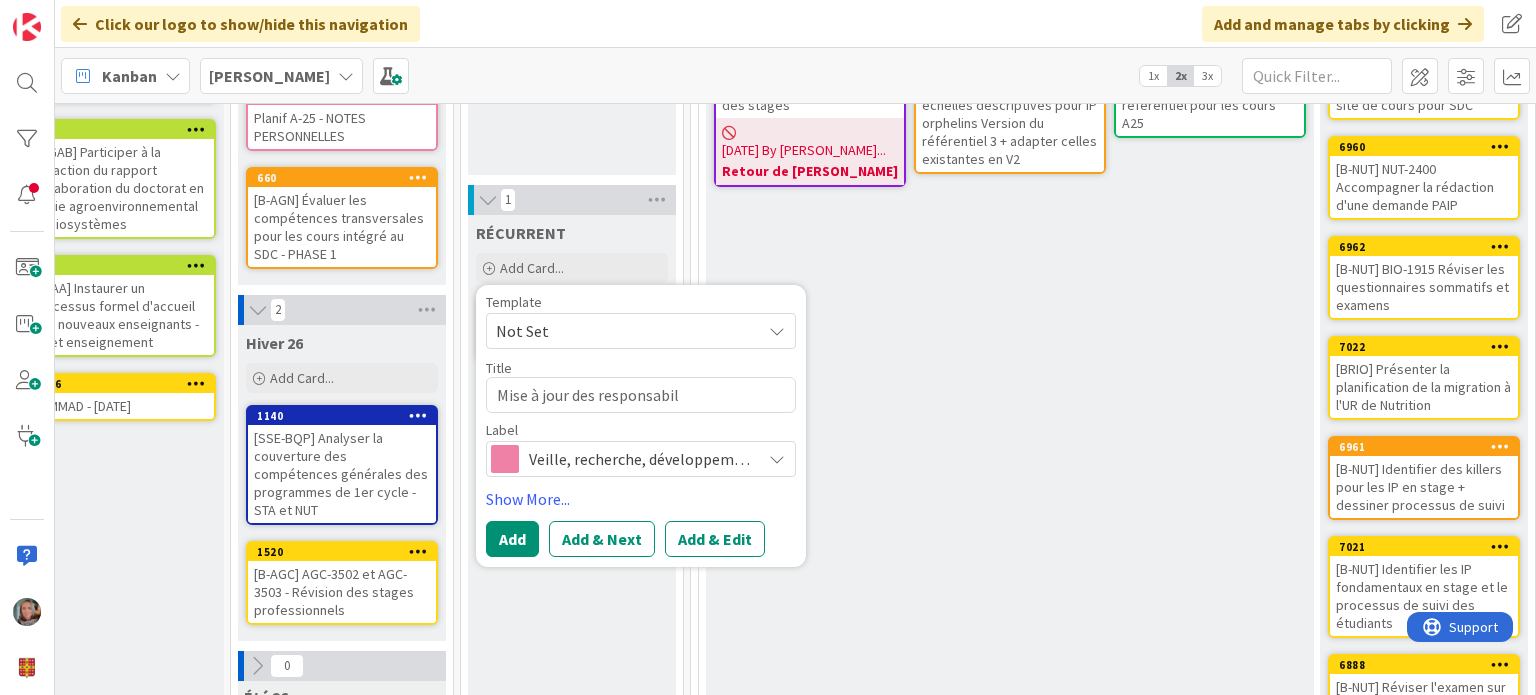 type on "x" 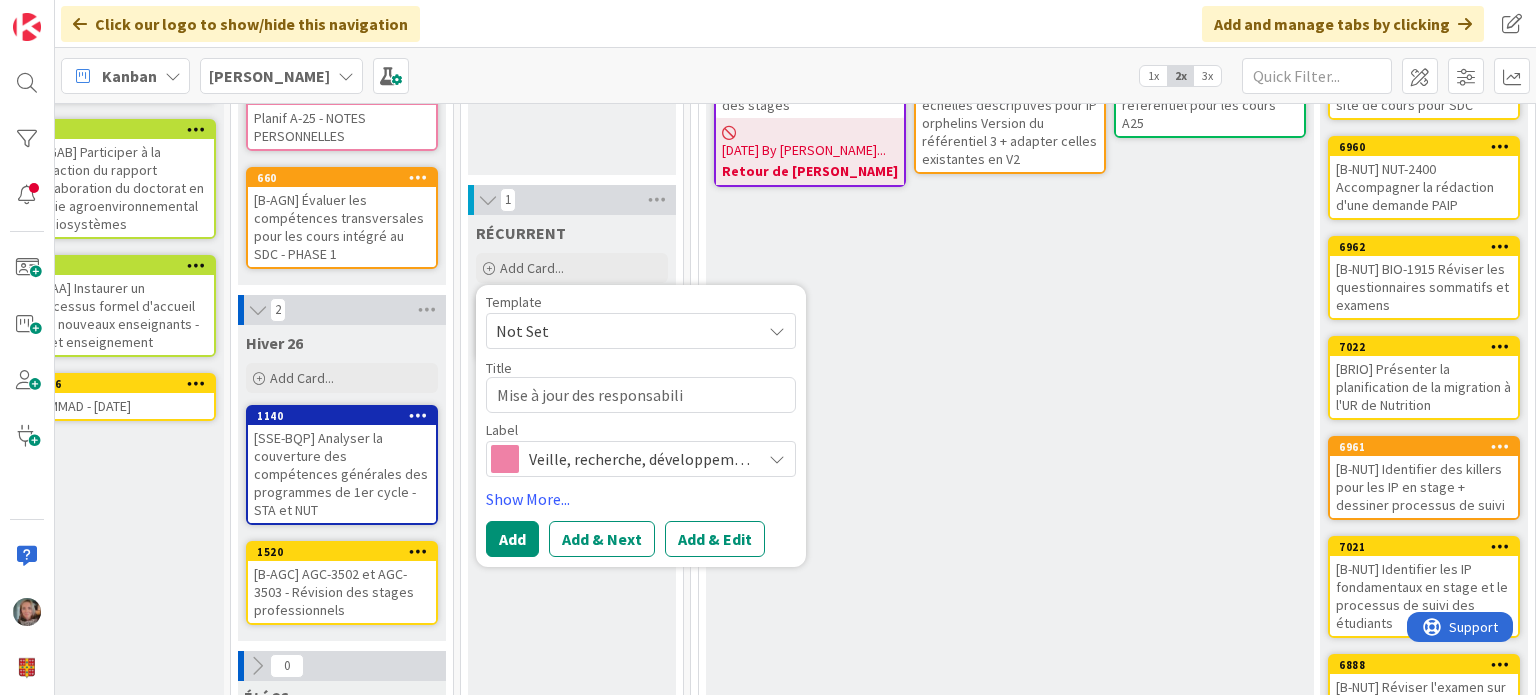 type on "x" 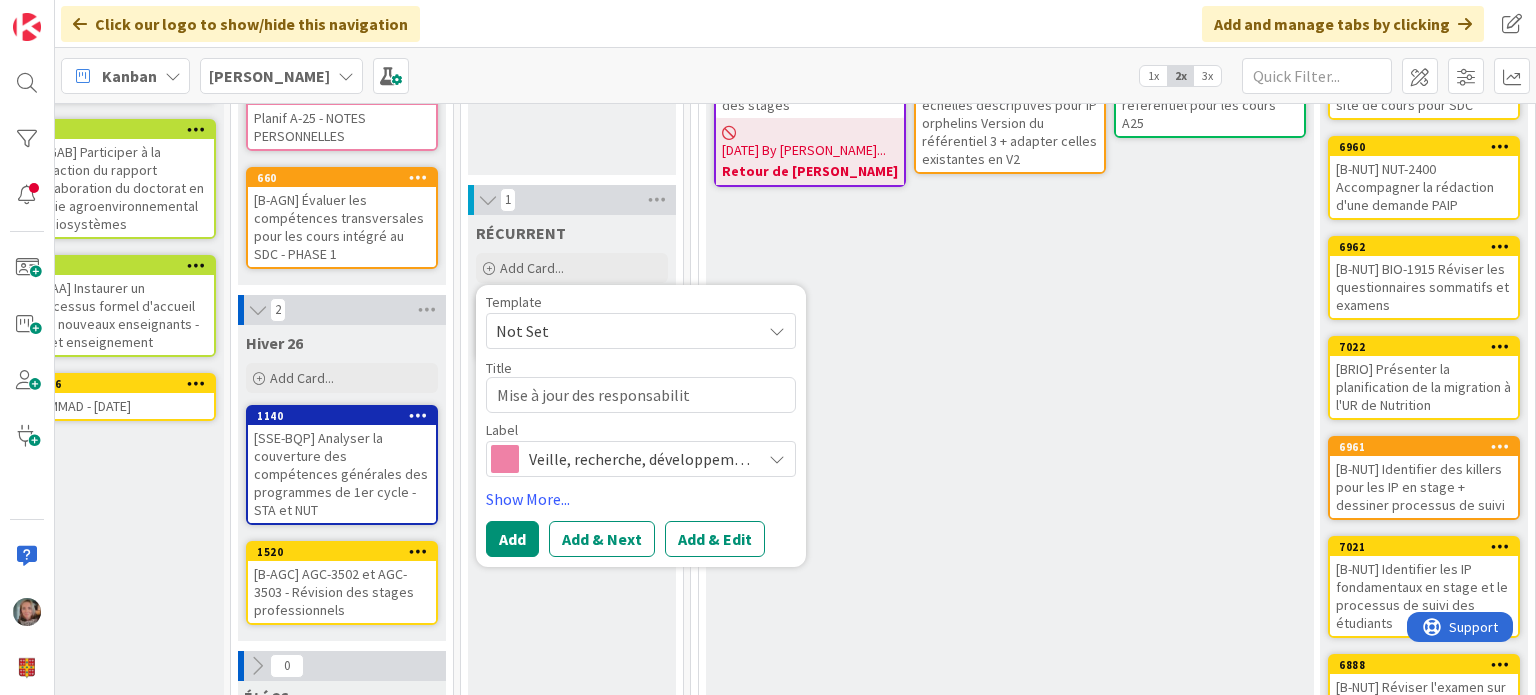 type on "x" 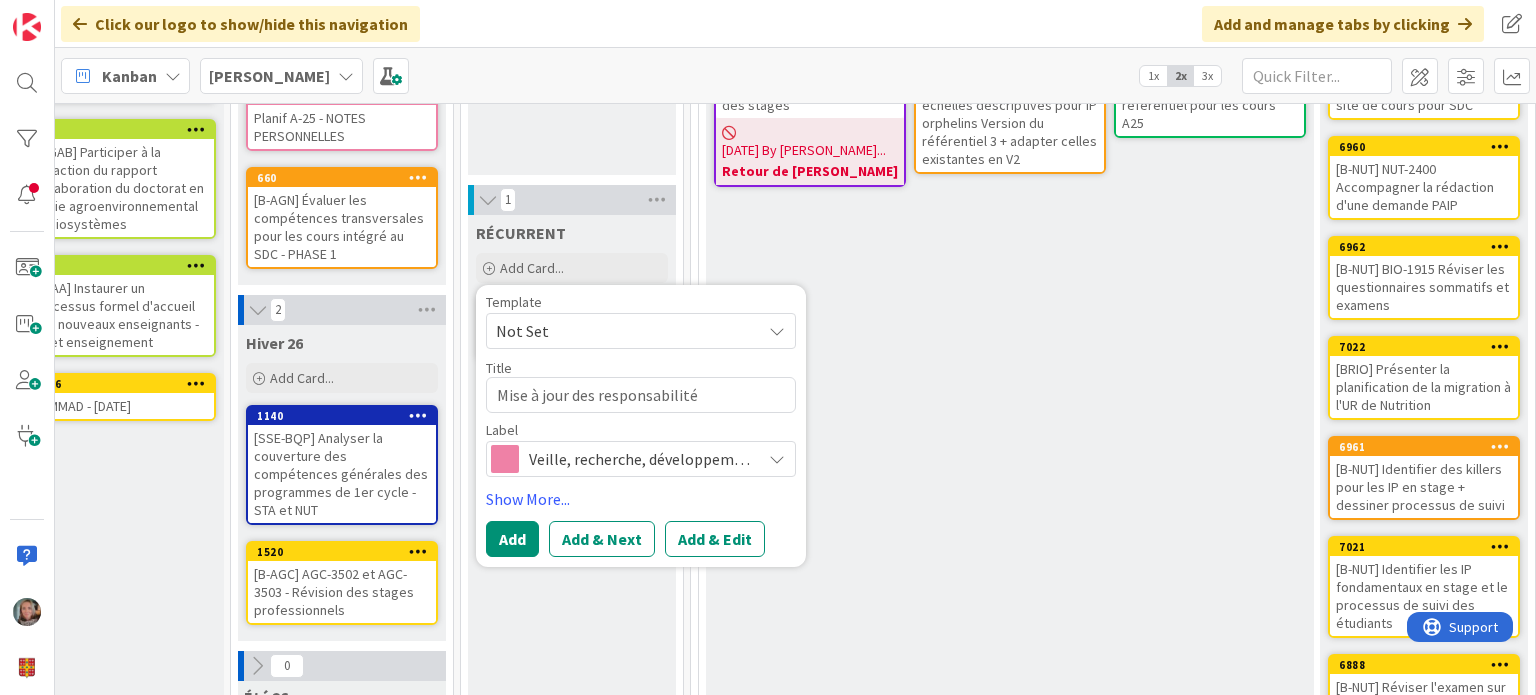 type on "x" 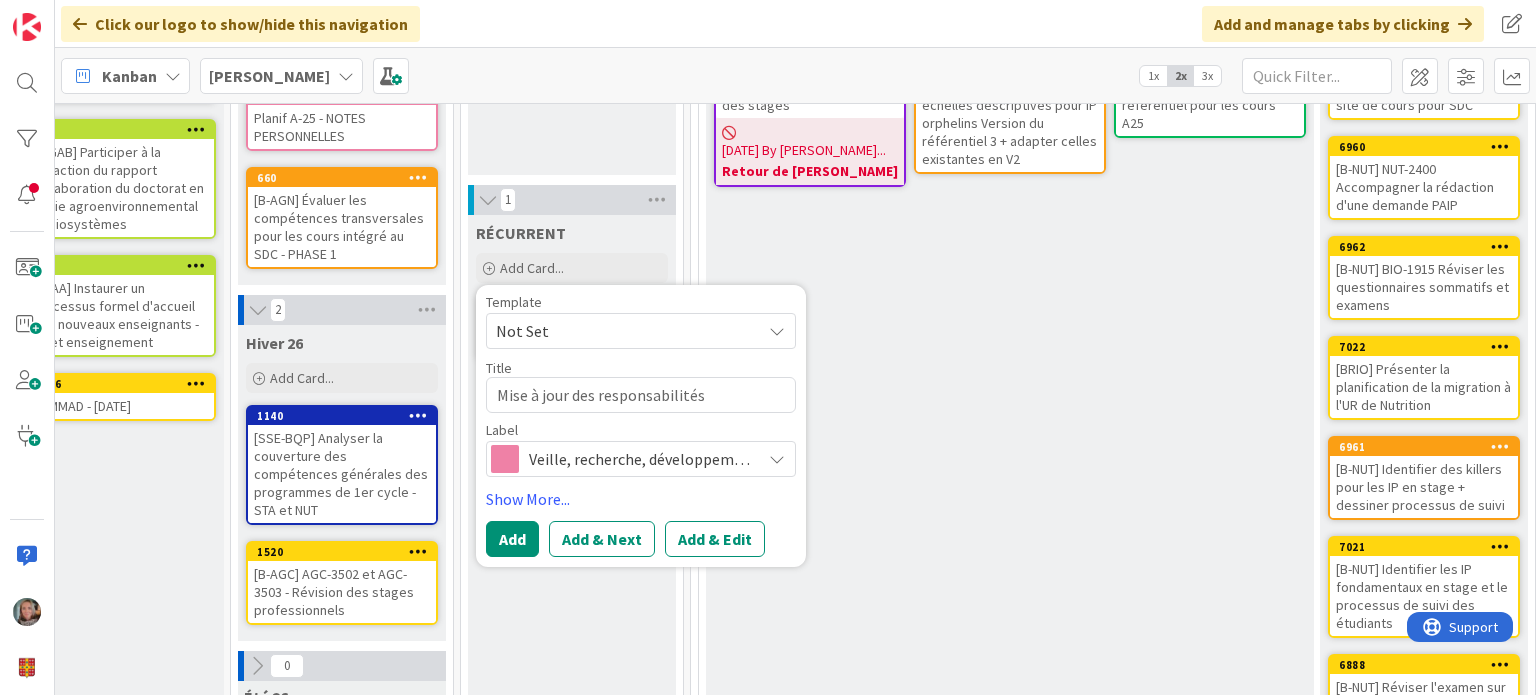 type on "x" 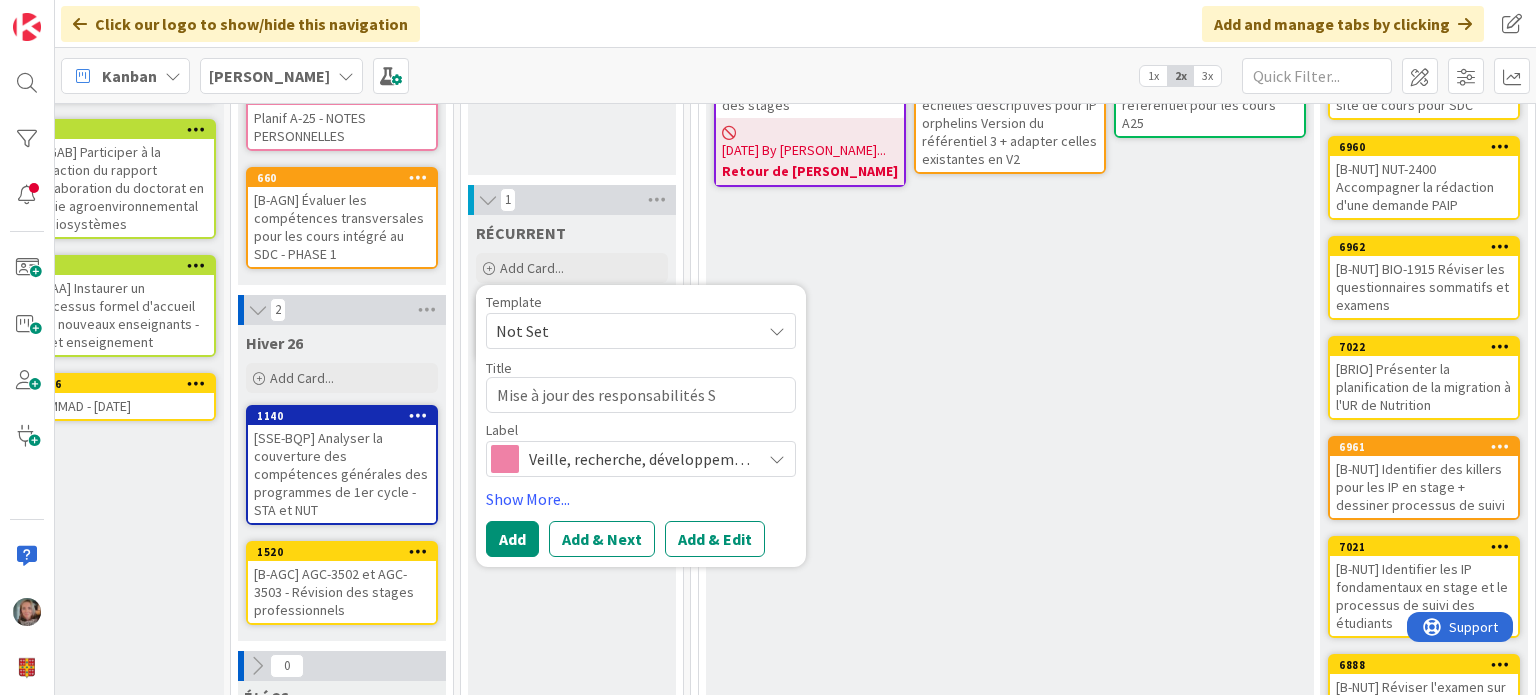 type on "x" 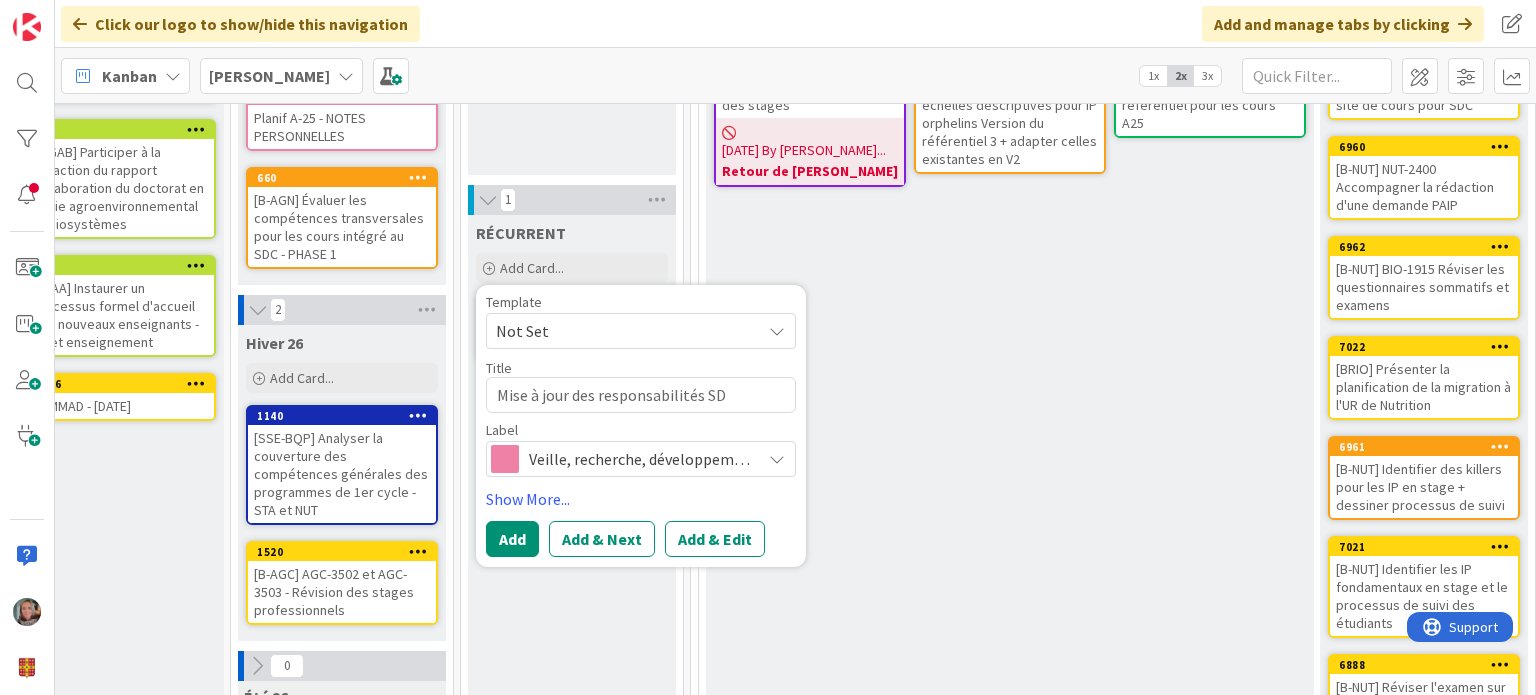 type on "x" 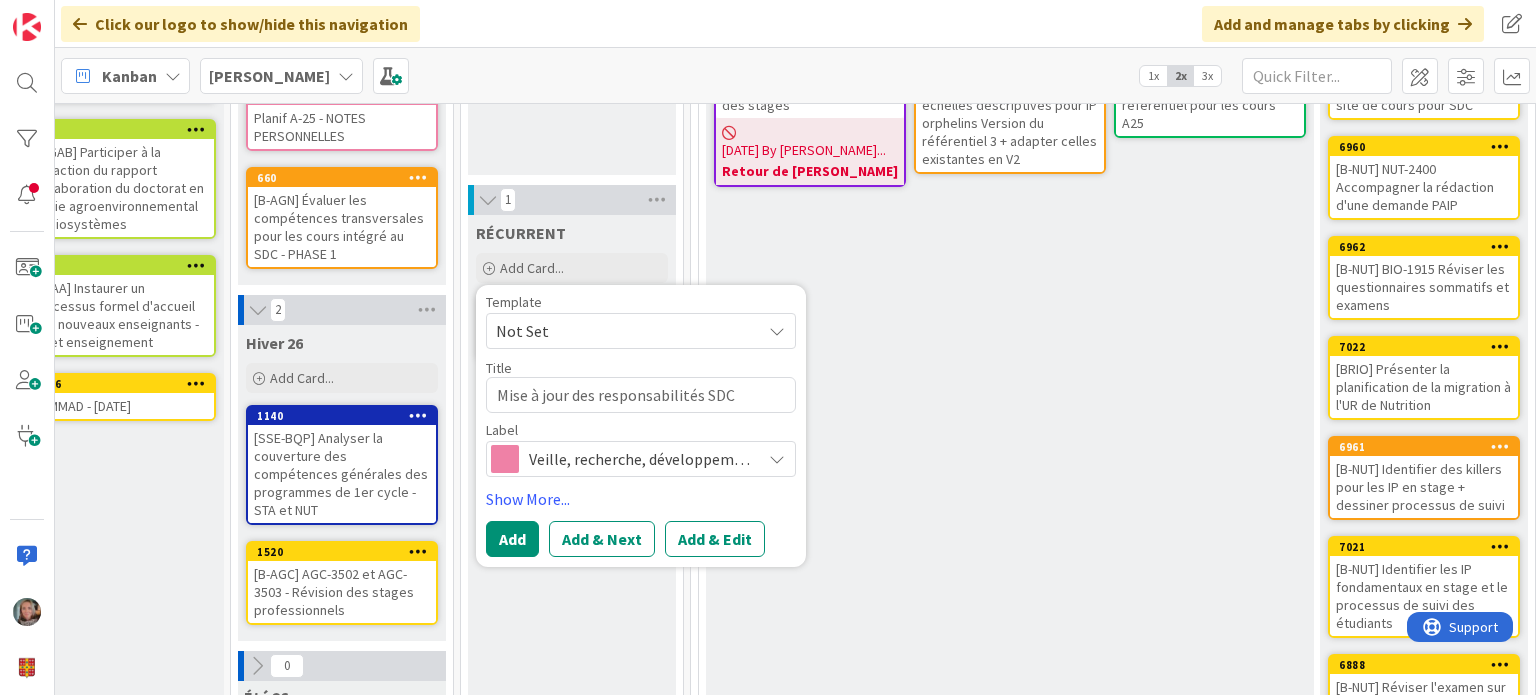 type on "x" 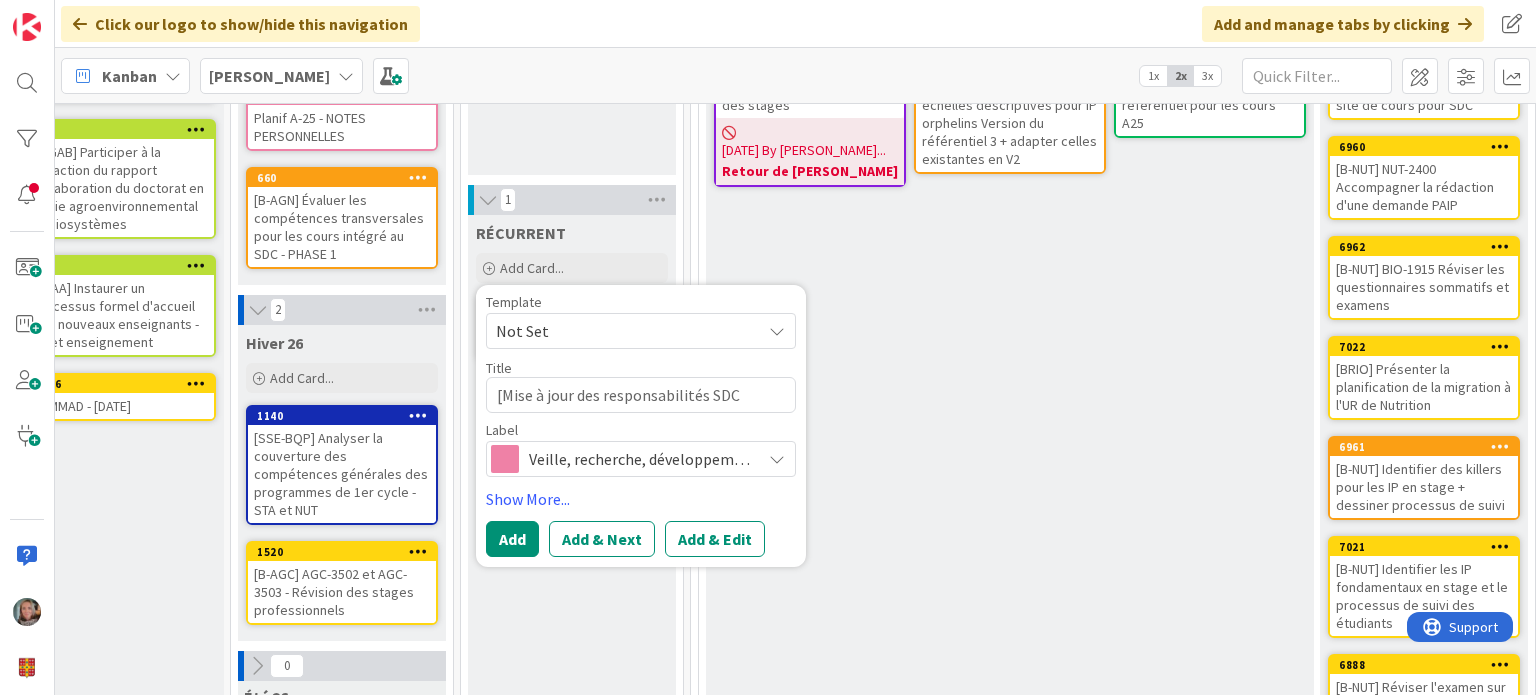 type on "x" 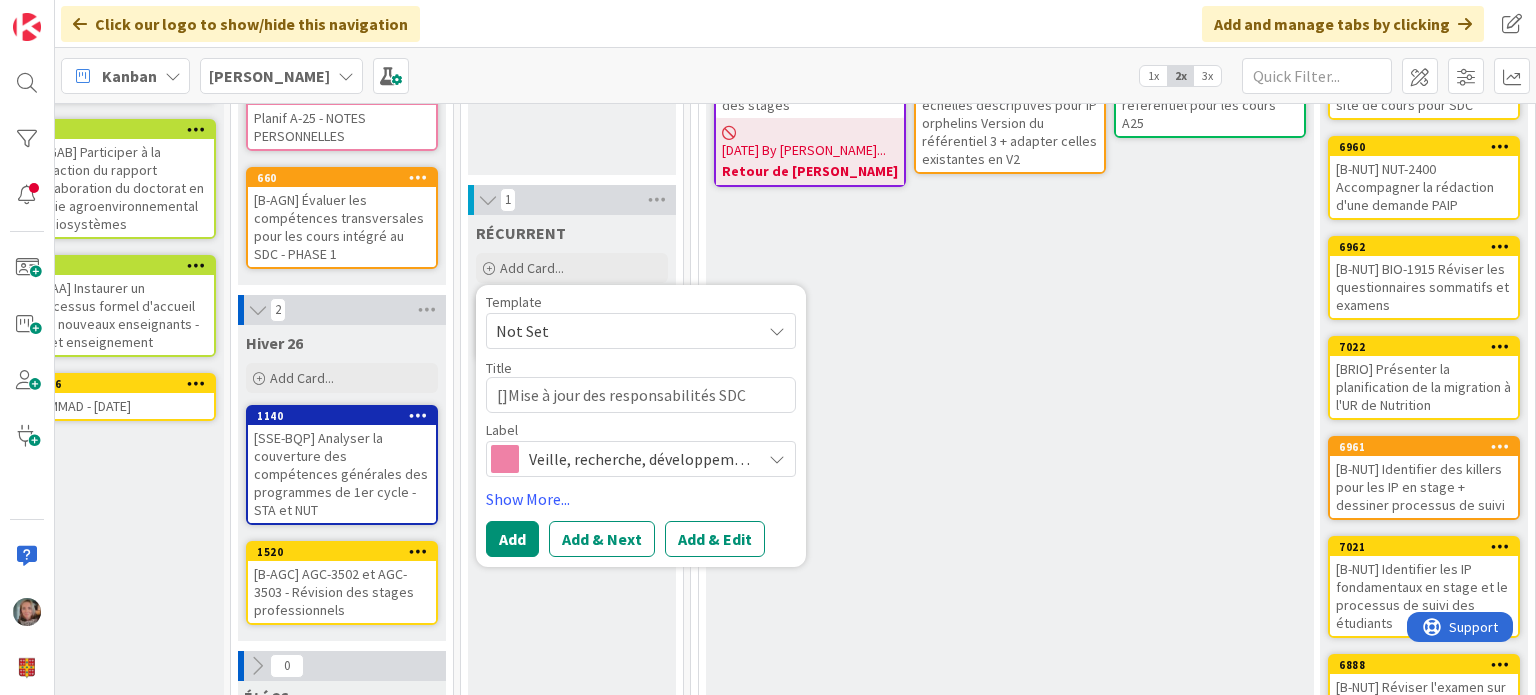 type on "x" 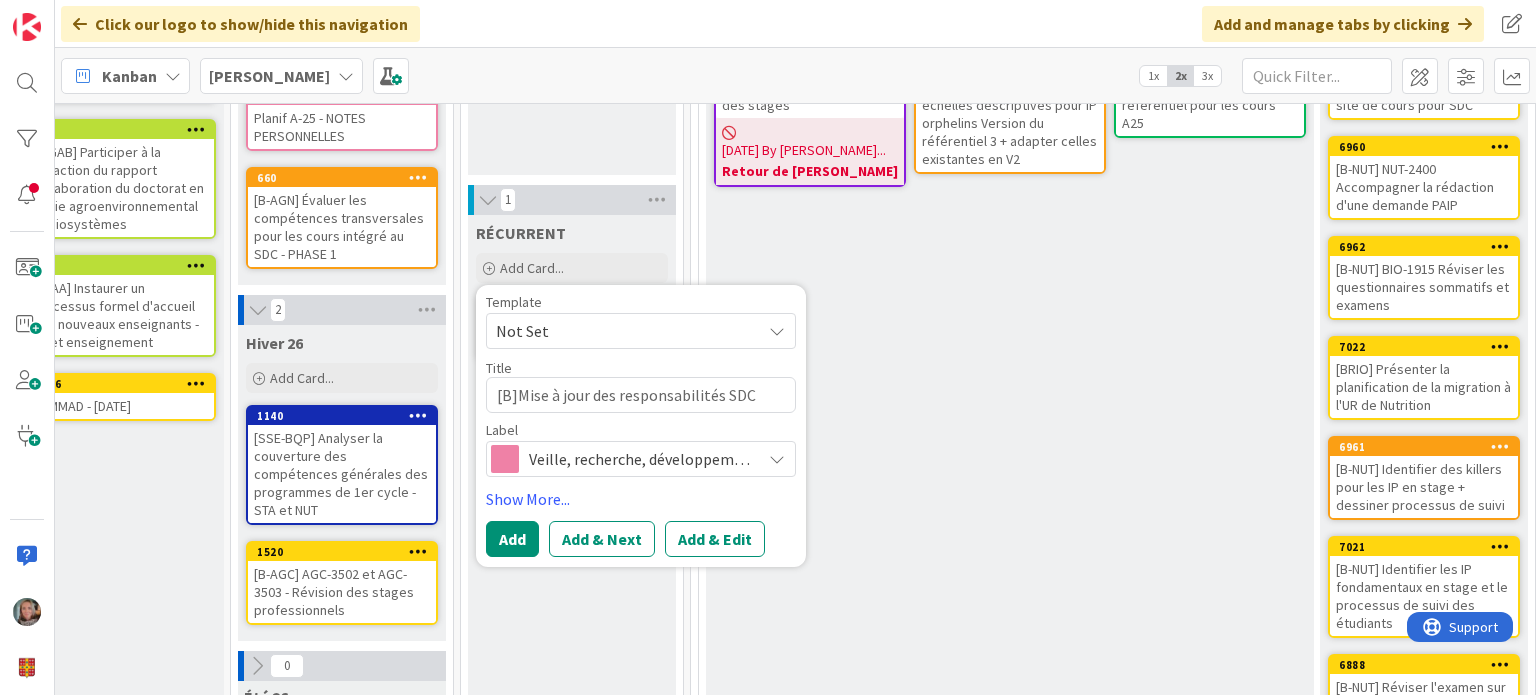 type on "x" 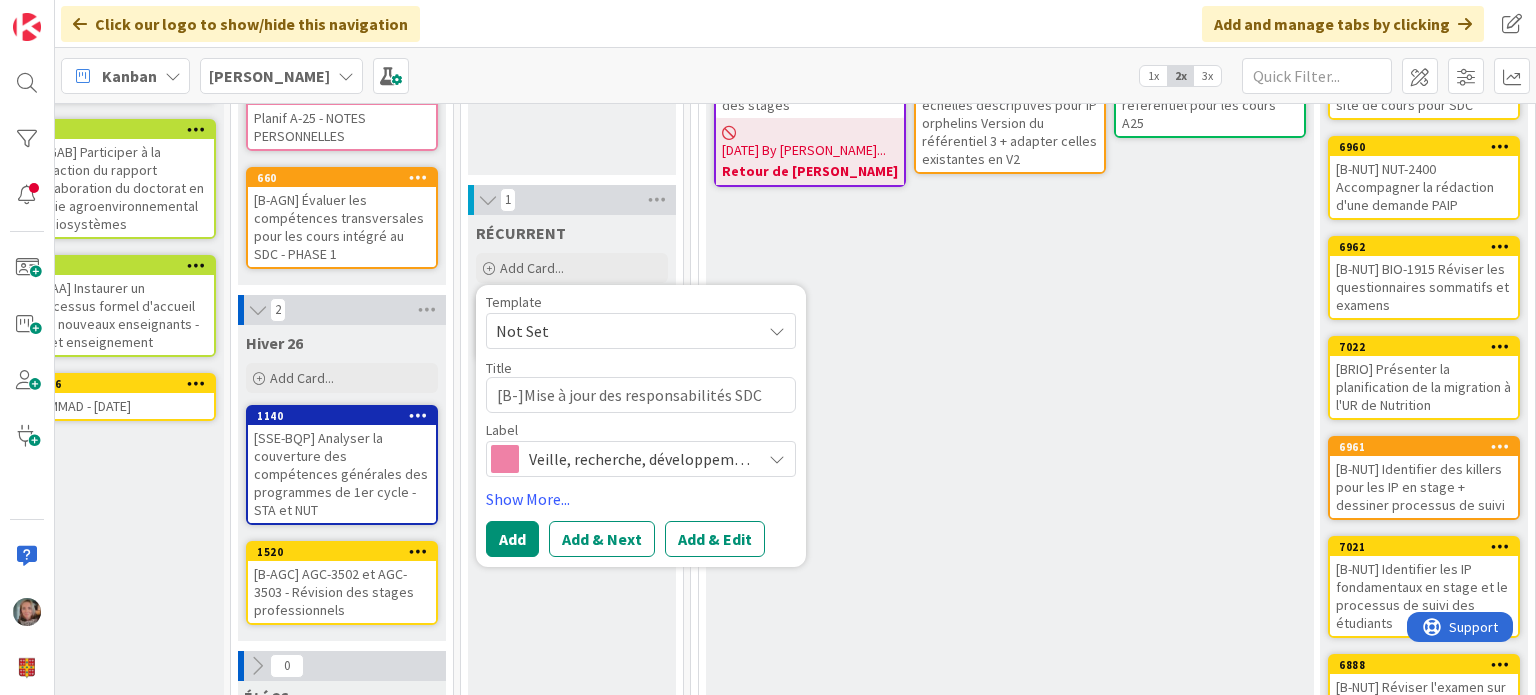 type on "x" 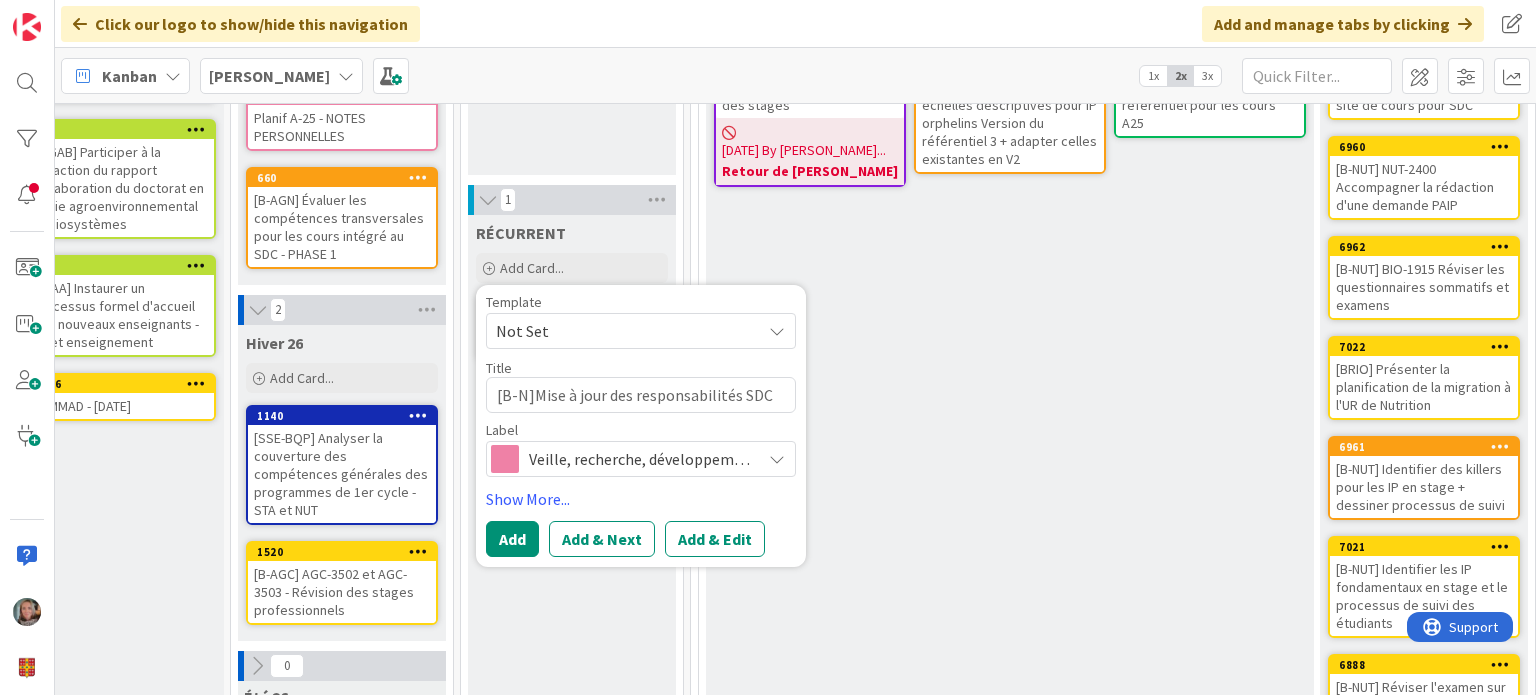 type on "x" 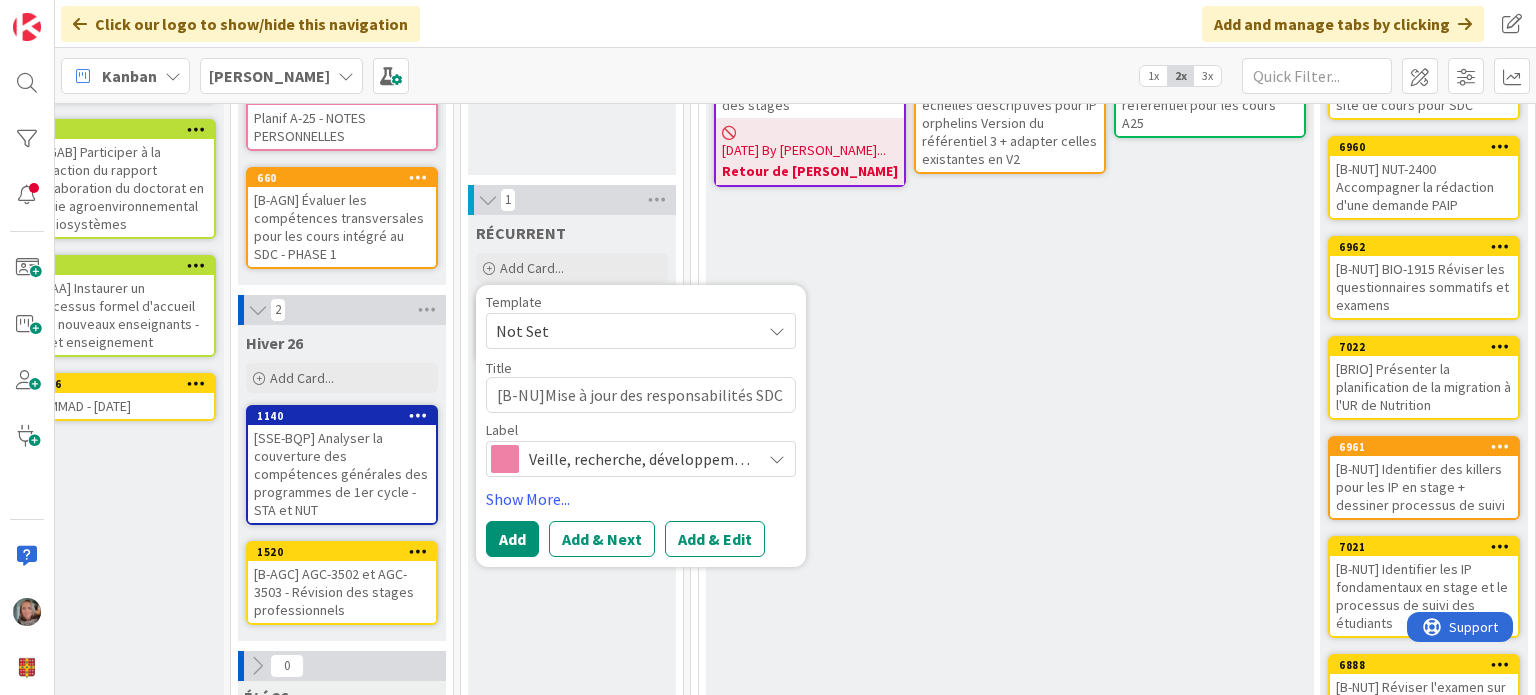 type on "x" 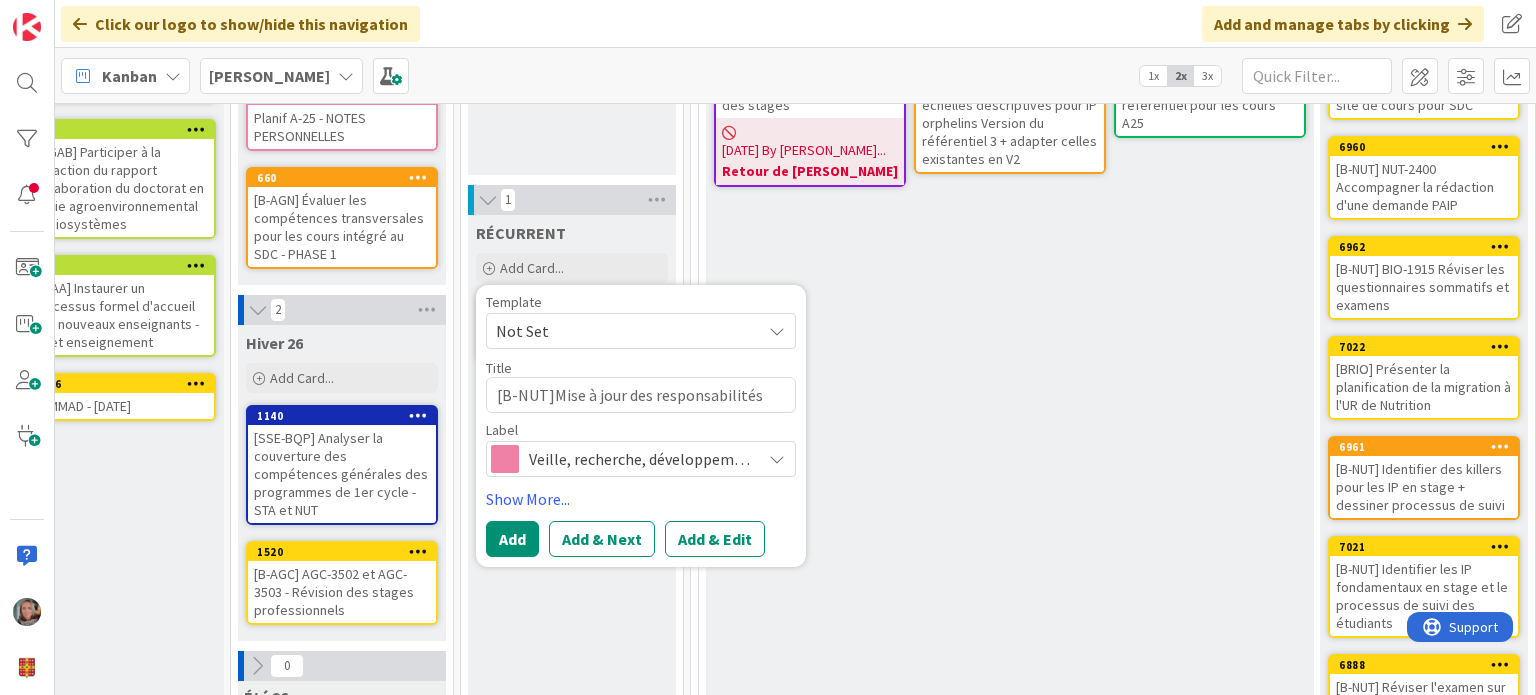 click on "[B-NUT]Mise à jour des responsabilités SDC" at bounding box center (641, 395) 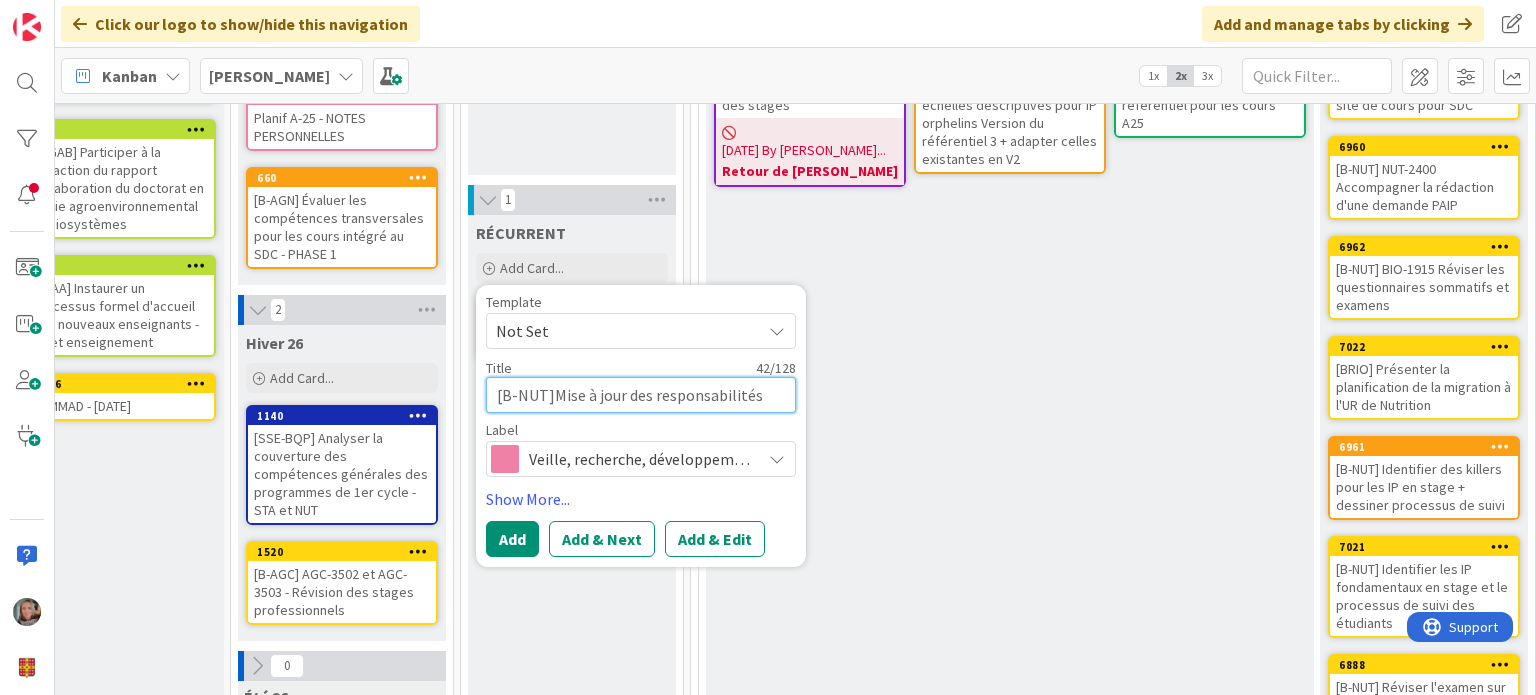 drag, startPoint x: 658, startPoint y: 551, endPoint x: 556, endPoint y: 402, distance: 180.56854 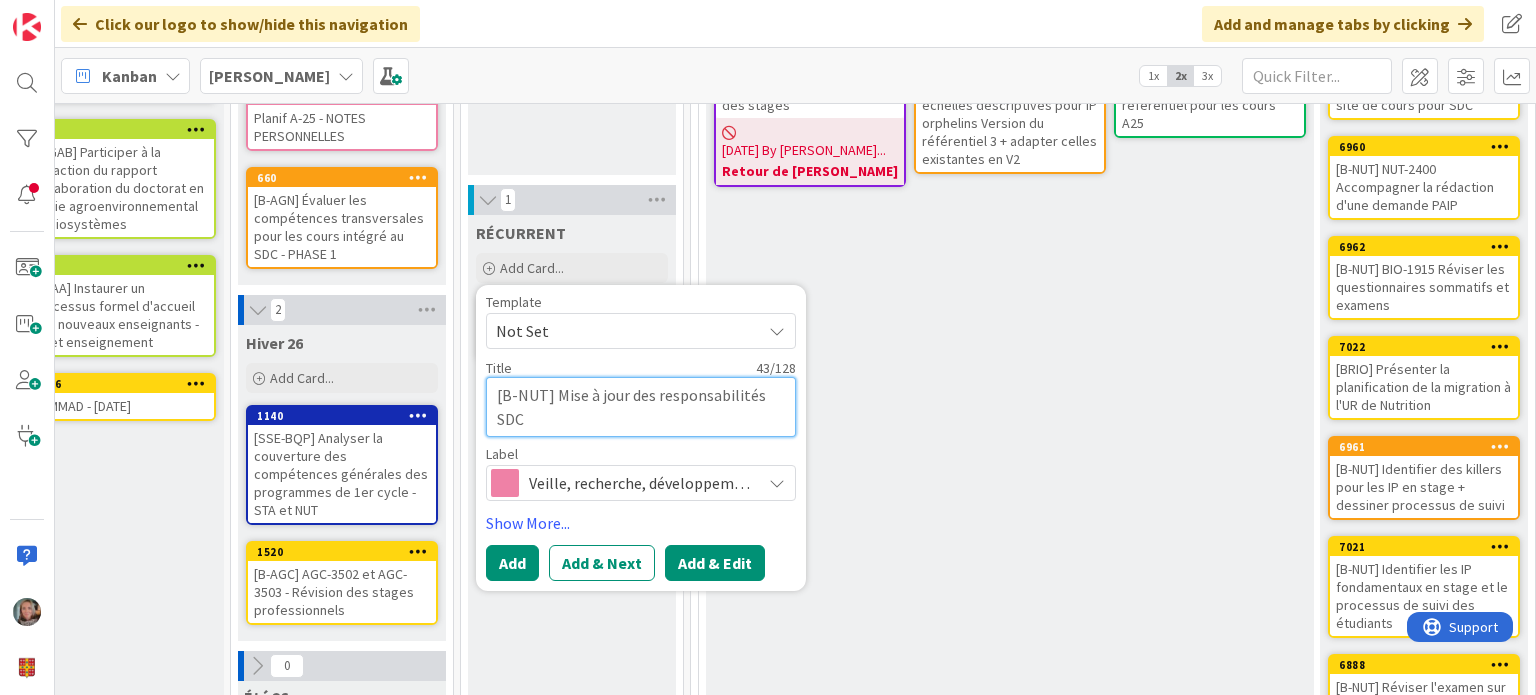 type on "[B-NUT] Mise à jour des responsabilités SDC" 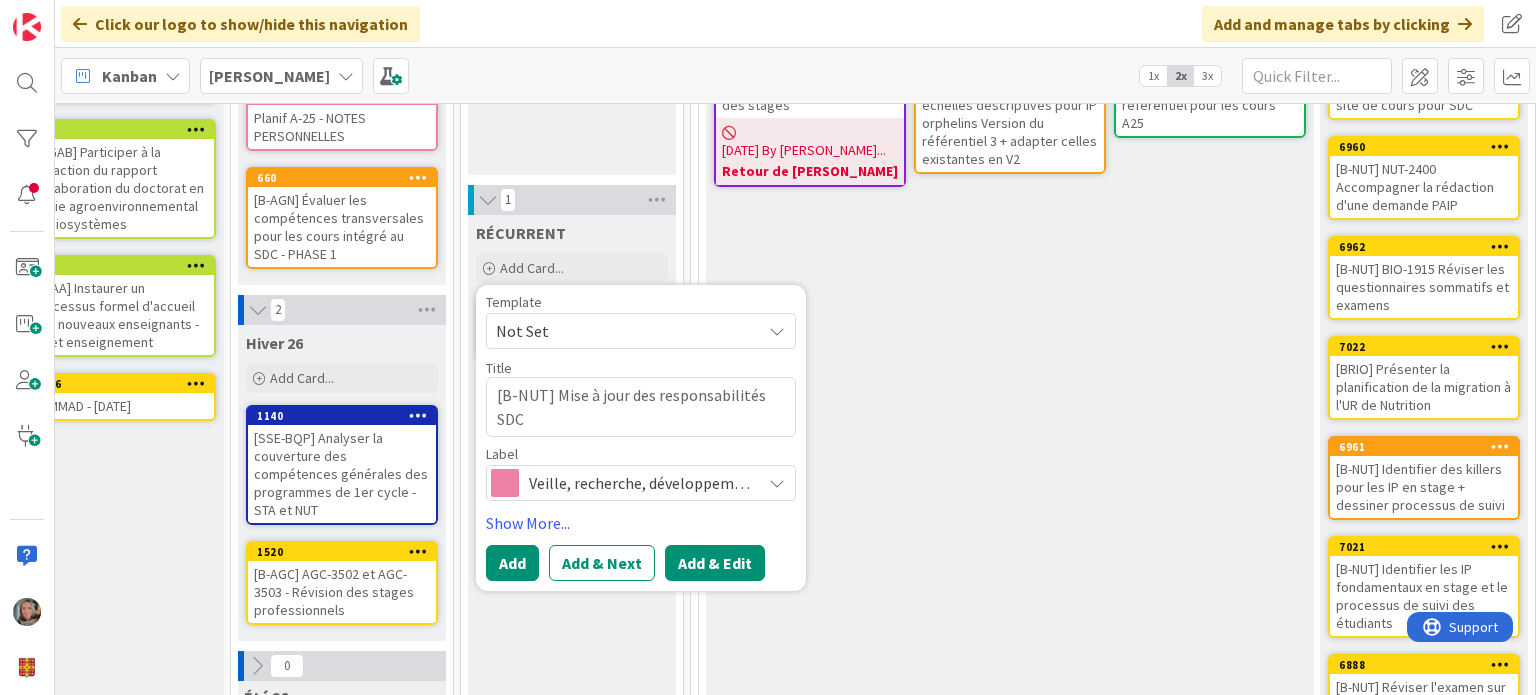 click on "Add & Edit" at bounding box center [715, 563] 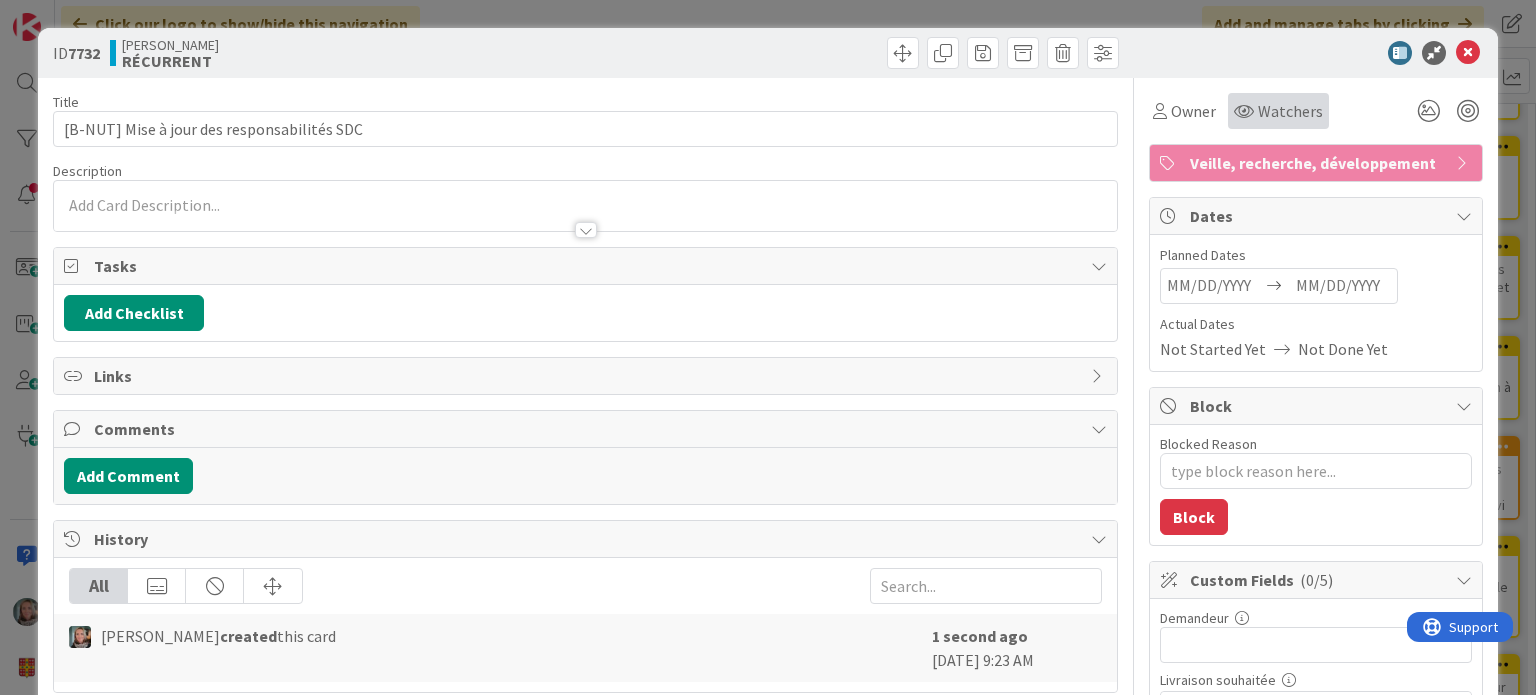 scroll, scrollTop: 0, scrollLeft: 0, axis: both 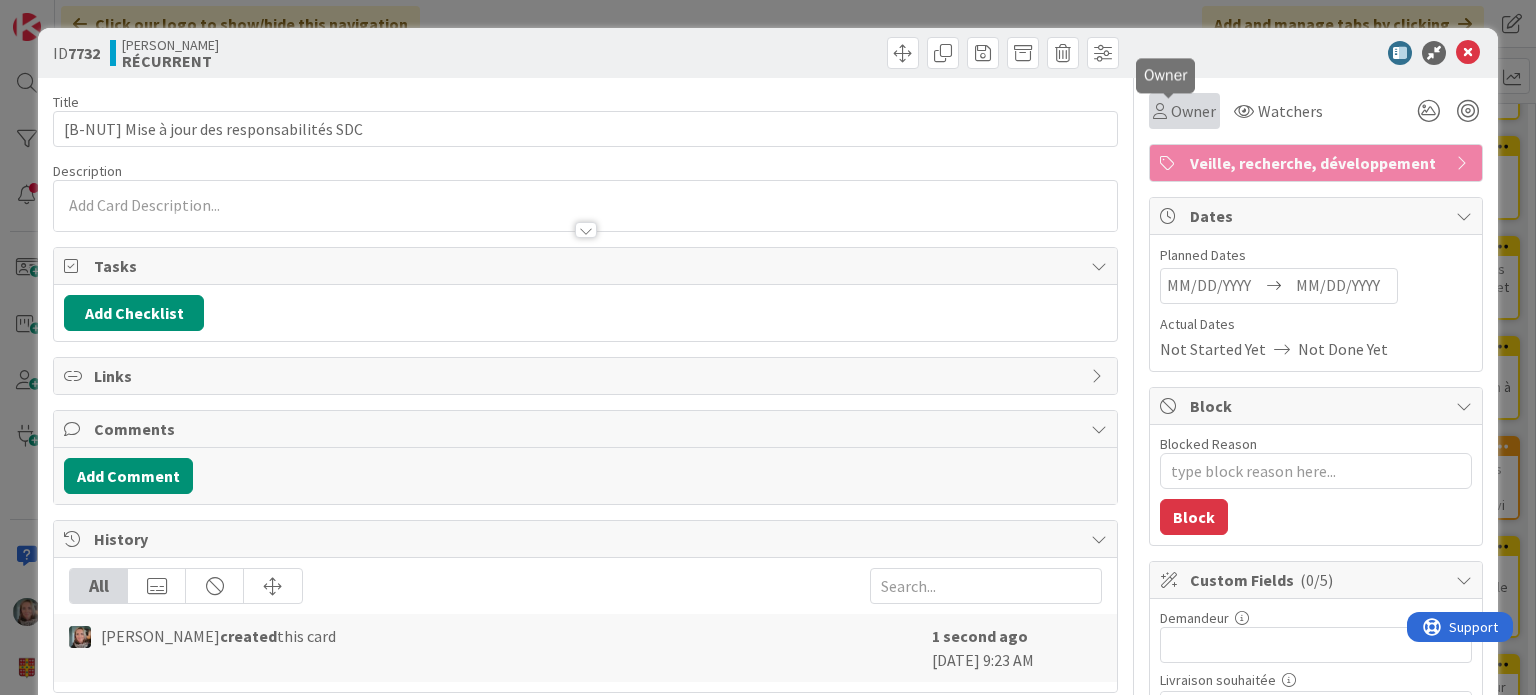 click on "Owner" at bounding box center [1193, 111] 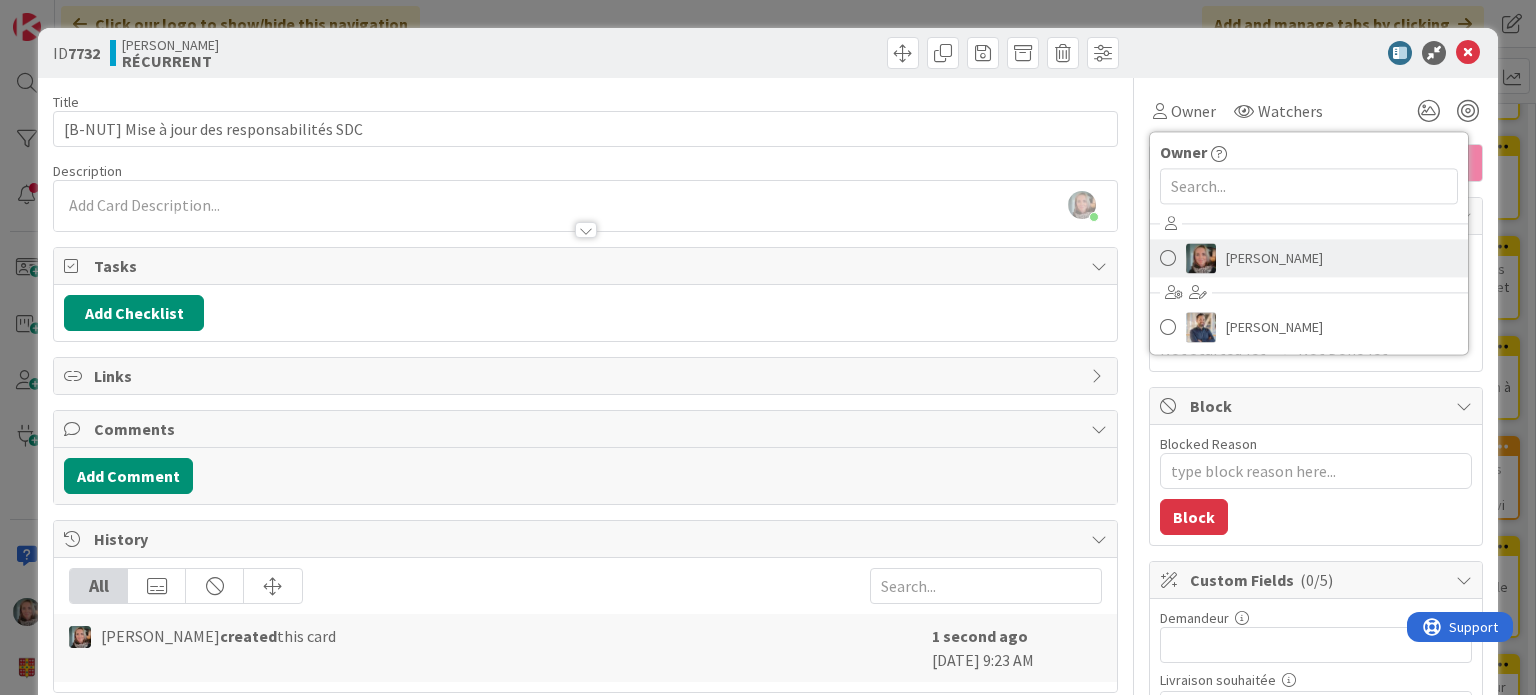 click on "[PERSON_NAME]" at bounding box center (1274, 258) 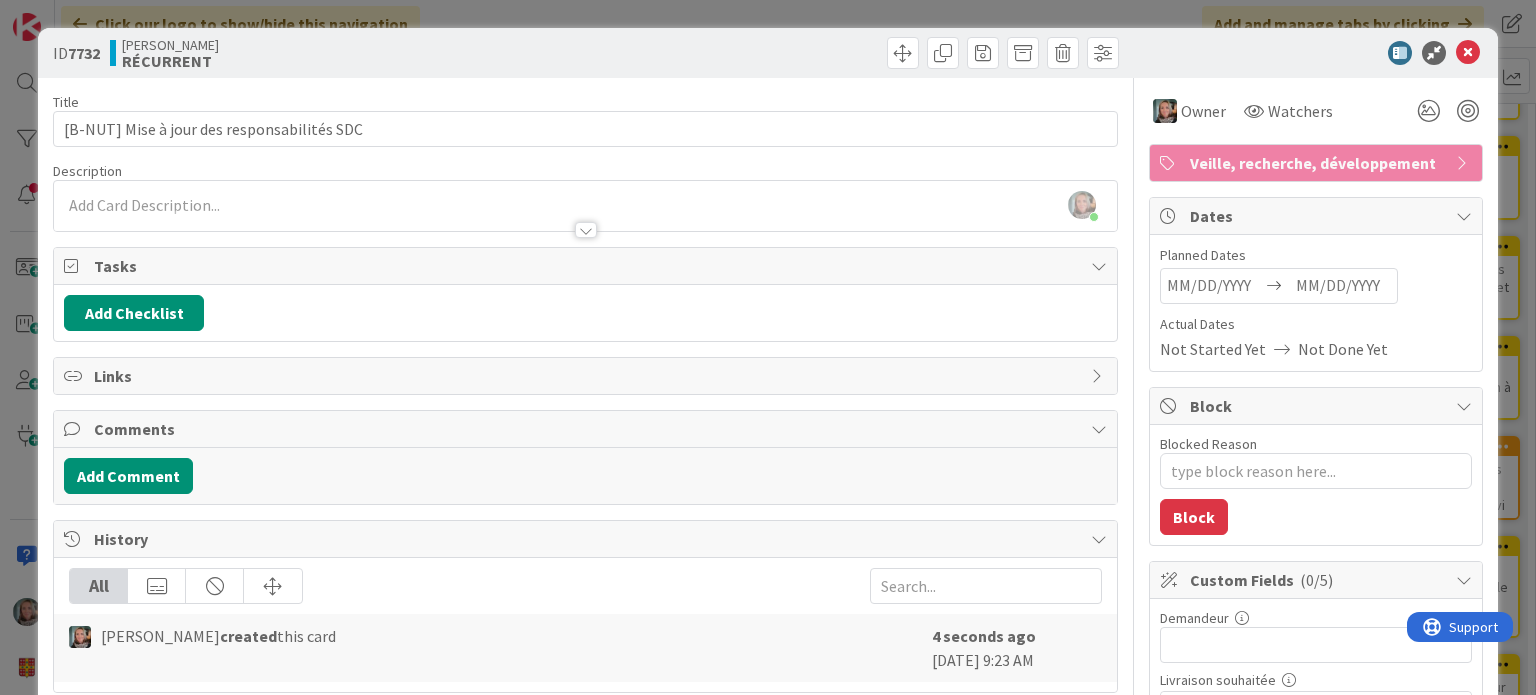 type on "x" 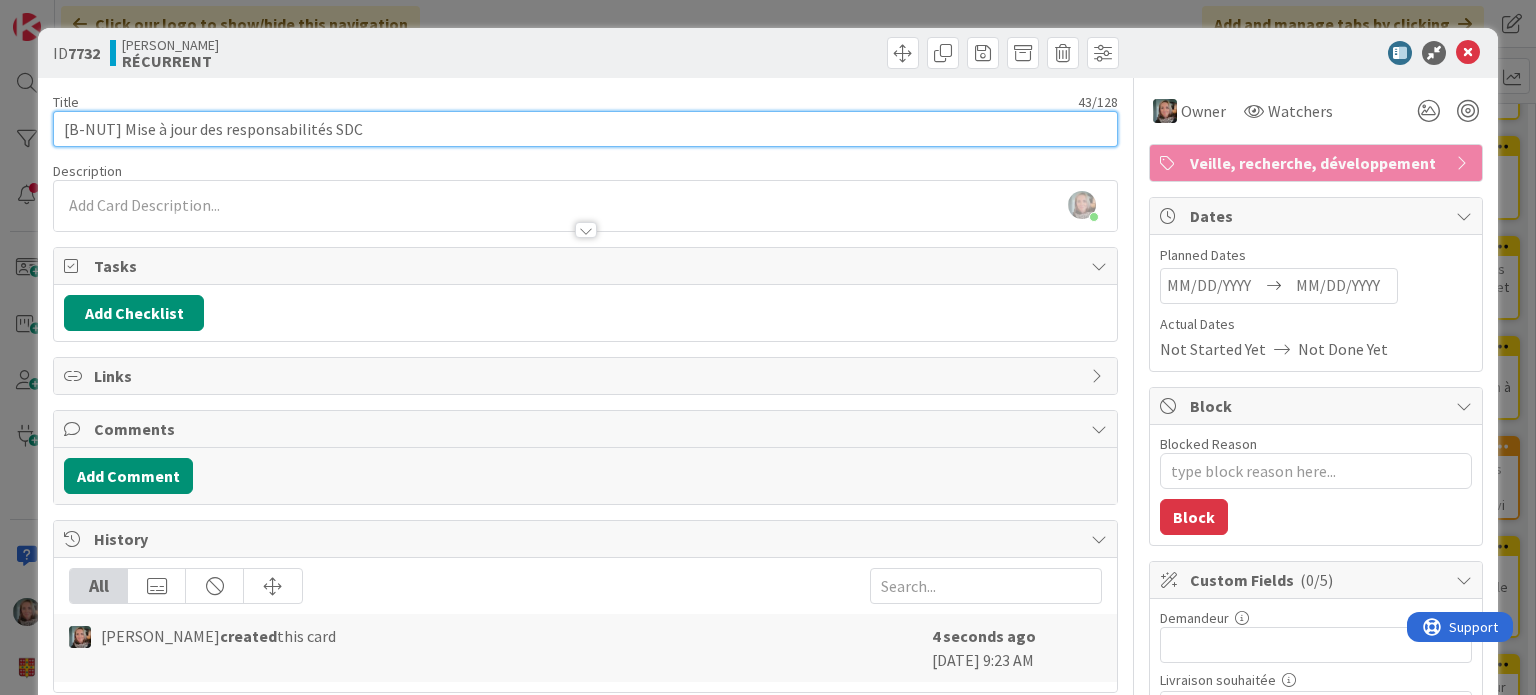 click on "[B-NUT] Mise à jour des responsabilités SDC" at bounding box center (585, 129) 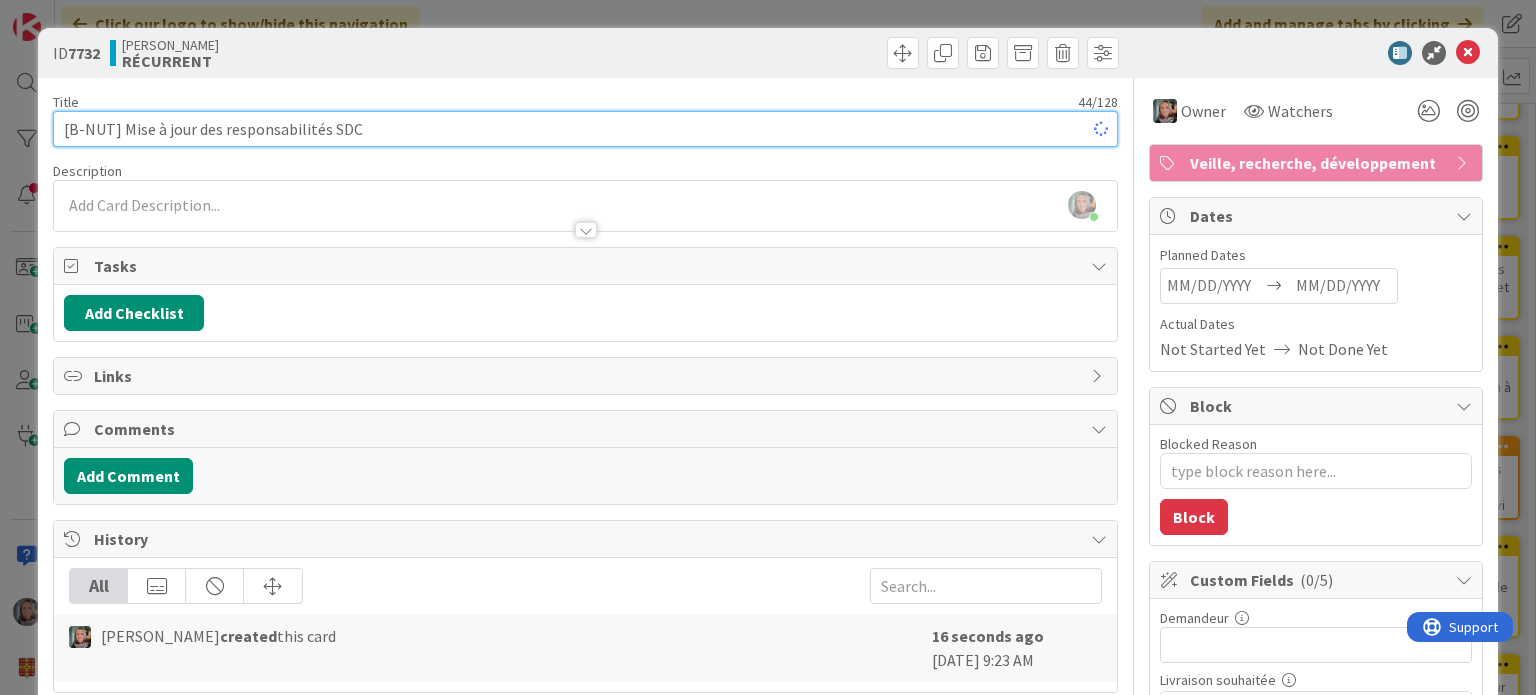 type on "x" 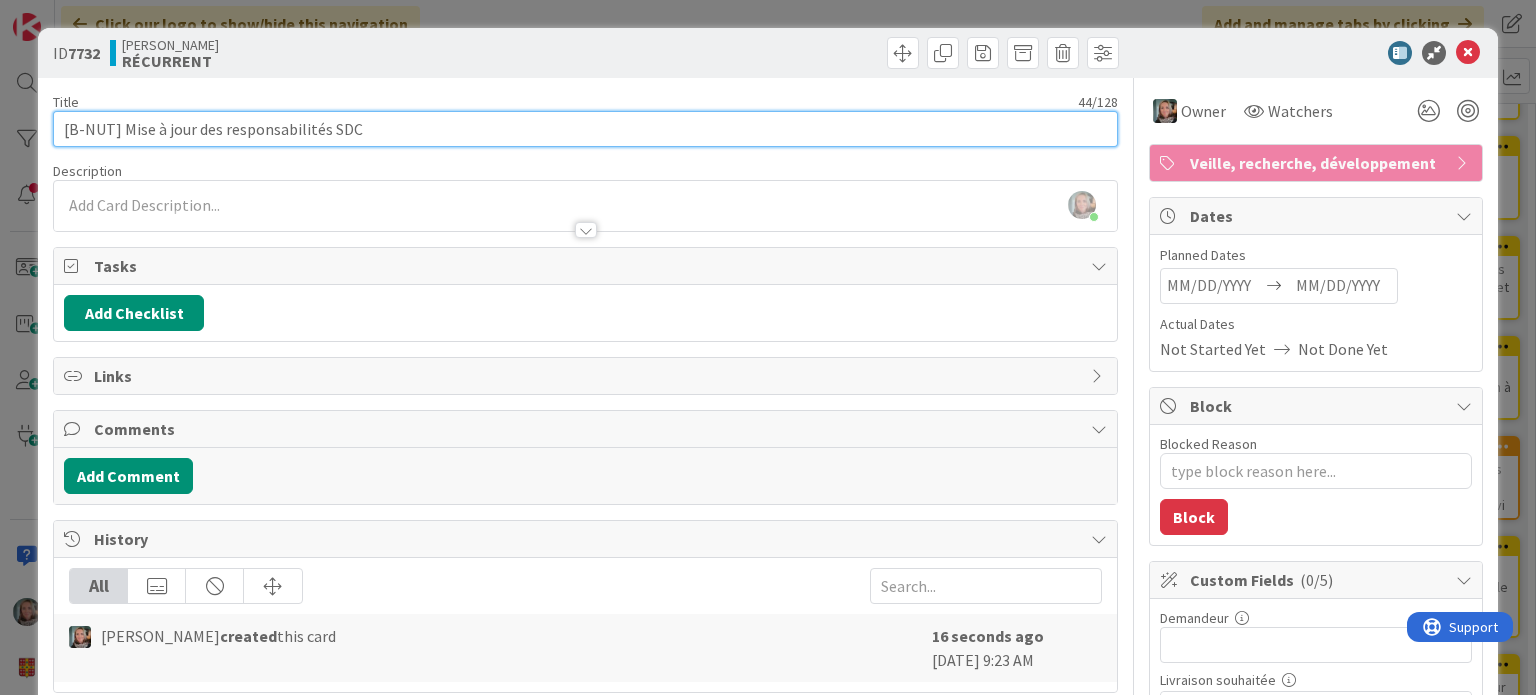 type on "[B-NUT] Mise à jour des responsabilités SDC p" 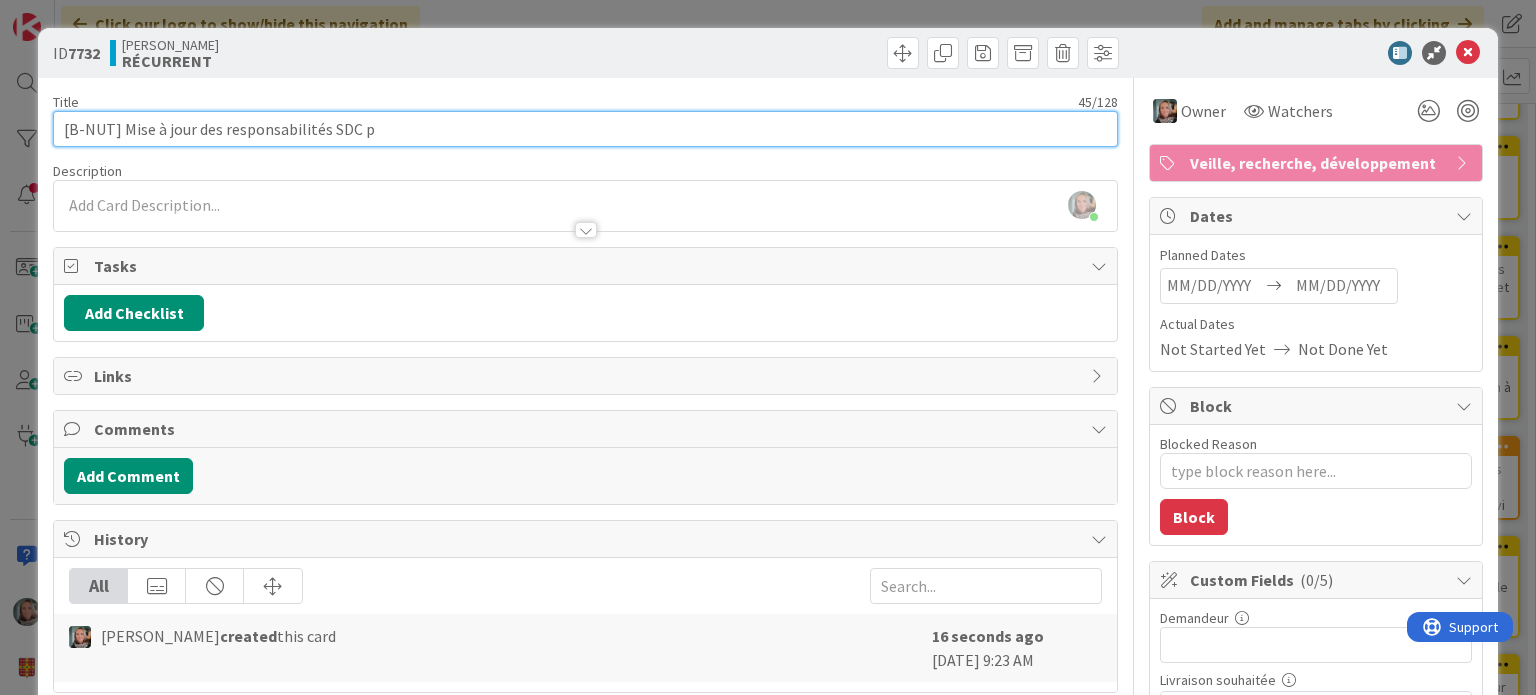 type on "x" 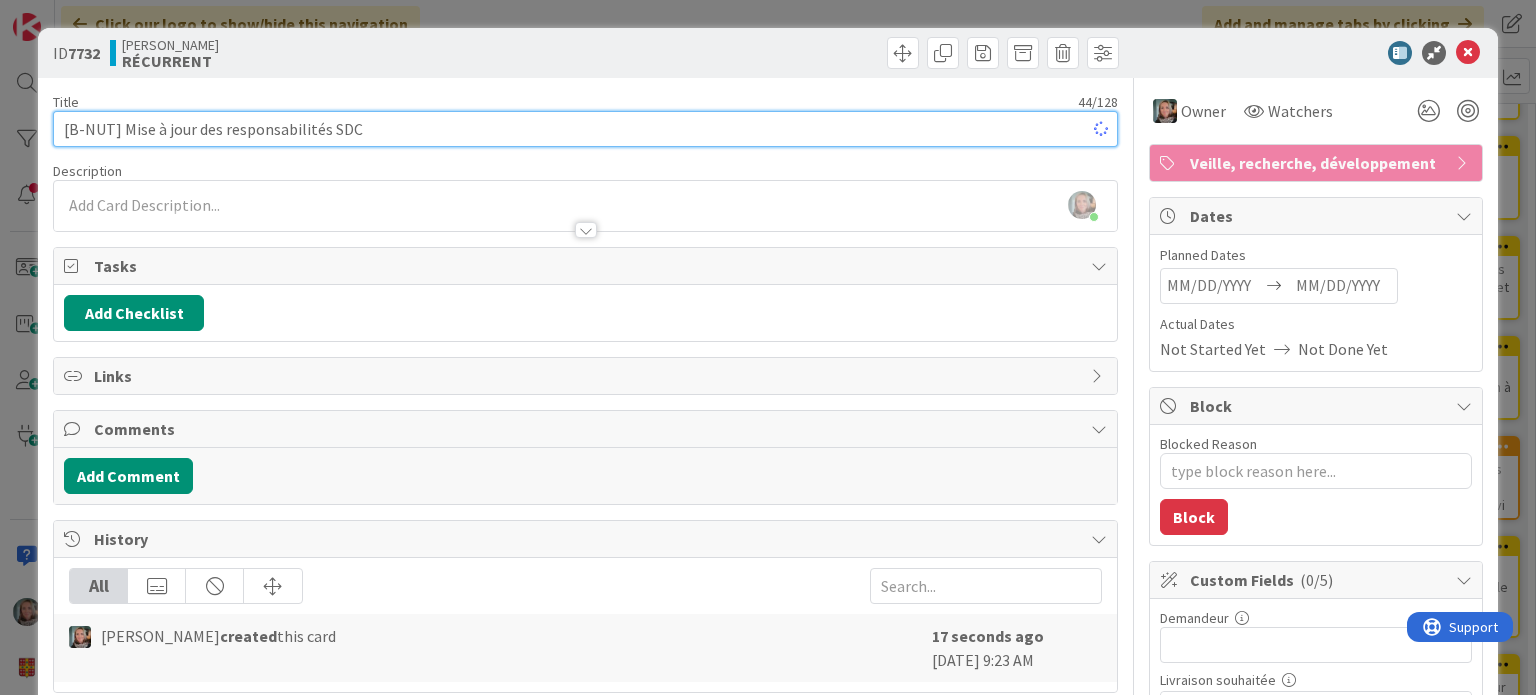 type on "x" 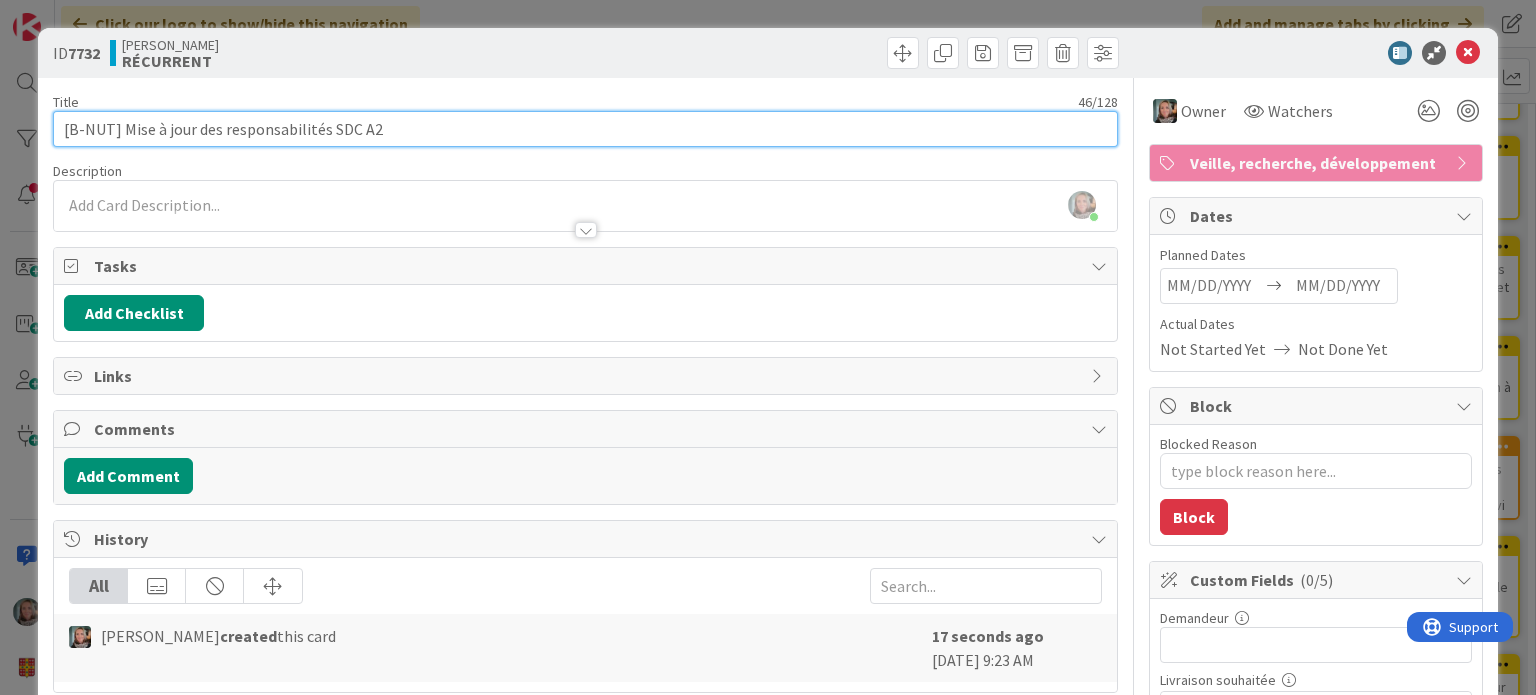 type on "[B-NUT] Mise à jour des responsabilités SDC A25" 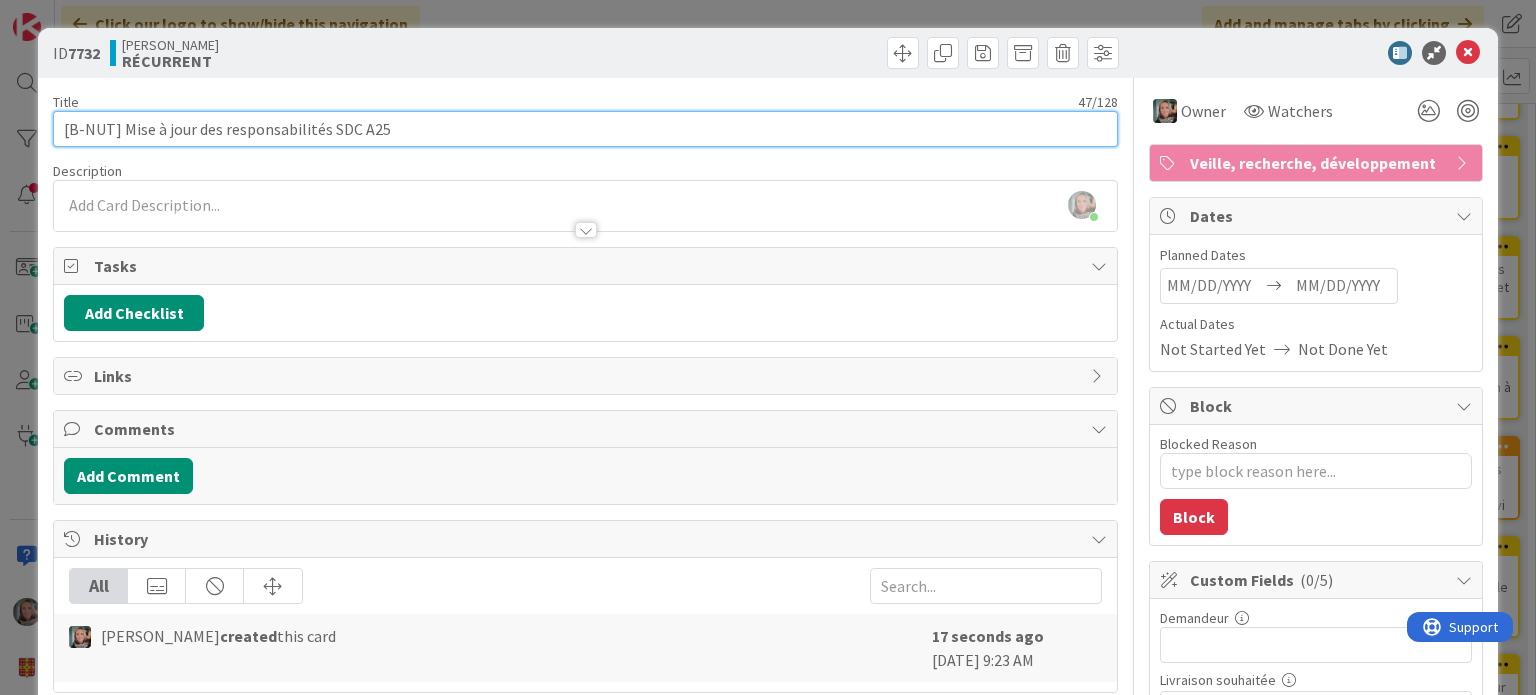 type on "x" 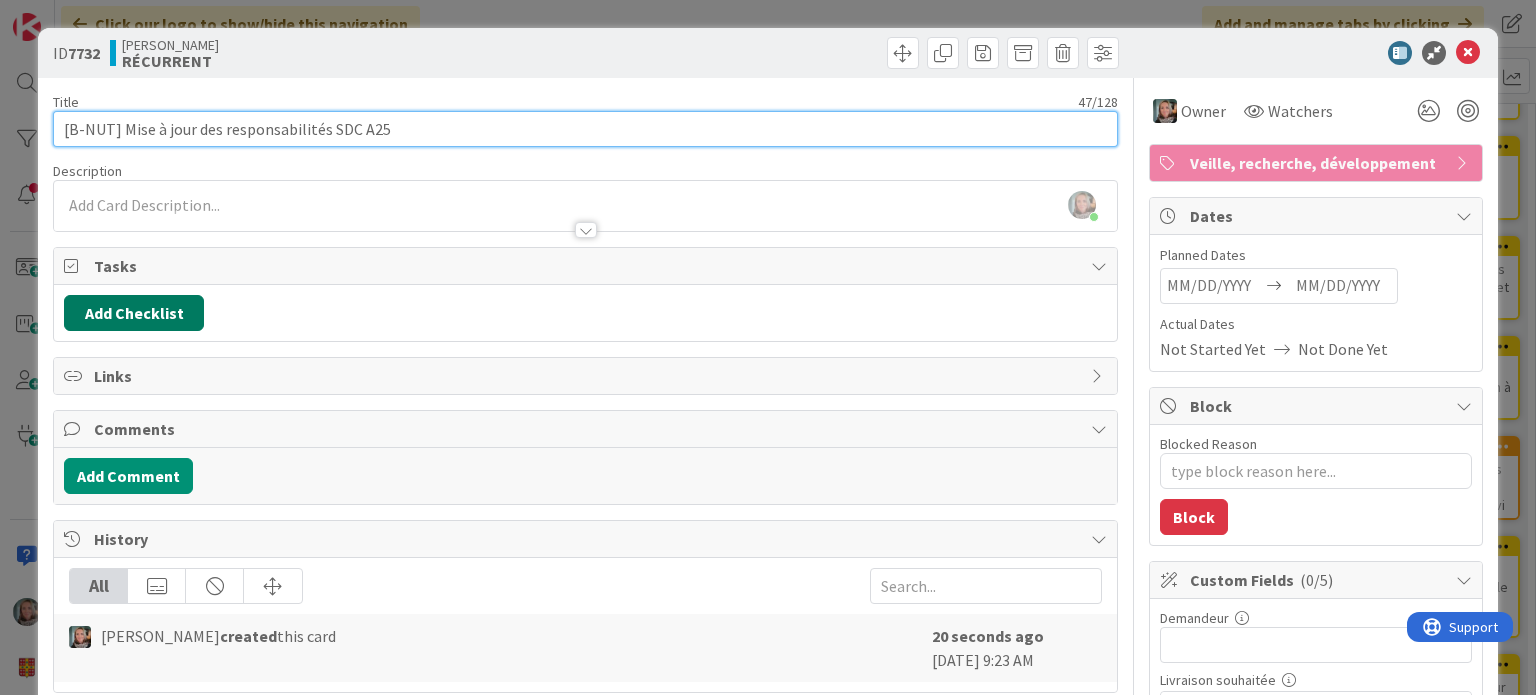 type on "[B-NUT] Mise à jour des responsabilités SDC A25" 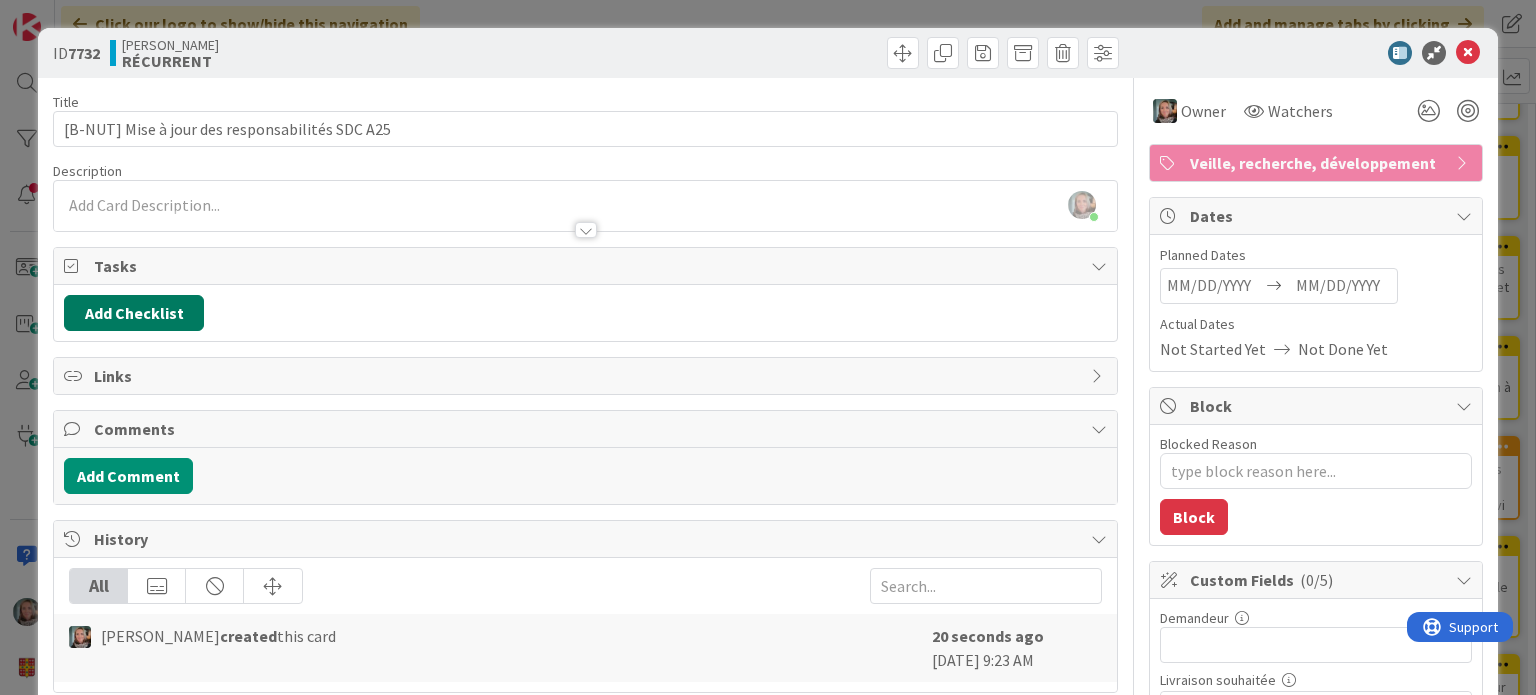 click on "Add Checklist" at bounding box center (134, 313) 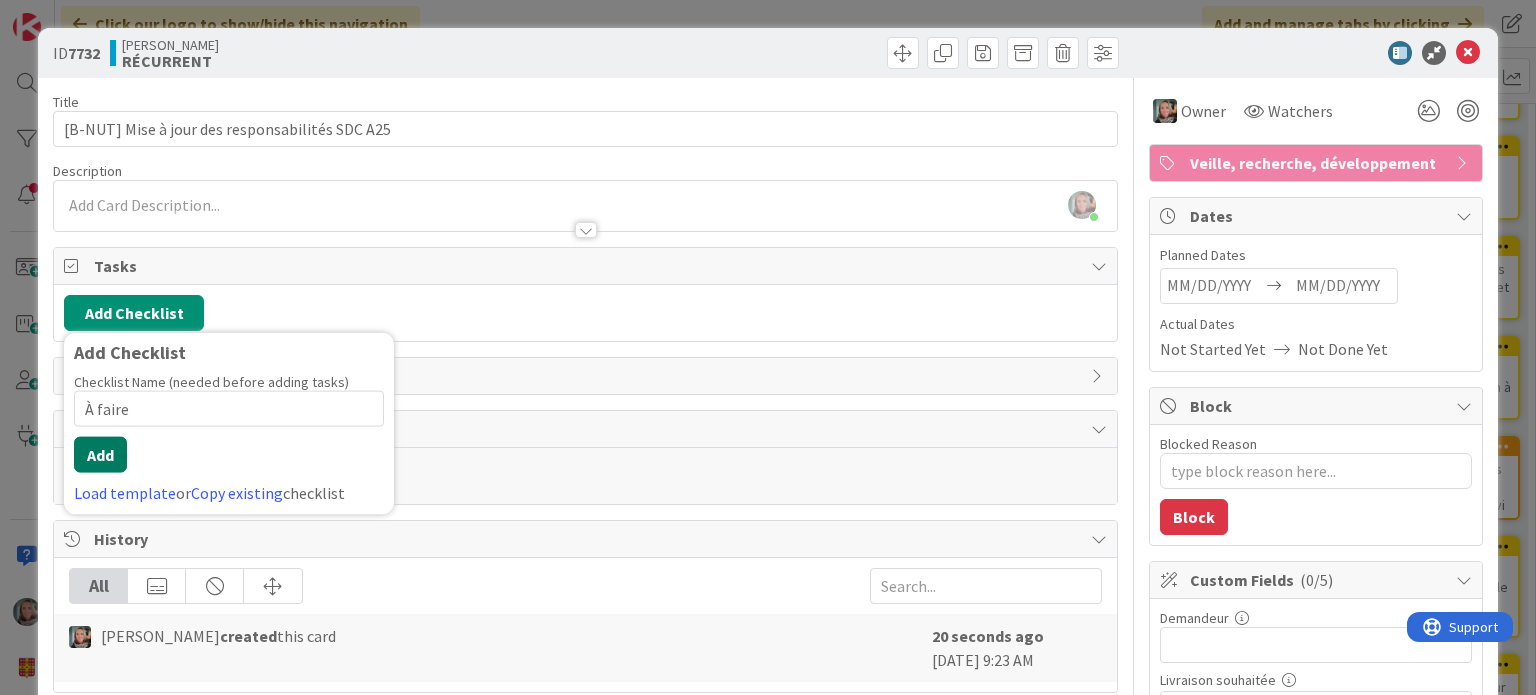 type on "À faire" 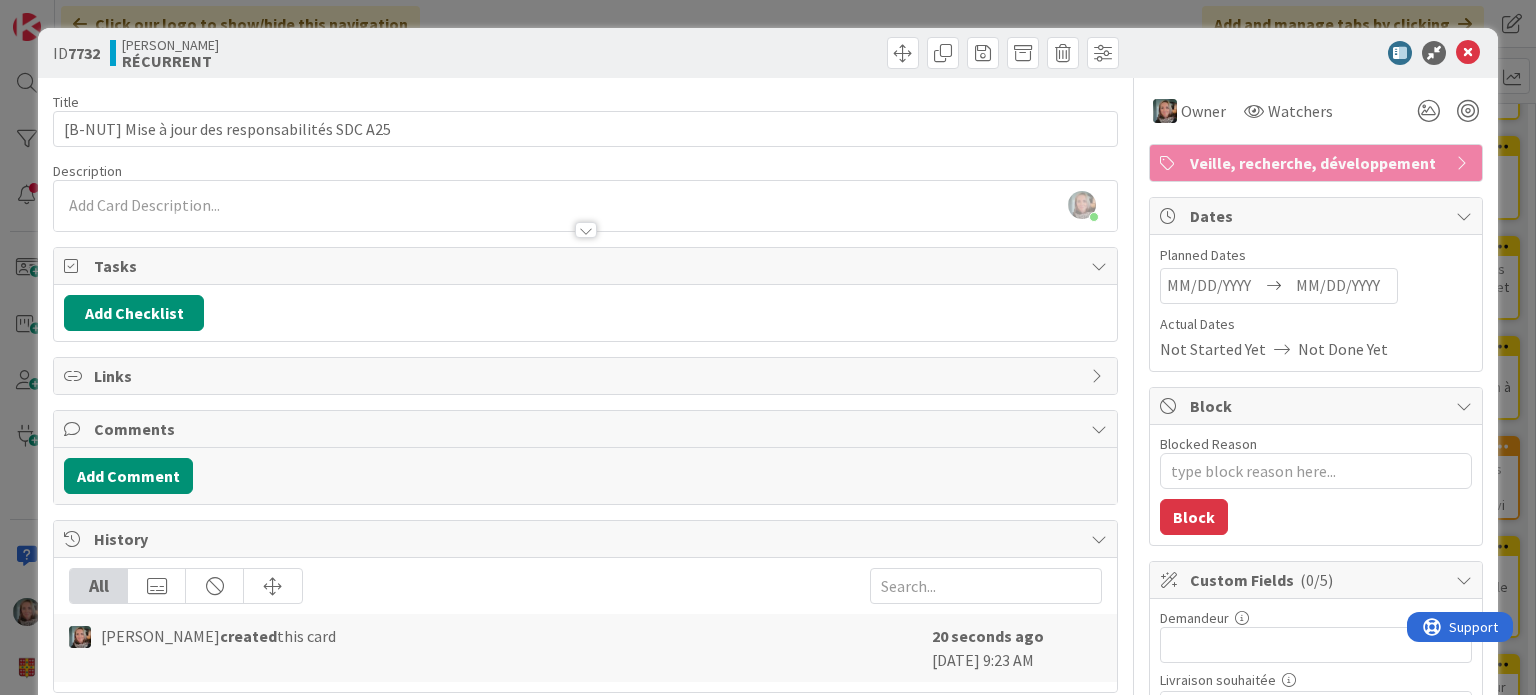type on "x" 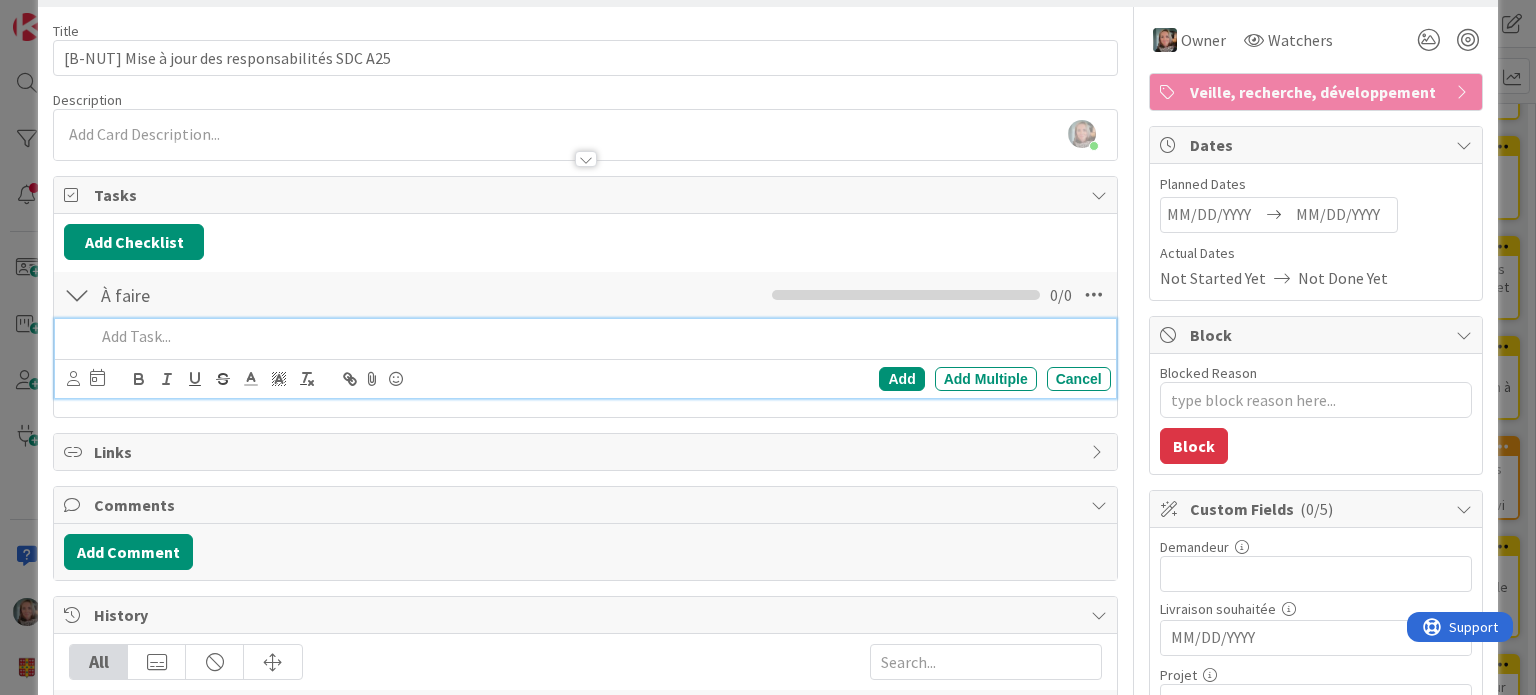 scroll, scrollTop: 100, scrollLeft: 0, axis: vertical 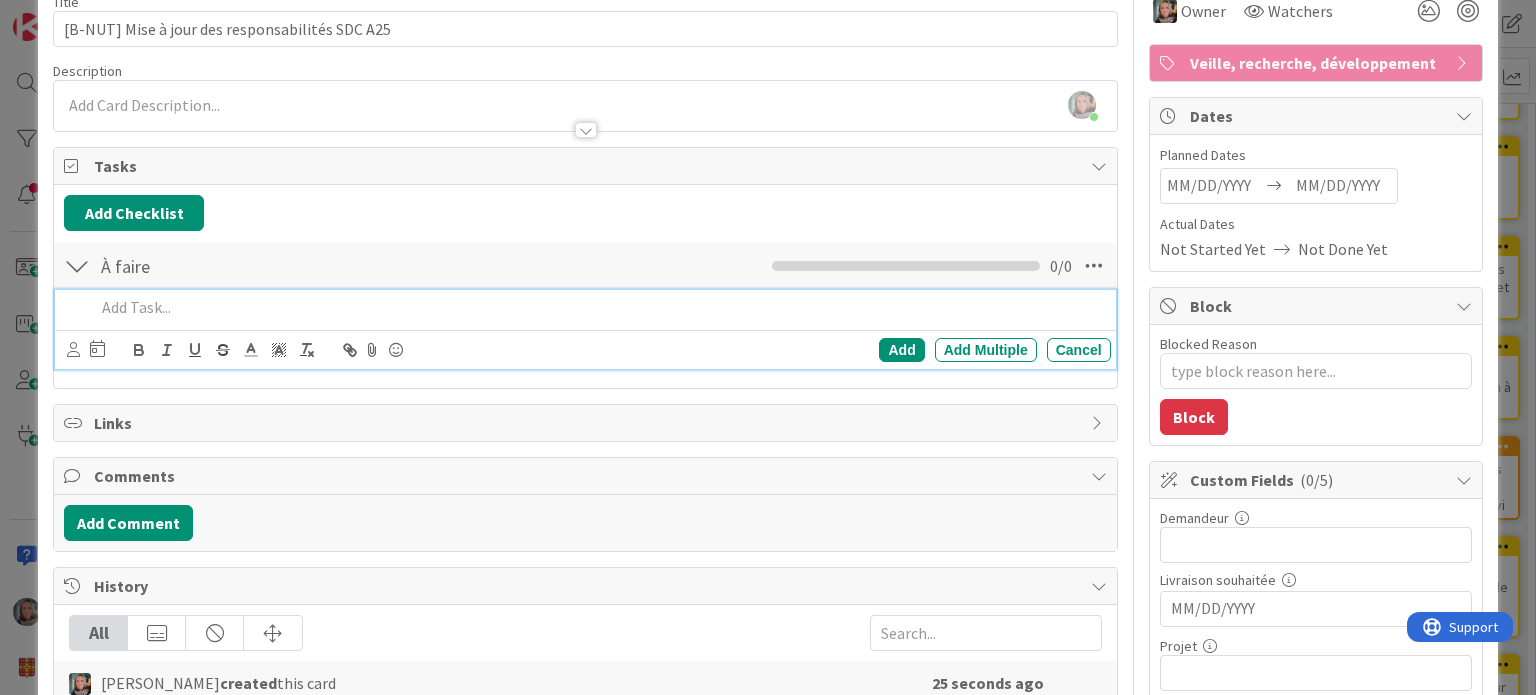 click at bounding box center [598, 307] 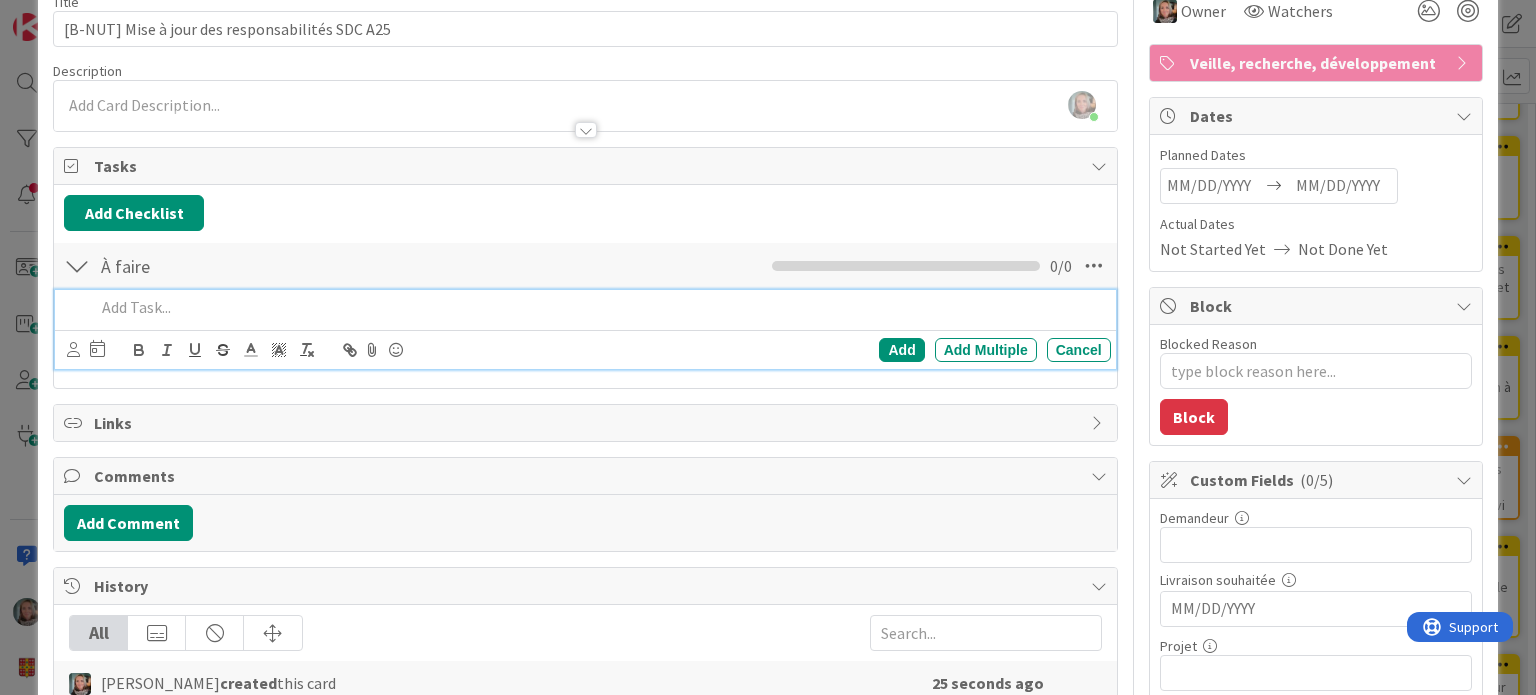 type 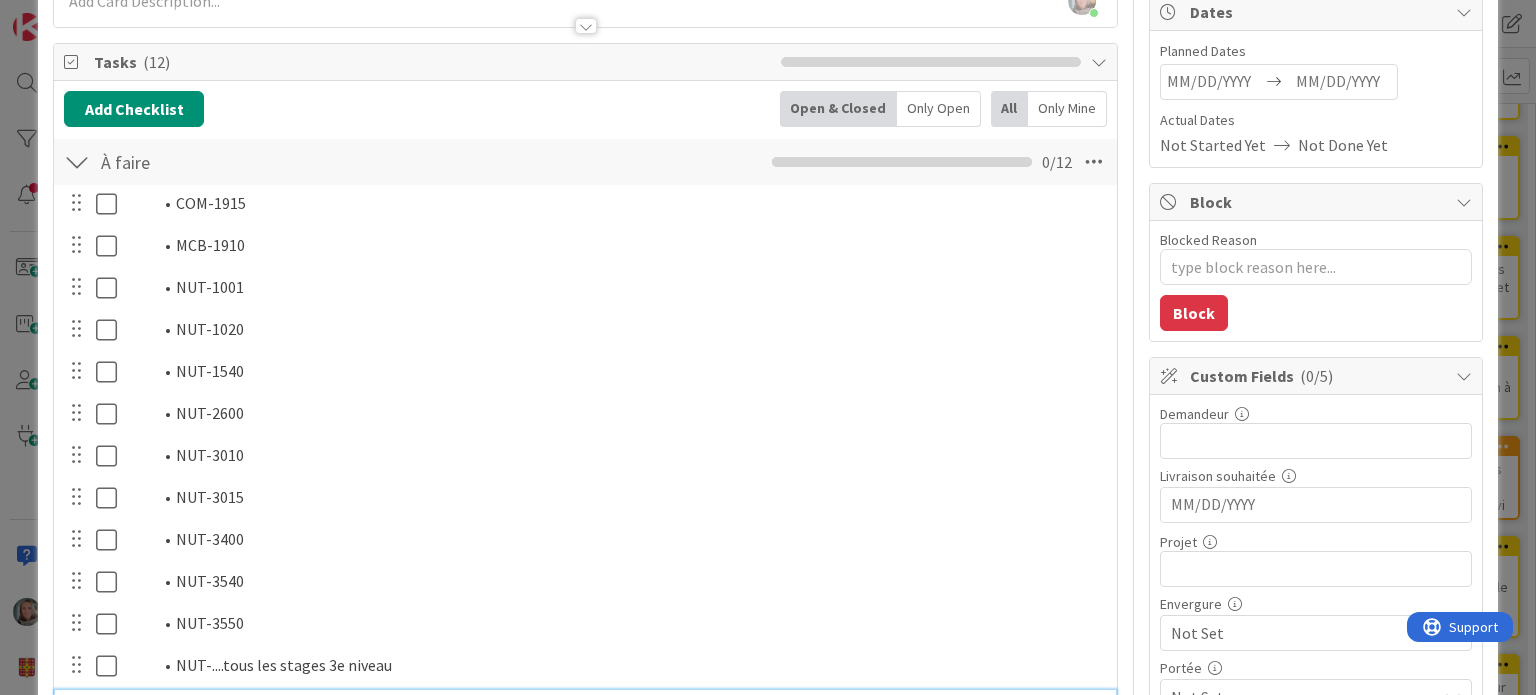 scroll, scrollTop: 4, scrollLeft: 0, axis: vertical 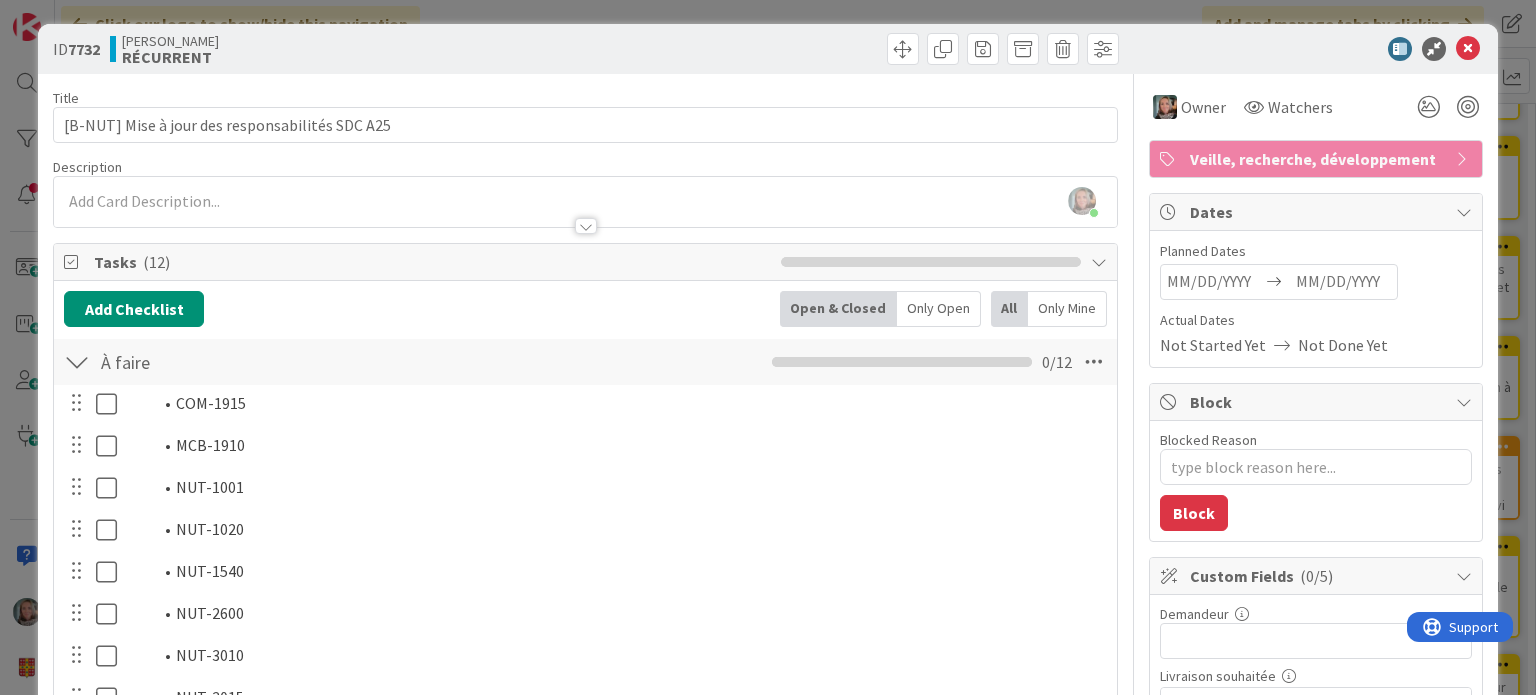 click on "Veille, recherche, développement" at bounding box center (1318, 159) 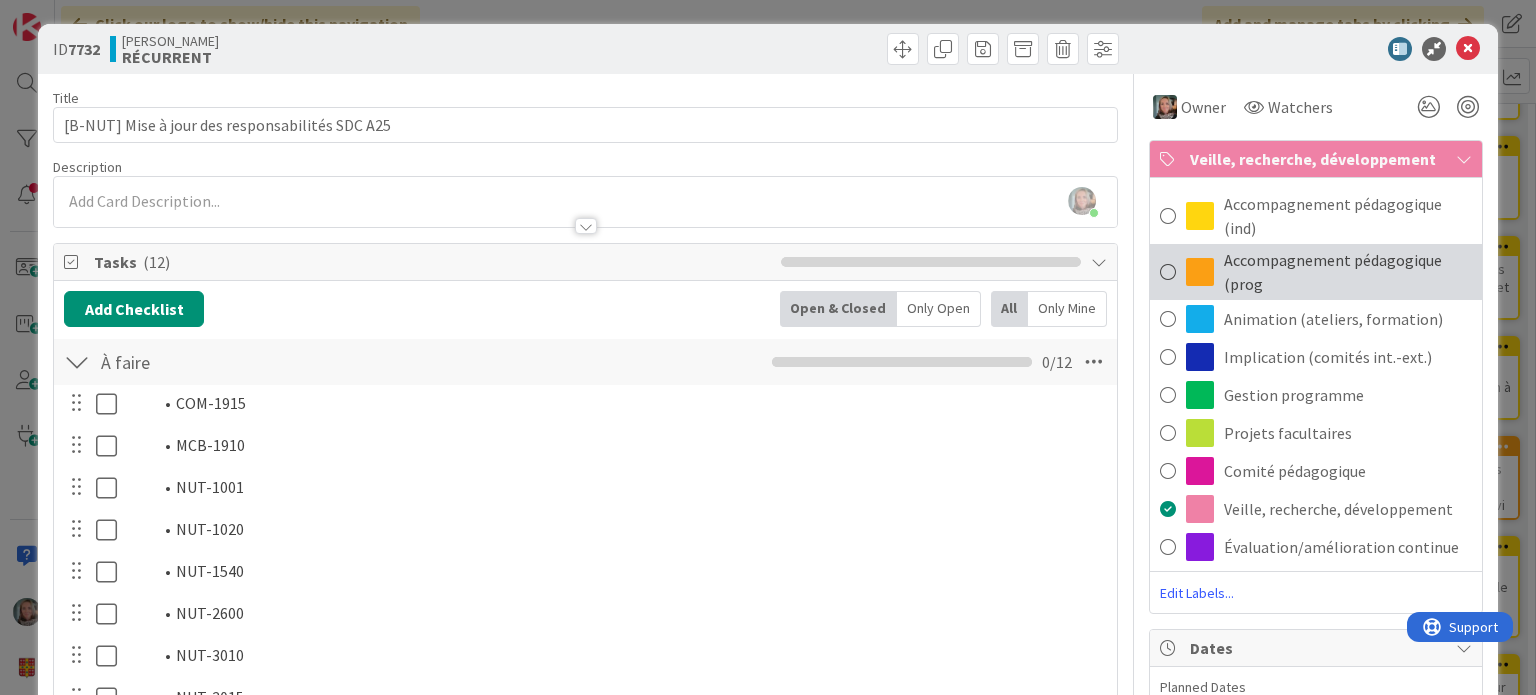 click on "Accompagnement pédagogique (prog" at bounding box center (1348, 272) 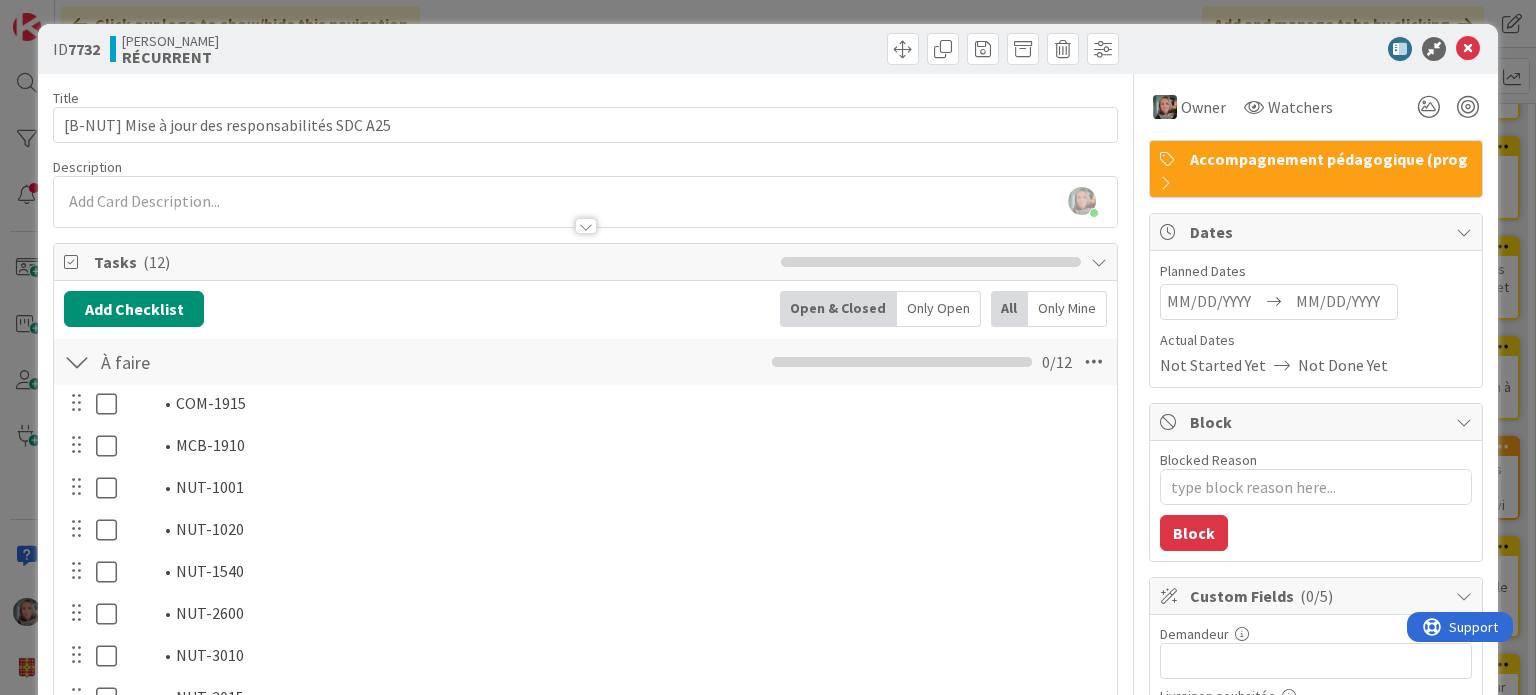 click on "Accompagnement pédagogique (prog" at bounding box center [1316, 169] 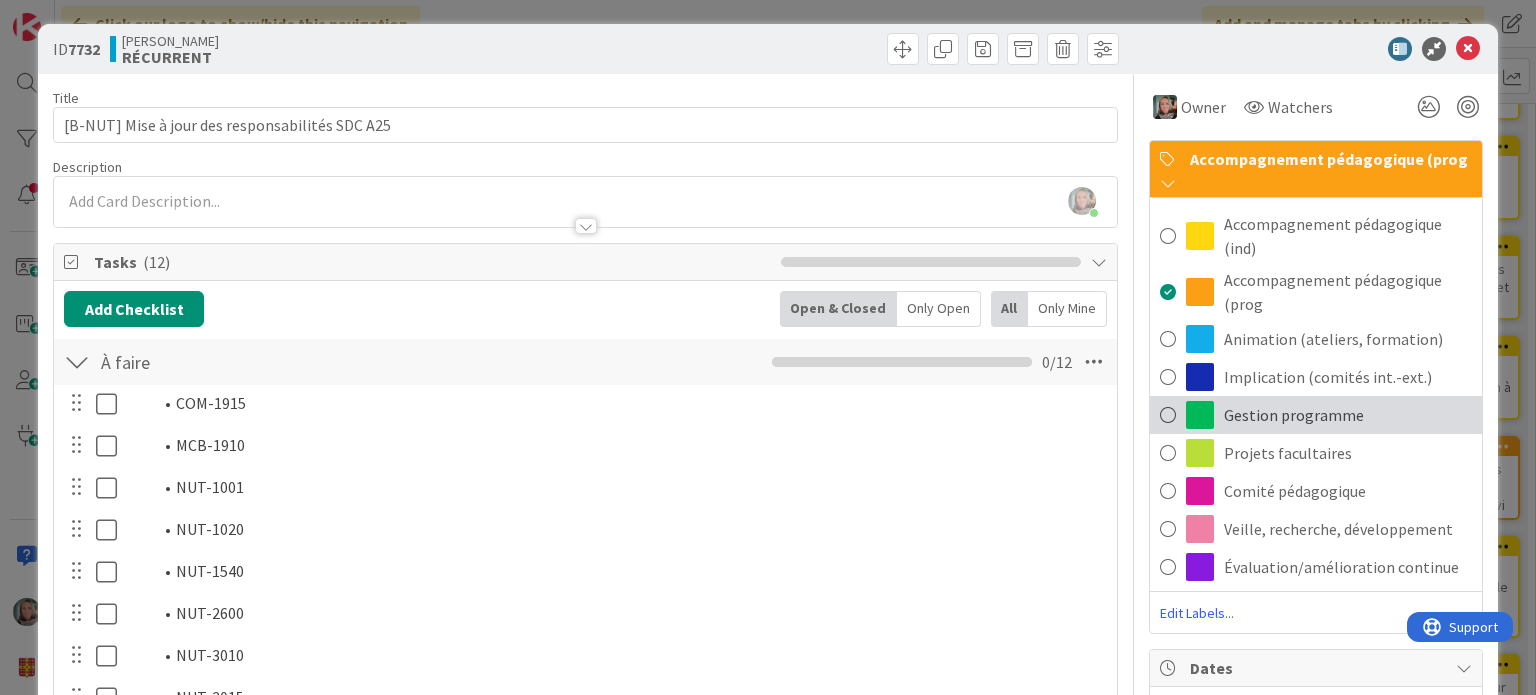 click on "Gestion programme" at bounding box center [1294, 415] 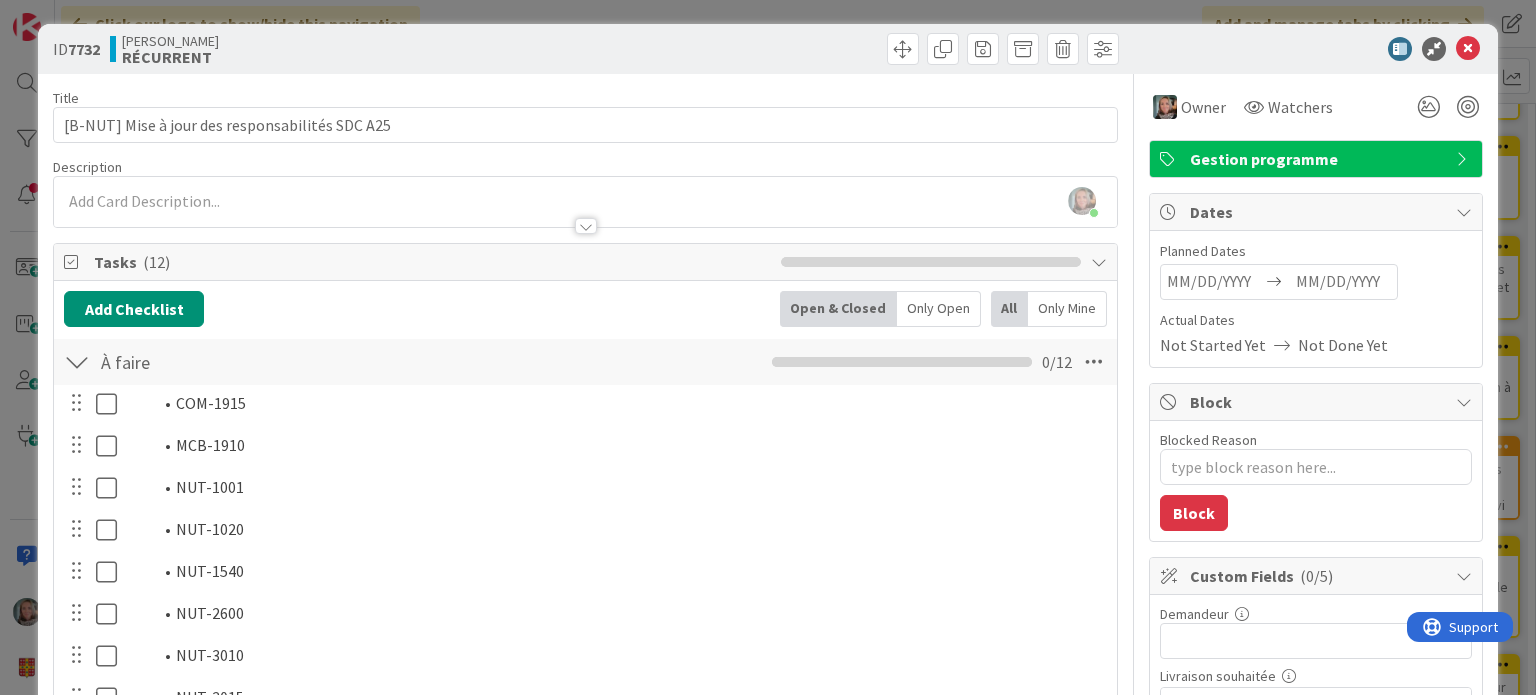 click at bounding box center [1214, 282] 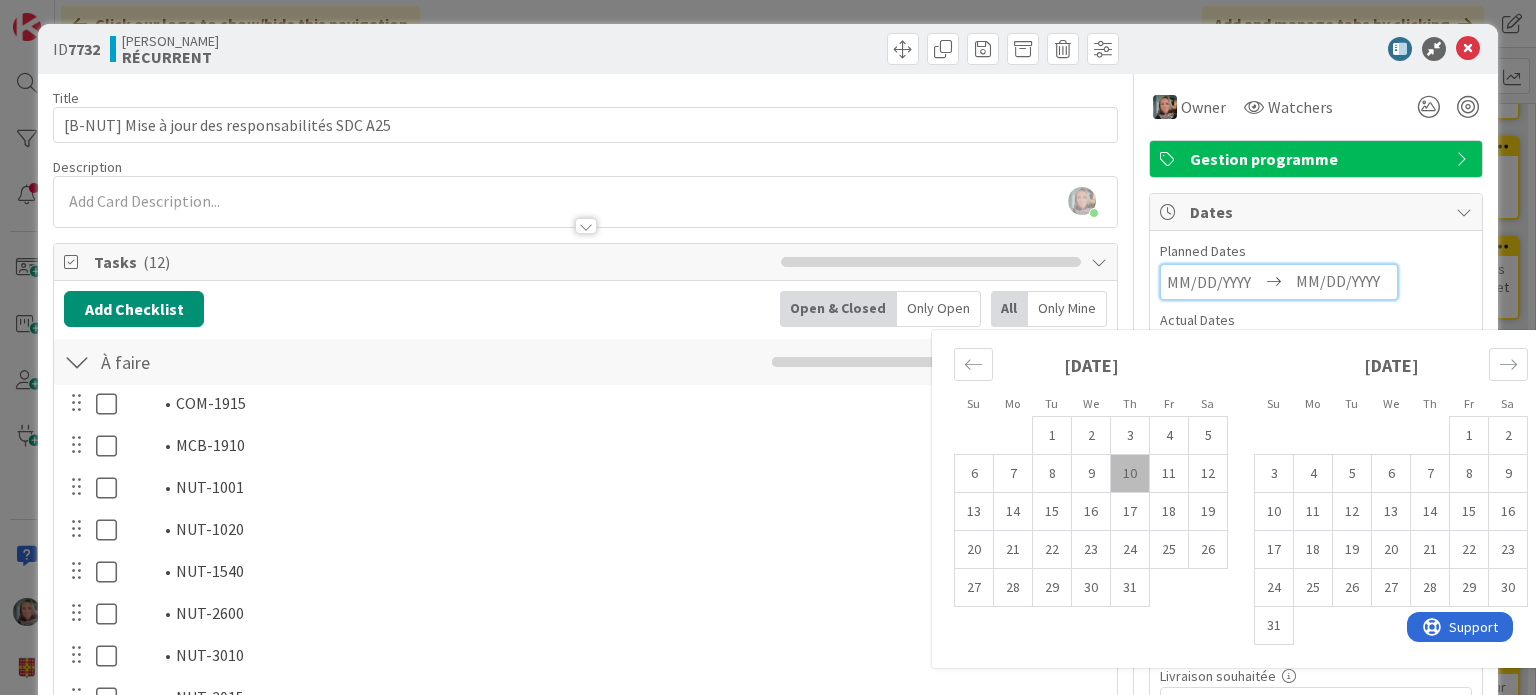 click on "10" at bounding box center (1130, 474) 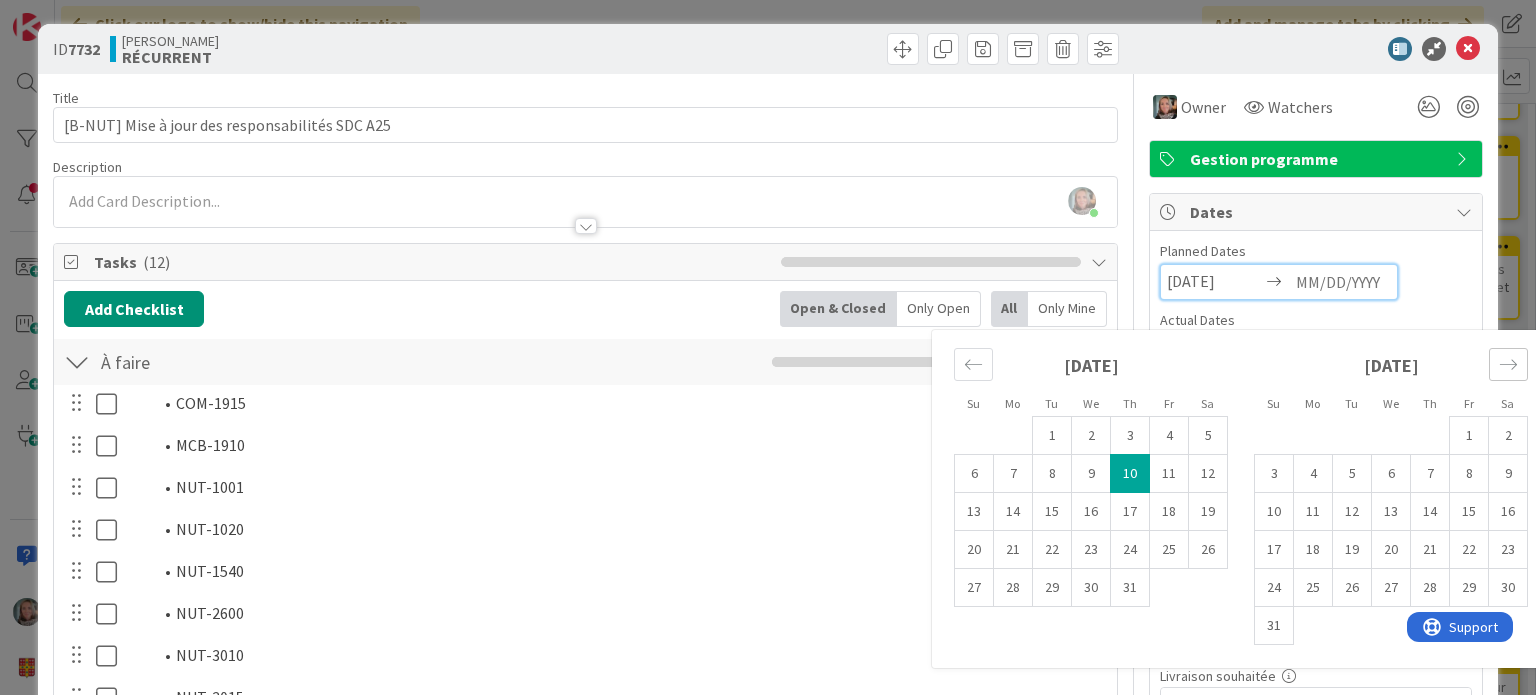 click 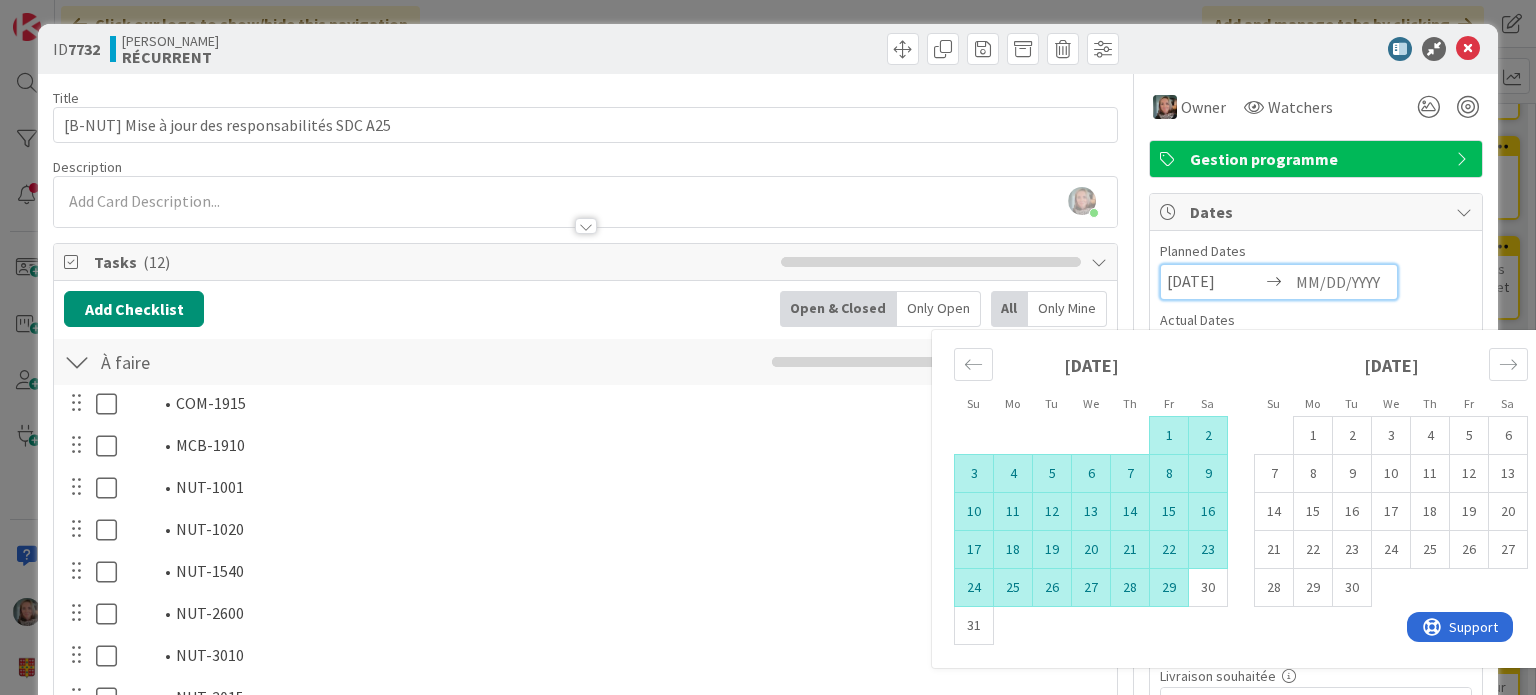 click on "29" at bounding box center [1169, 588] 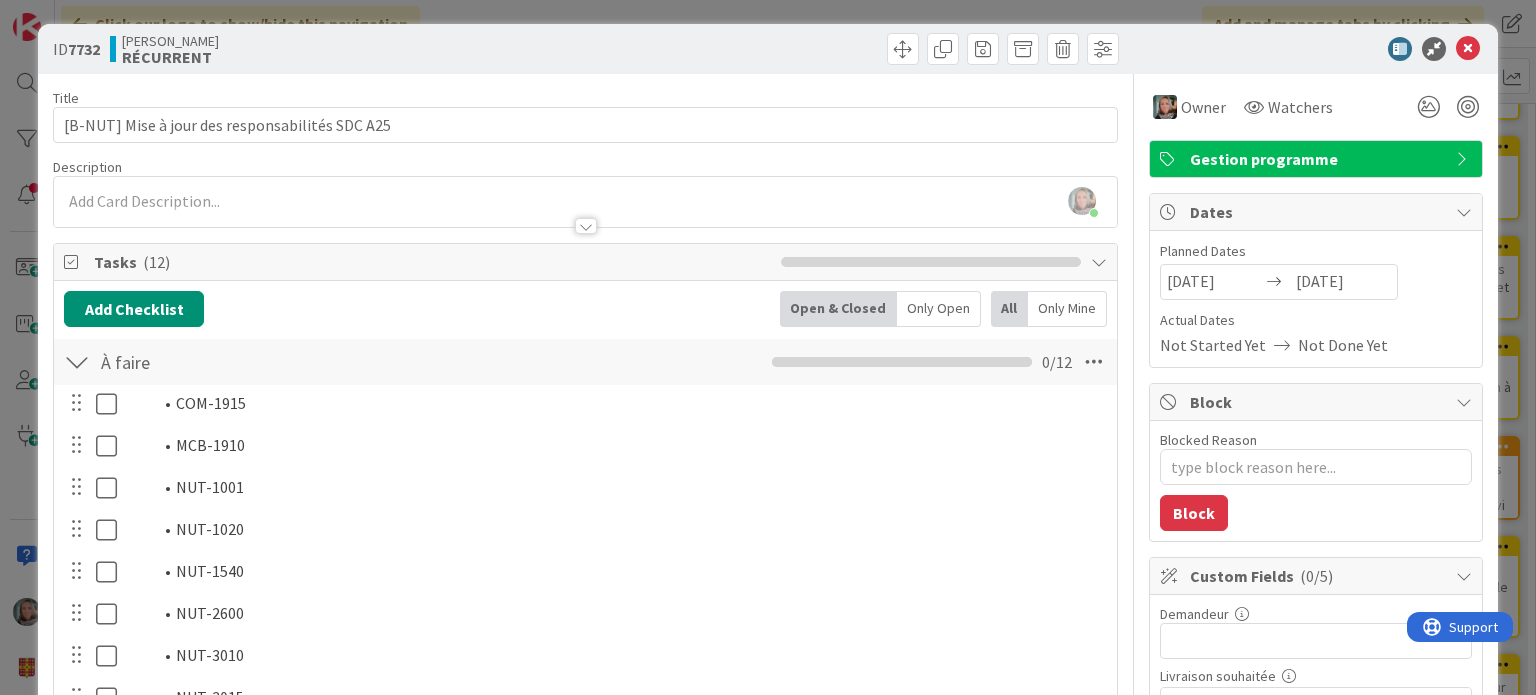 type on "x" 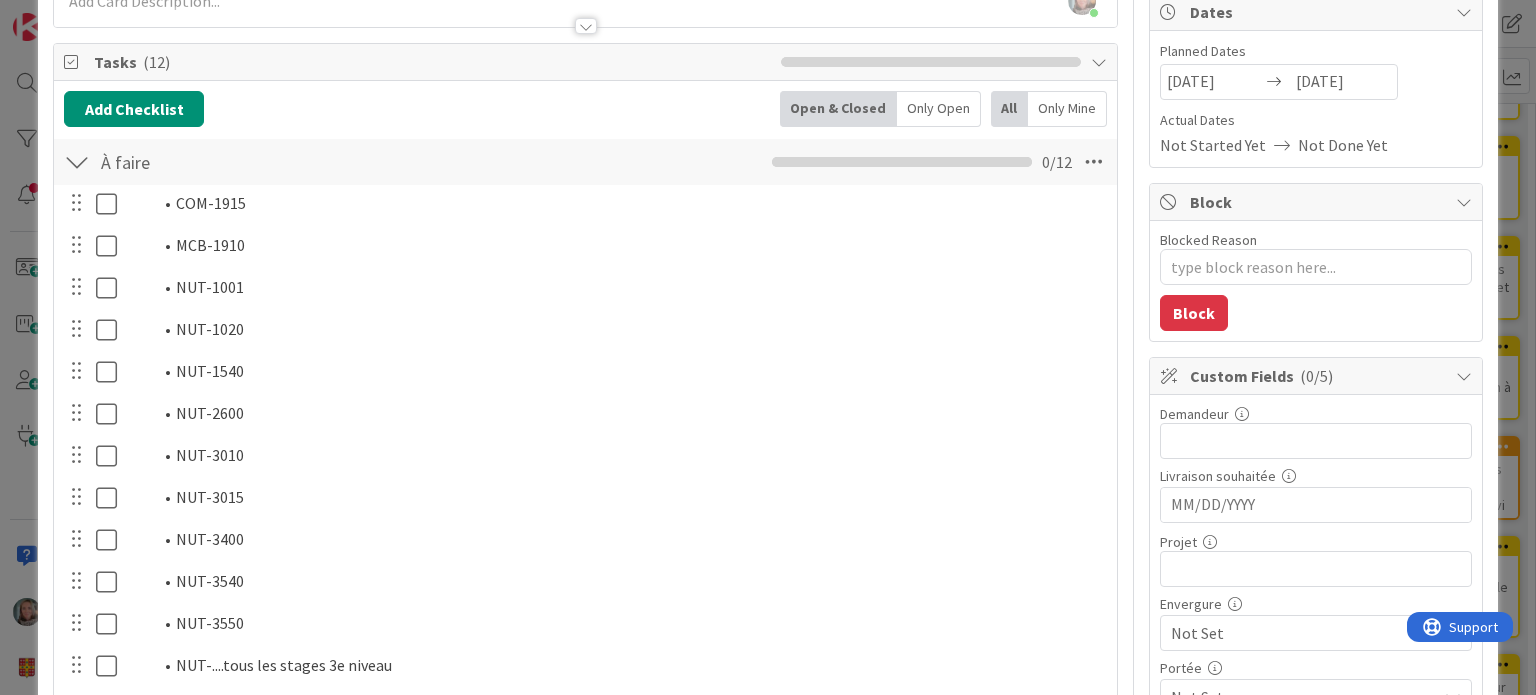 scroll, scrollTop: 304, scrollLeft: 0, axis: vertical 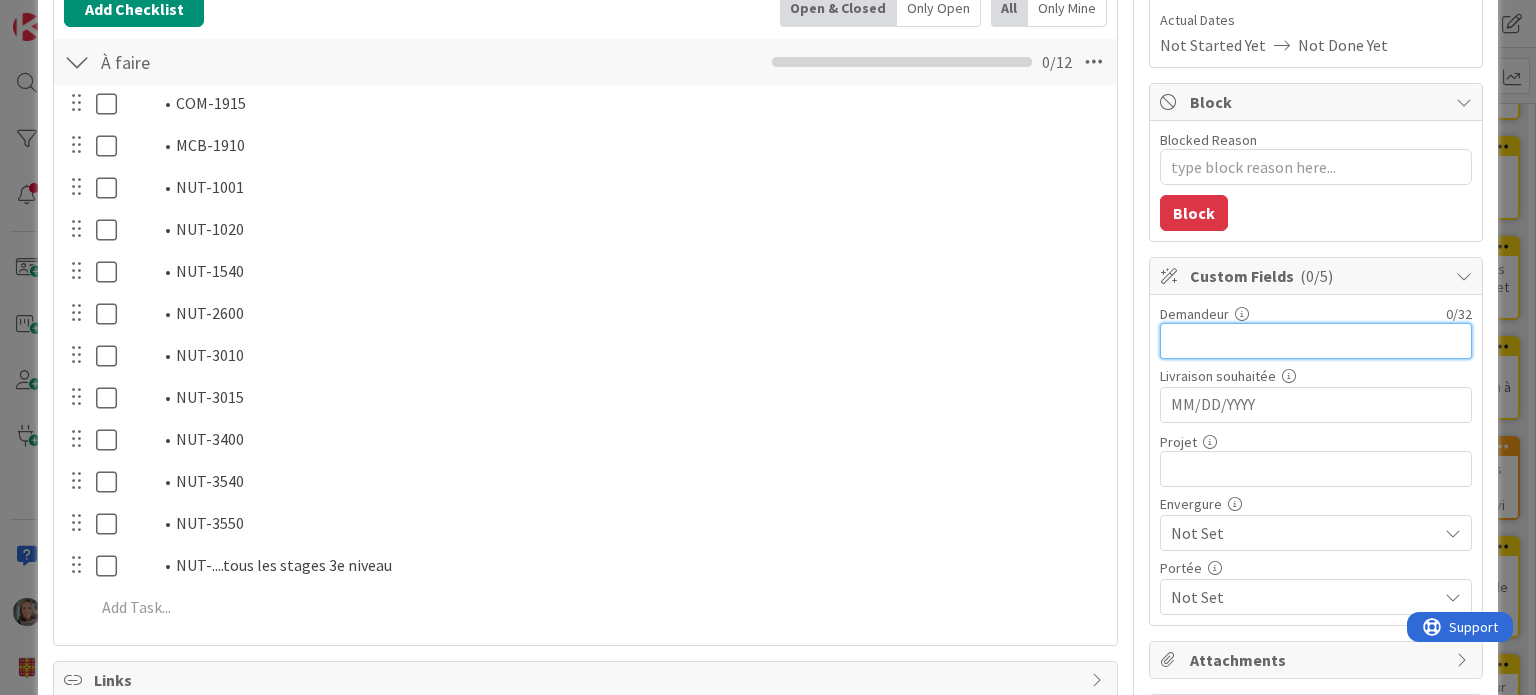 click at bounding box center [1316, 341] 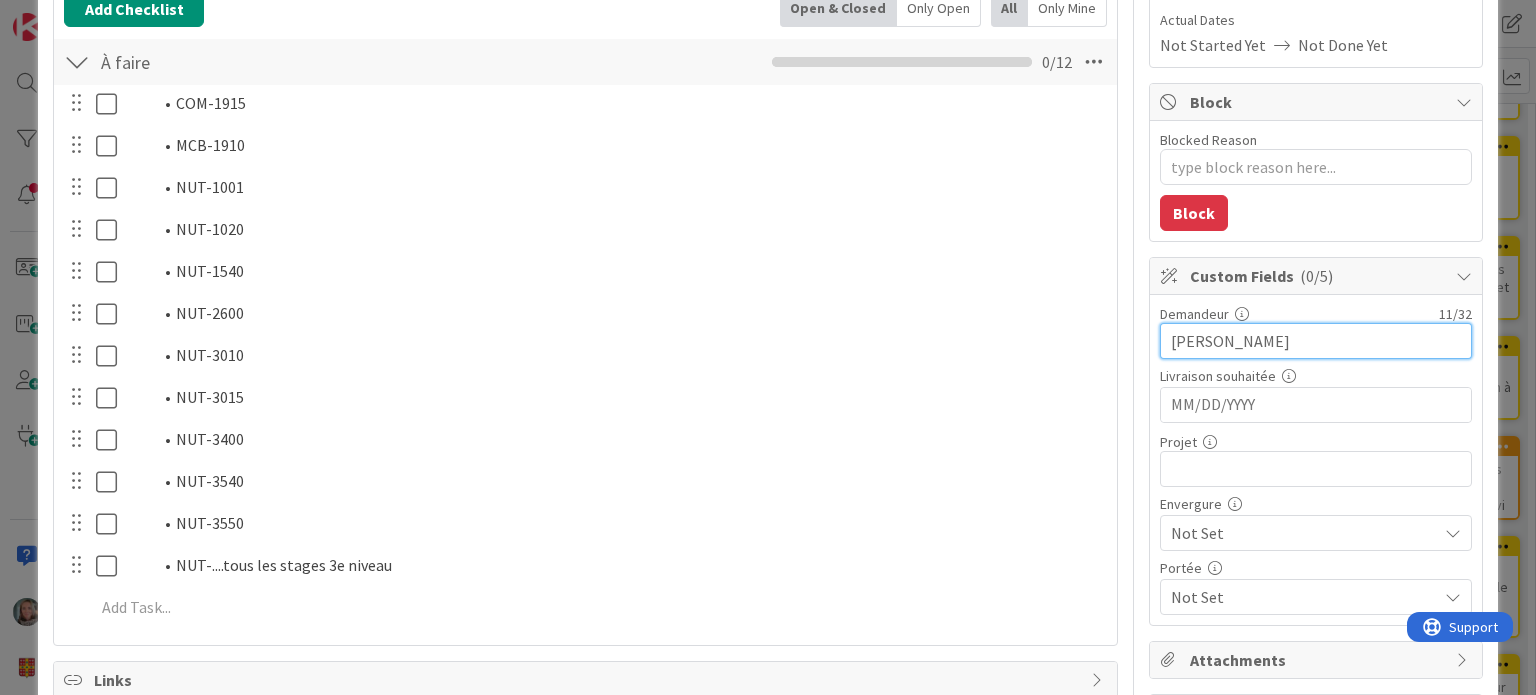 type on "[PERSON_NAME]" 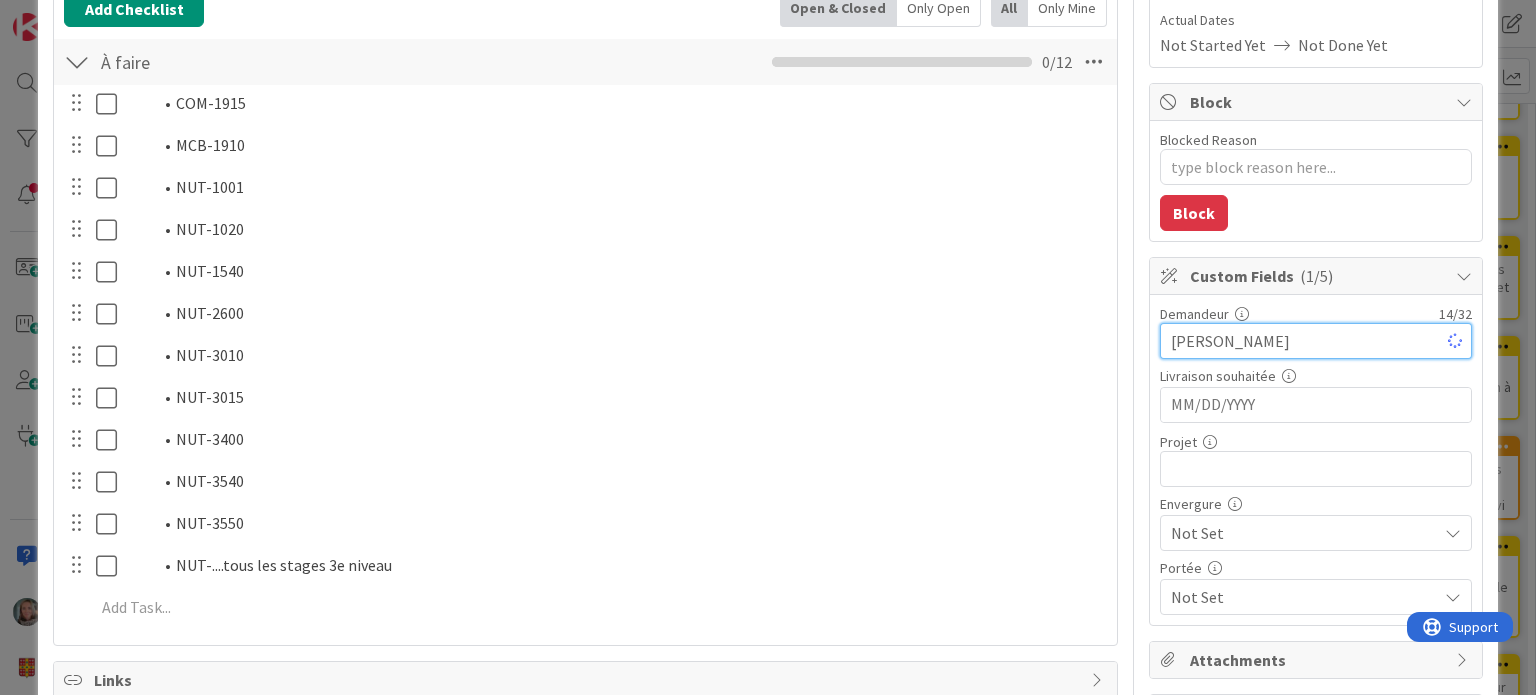 type on "x" 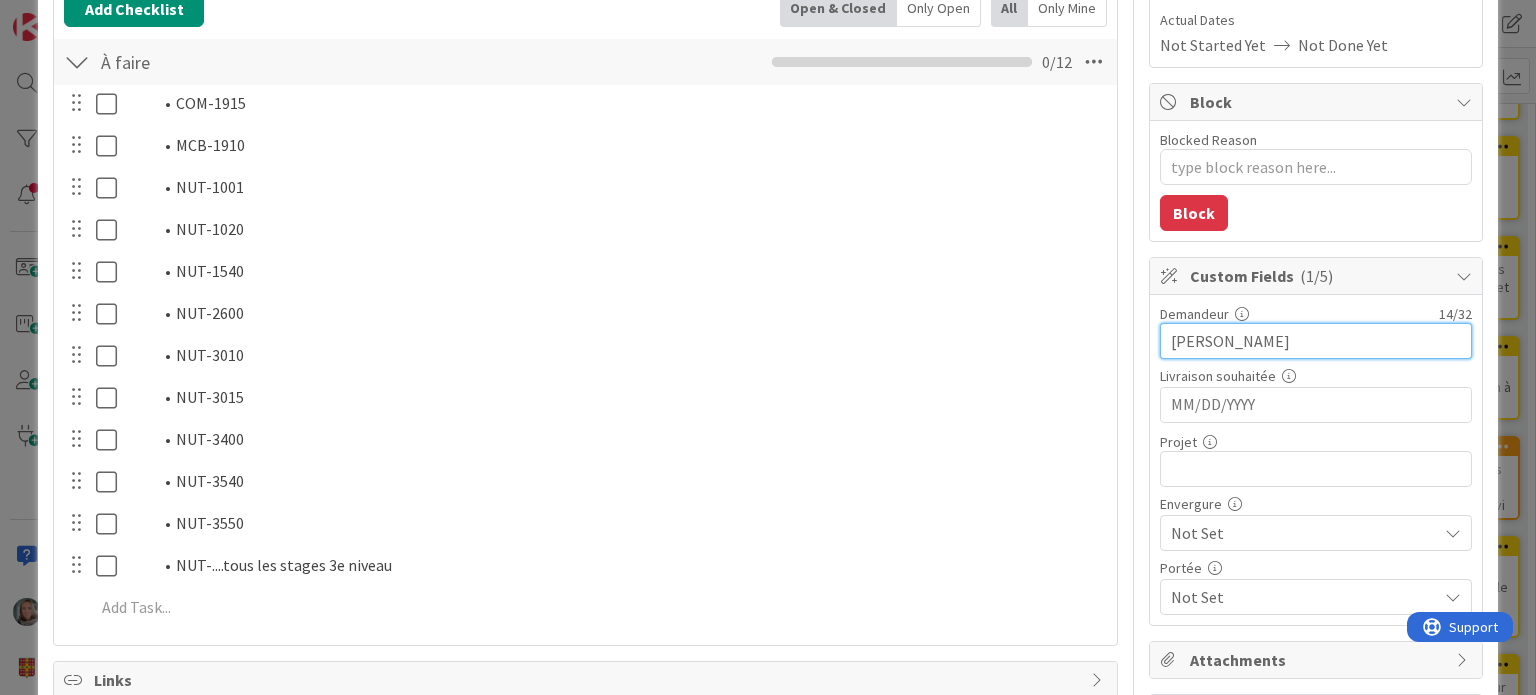 type on "[PERSON_NAME]" 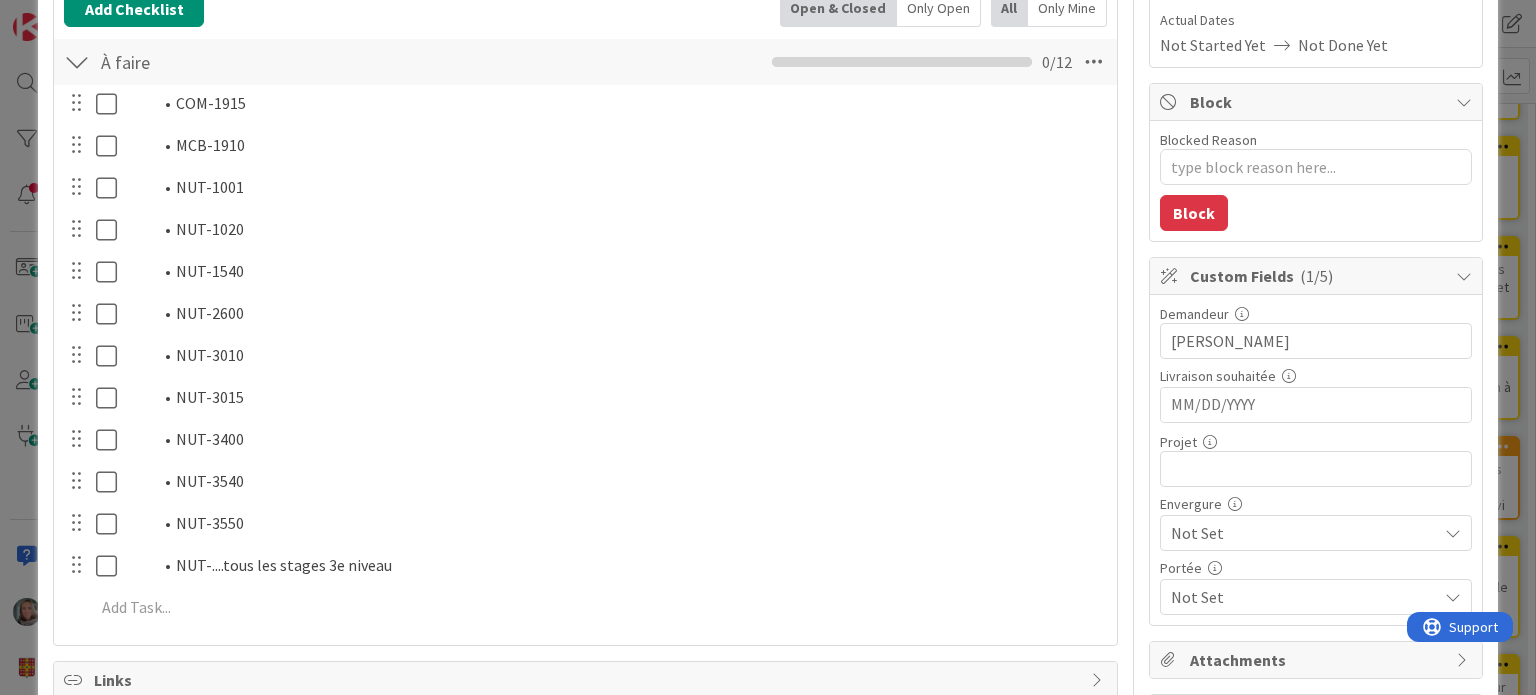 click at bounding box center [1316, 405] 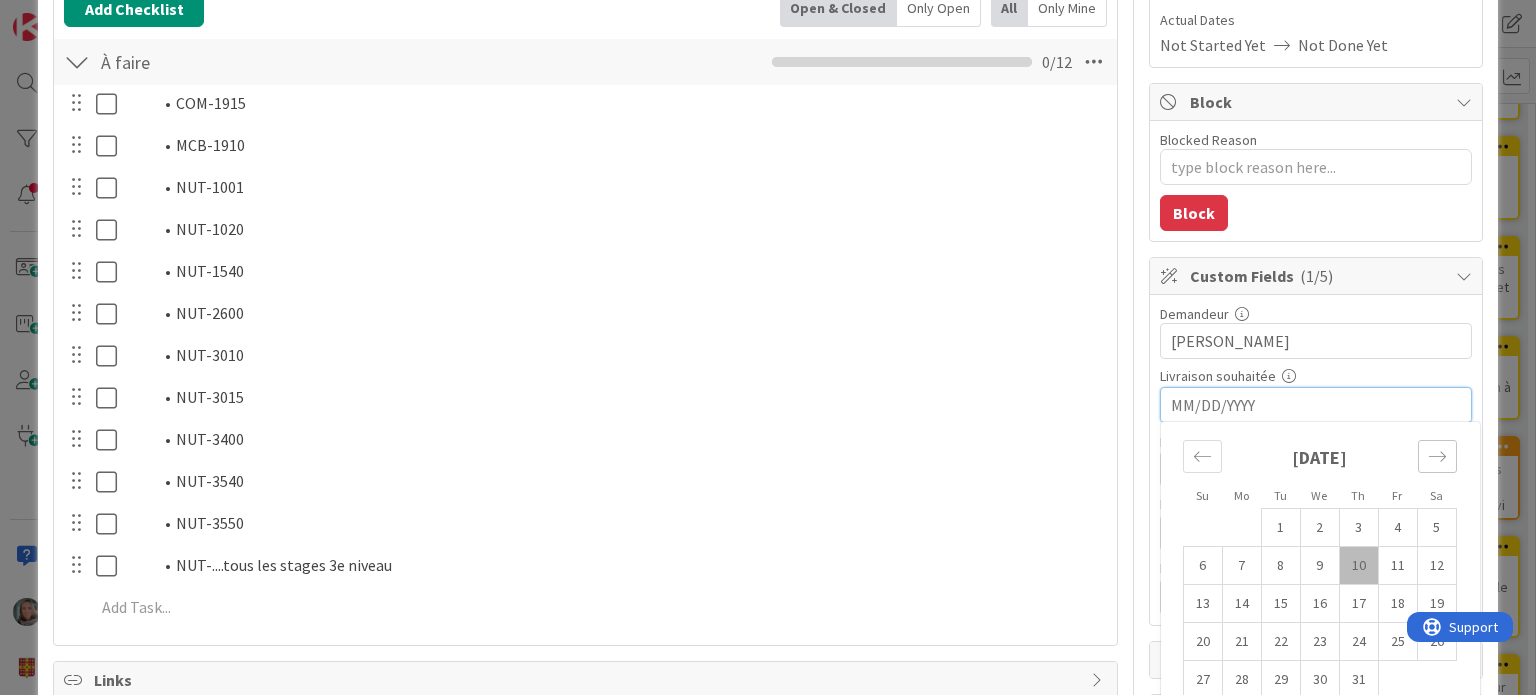 click 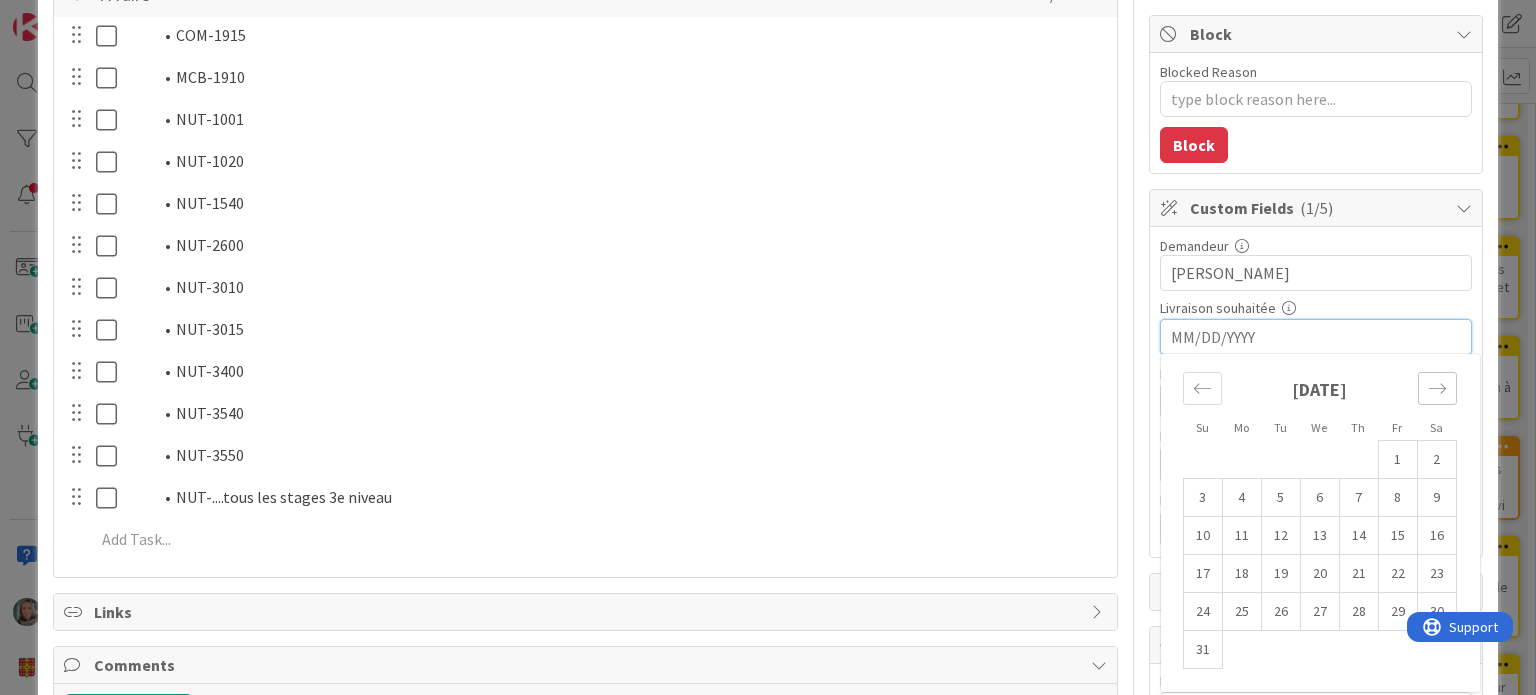 scroll, scrollTop: 404, scrollLeft: 0, axis: vertical 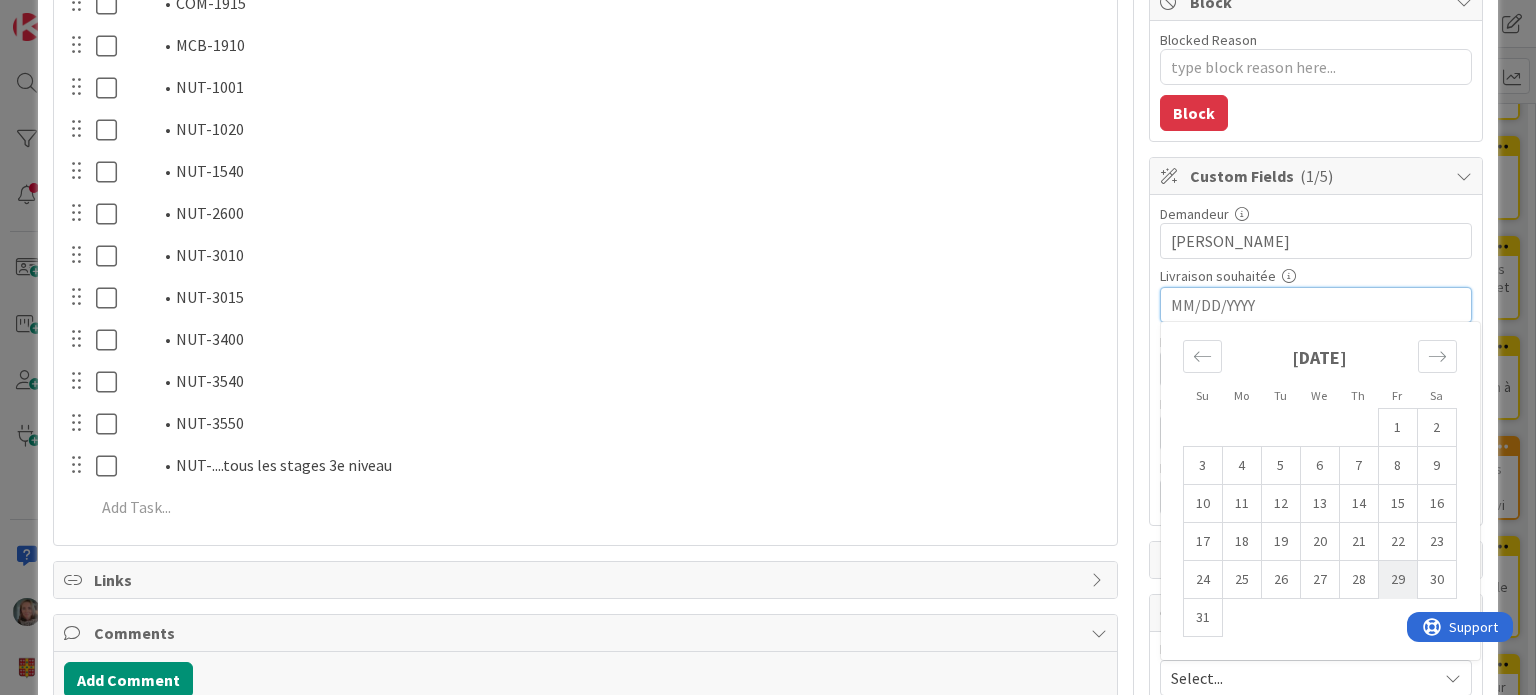 click on "29" at bounding box center (1397, 580) 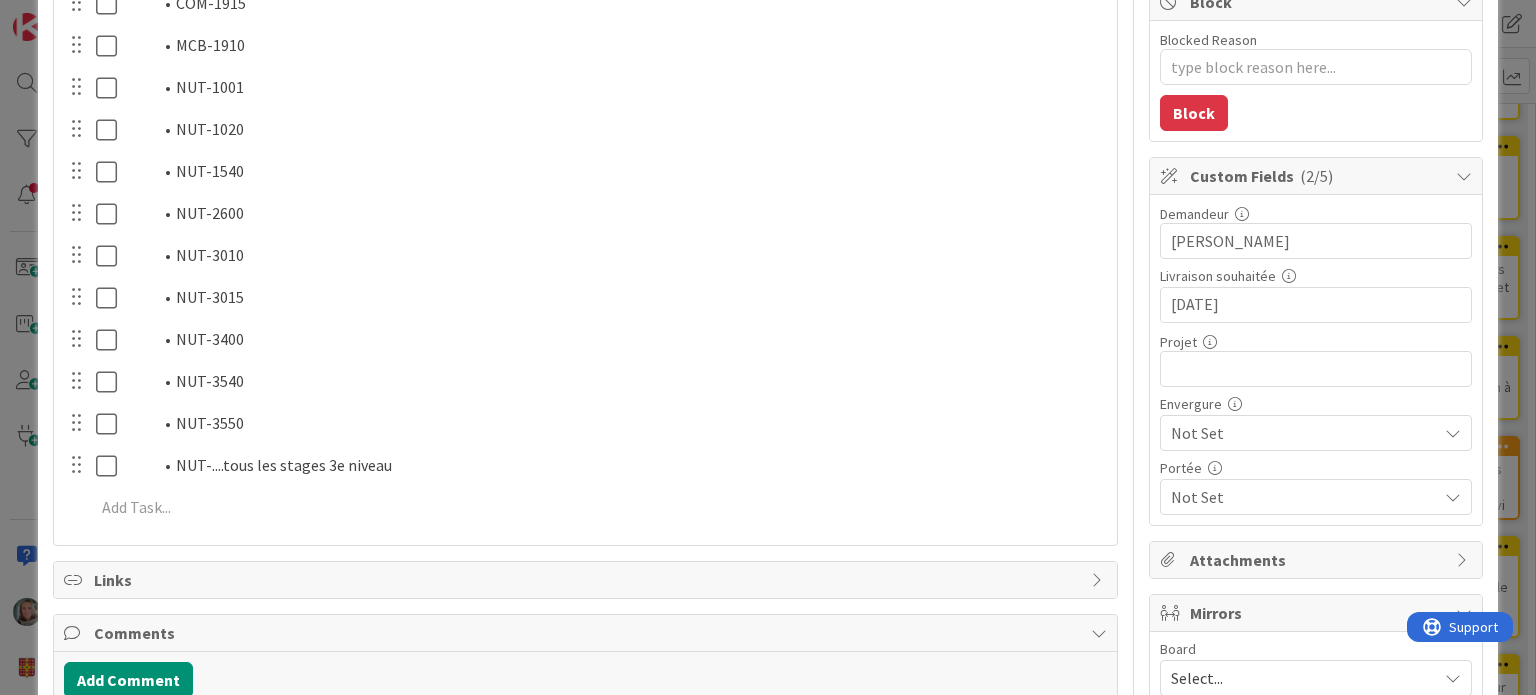 type on "x" 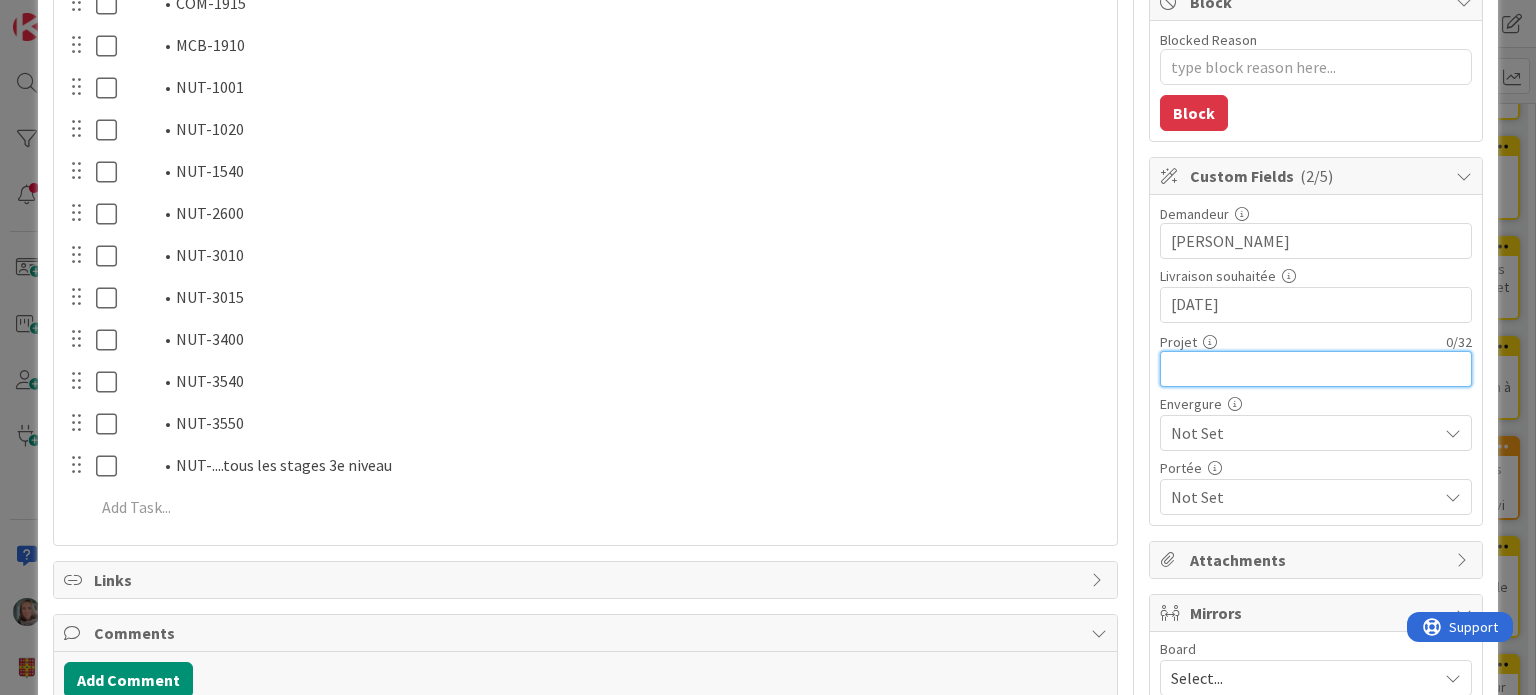 click at bounding box center (1316, 369) 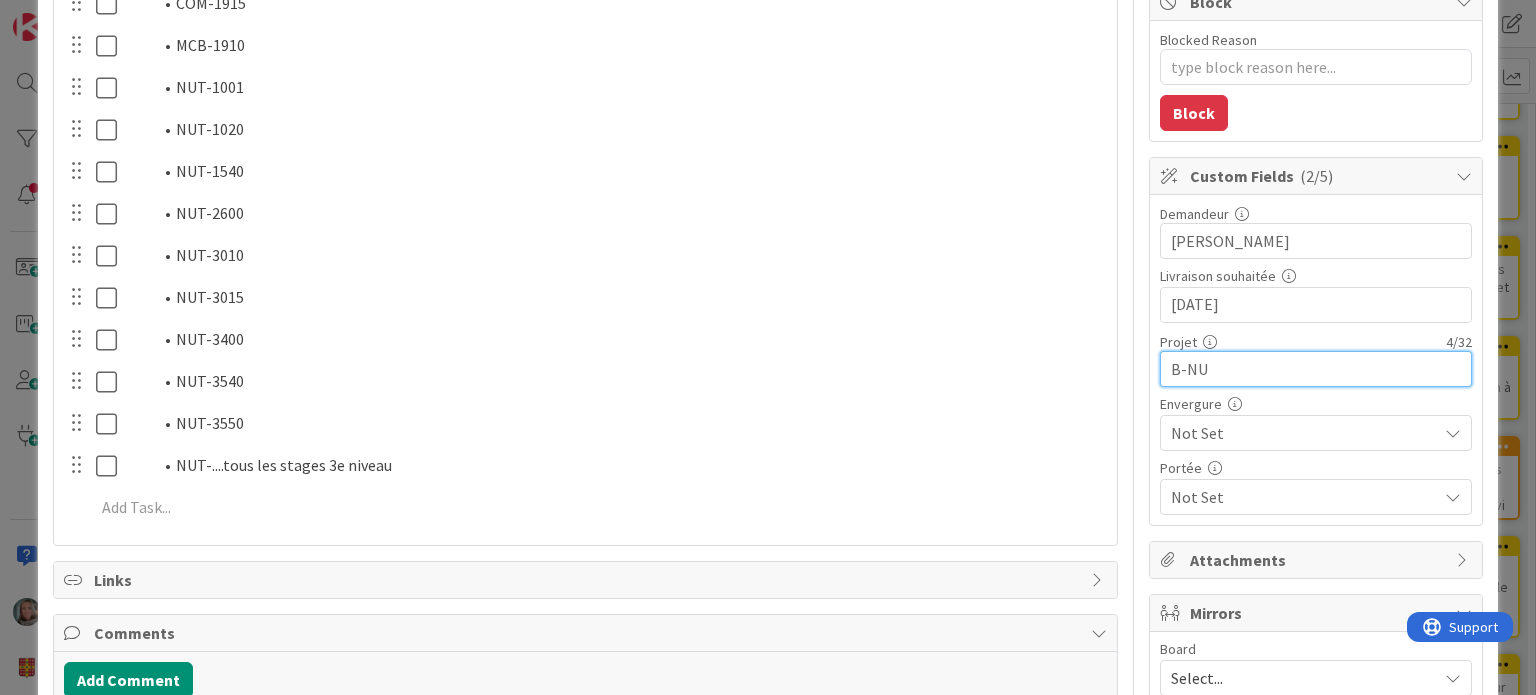 type on "B-NUT" 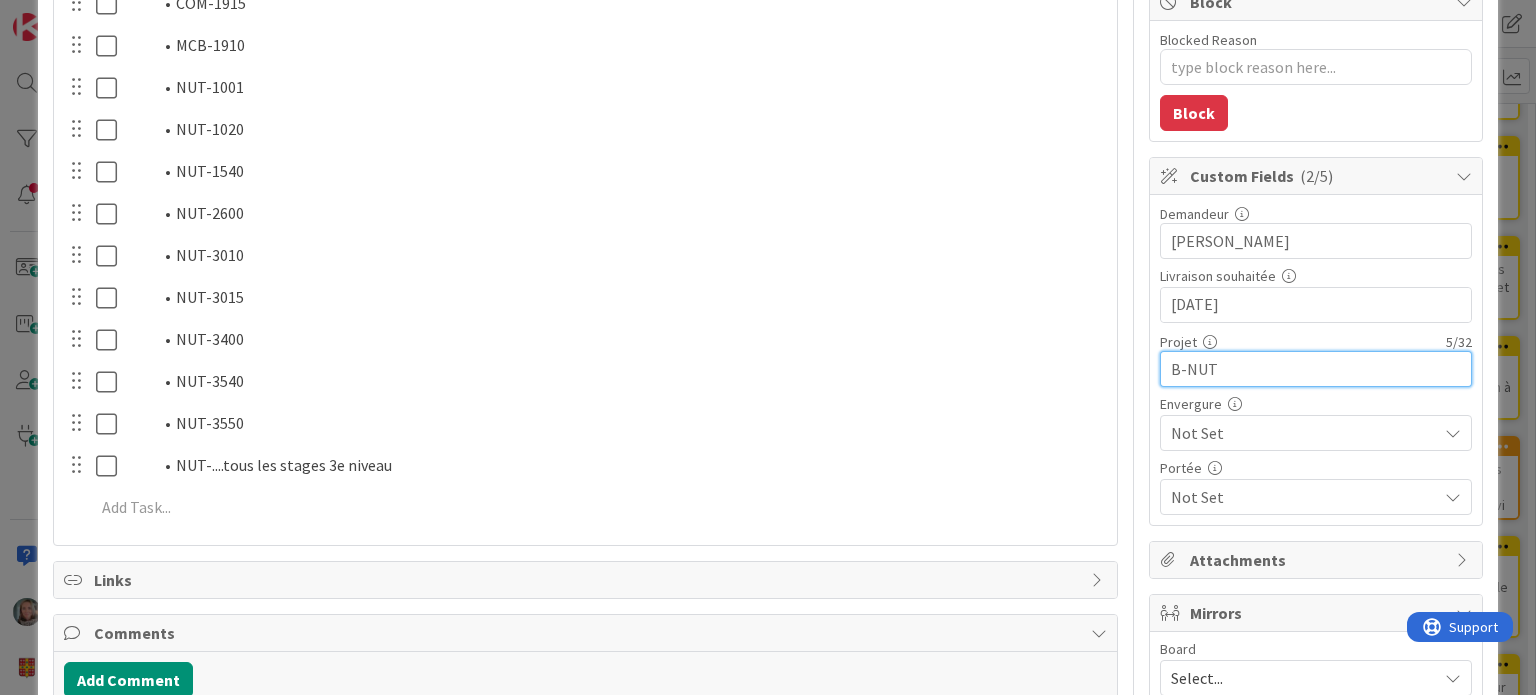 type on "x" 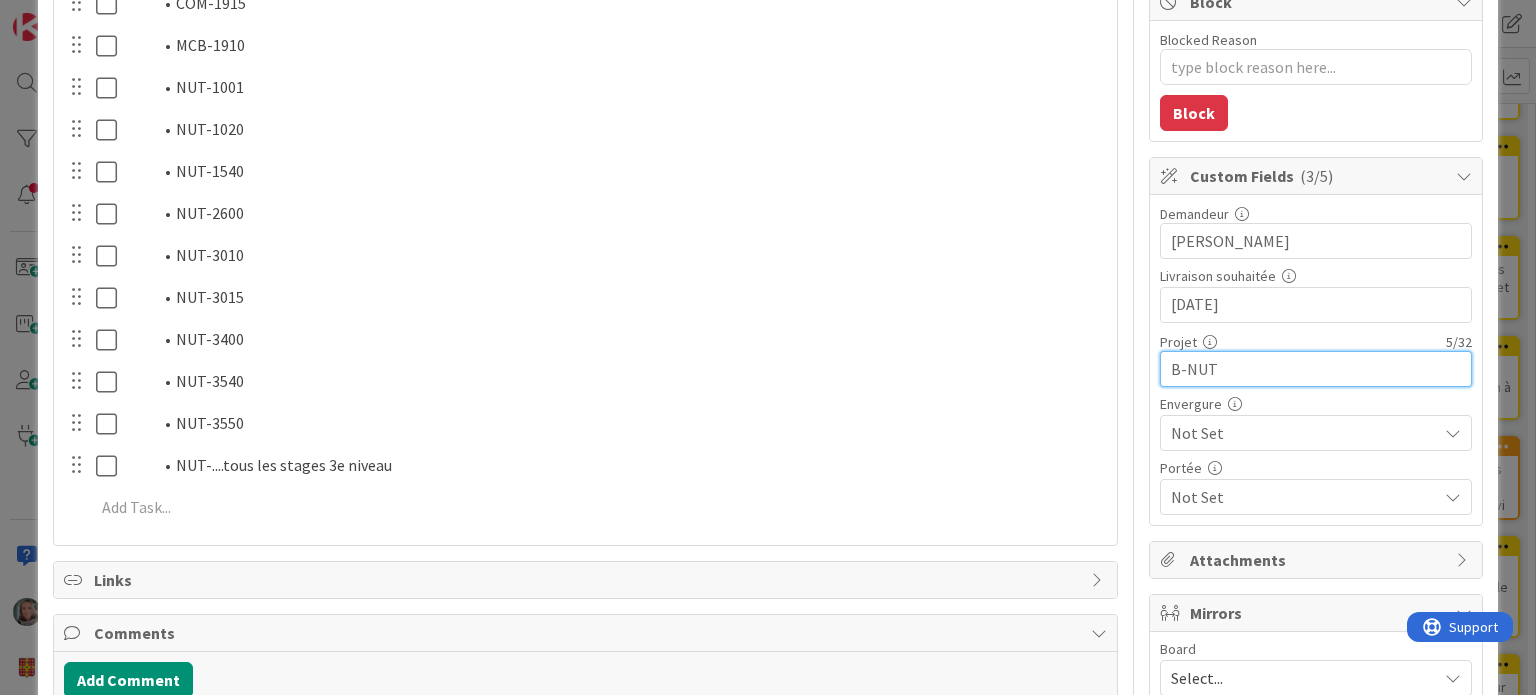 type on "B-NUT" 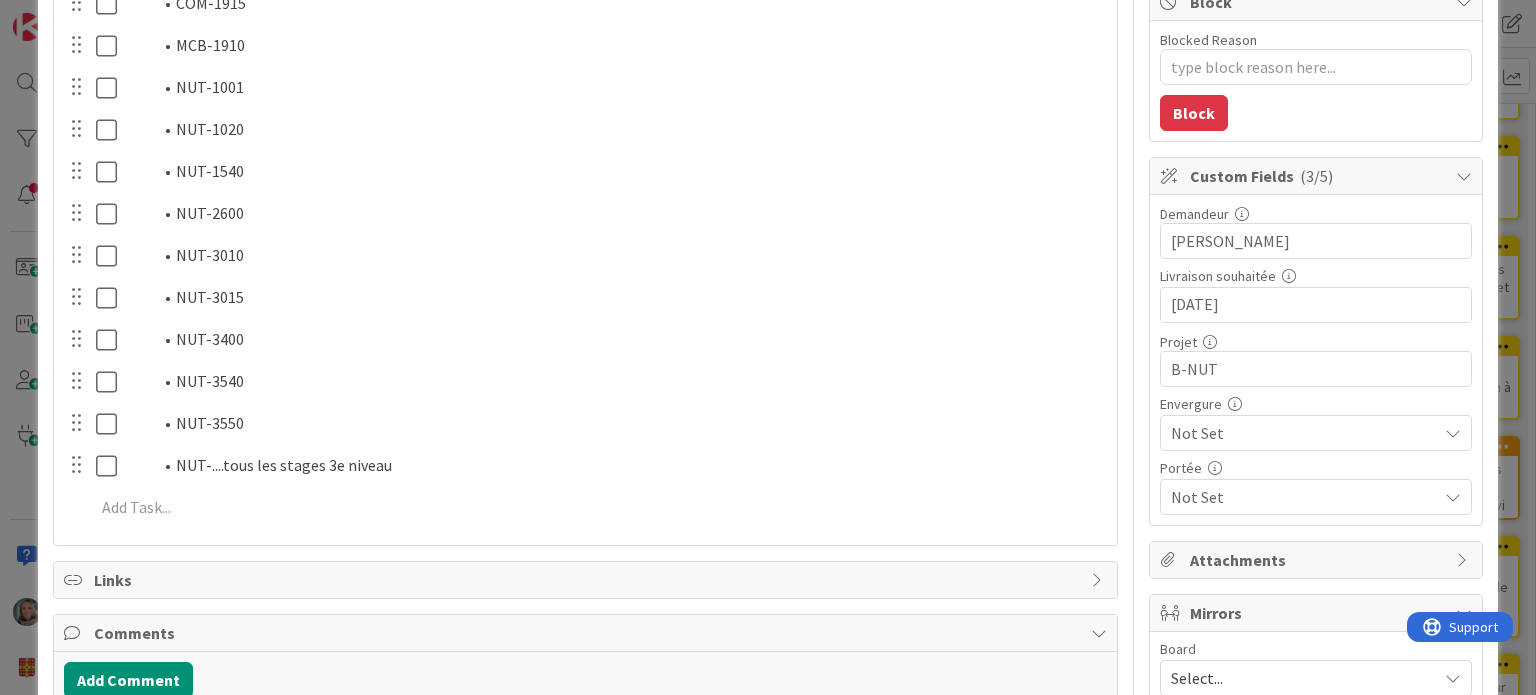 click on "Not Set" at bounding box center [1299, 433] 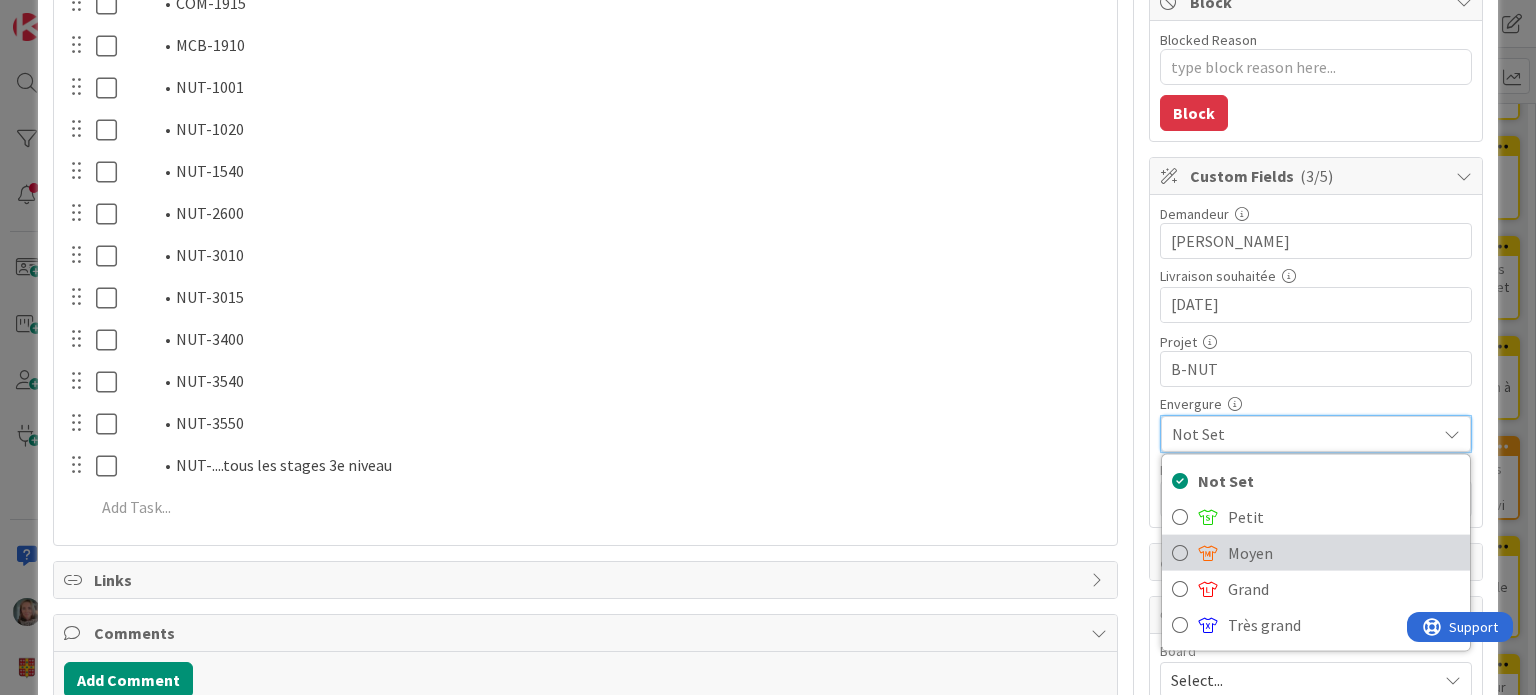 click on "Moyen" at bounding box center (1344, 553) 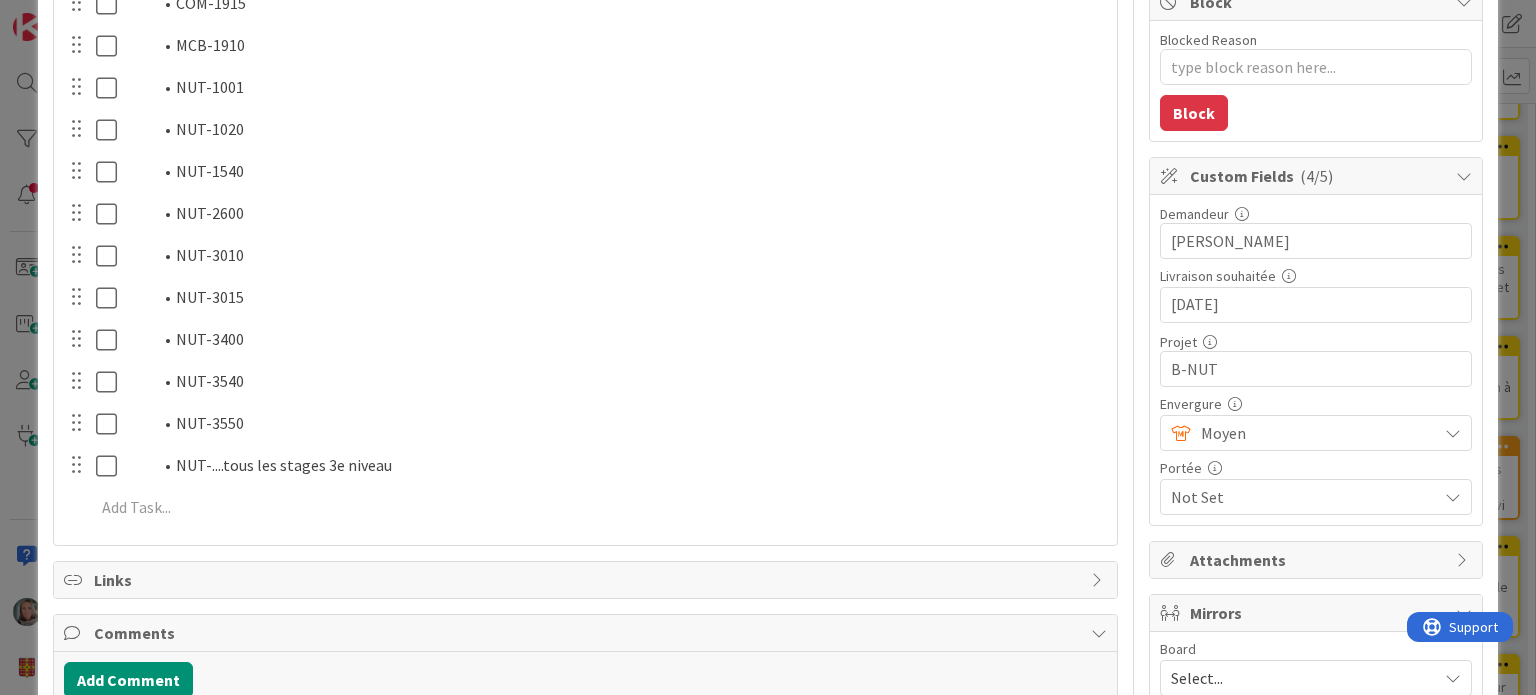 click on "Not Set" at bounding box center [1304, 497] 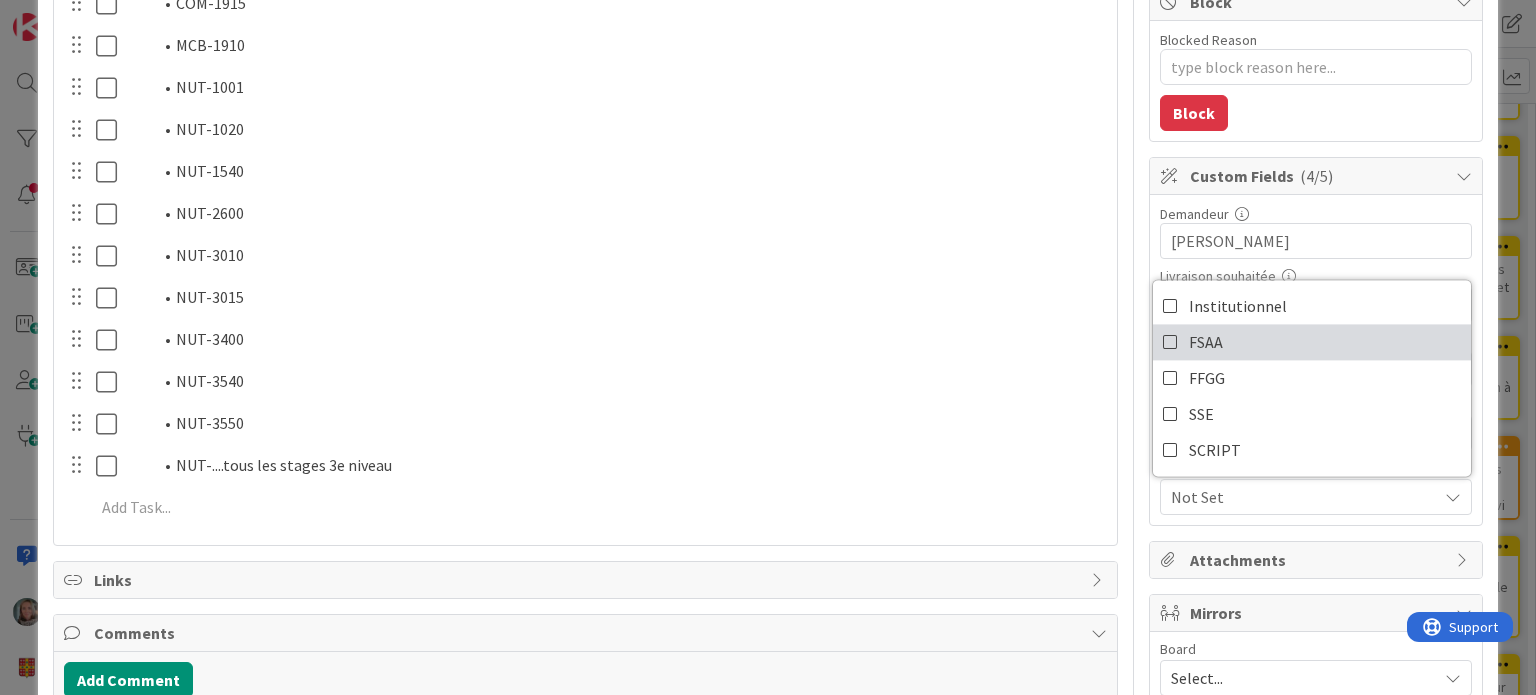 click at bounding box center (1171, 342) 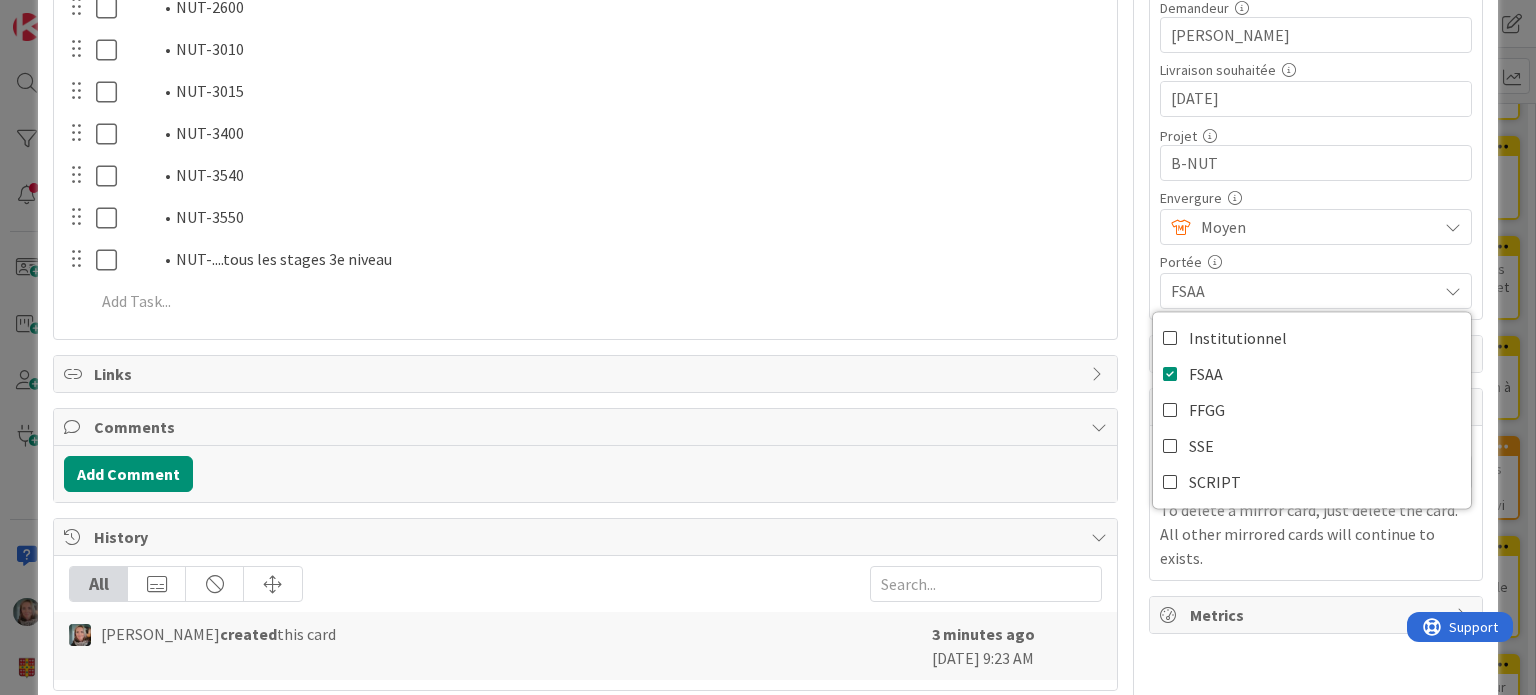 scroll, scrollTop: 645, scrollLeft: 0, axis: vertical 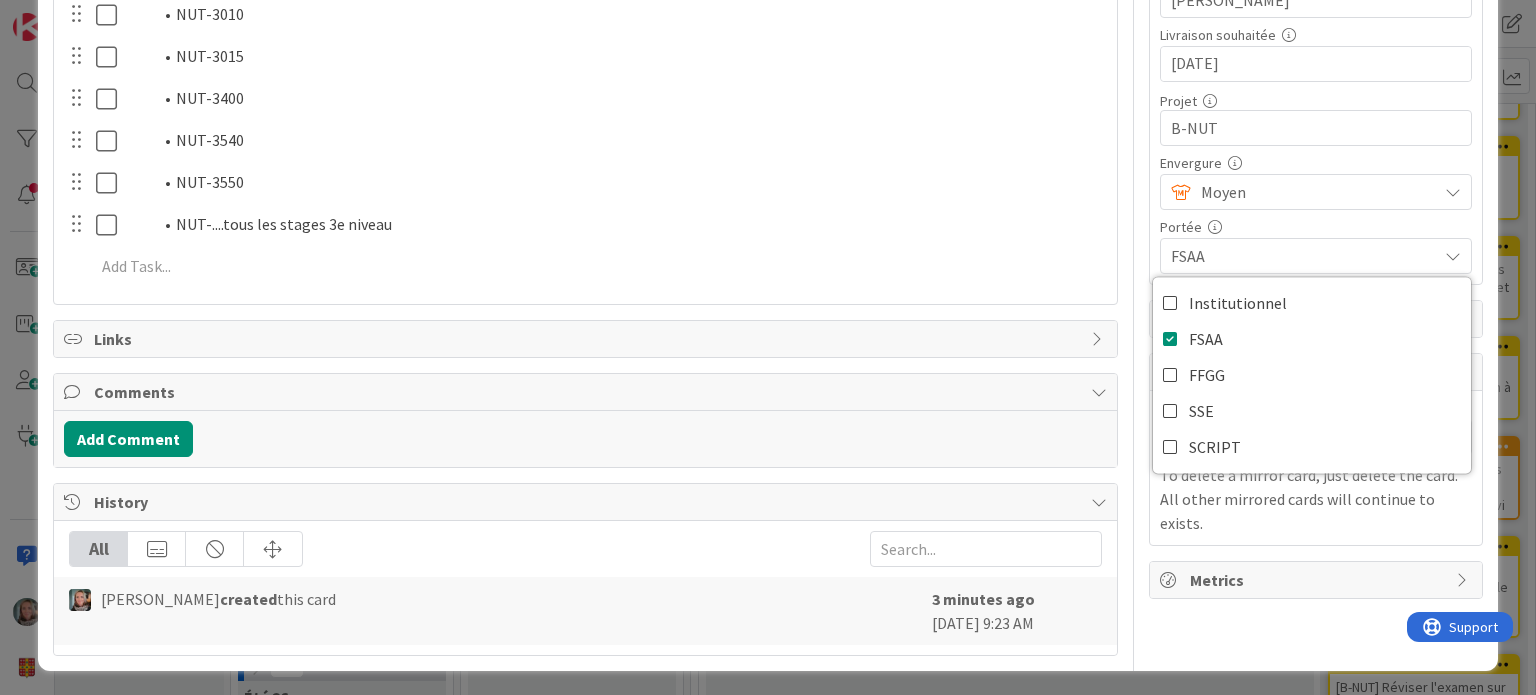 click on "COM-1915 Navigate forward to interact with the calendar and select a date. Press the question mark key to get the keyboard shortcuts for changing dates. Update Cancel MCB-1910 Navigate forward to interact with the calendar and select a date. Press the question mark key to get the keyboard shortcuts for changing dates. Update Cancel NUT-1001 Navigate forward to interact with the calendar and select a date. Press the question mark key to get the keyboard shortcuts for changing dates. Update Cancel NUT-1020 Navigate forward to interact with the calendar and select a date. Press the question mark key to get the keyboard shortcuts for changing dates. Update Cancel NUT-1540 Navigate forward to interact with the calendar and select a date. Press the question mark key to get the keyboard shortcuts for changing dates. Update Cancel NUT-2600 Navigate forward to interact with the calendar and select a date. Press the question mark key to get the keyboard shortcuts for changing dates. Update Cancel NUT-3010 Update Cancel" at bounding box center (585, 18) 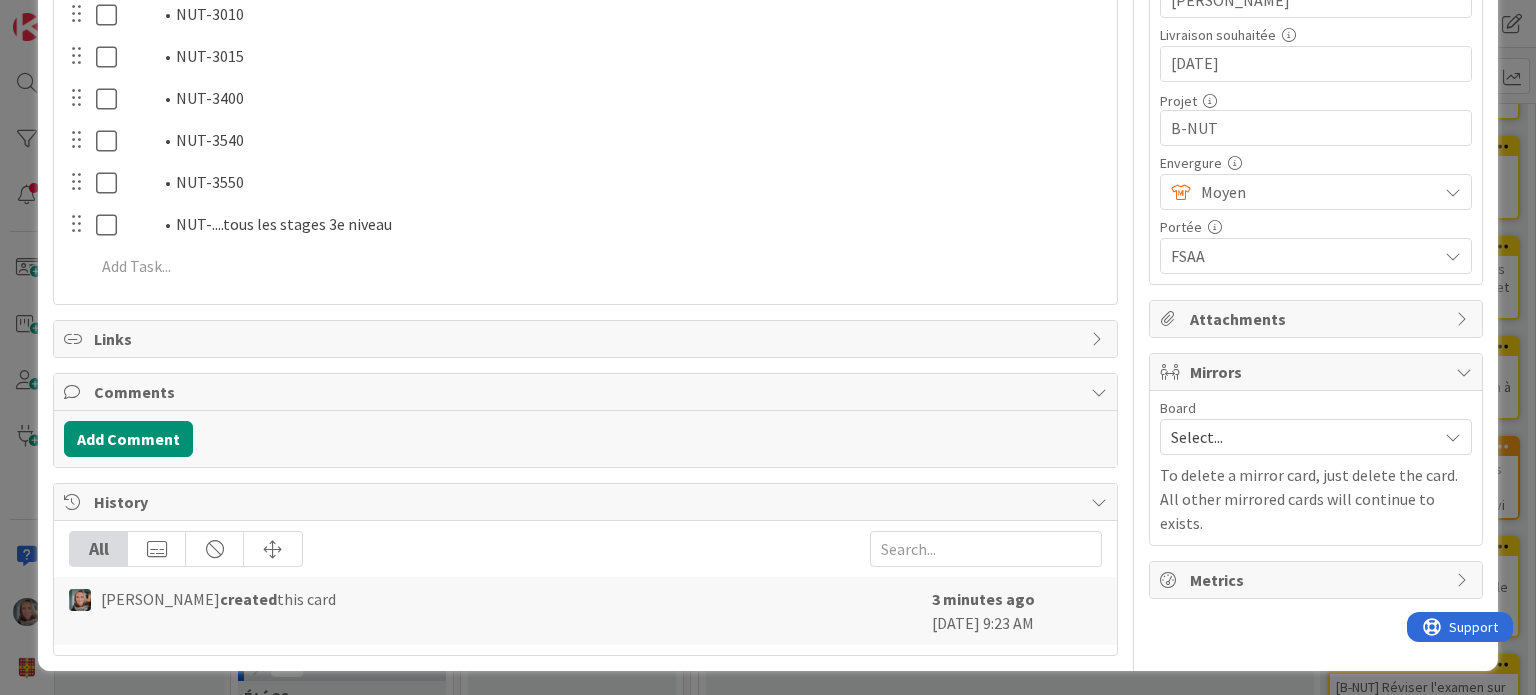 click on "Select..." at bounding box center (1299, 437) 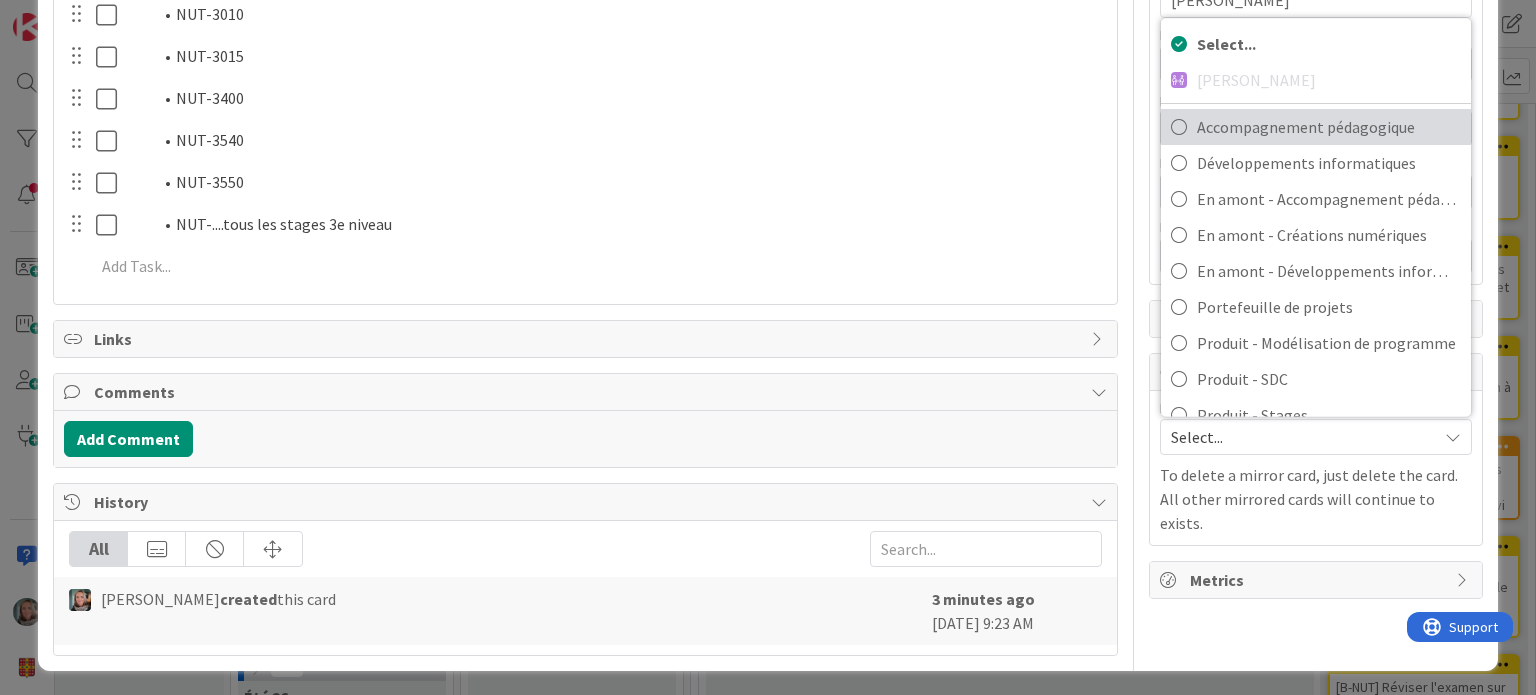click on "Accompagnement pédagogique" at bounding box center (1329, 127) 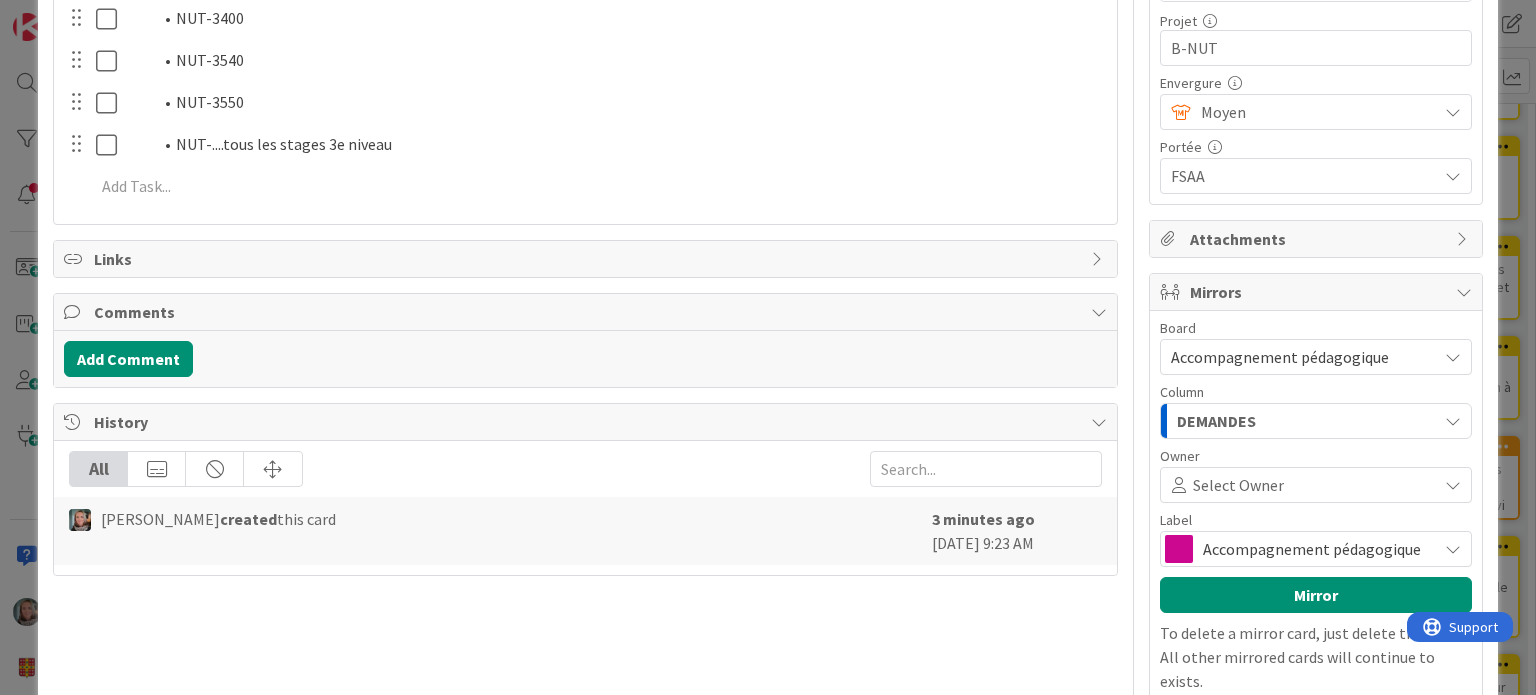 scroll, scrollTop: 800, scrollLeft: 0, axis: vertical 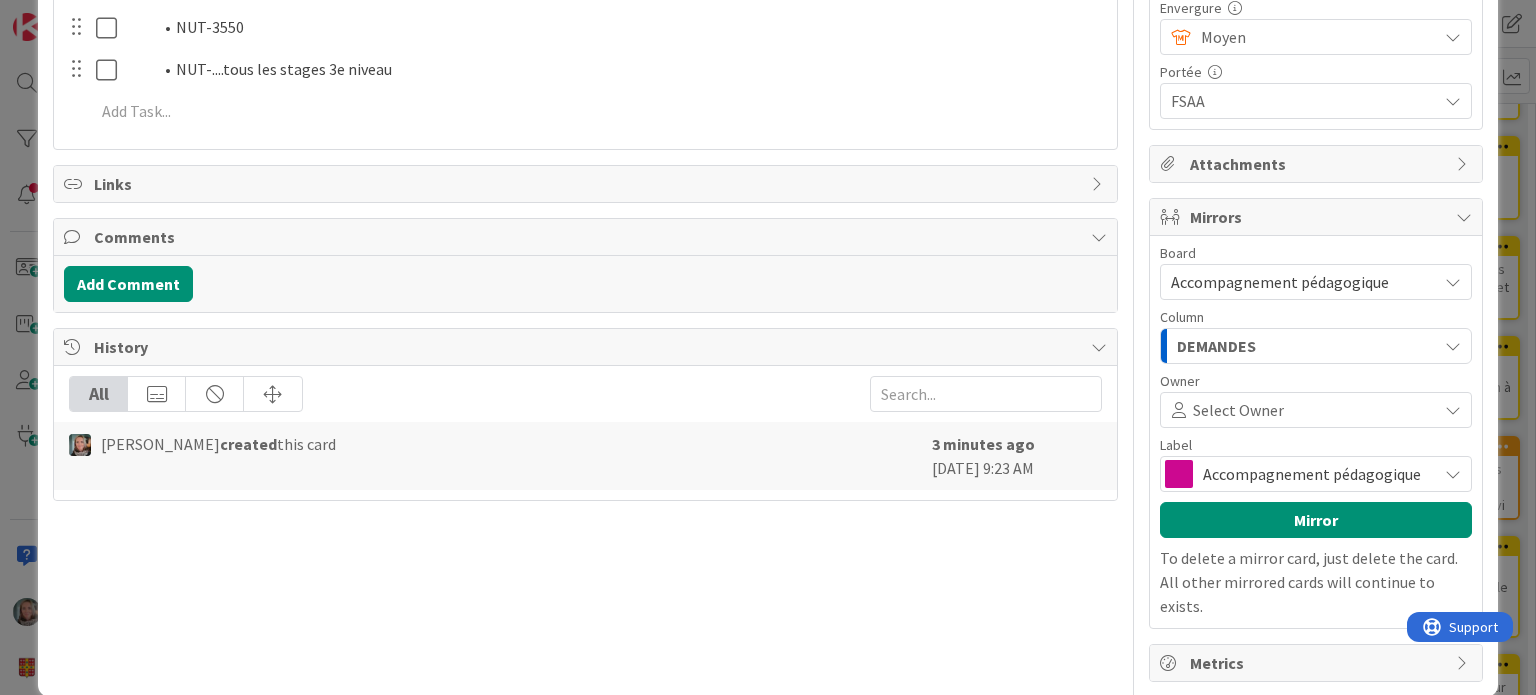 click on "Select Owner" at bounding box center [1238, 410] 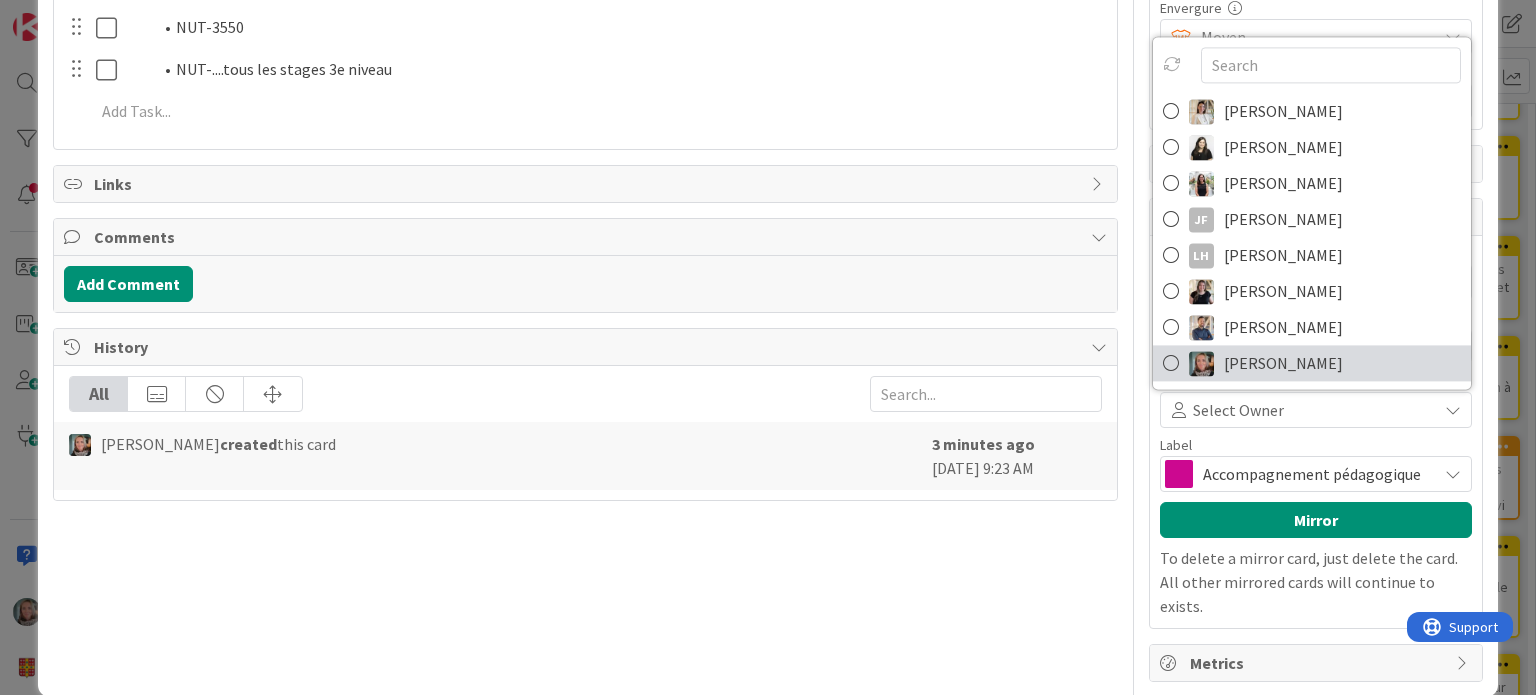 click on "[PERSON_NAME]" at bounding box center (1283, 363) 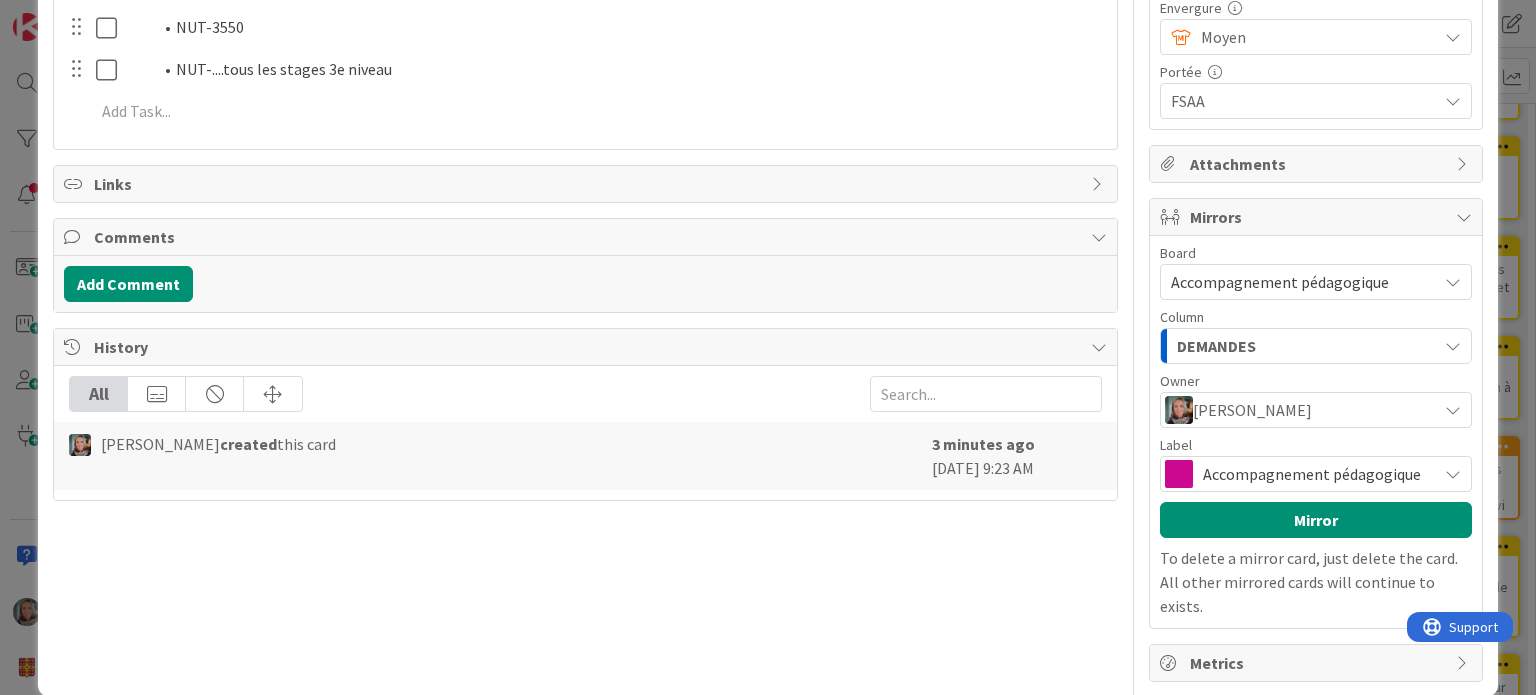 click on "DEMANDES" at bounding box center [1216, 346] 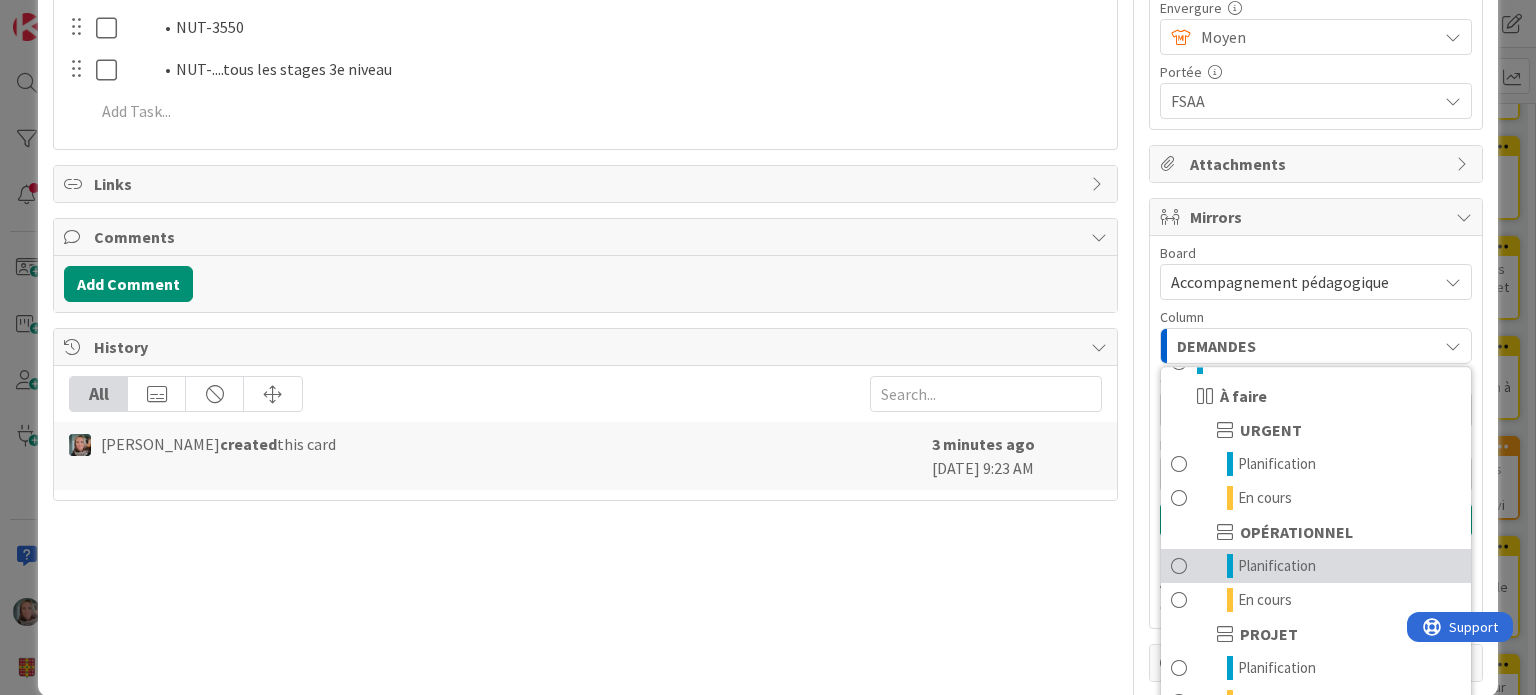 scroll, scrollTop: 93, scrollLeft: 0, axis: vertical 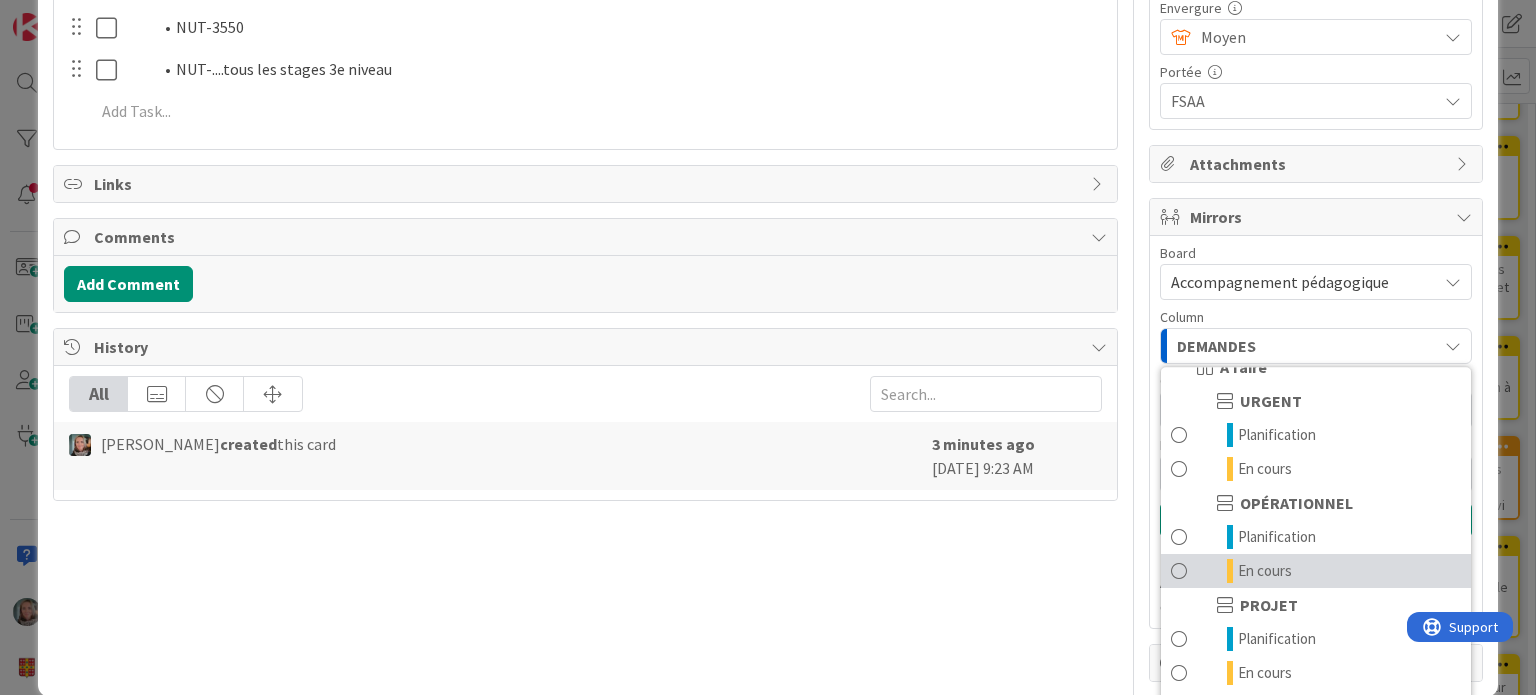 click on "En cours" at bounding box center (1265, 571) 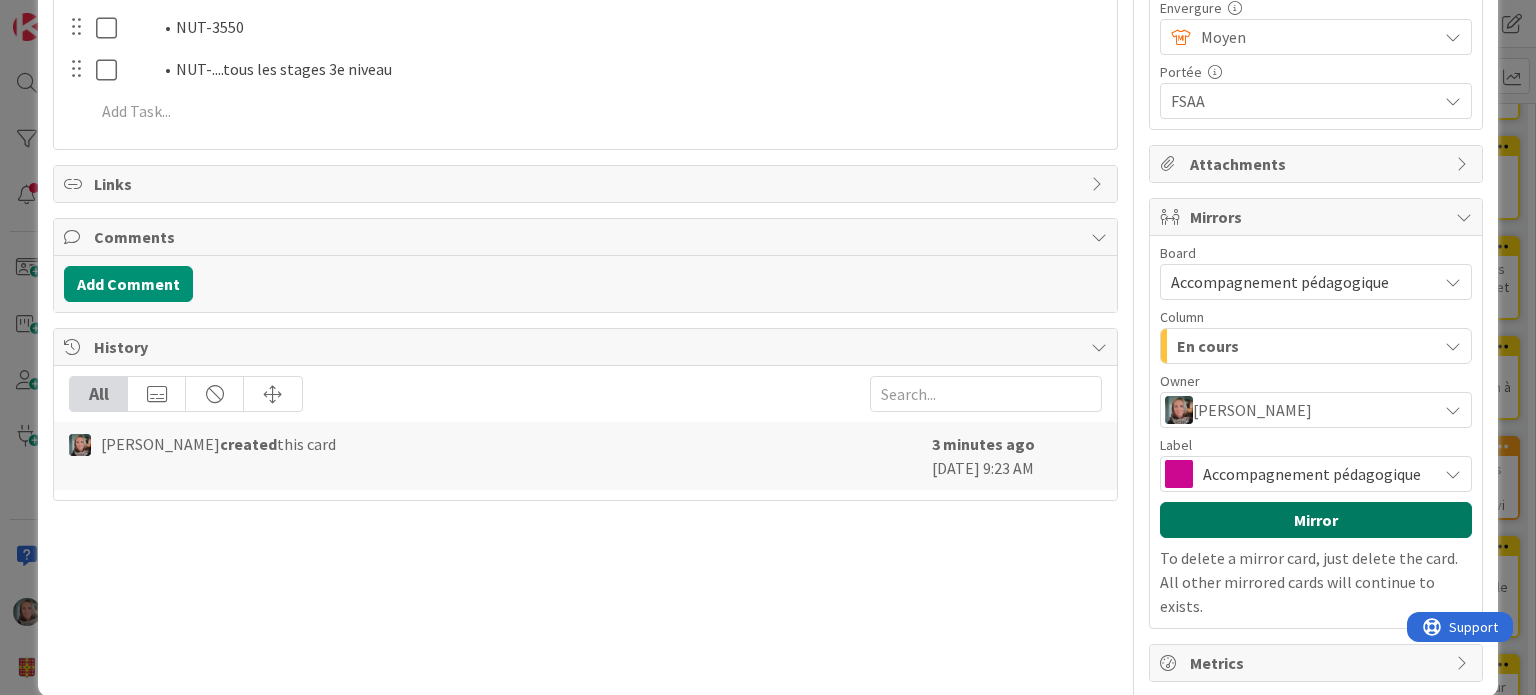 click on "Mirror" at bounding box center (1316, 520) 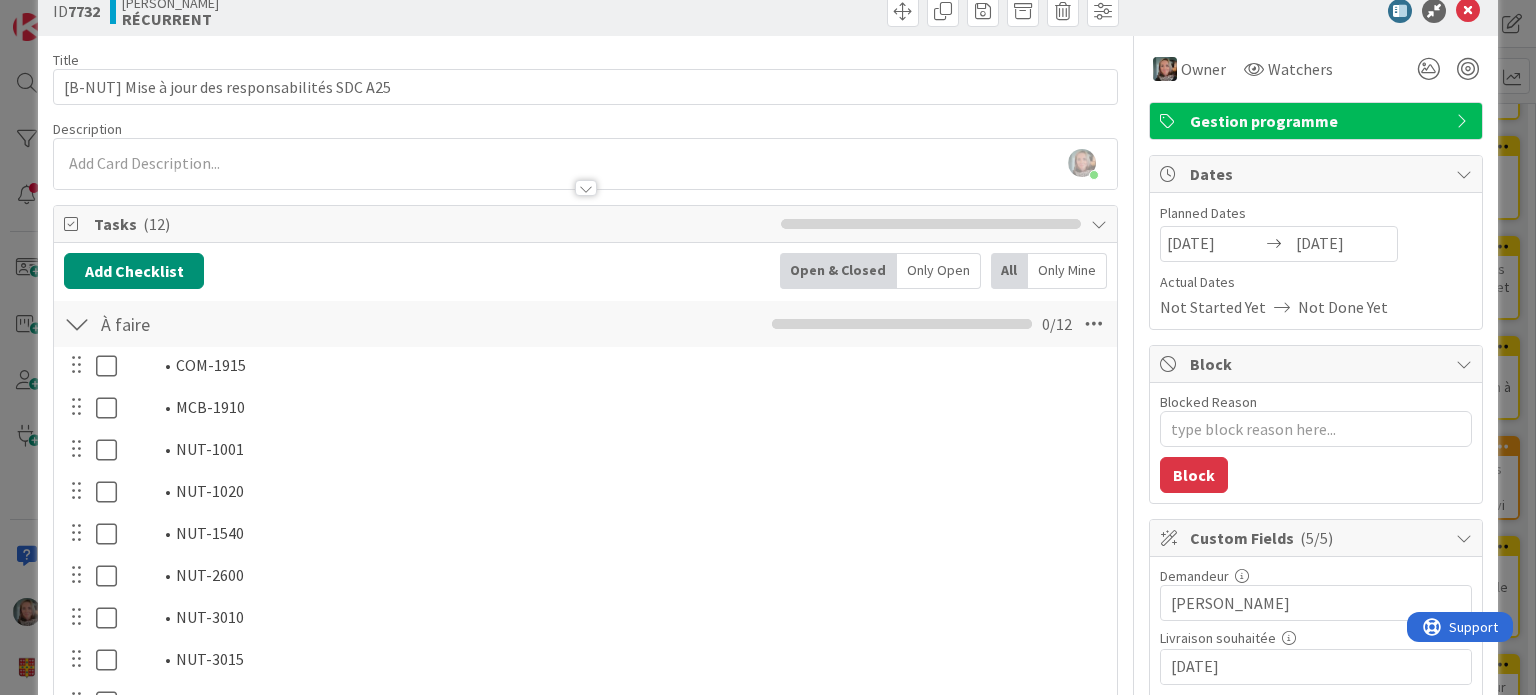 scroll, scrollTop: 0, scrollLeft: 0, axis: both 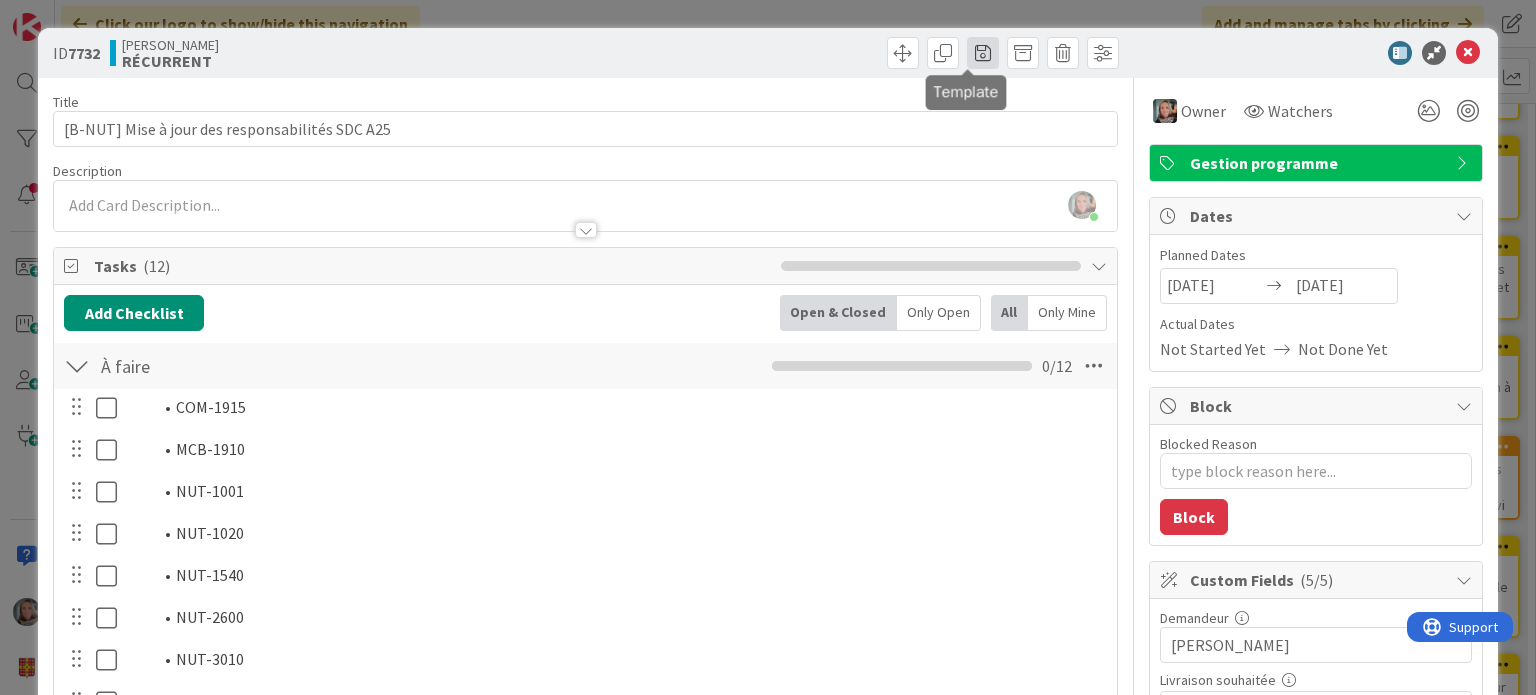 click at bounding box center (983, 53) 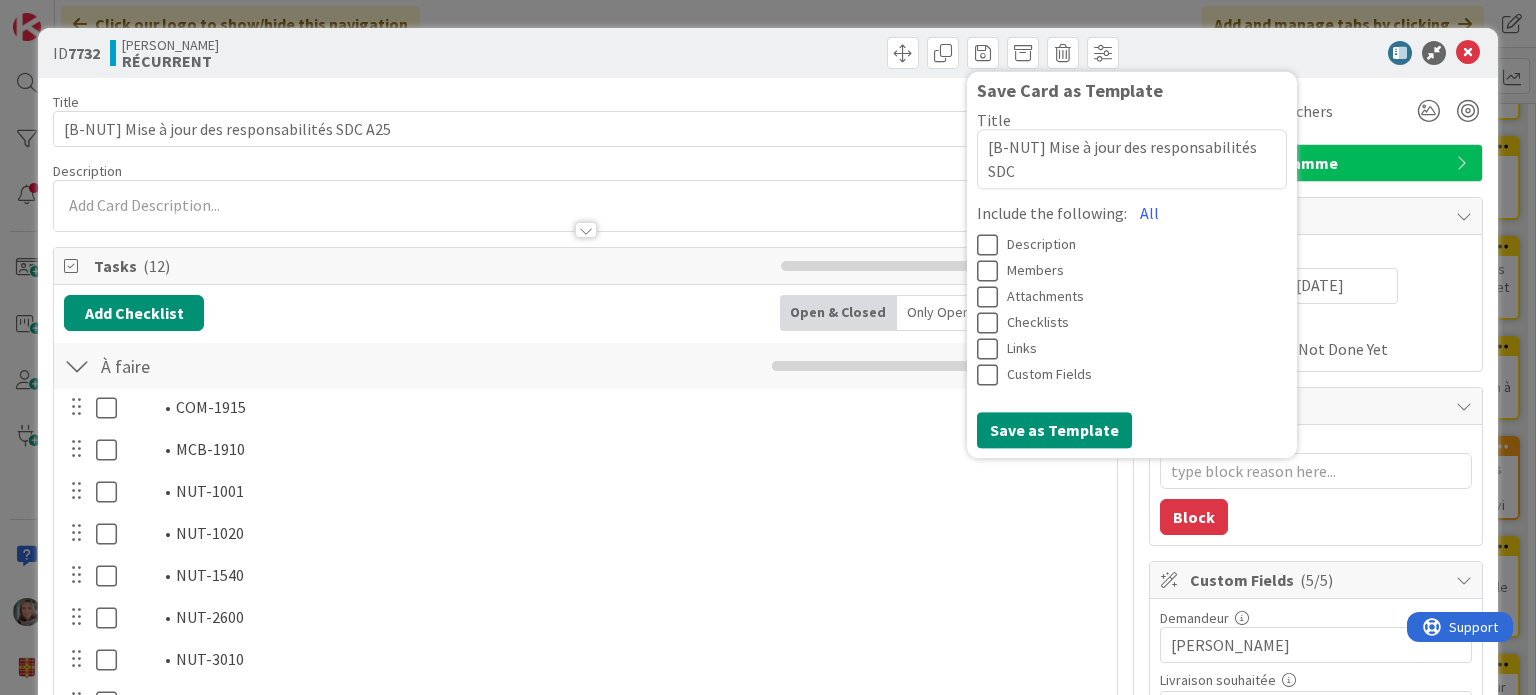 click at bounding box center (992, 245) 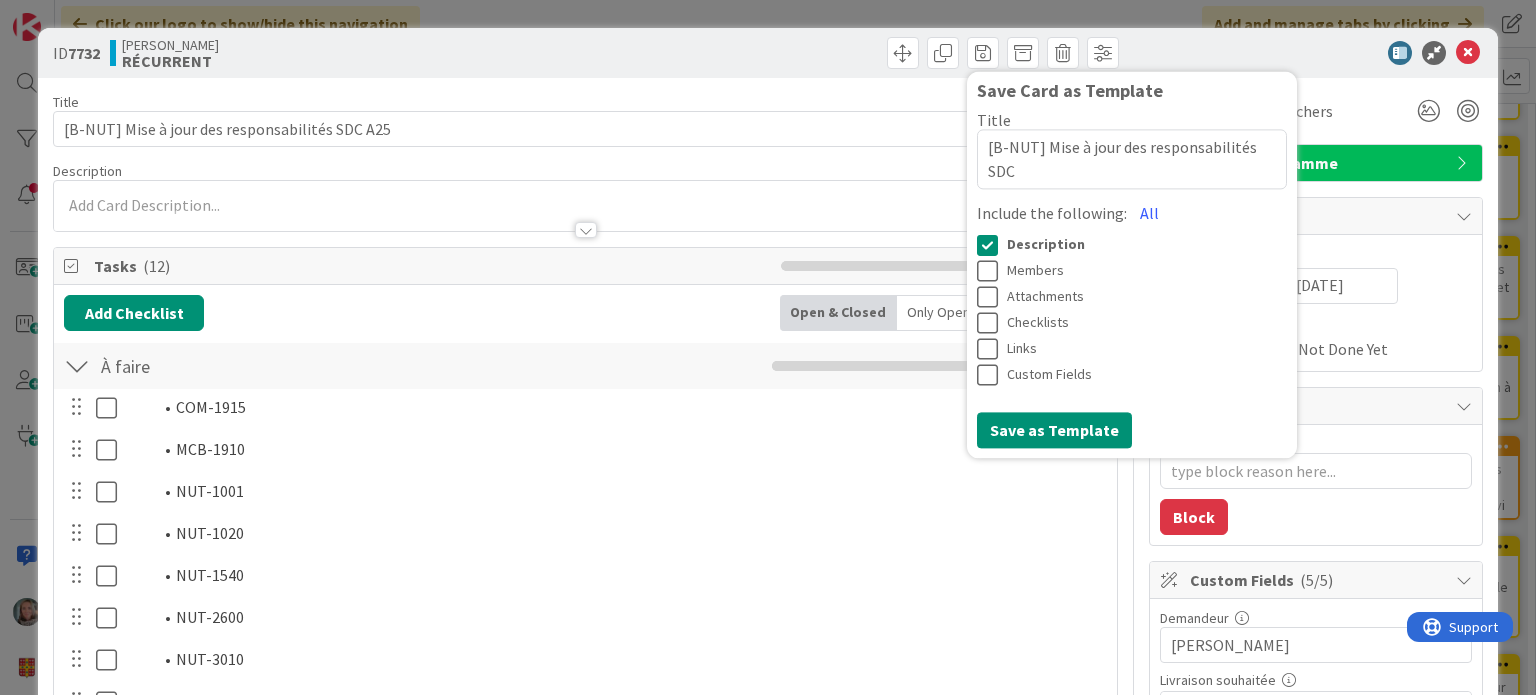 click at bounding box center (992, 271) 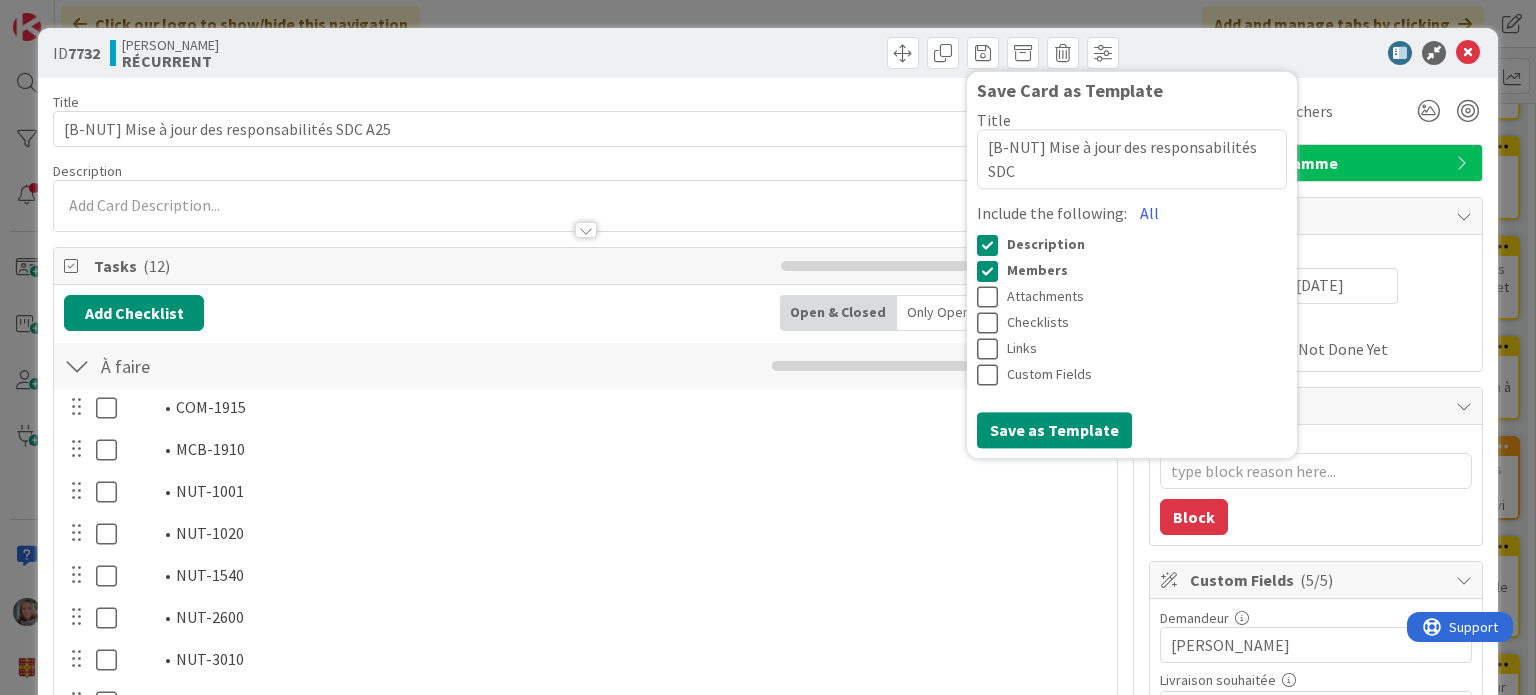 click at bounding box center [992, 297] 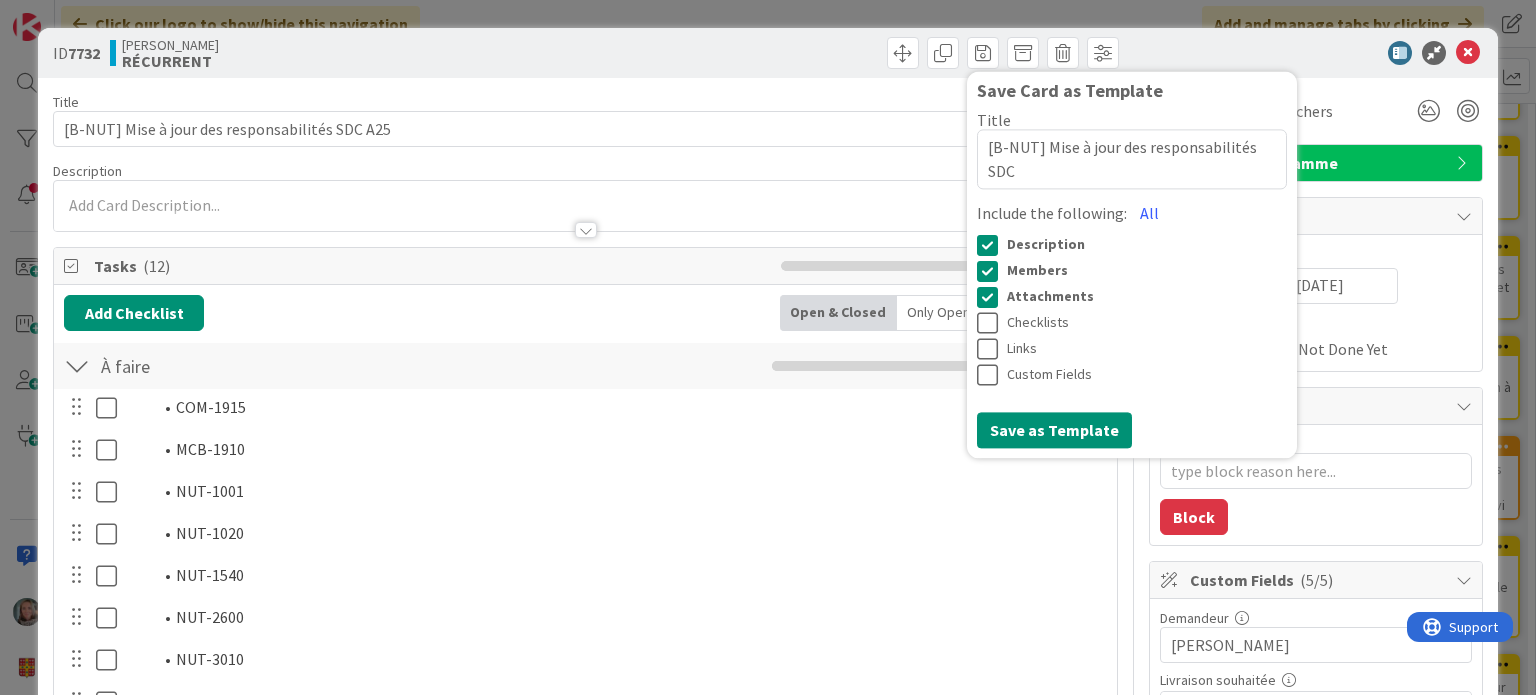 click at bounding box center [992, 323] 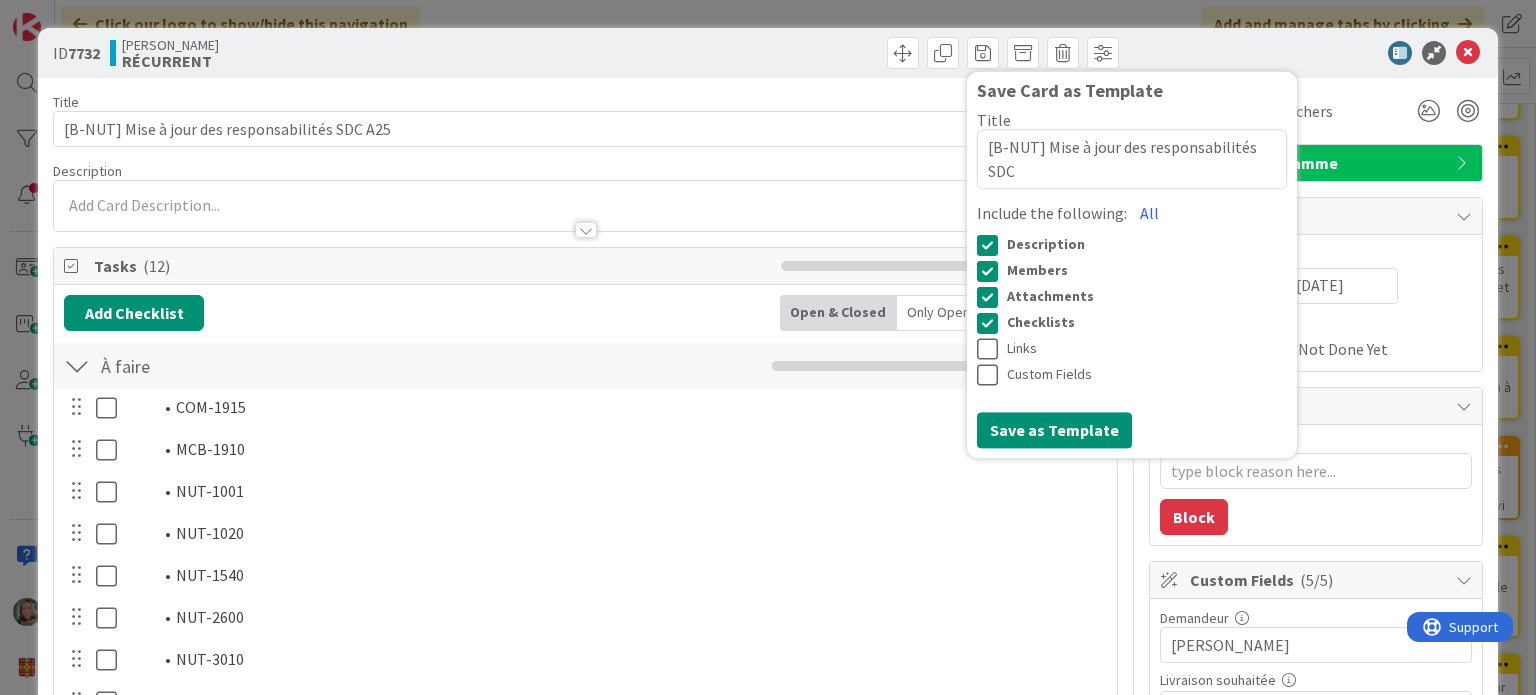 click at bounding box center (992, 349) 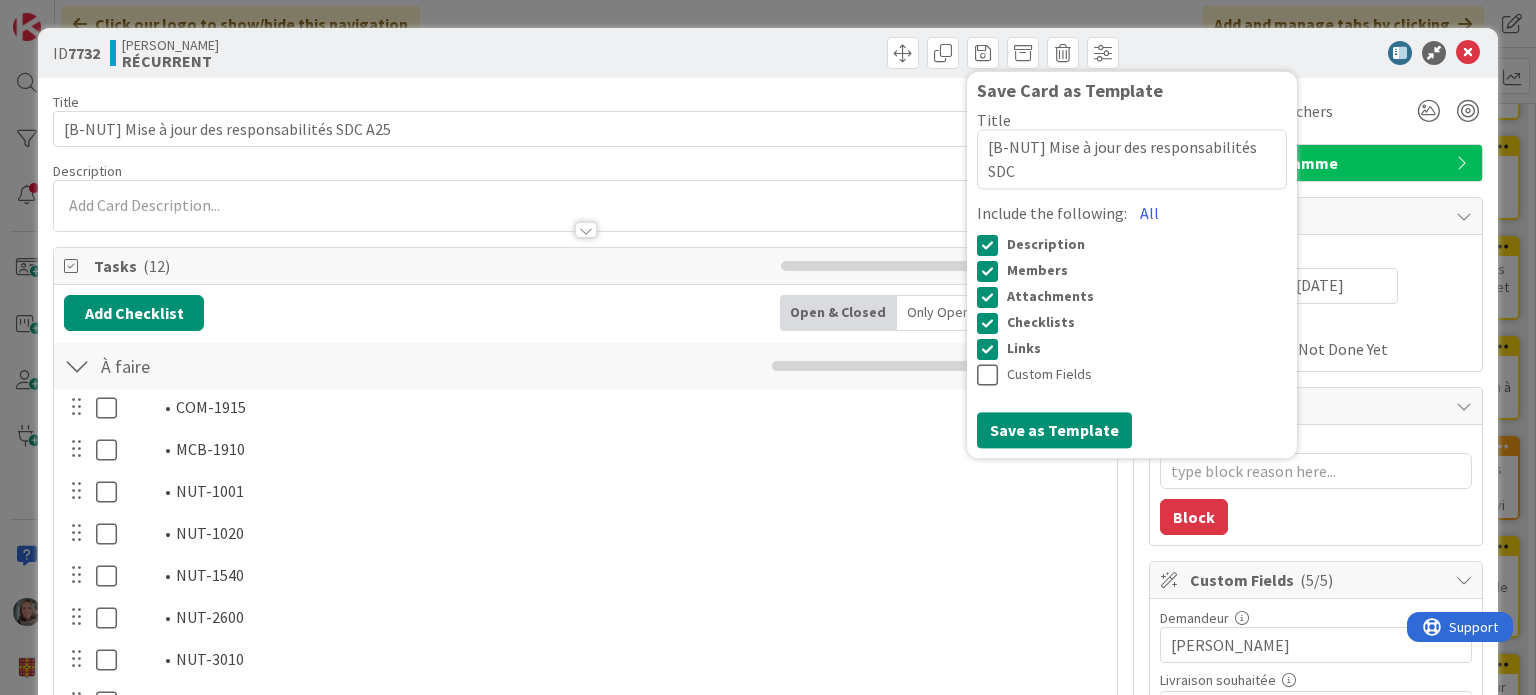 click at bounding box center (992, 375) 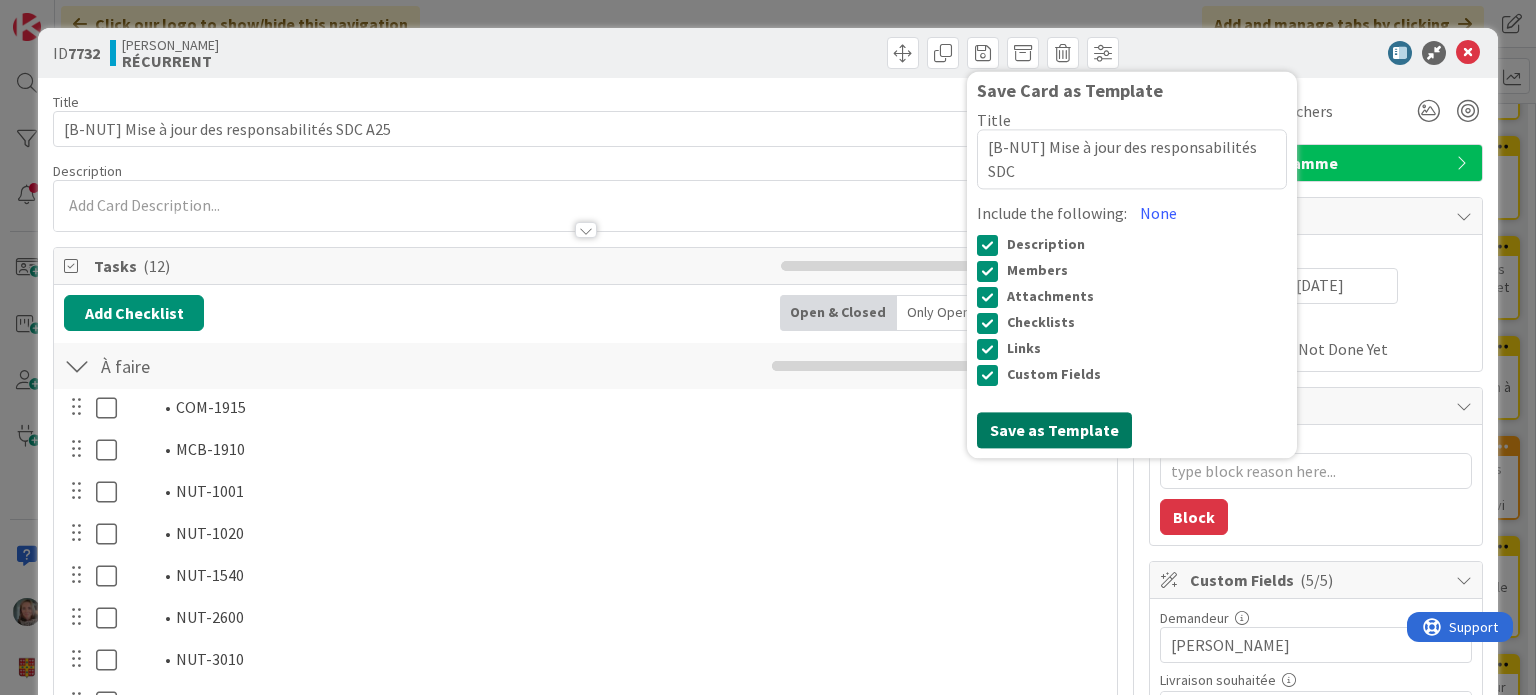 click on "Save as Template" at bounding box center (1054, 430) 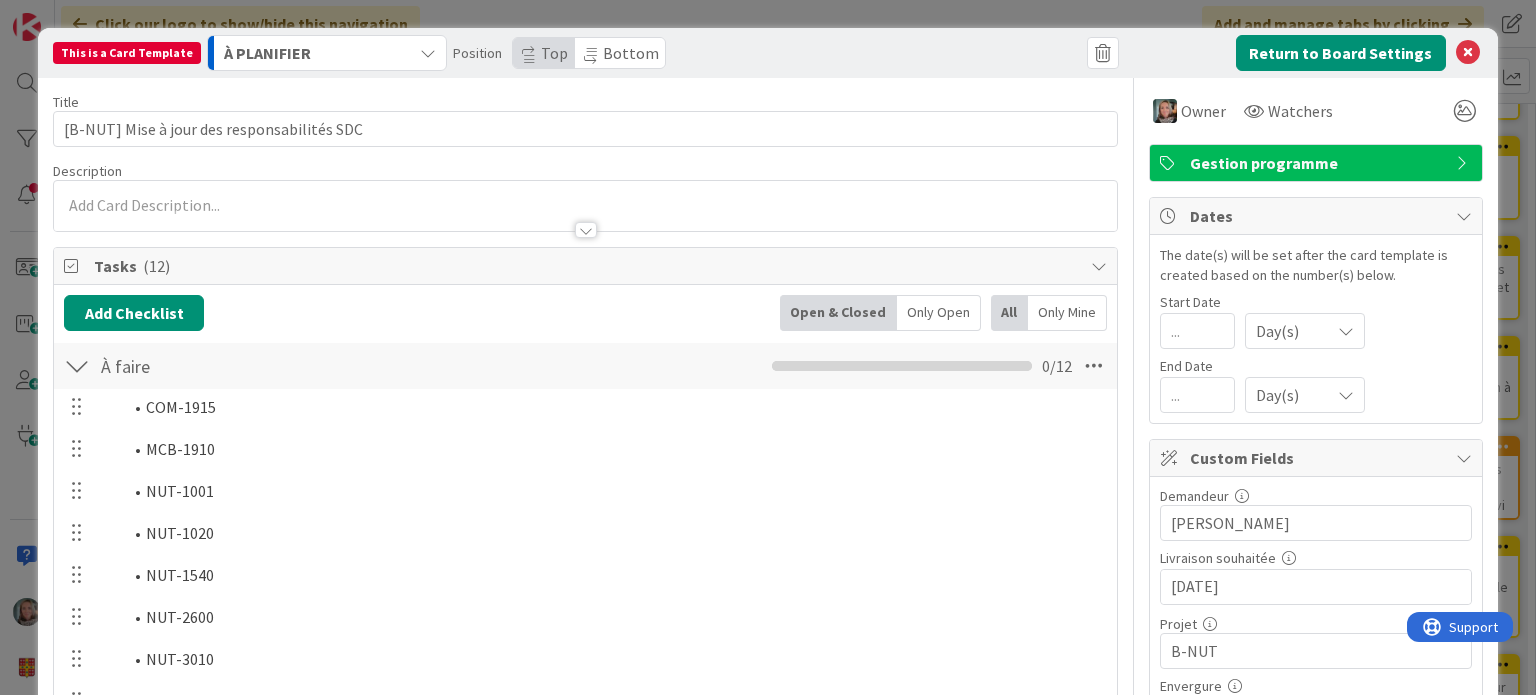 scroll, scrollTop: 444, scrollLeft: 0, axis: vertical 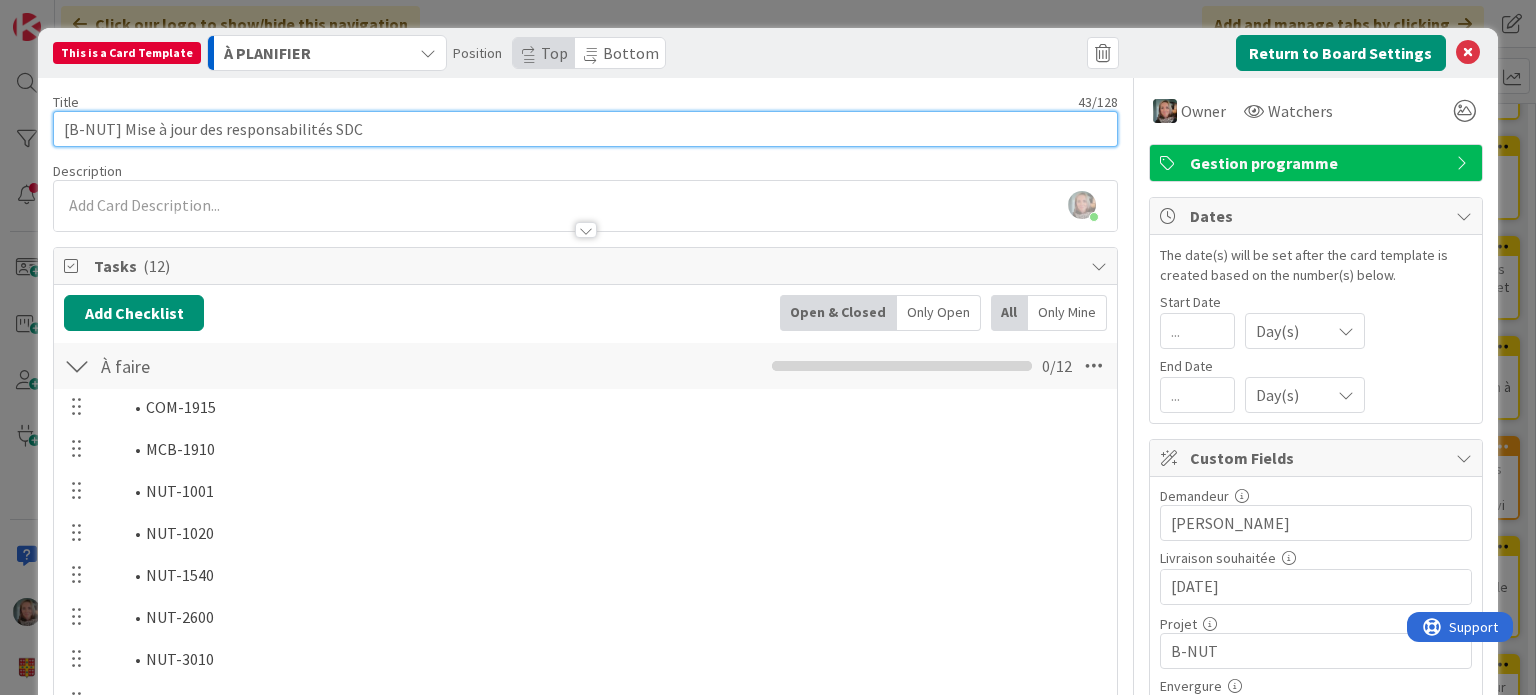 click on "[B-NUT] Mise à jour des responsabilités SDC" at bounding box center [585, 129] 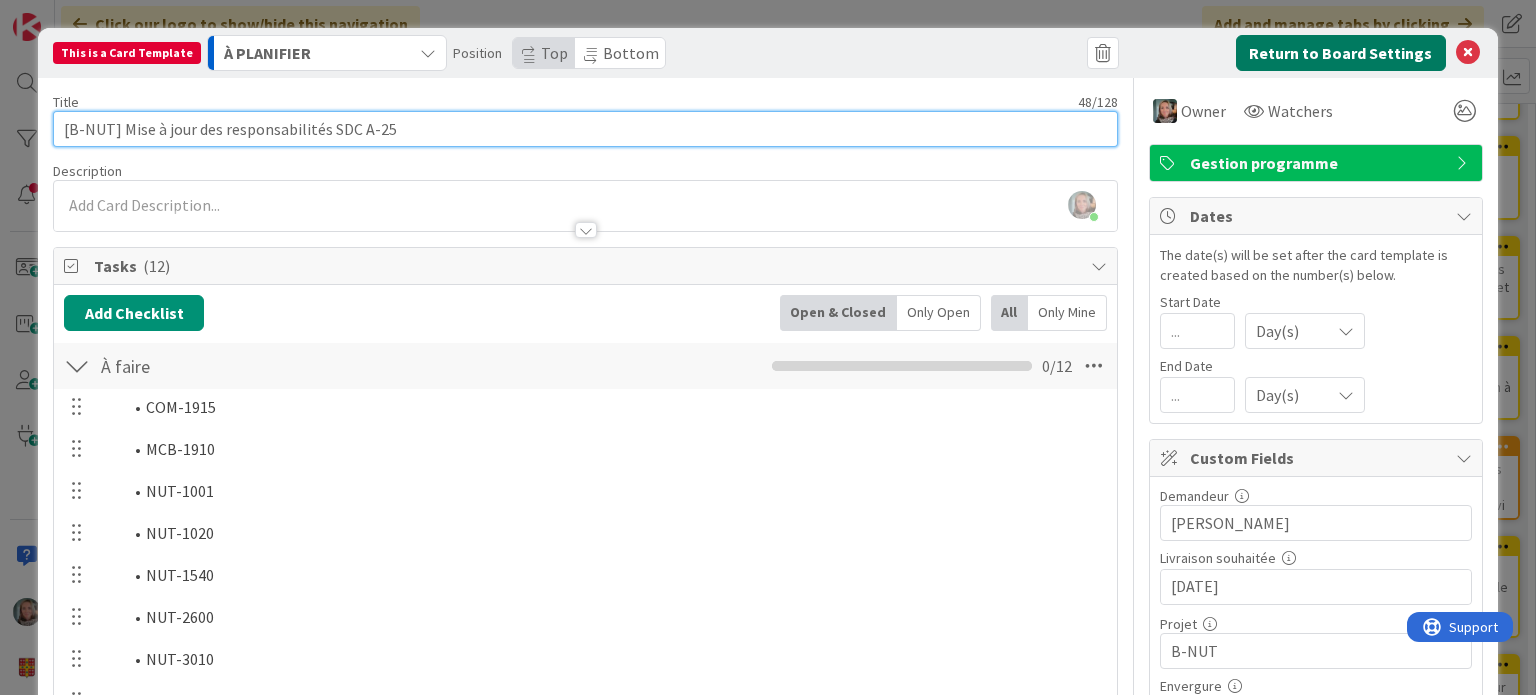 type on "[B-NUT] Mise à jour des responsabilités SDC A-25" 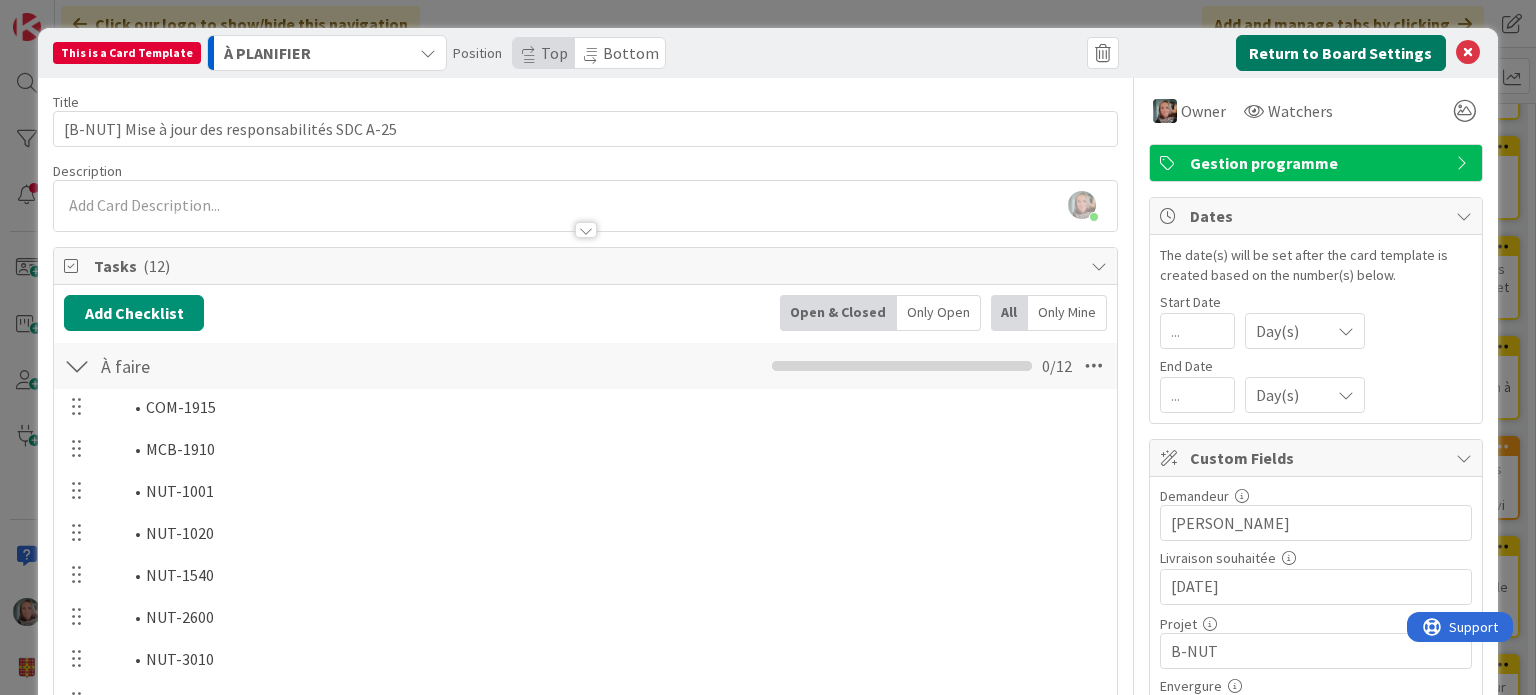 click on "Return to Board Settings" at bounding box center [1341, 53] 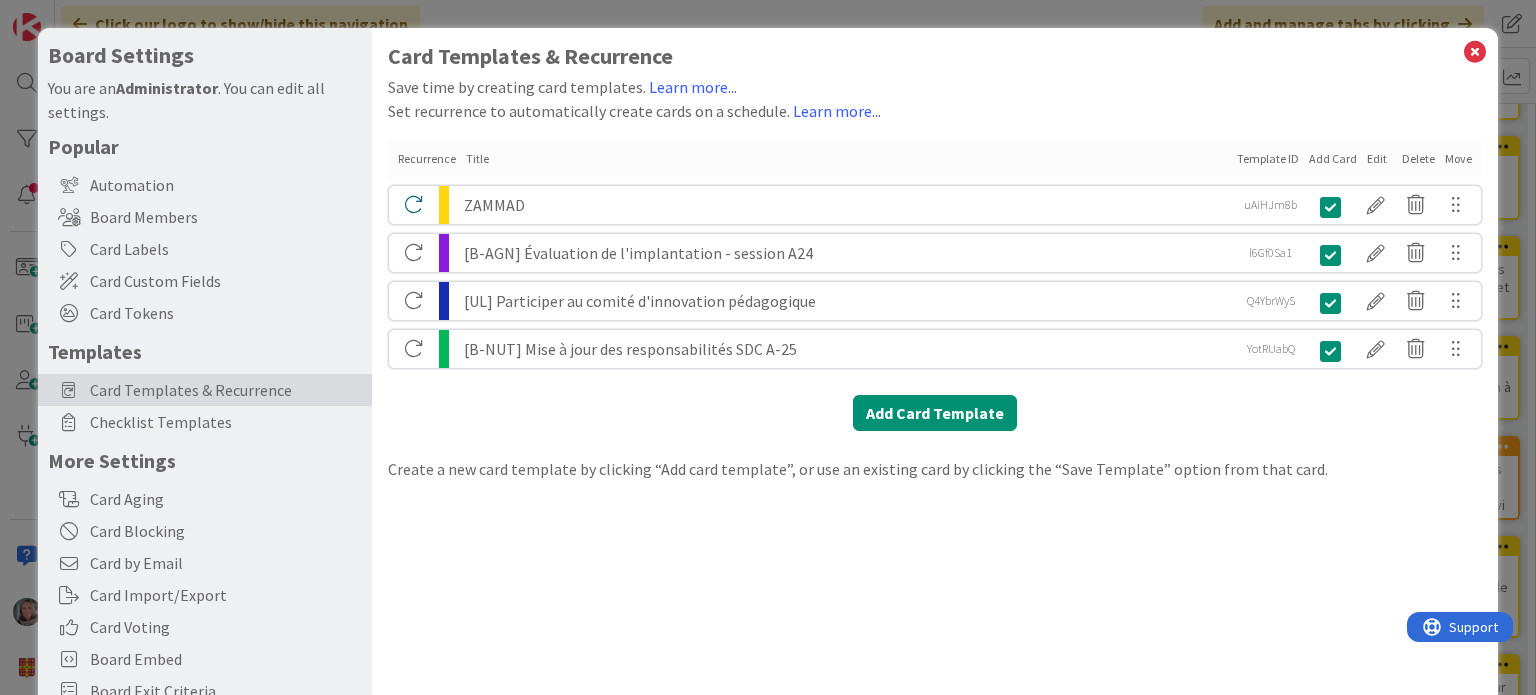 click on "[B-NUT] Mise à jour des responsabilités SDC A-25" at bounding box center [846, 349] 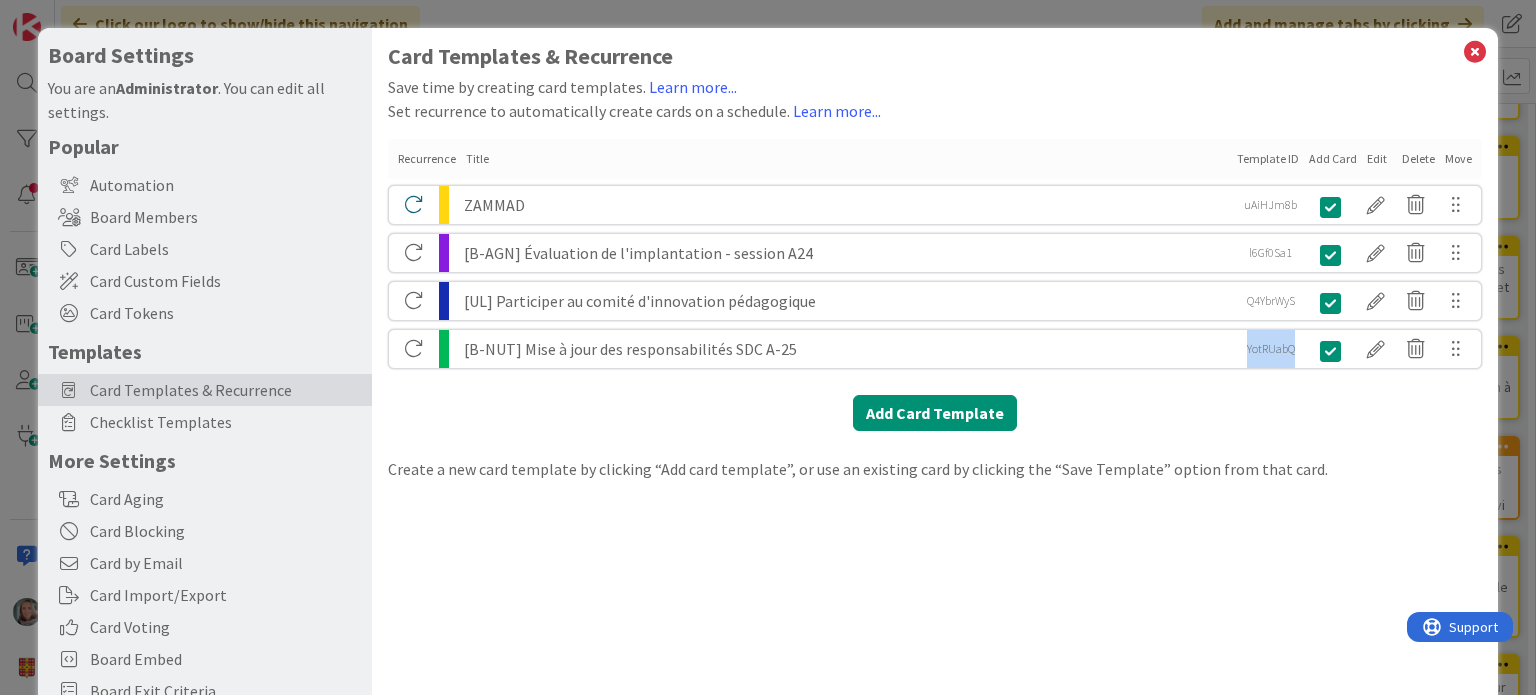 drag, startPoint x: 1230, startPoint y: 352, endPoint x: 1268, endPoint y: 349, distance: 38.118237 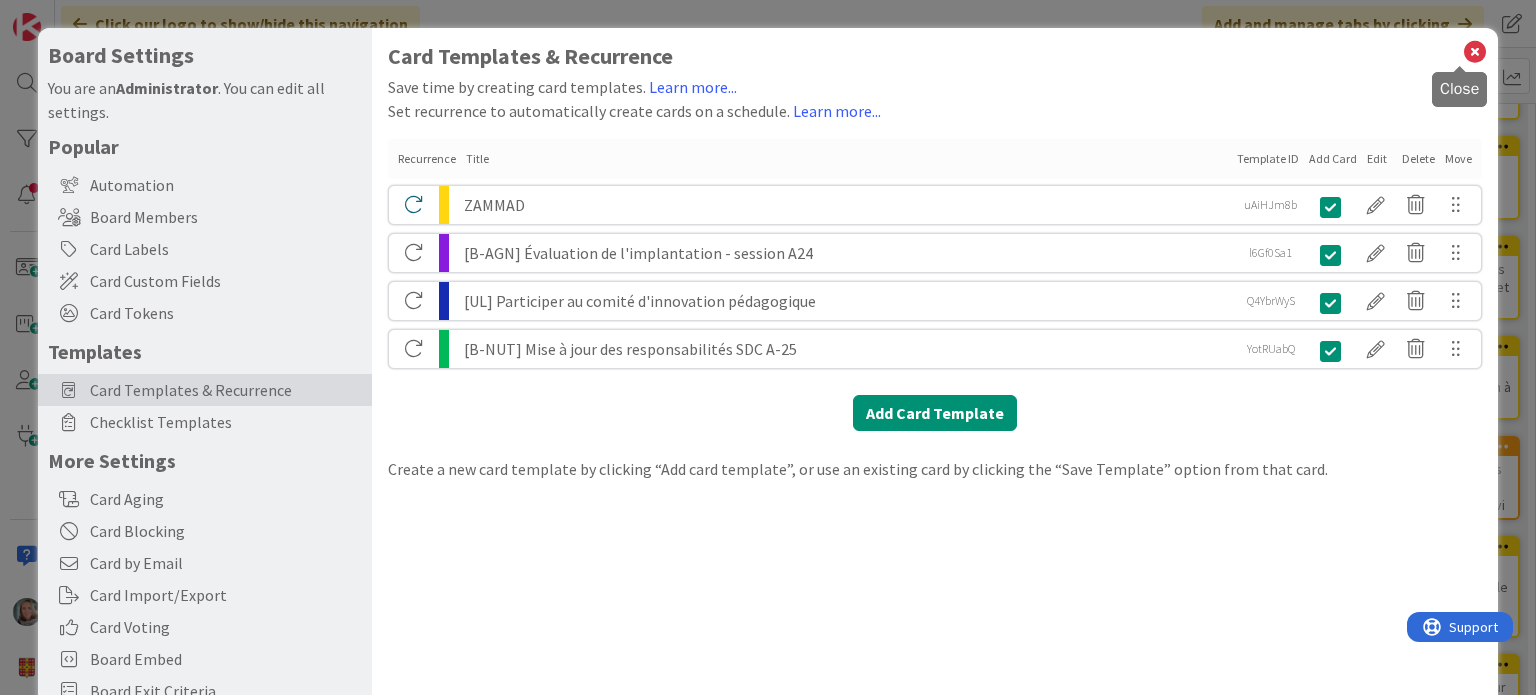 click at bounding box center [1475, 52] 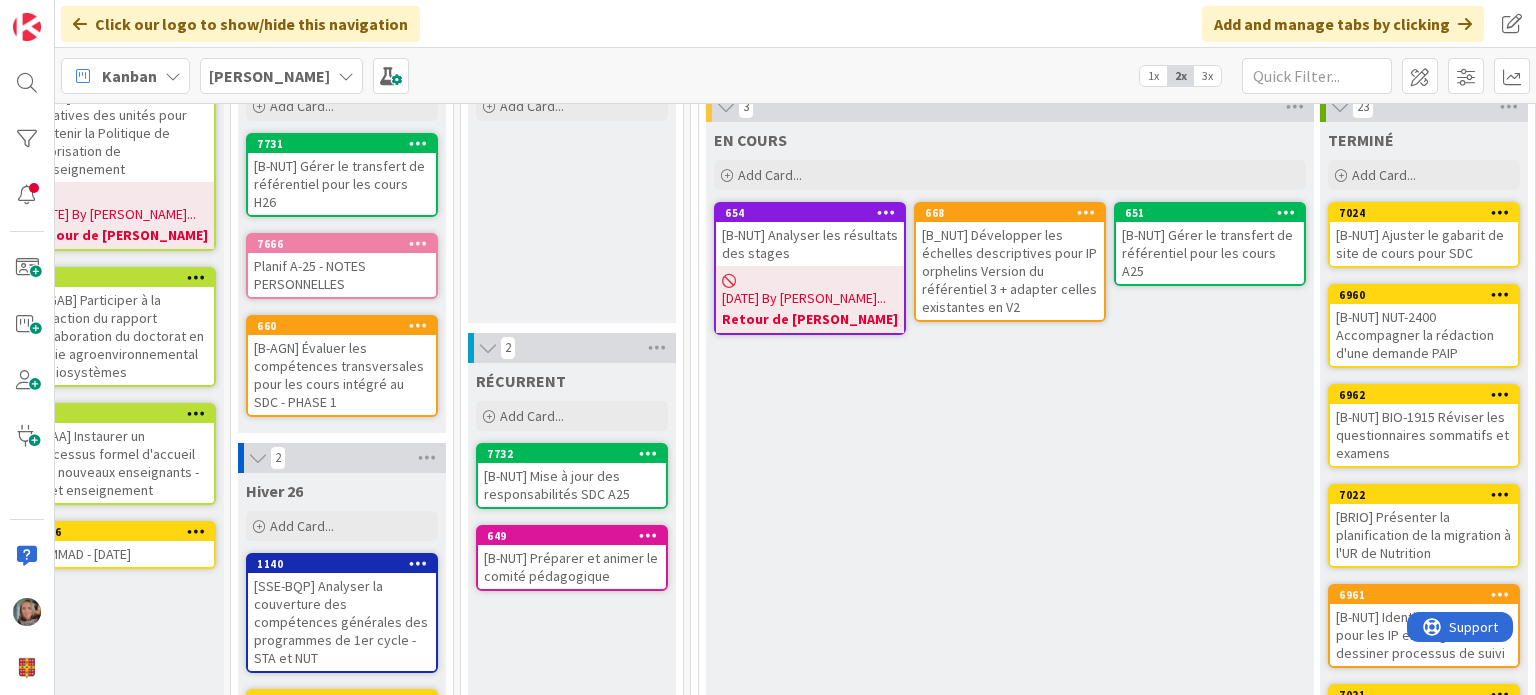 scroll, scrollTop: 102, scrollLeft: 46, axis: both 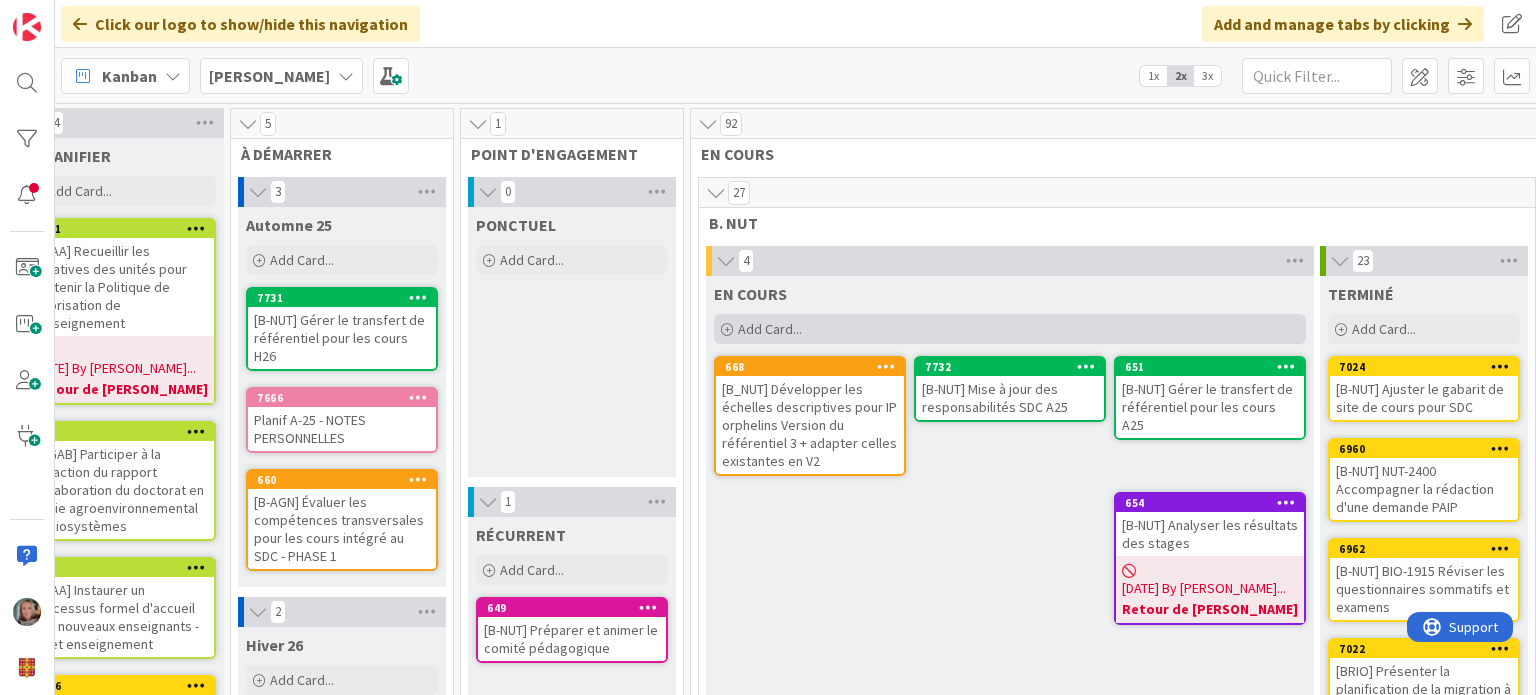 click on "Add Card..." at bounding box center (770, 329) 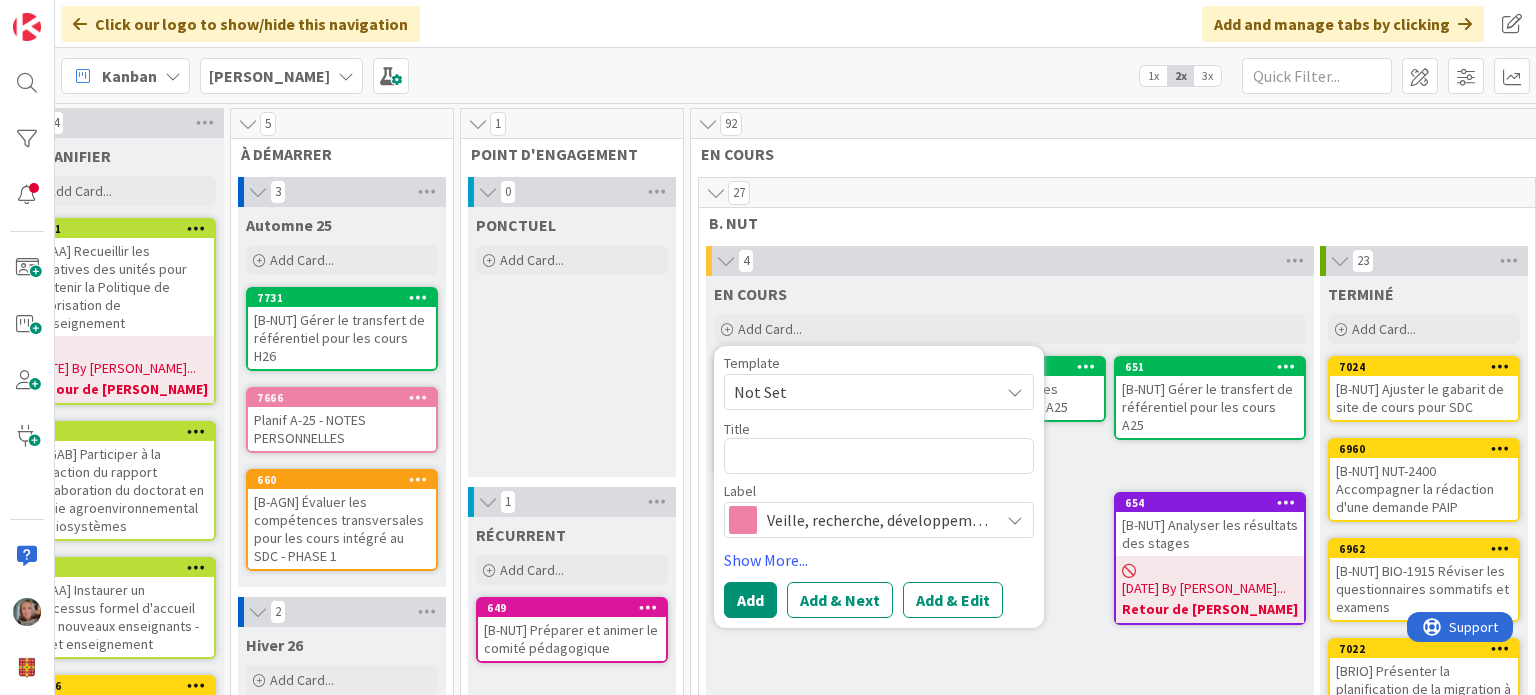 click on "Not Set" at bounding box center (859, 392) 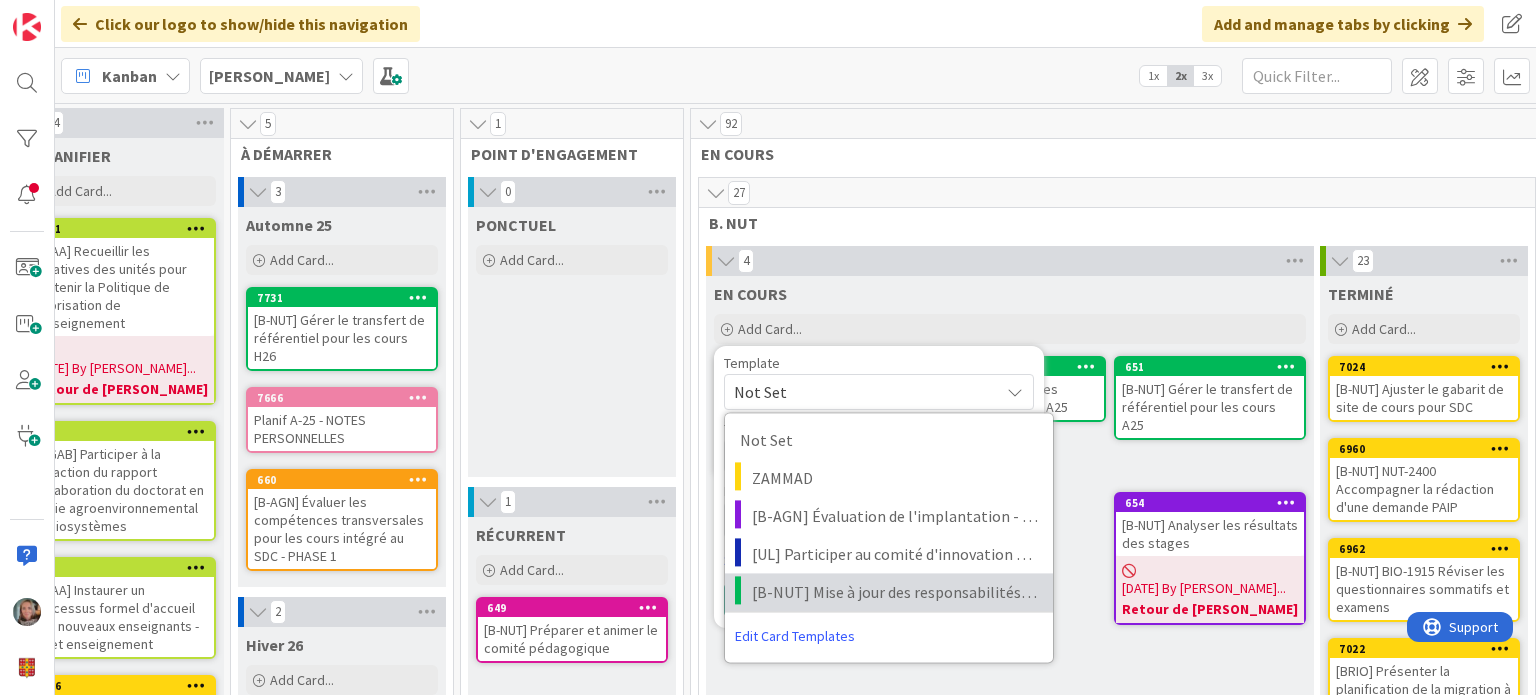 click on "[B-NUT] Mise à jour des responsabilités SDC A-25" at bounding box center [895, 592] 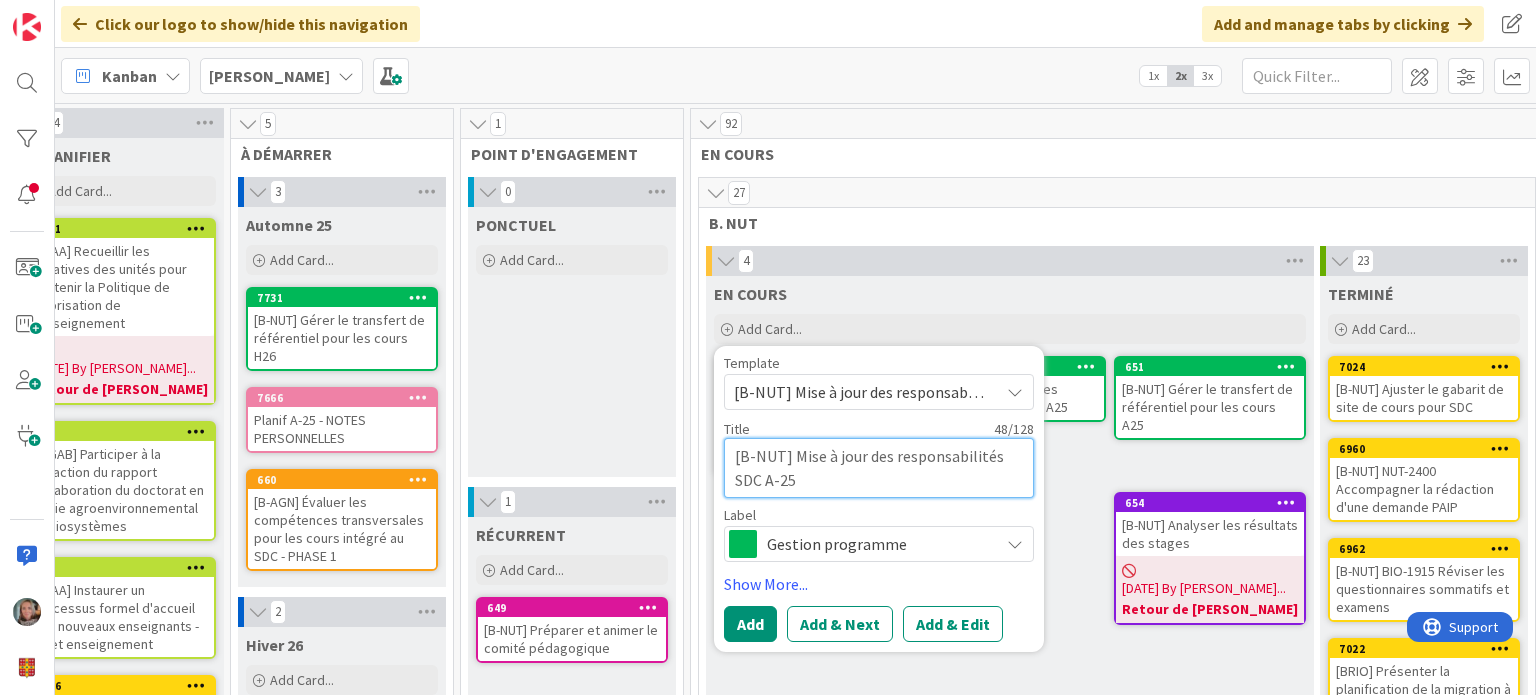click on "[B-NUT] Mise à jour des responsabilités SDC A-25" at bounding box center (879, 468) 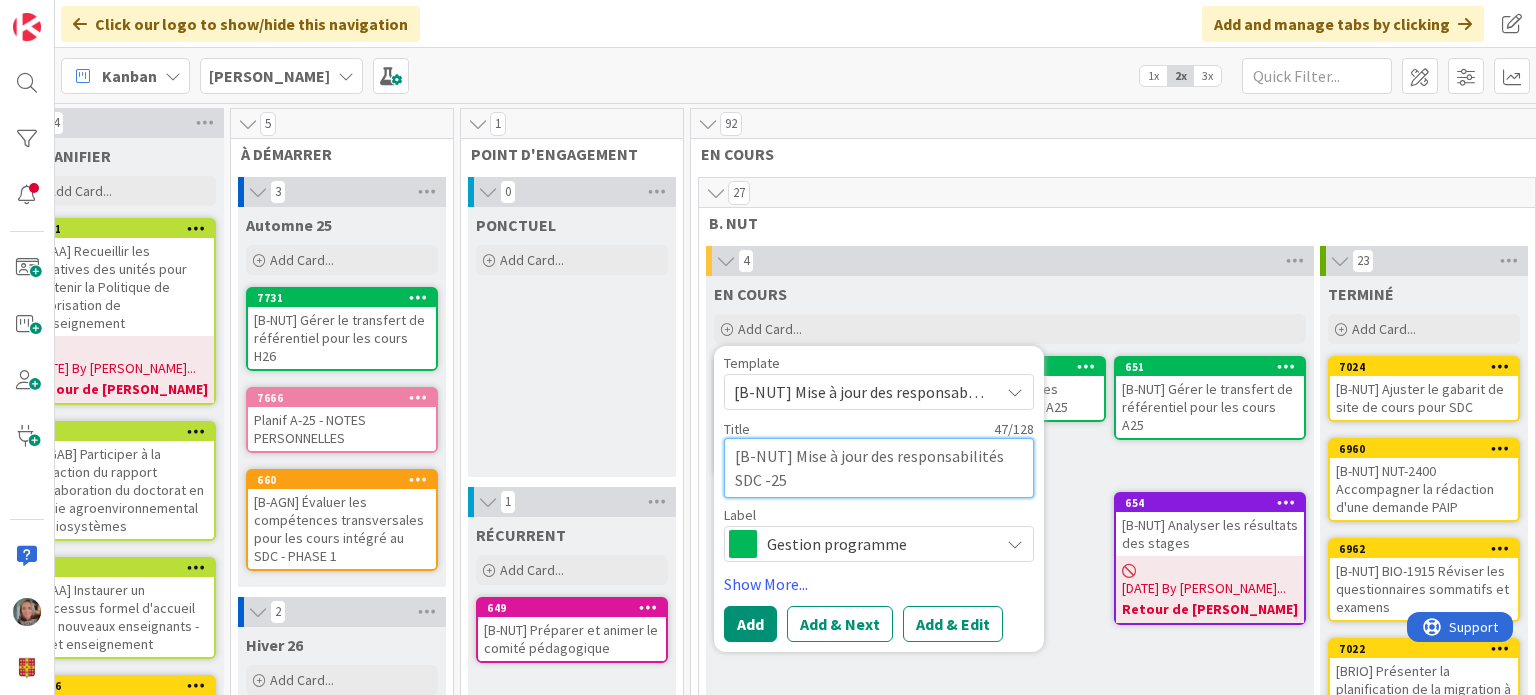 type on "x" 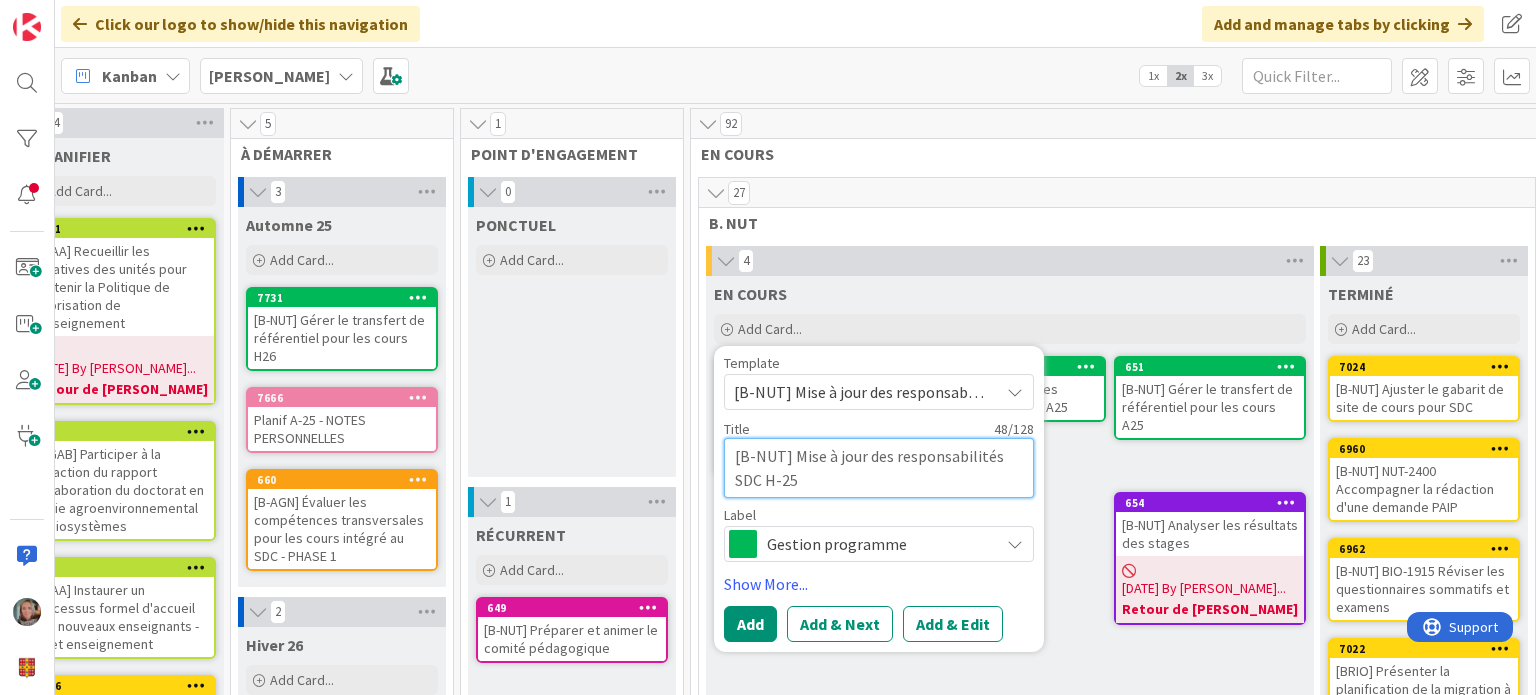 drag, startPoint x: 788, startPoint y: 480, endPoint x: 801, endPoint y: 480, distance: 13 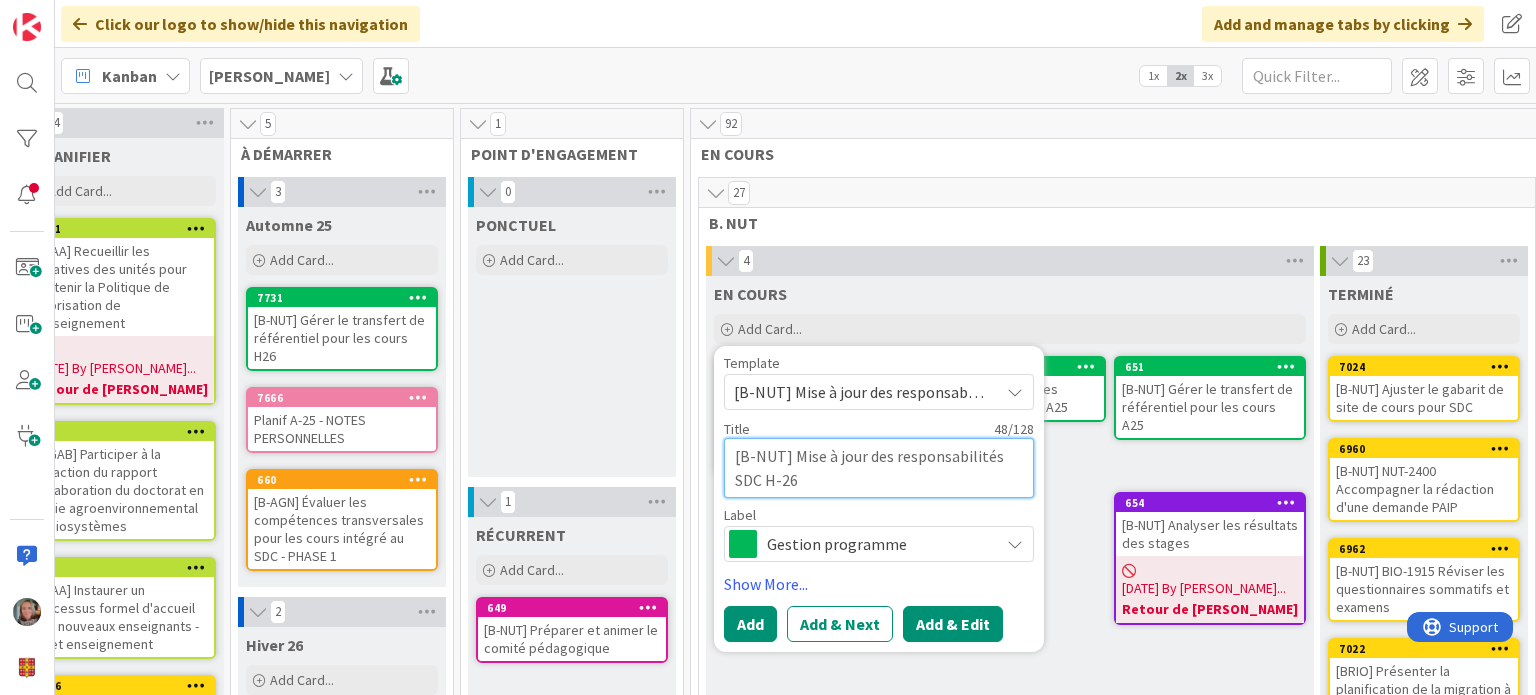 type on "[B-NUT] Mise à jour des responsabilités SDC H-26" 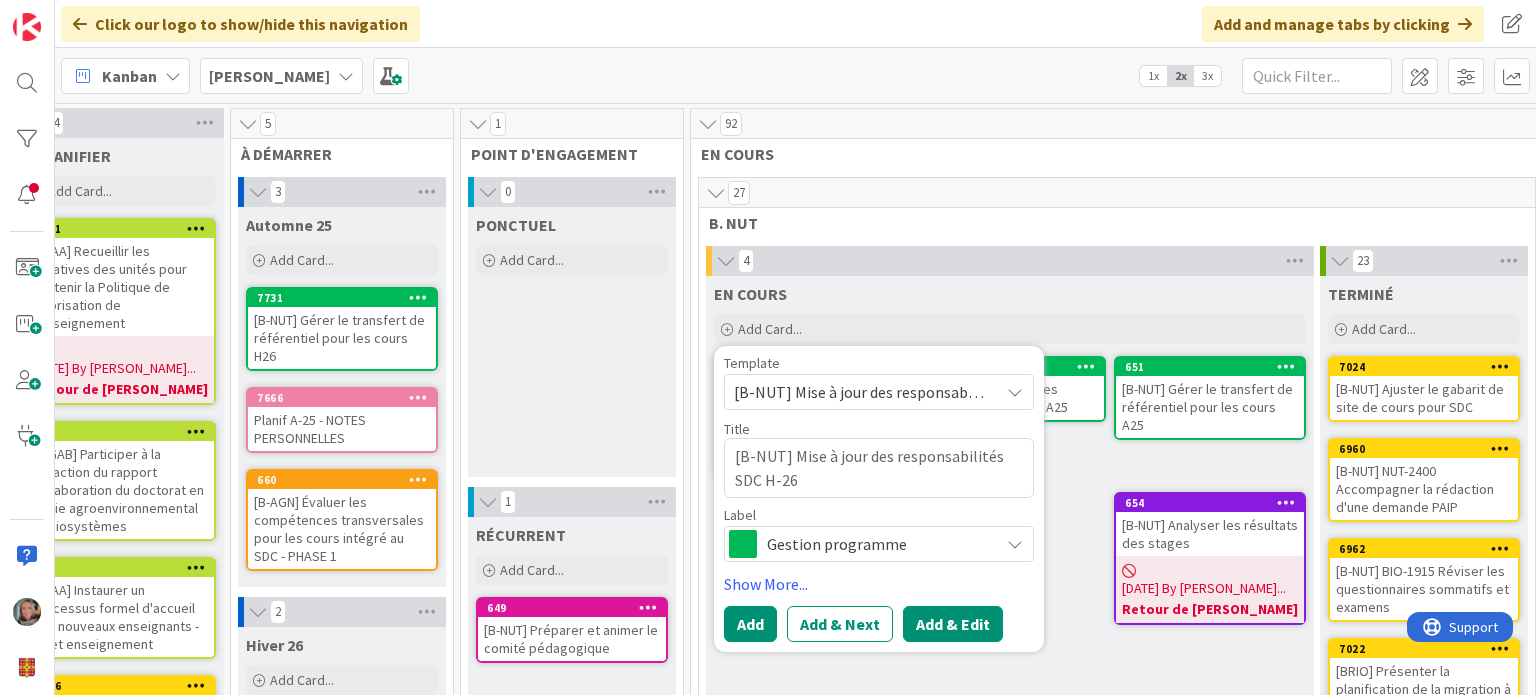 click on "Add & Edit" at bounding box center (953, 624) 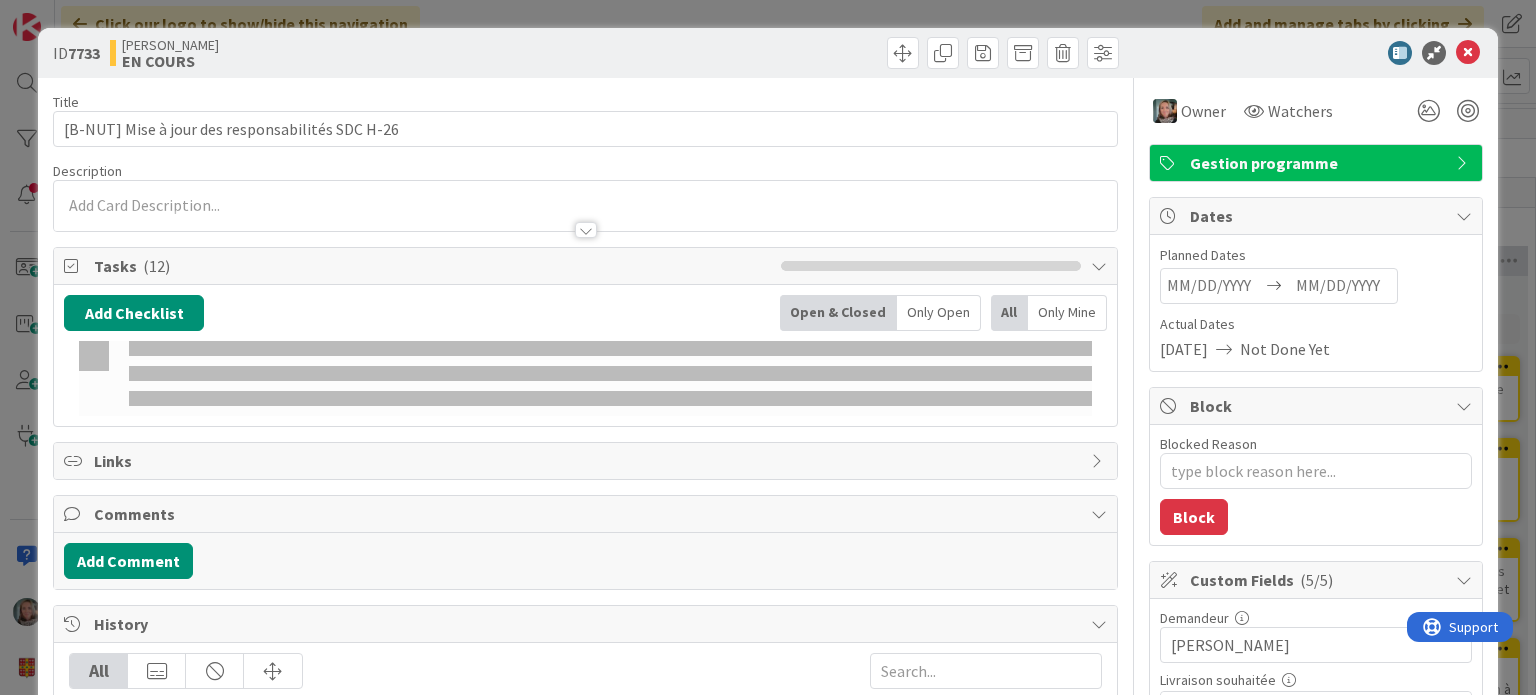 type on "x" 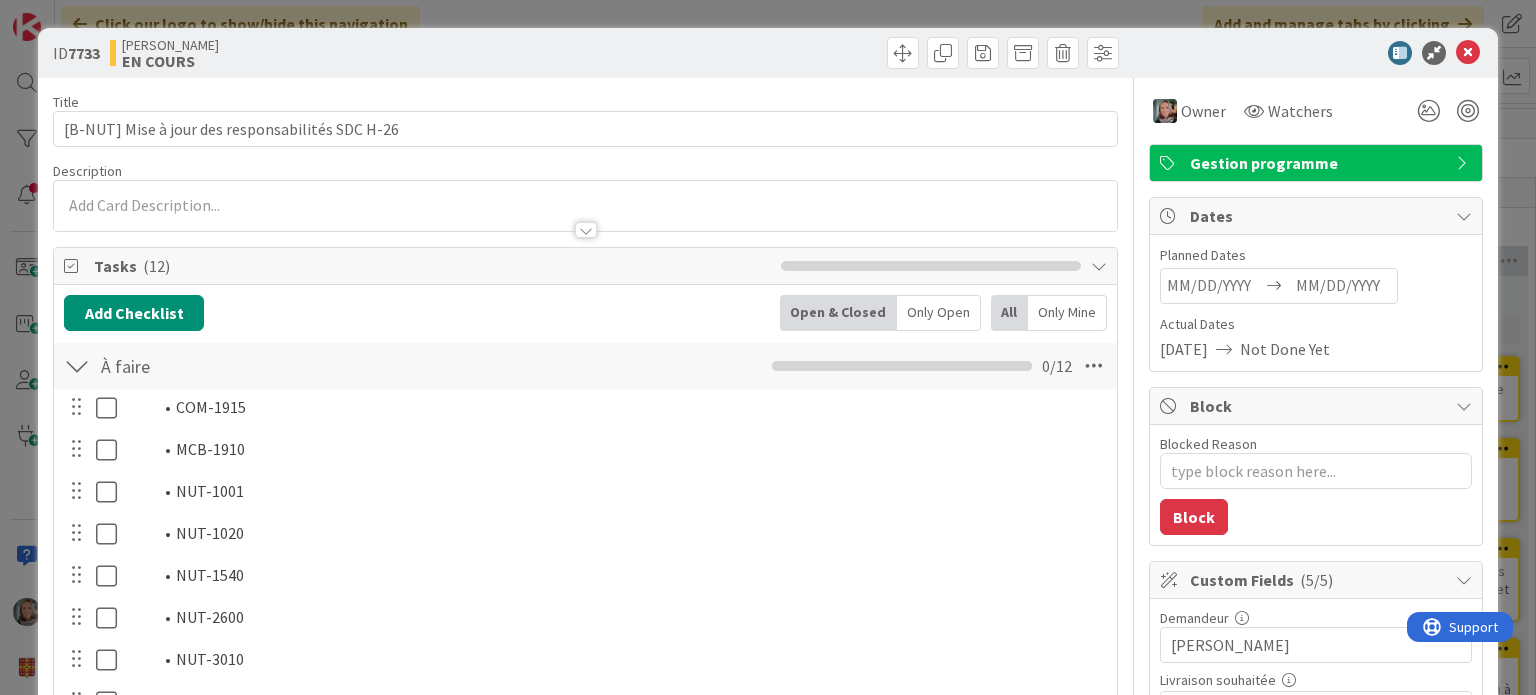 scroll, scrollTop: 0, scrollLeft: 0, axis: both 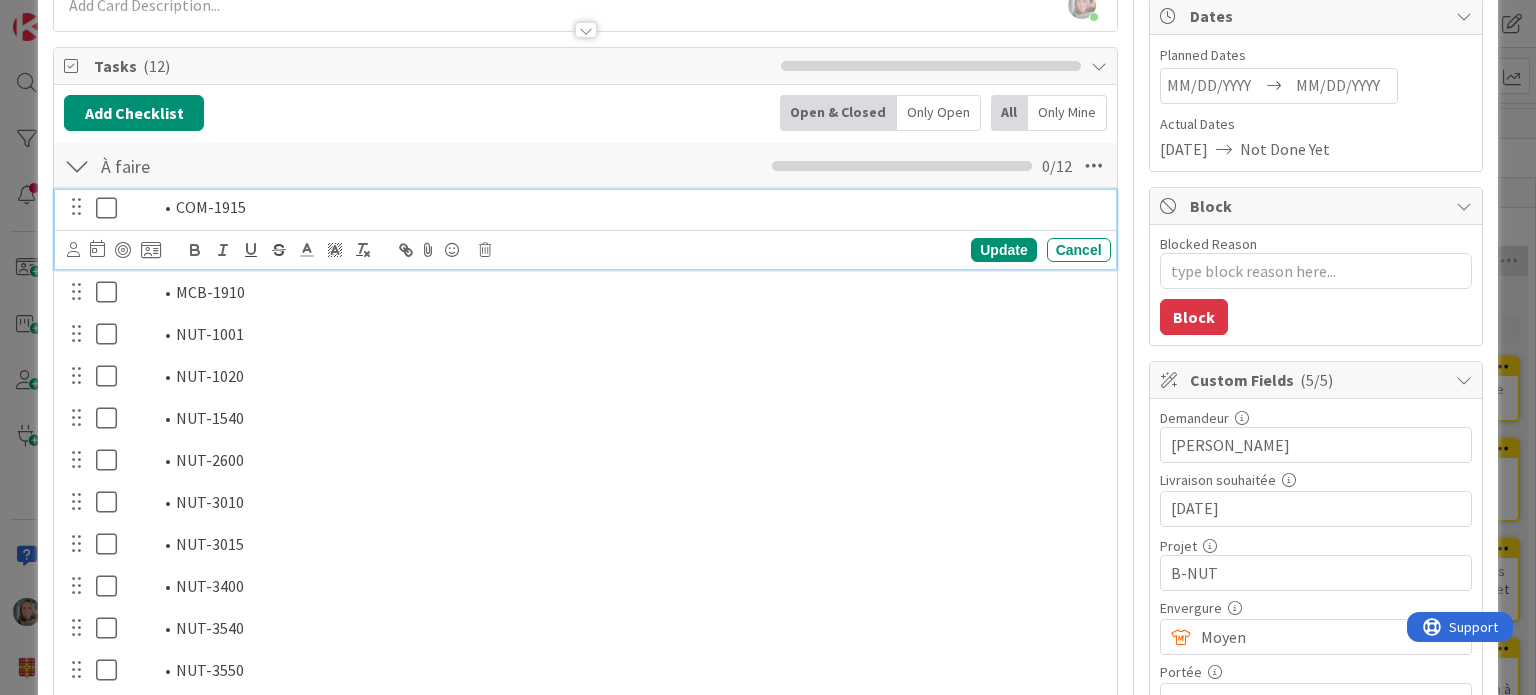 click on "COM-1915" at bounding box center (627, 207) 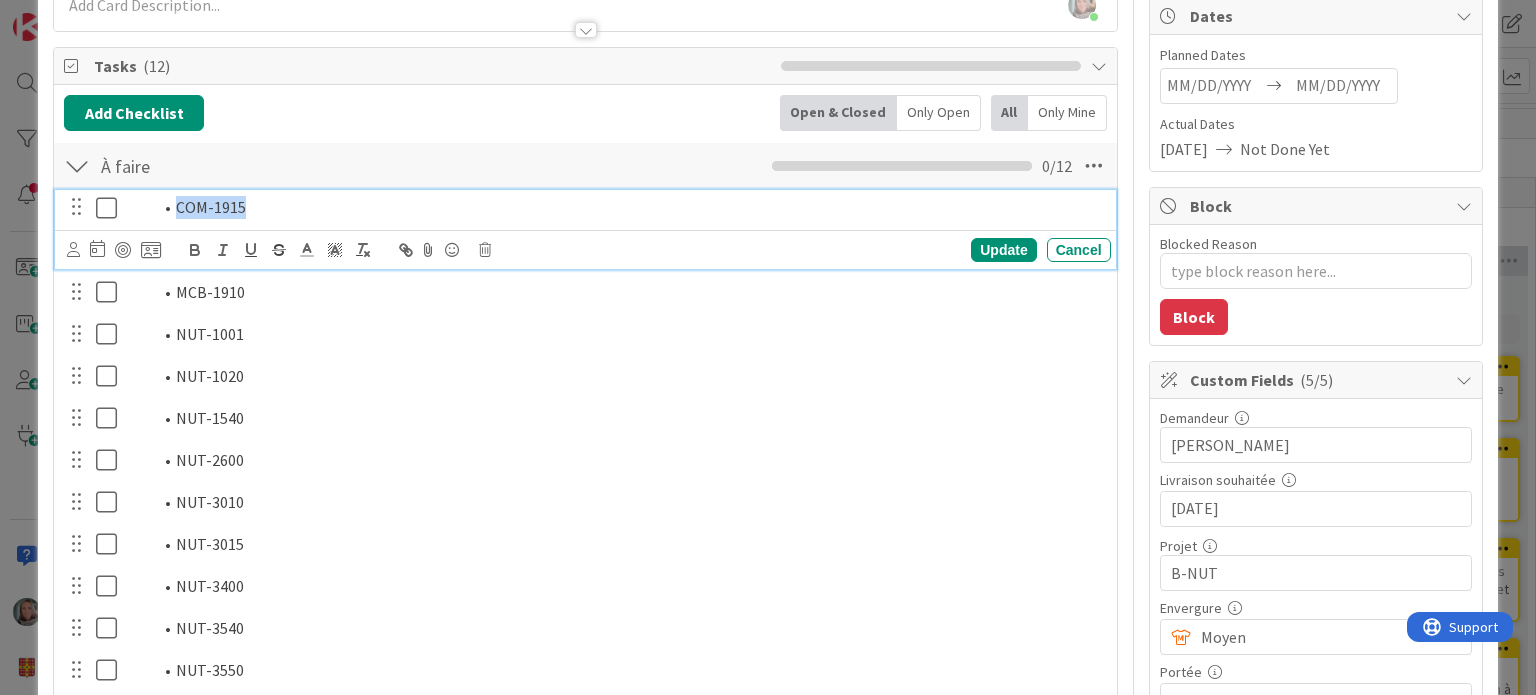 drag, startPoint x: 262, startPoint y: 202, endPoint x: 179, endPoint y: 207, distance: 83.15047 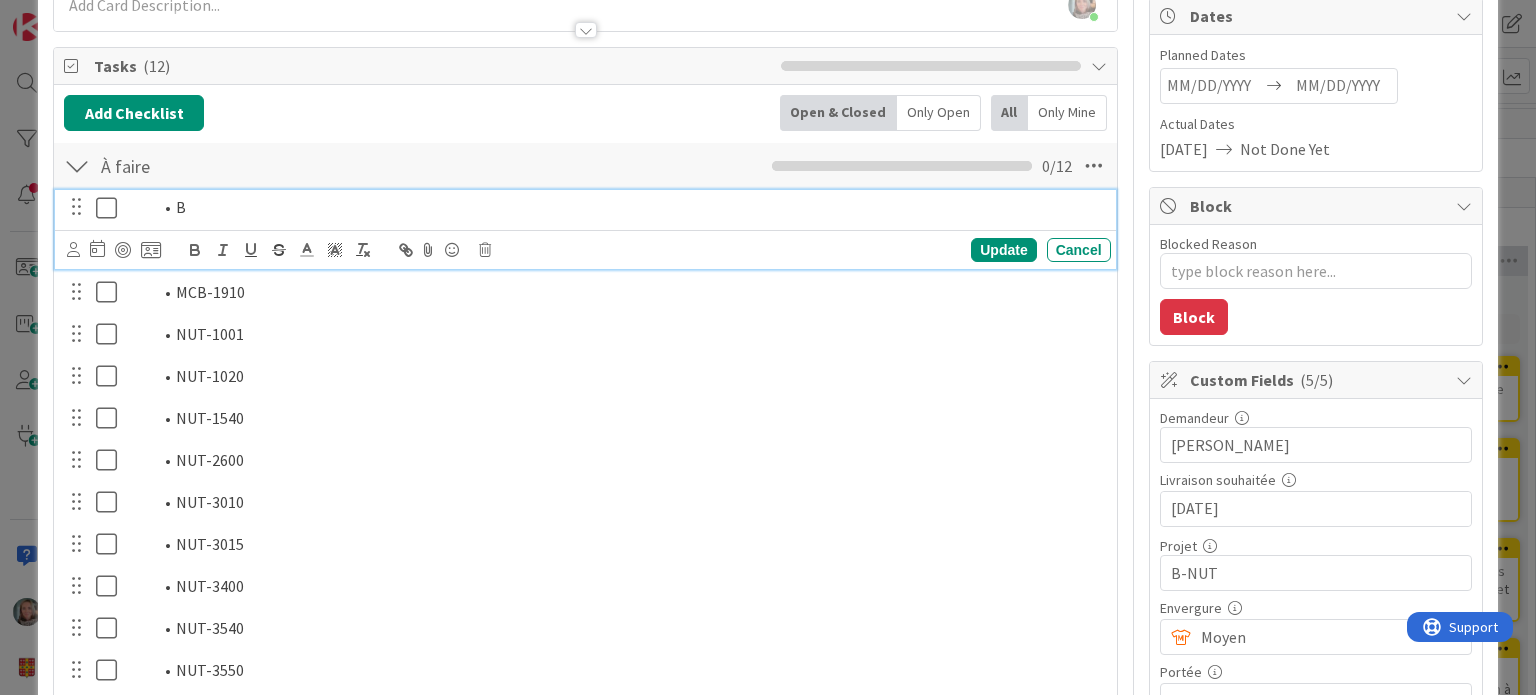 type 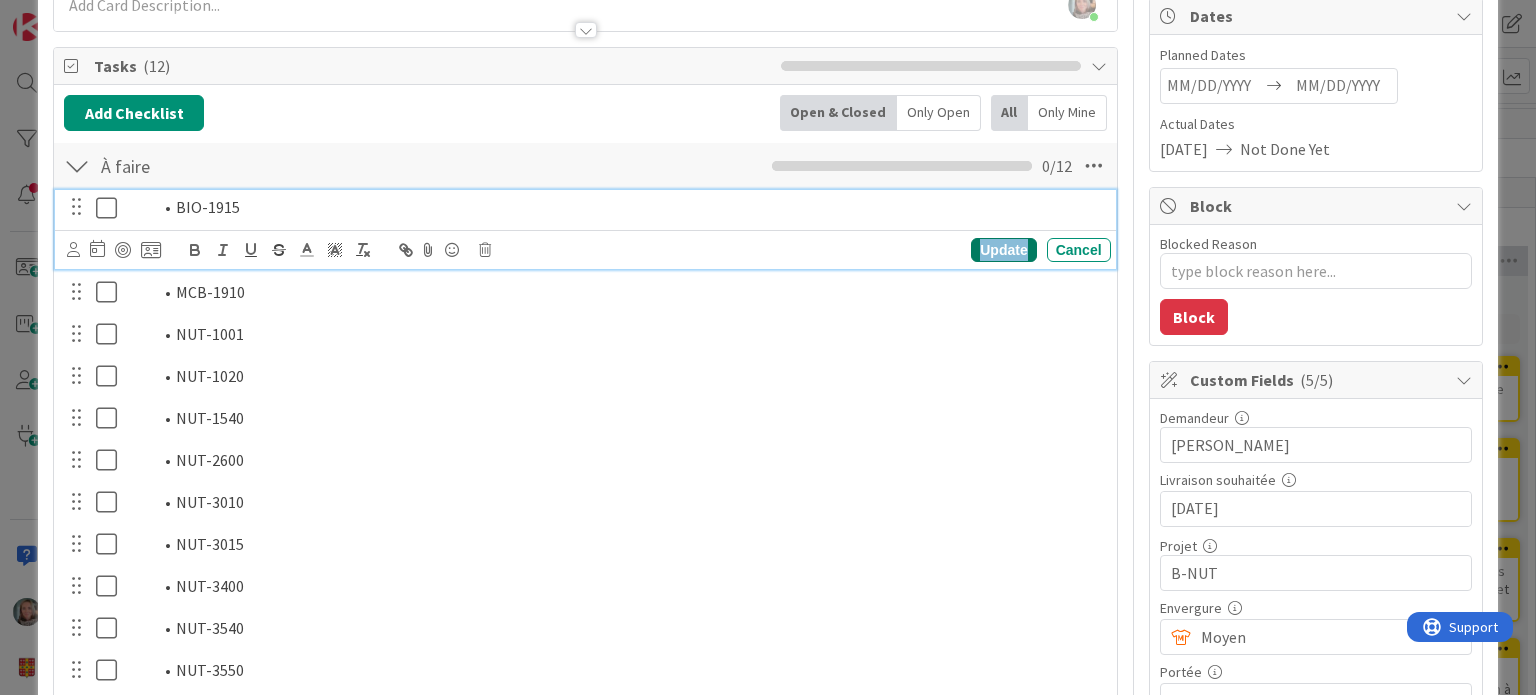 click on "Update" at bounding box center [1003, 250] 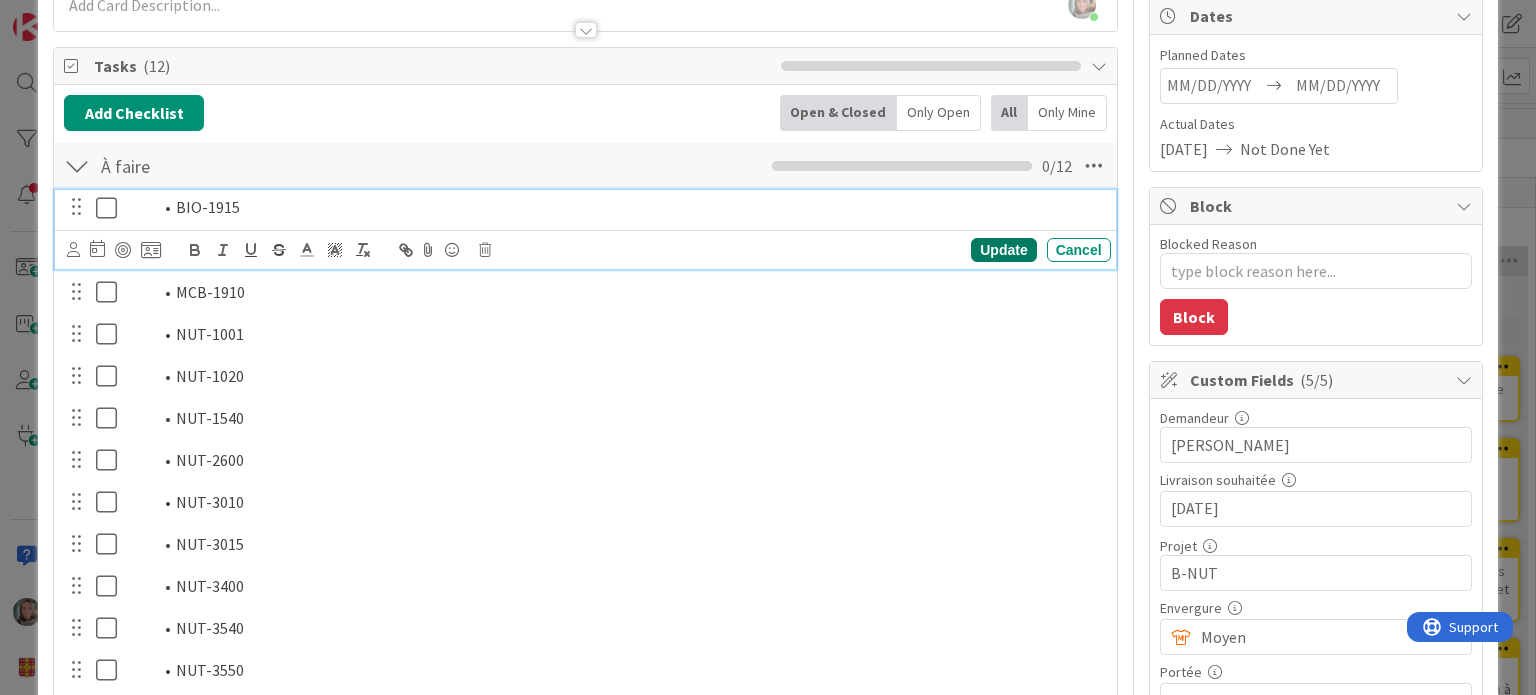 type on "x" 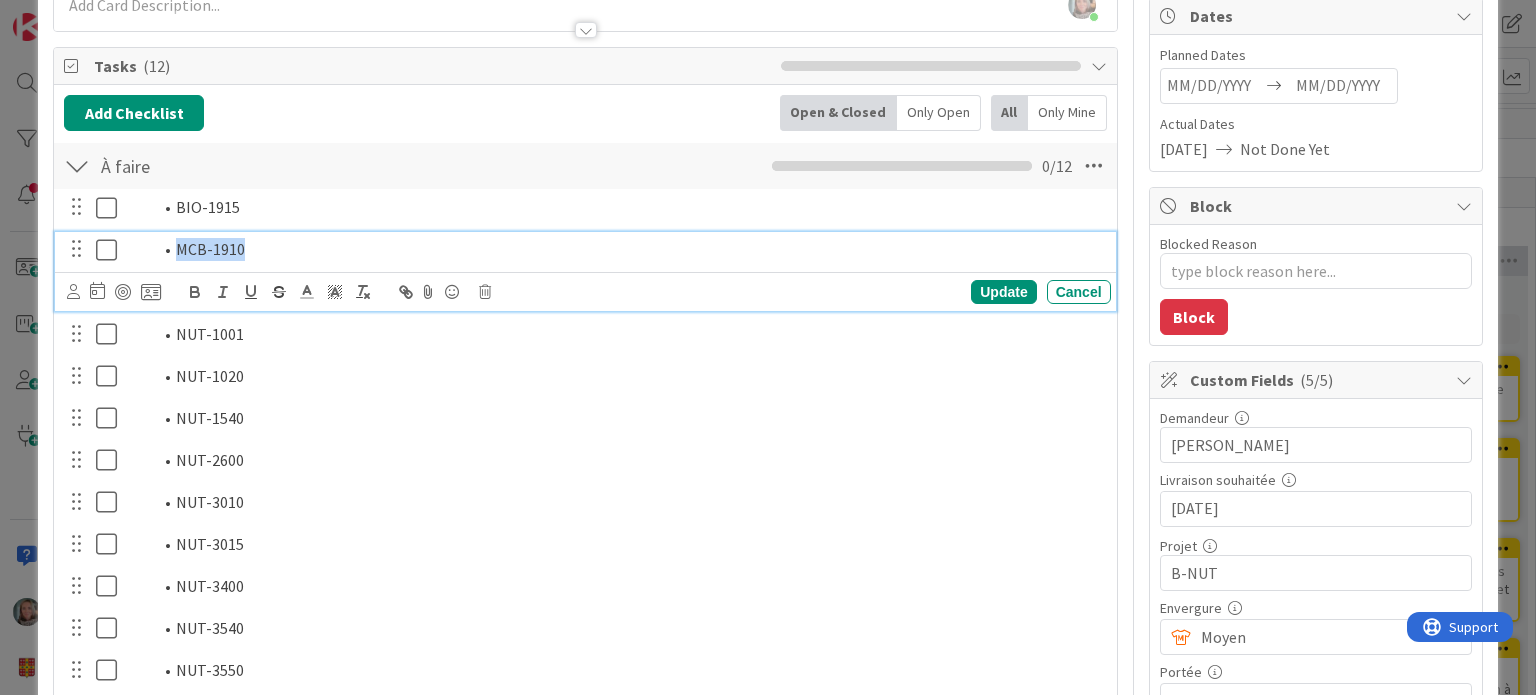 drag, startPoint x: 253, startPoint y: 246, endPoint x: 168, endPoint y: 245, distance: 85.00588 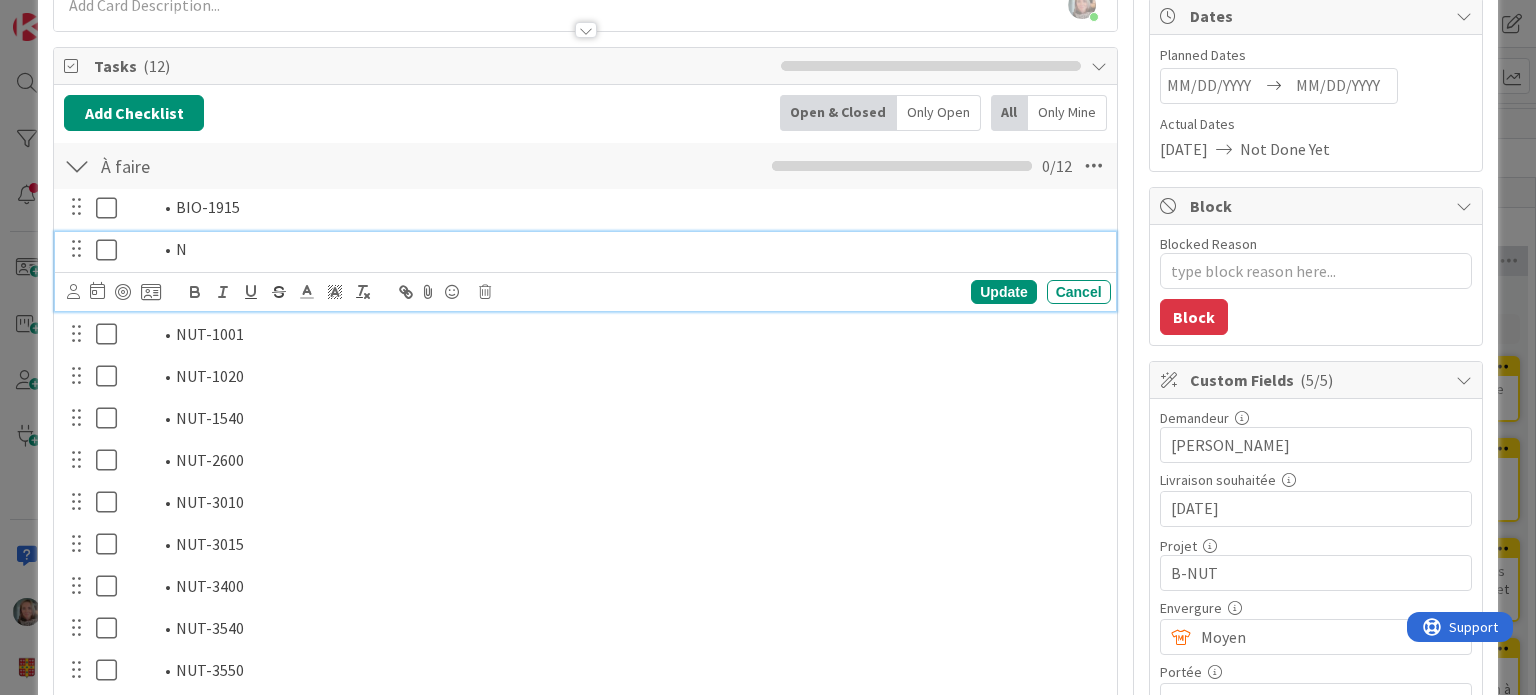 type 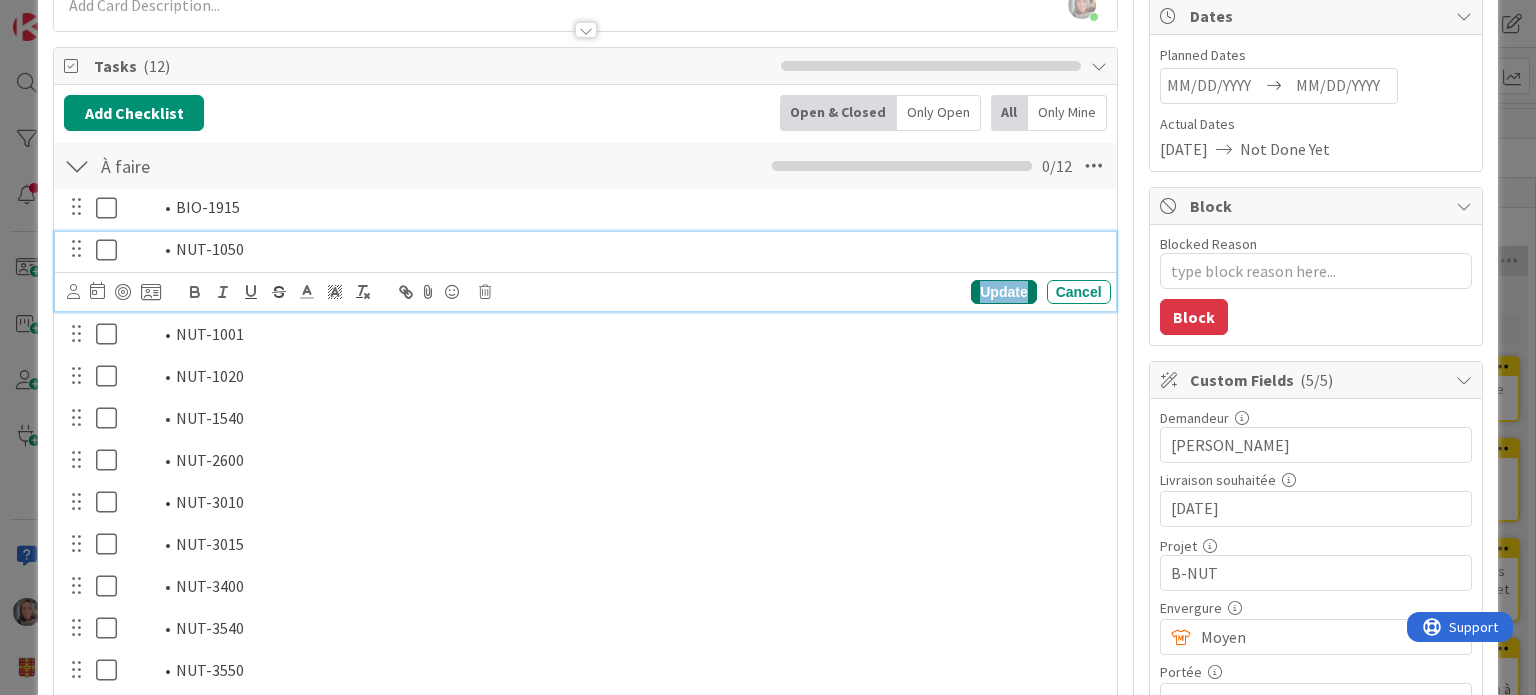 click on "Update" at bounding box center [1003, 292] 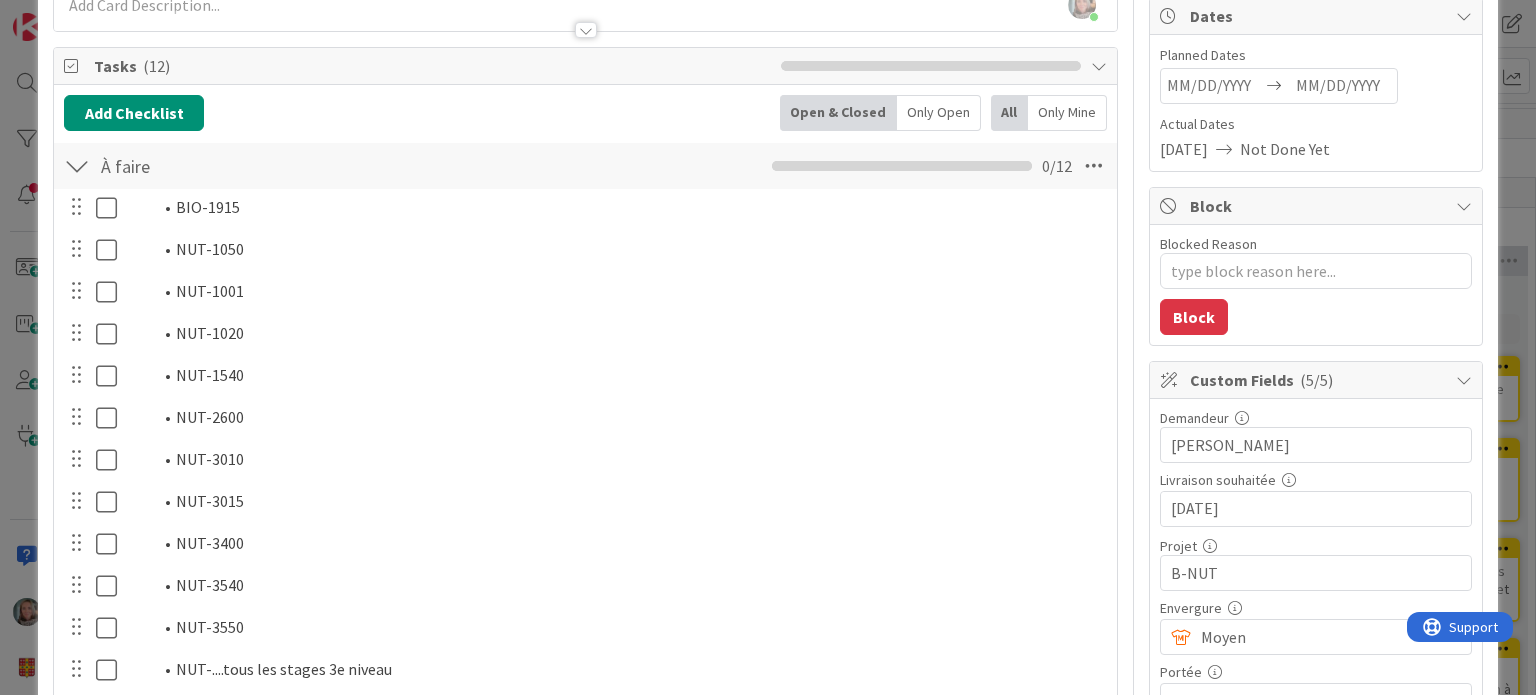 type on "x" 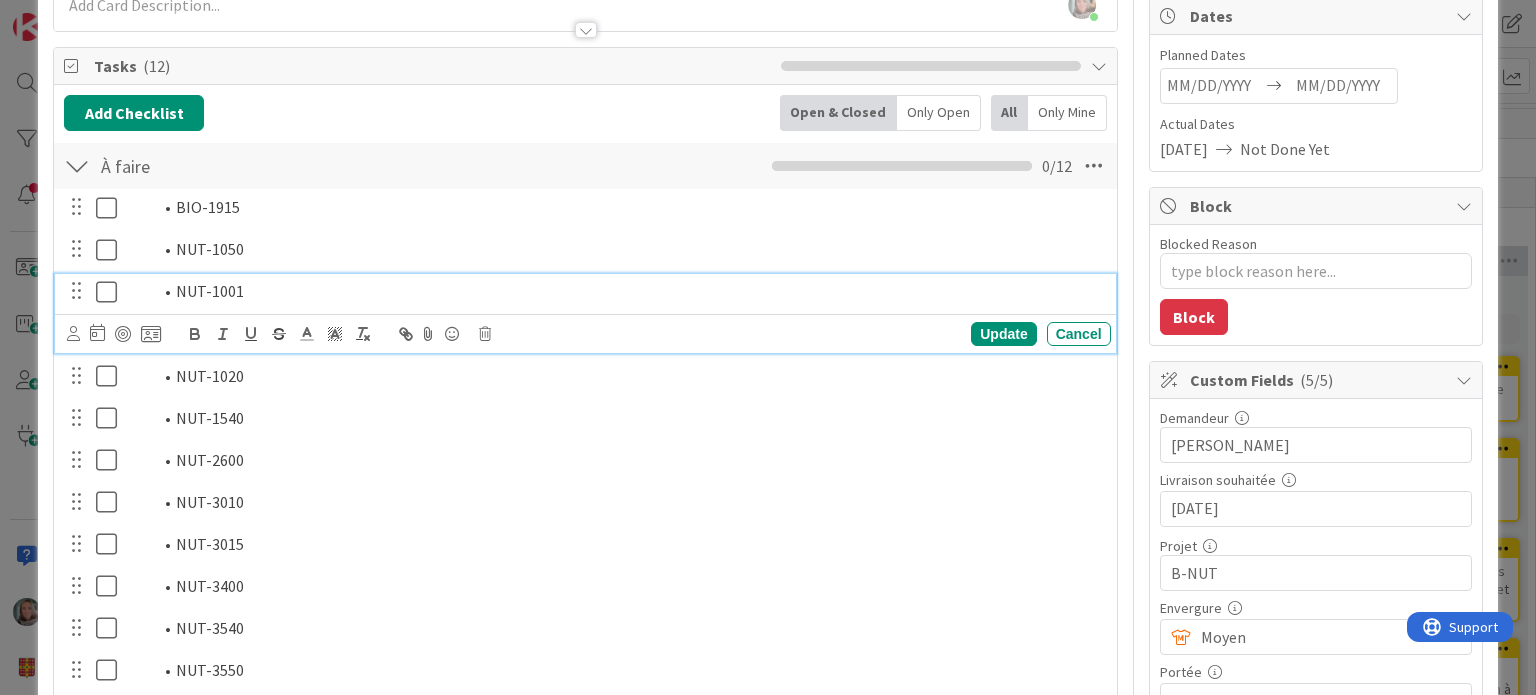 click on "NUT-1001" at bounding box center [627, 291] 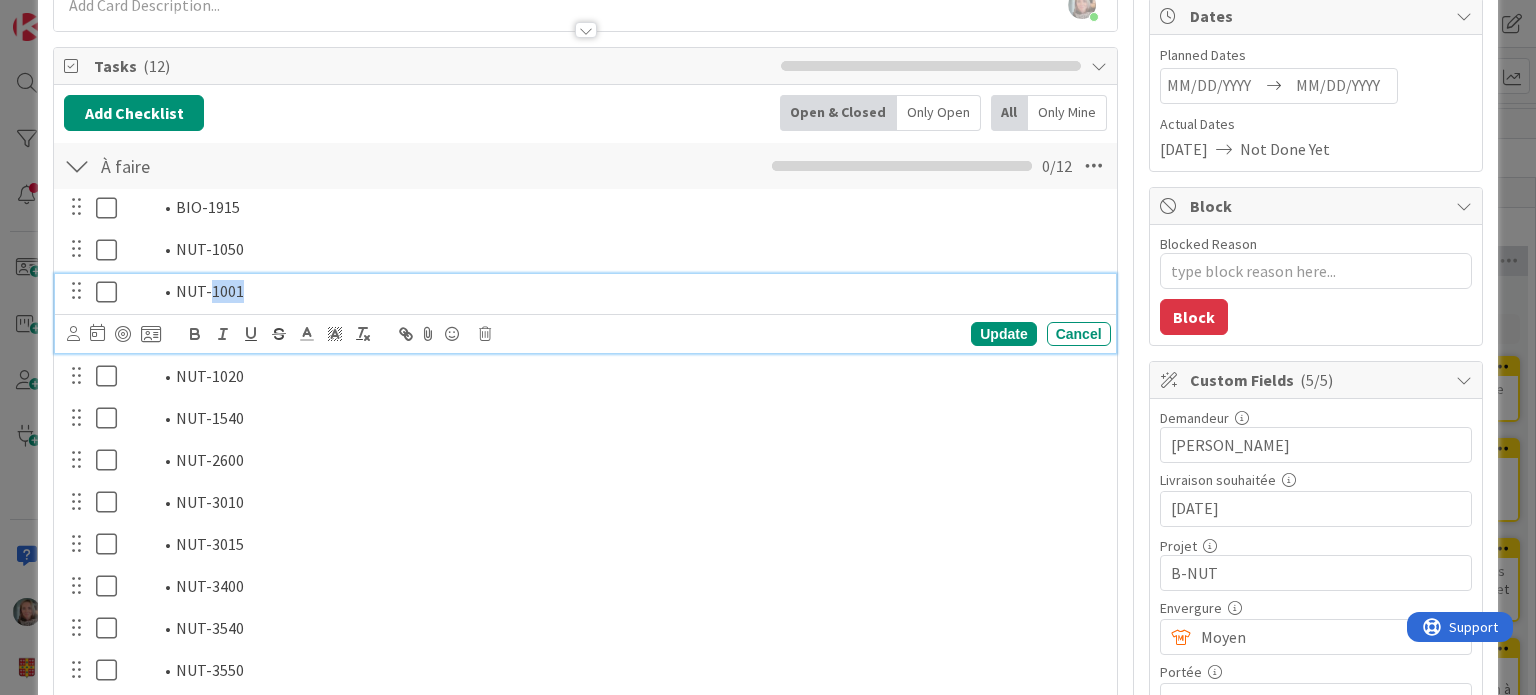 drag, startPoint x: 252, startPoint y: 290, endPoint x: 207, endPoint y: 288, distance: 45.044422 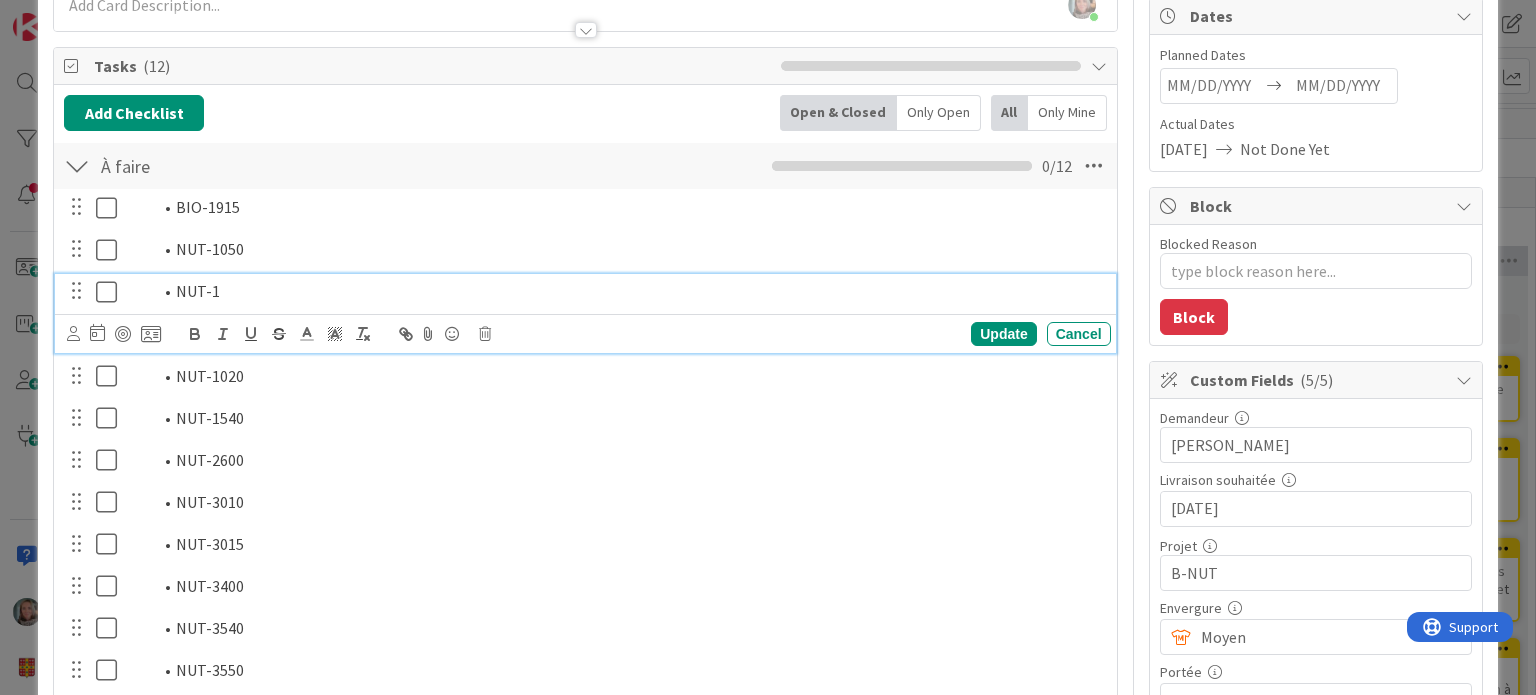 type 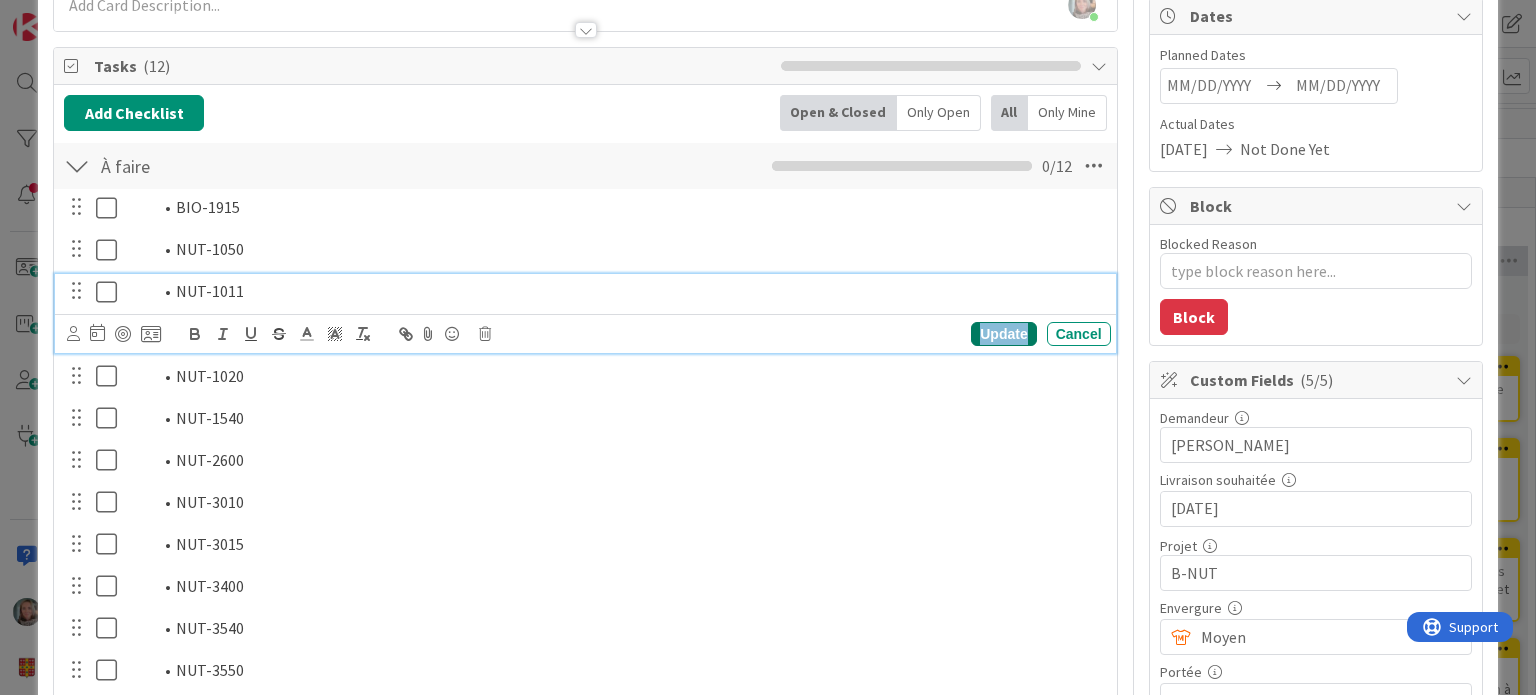 click on "Update" at bounding box center [1003, 334] 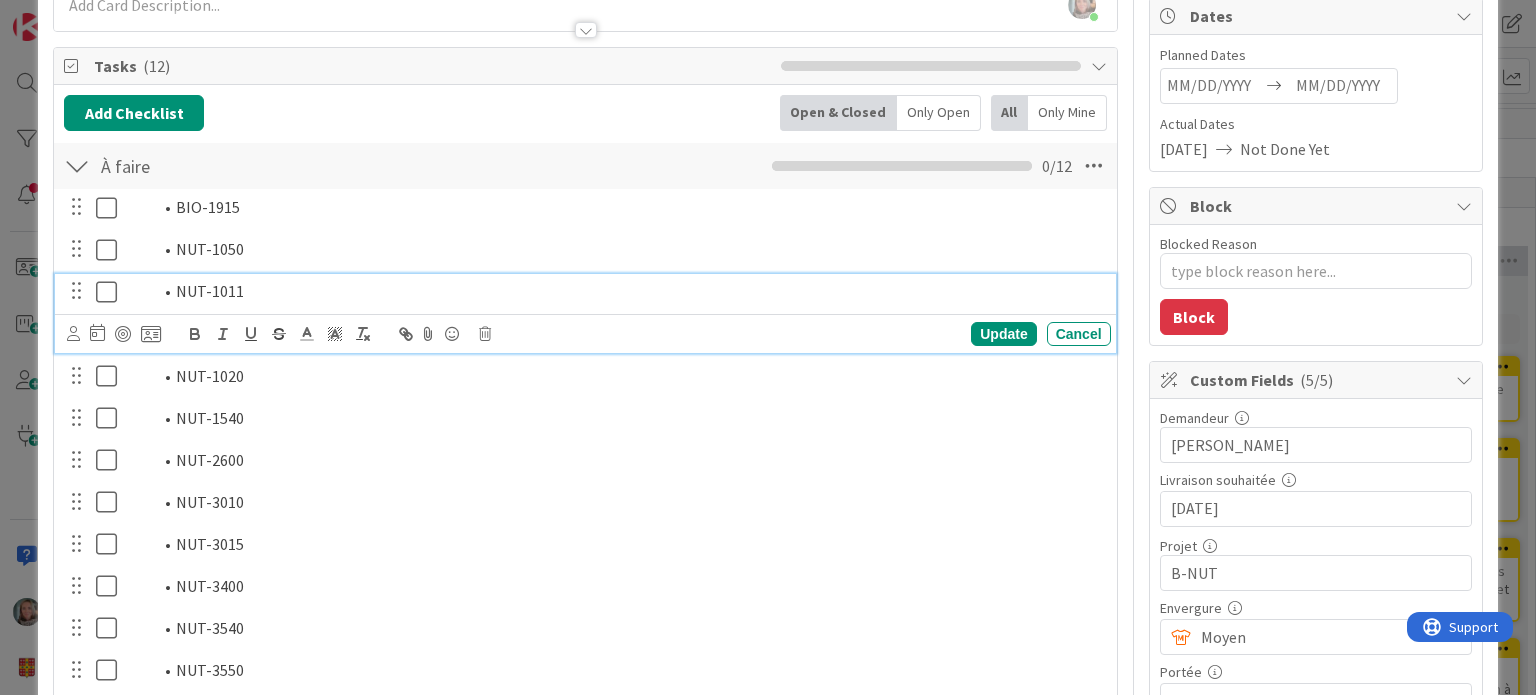 type on "x" 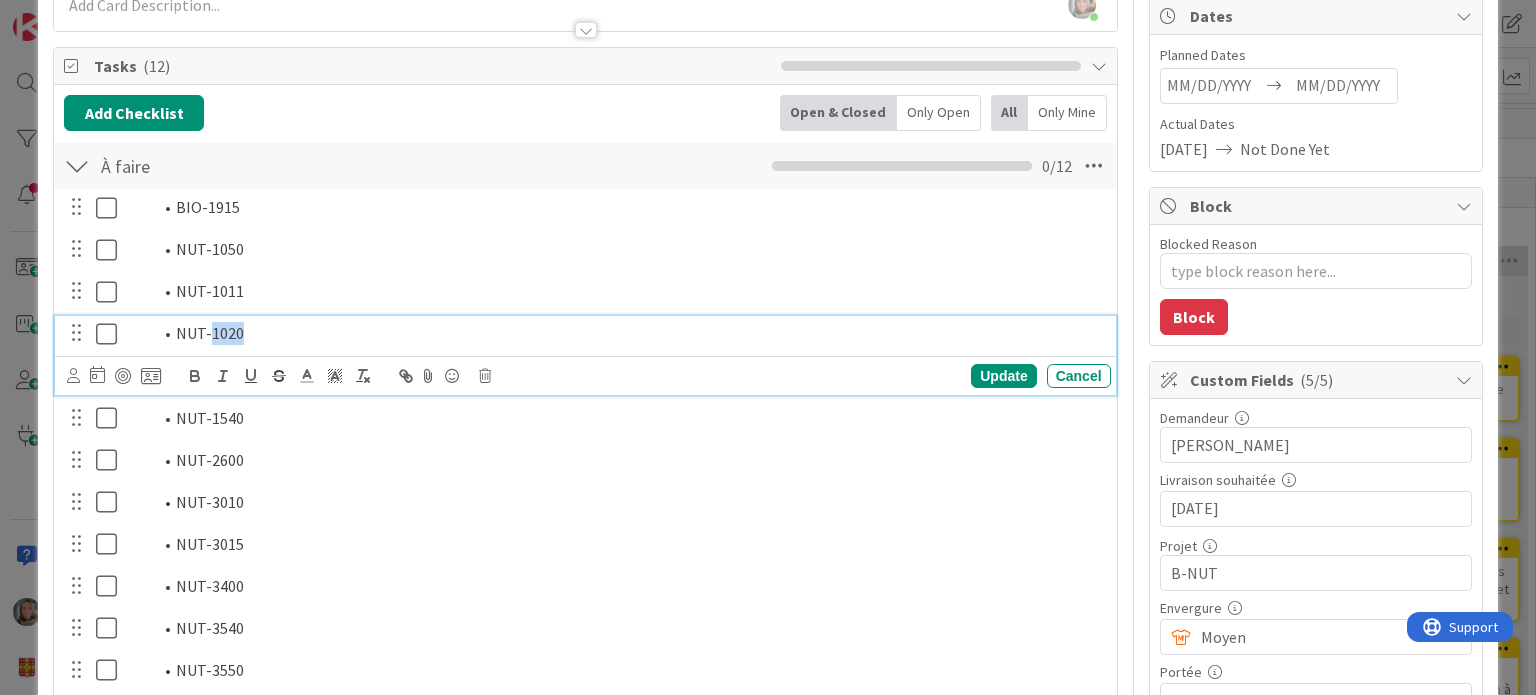 drag, startPoint x: 245, startPoint y: 331, endPoint x: 210, endPoint y: 331, distance: 35 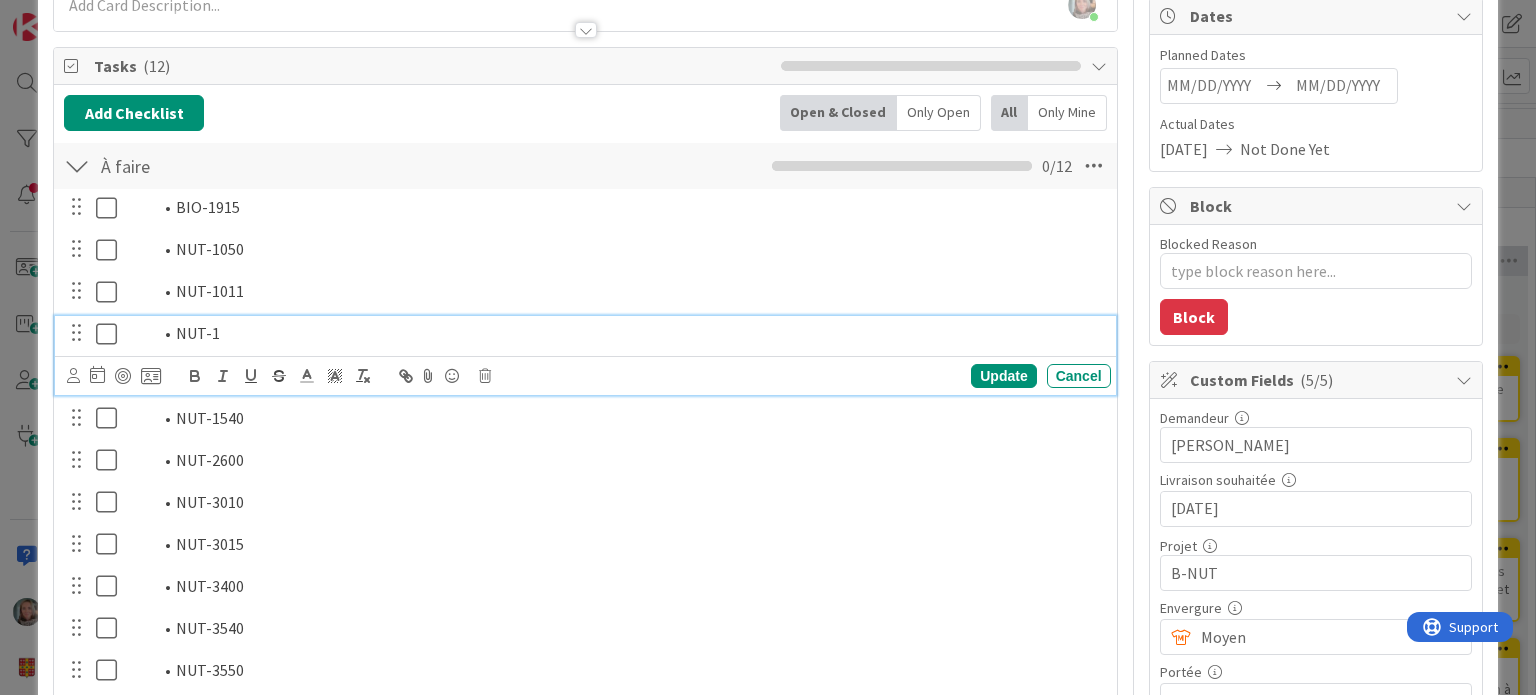 type 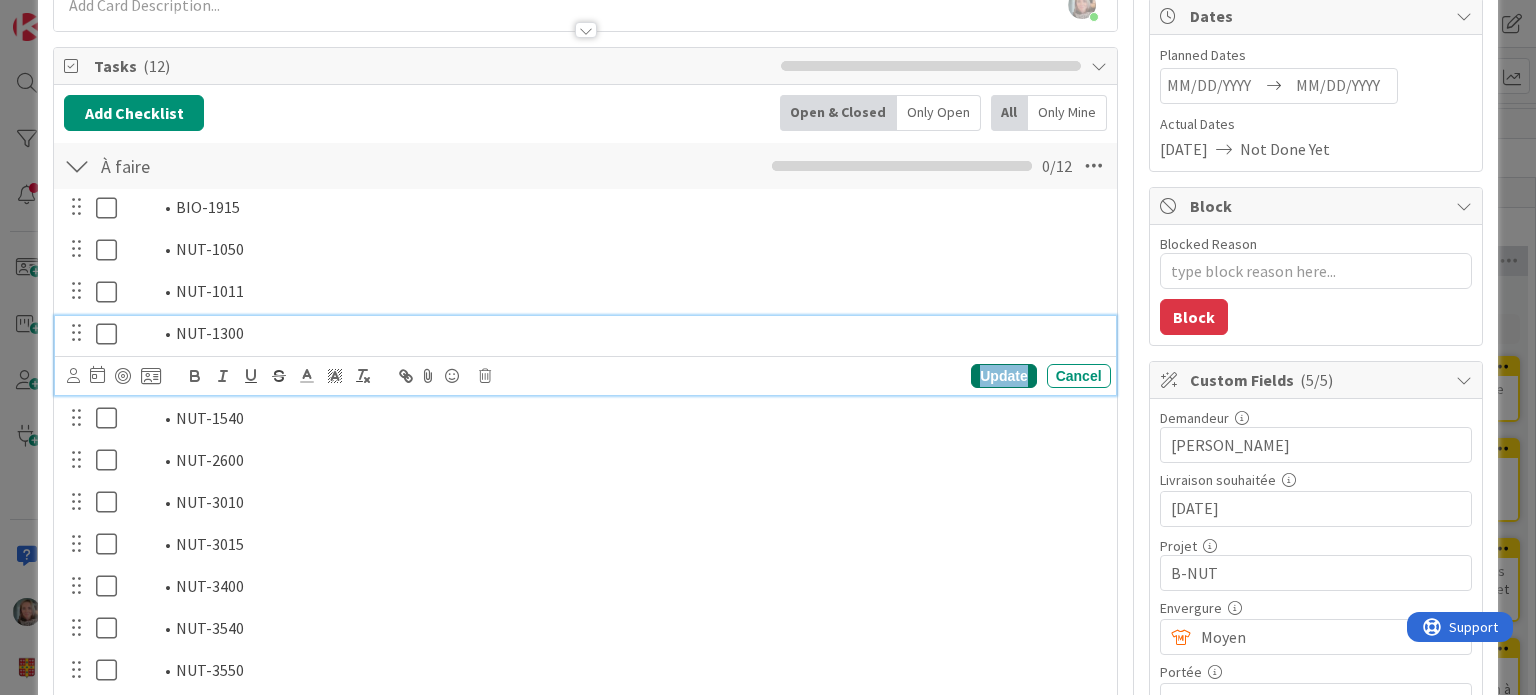 click on "Update" at bounding box center (1003, 376) 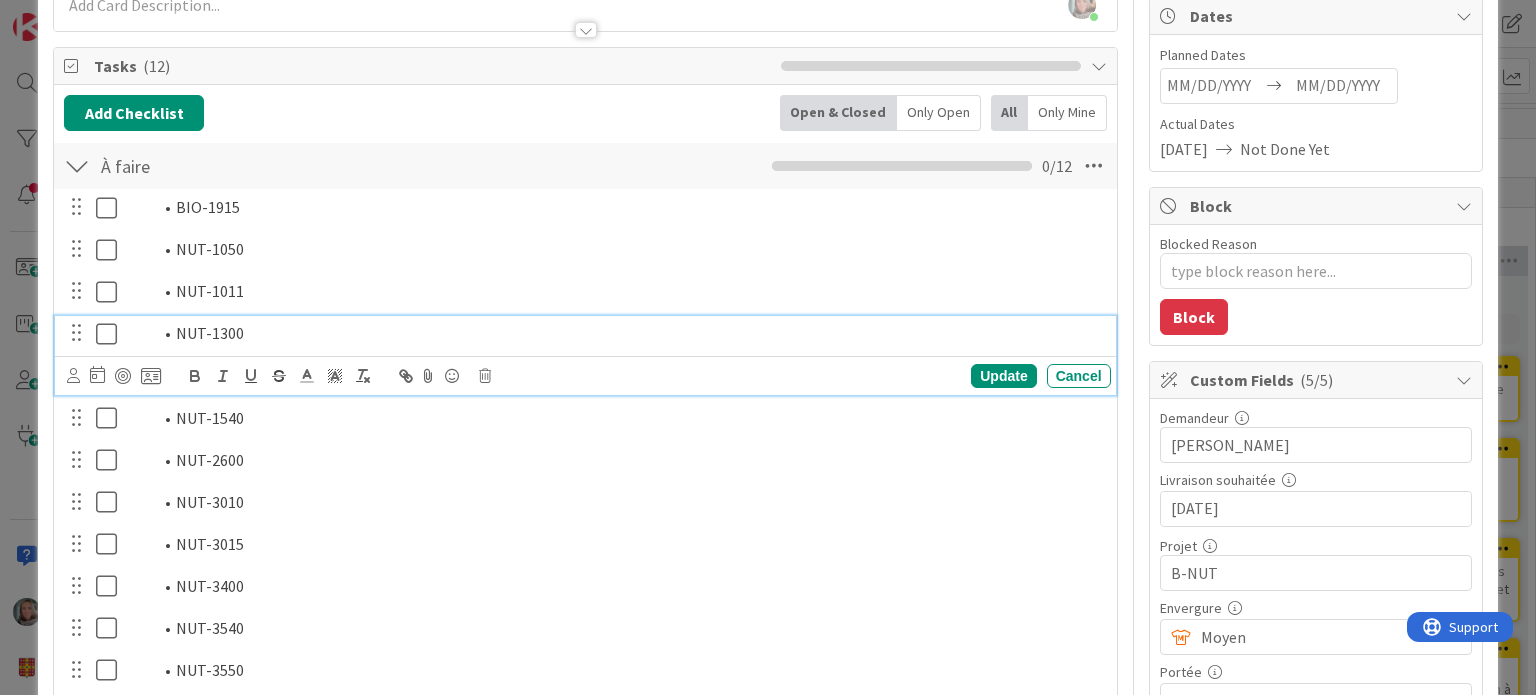 type on "x" 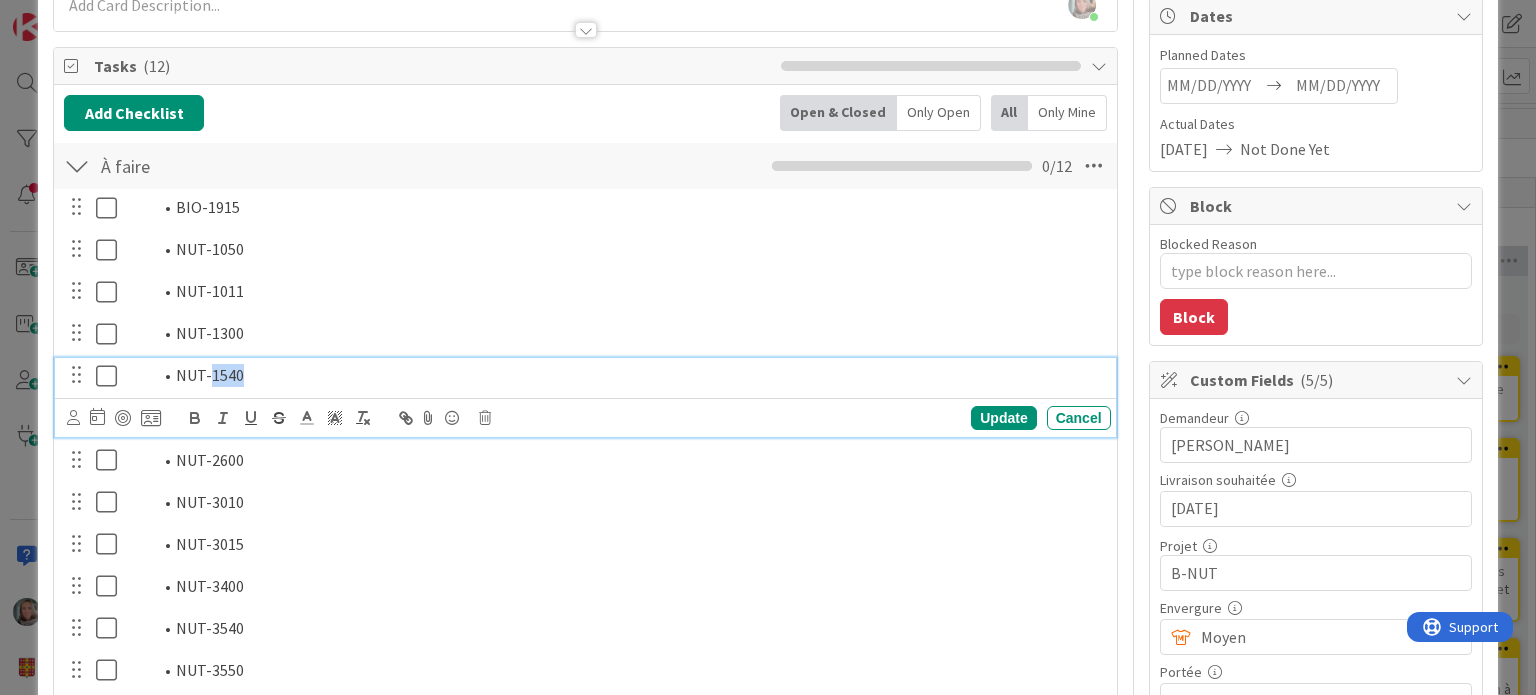 drag, startPoint x: 272, startPoint y: 376, endPoint x: 208, endPoint y: 369, distance: 64.381676 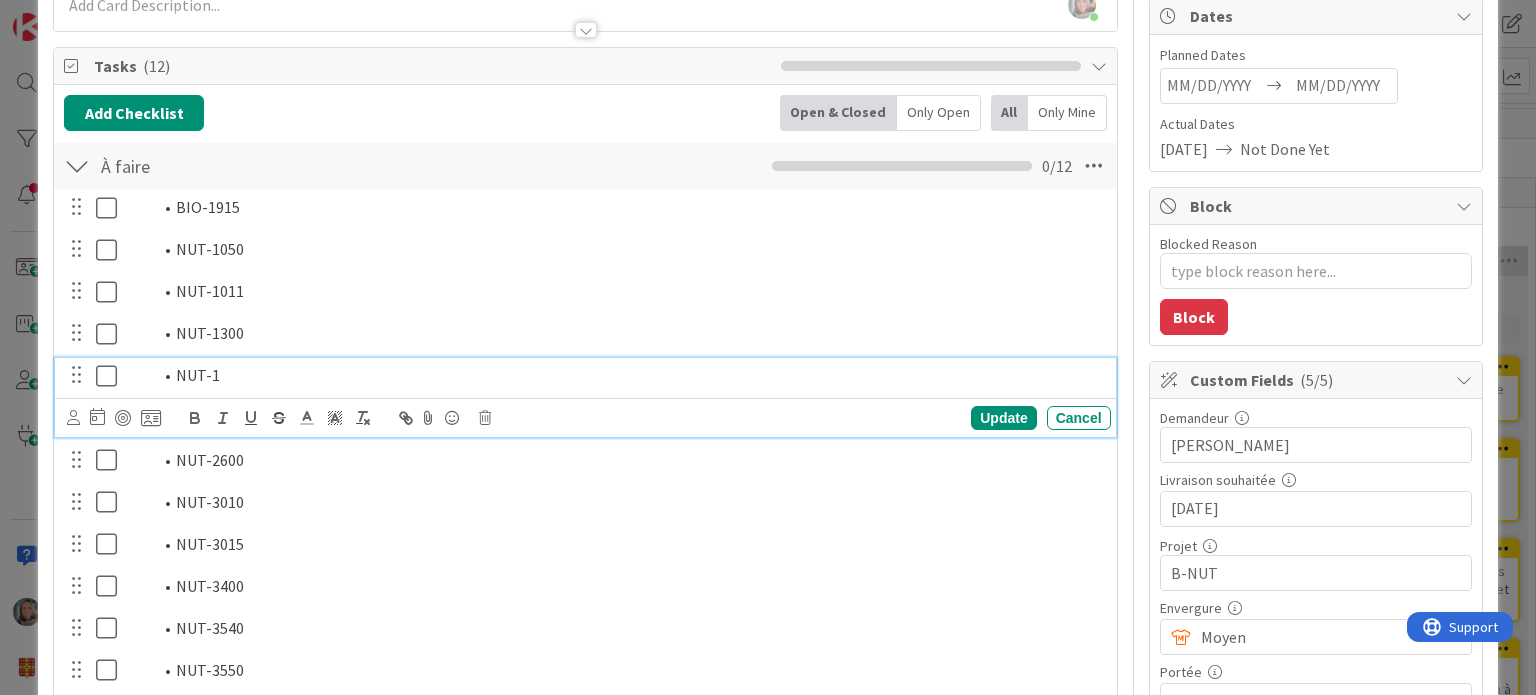 type 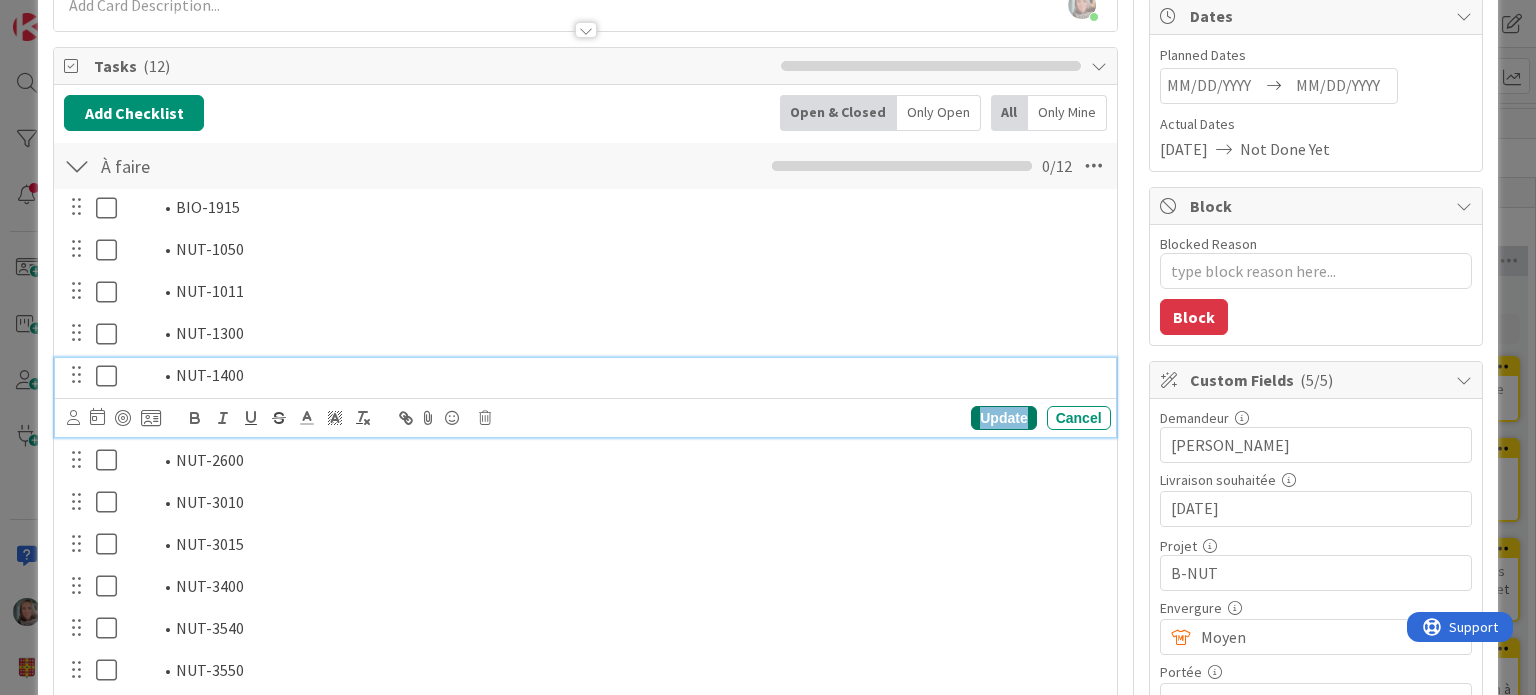 click on "Update" at bounding box center [1003, 418] 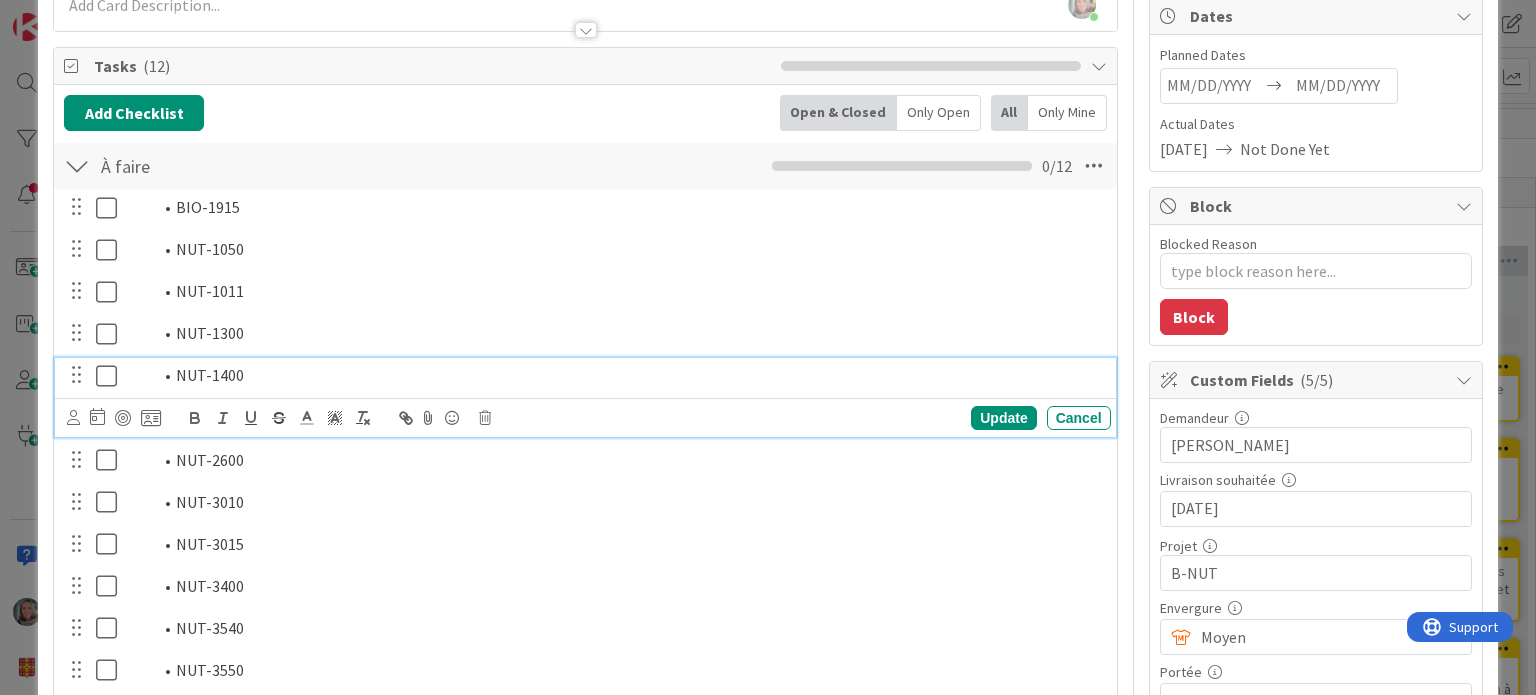 type on "x" 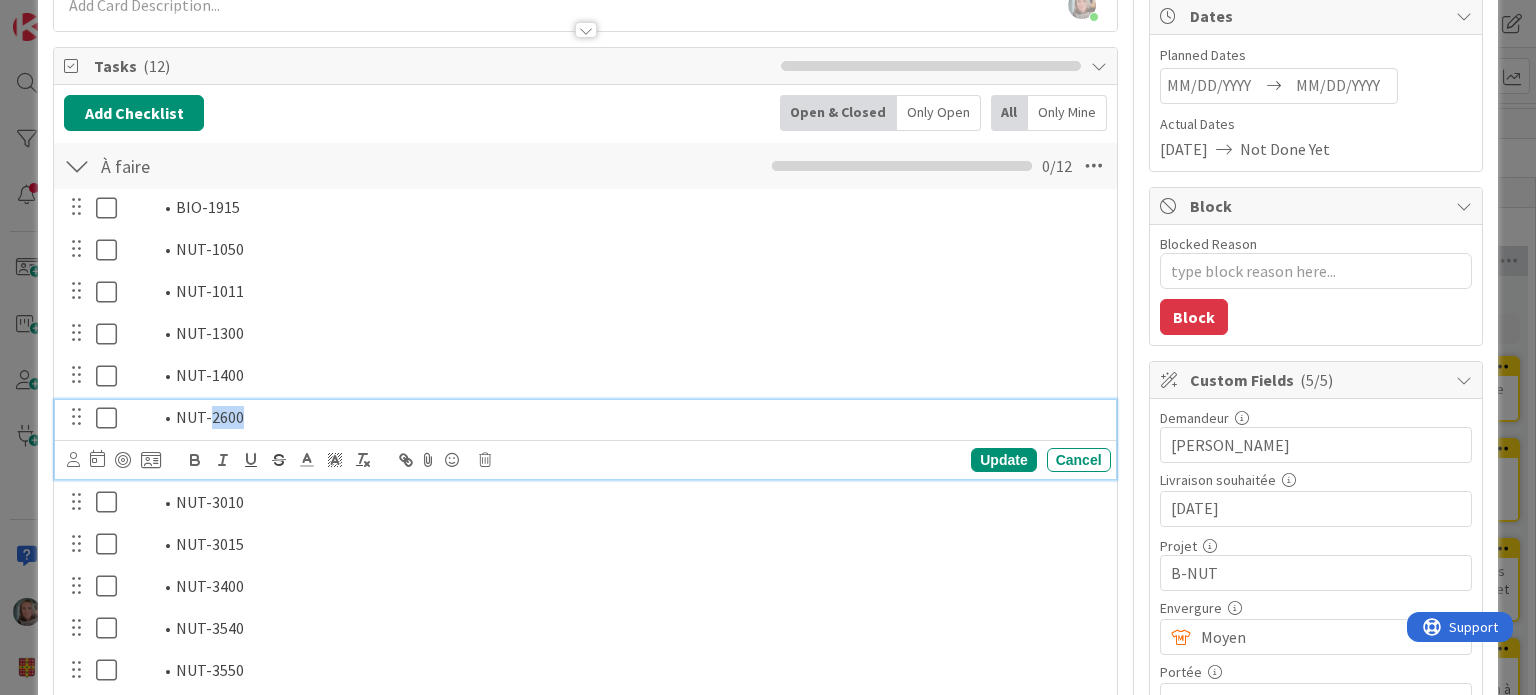 drag, startPoint x: 260, startPoint y: 420, endPoint x: 209, endPoint y: 415, distance: 51.24451 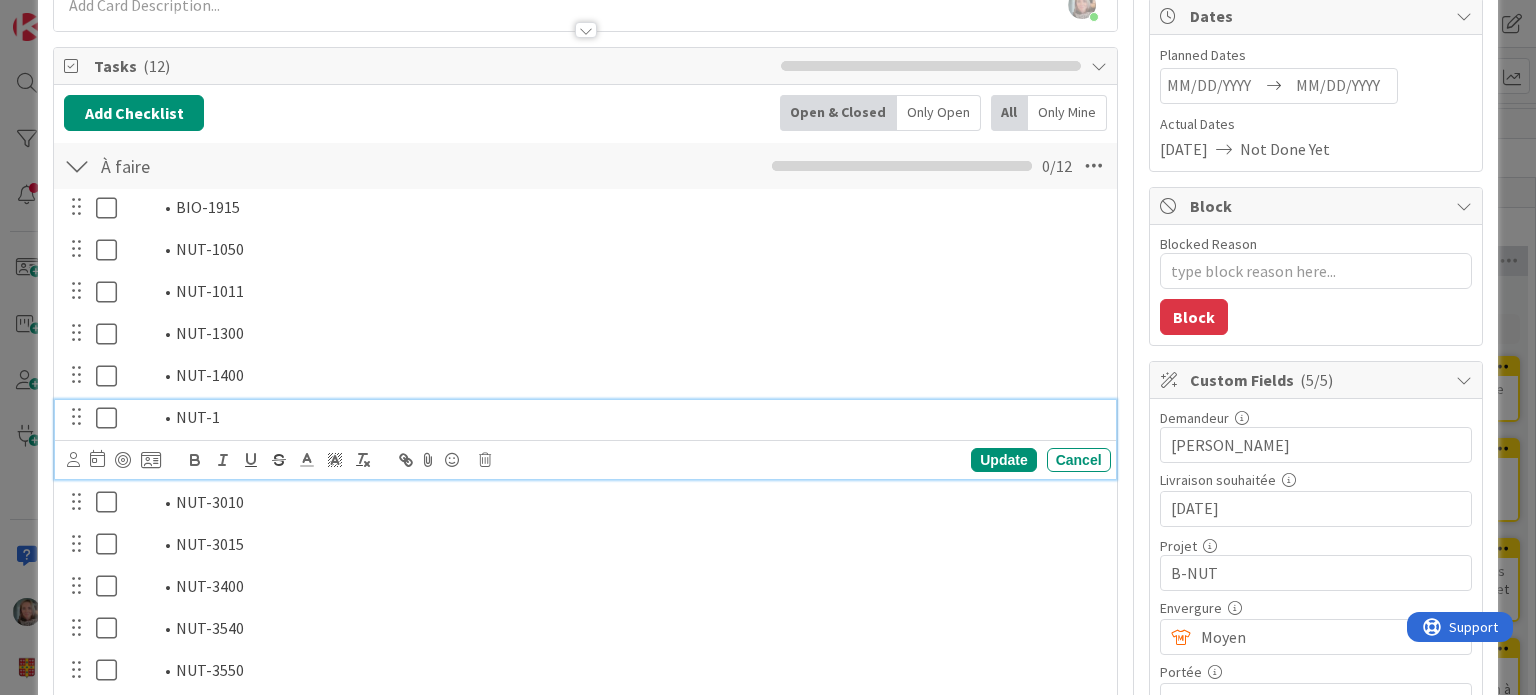 type 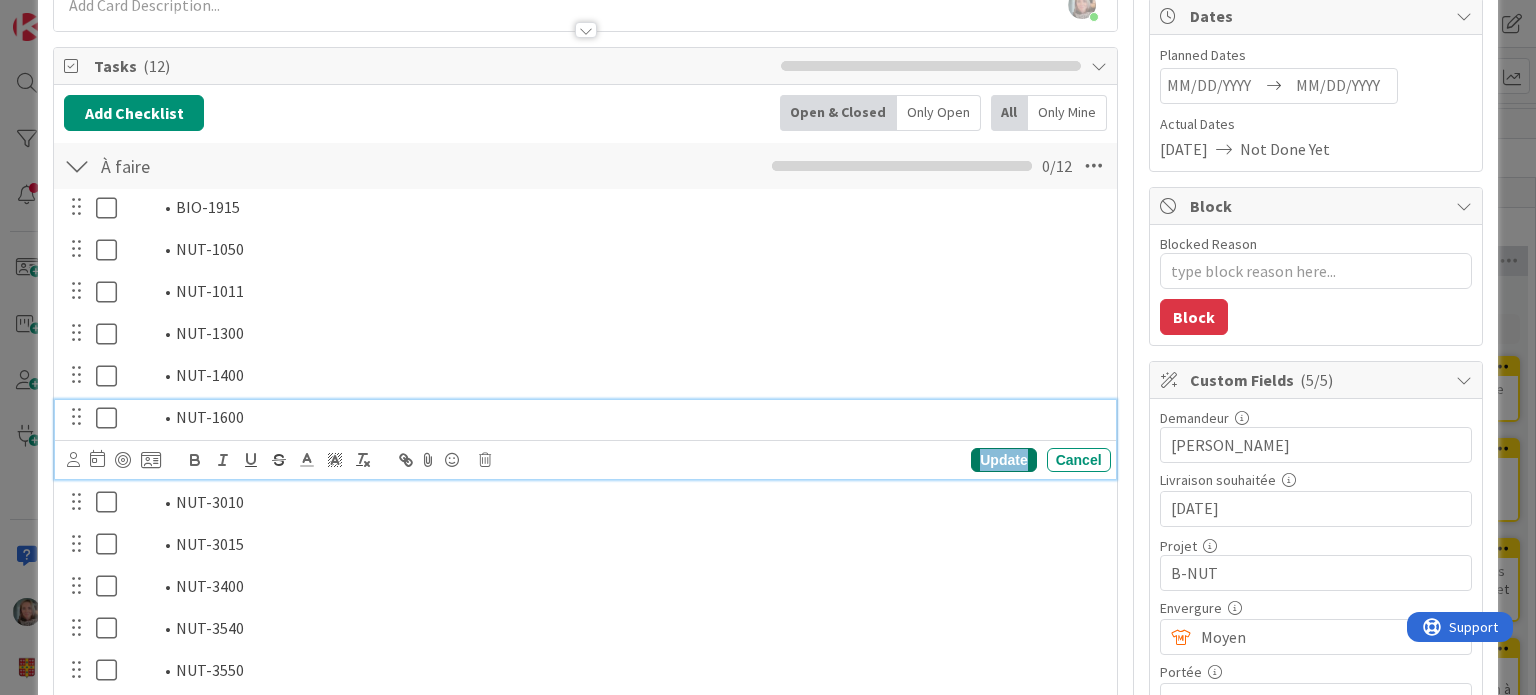 click on "Update" at bounding box center [1003, 460] 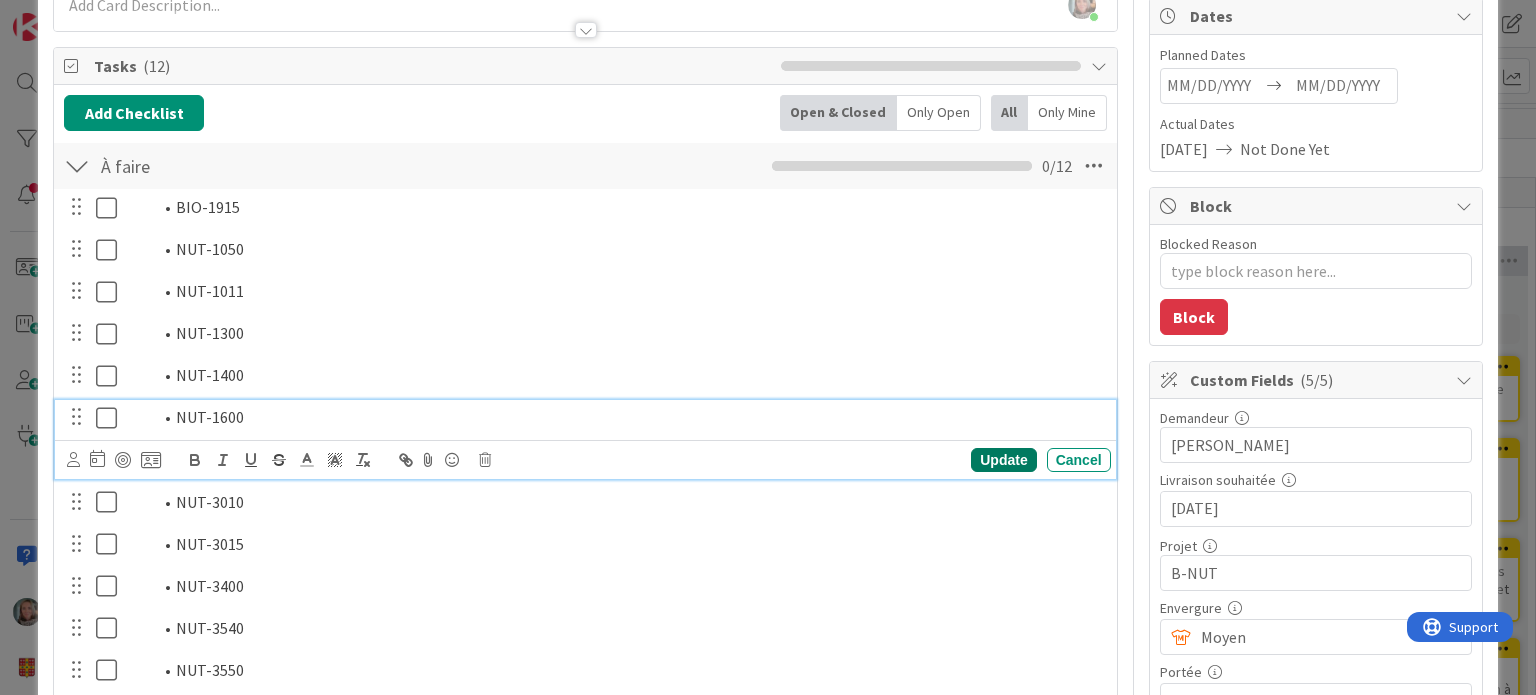 type on "x" 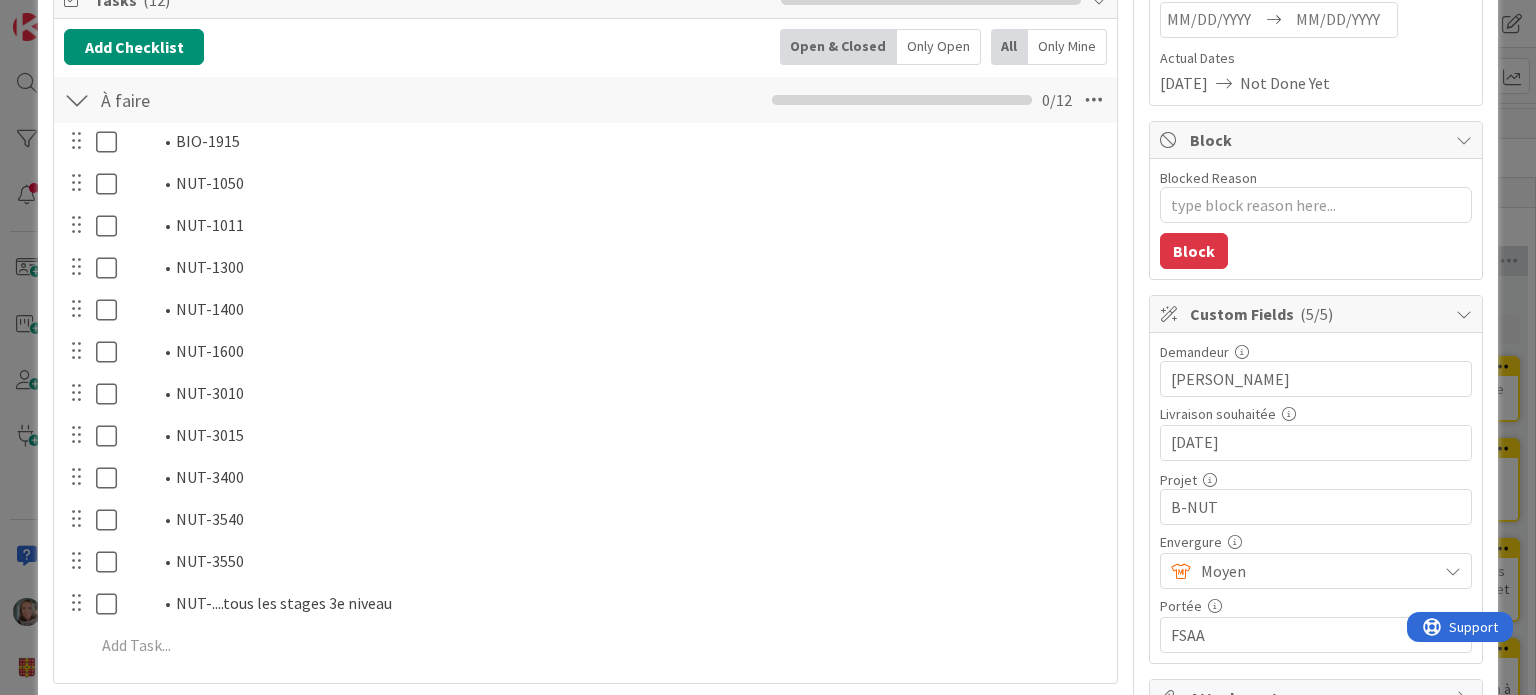 scroll, scrollTop: 300, scrollLeft: 0, axis: vertical 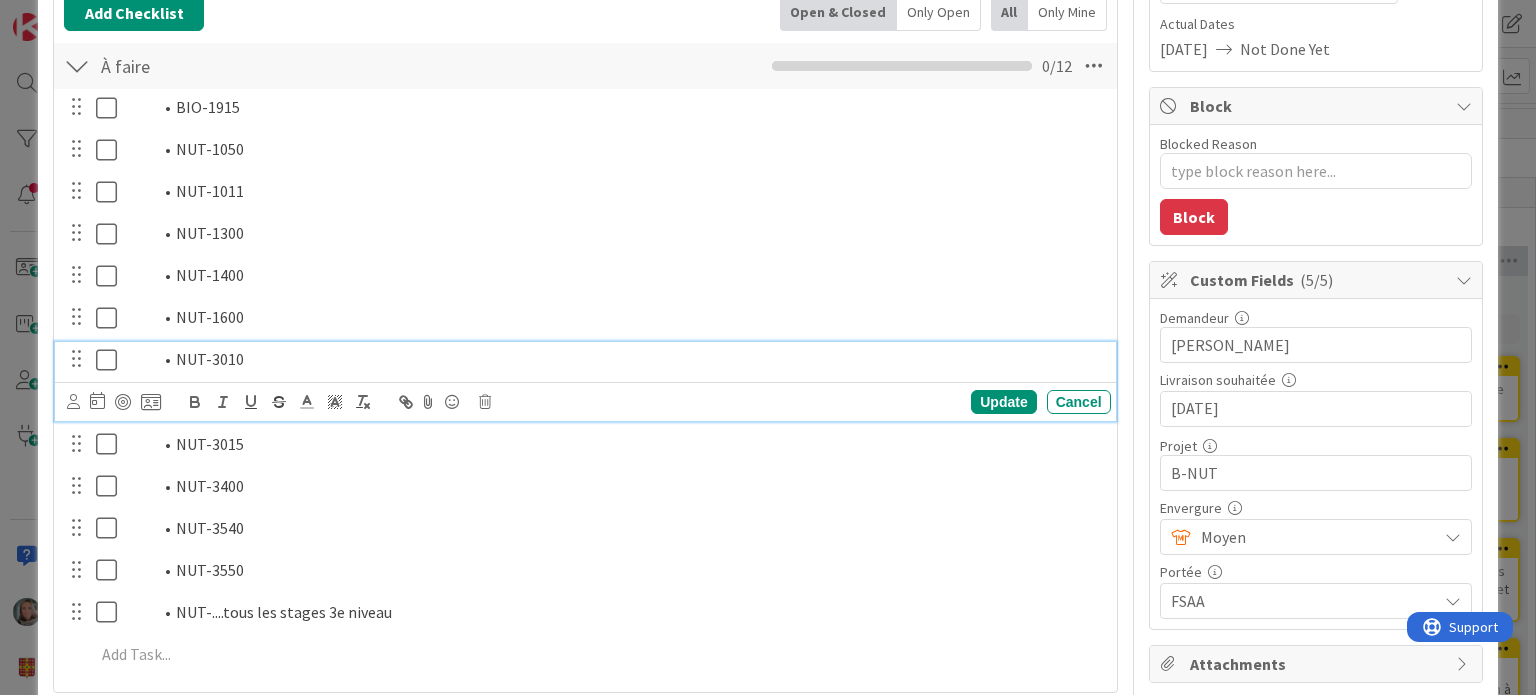 click on "NUT-3010" at bounding box center [627, 359] 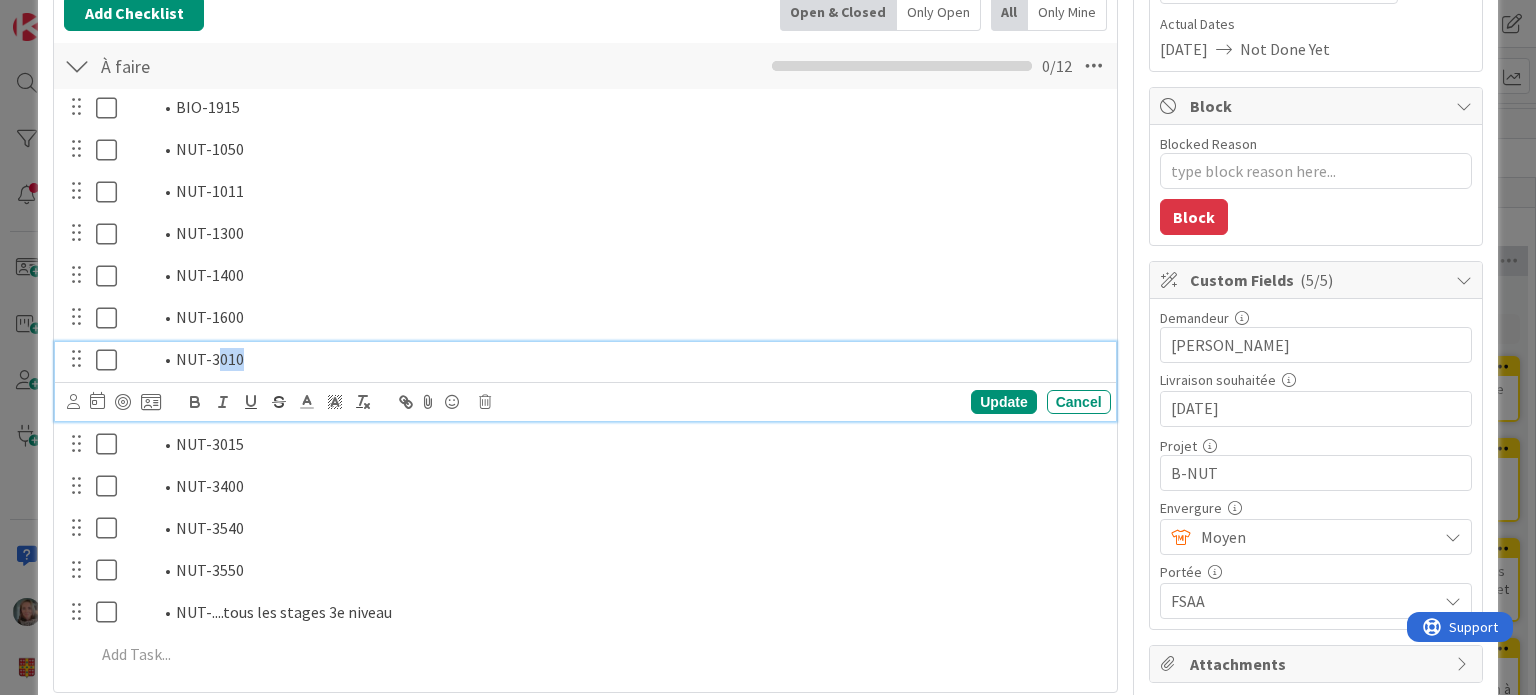 drag, startPoint x: 245, startPoint y: 359, endPoint x: 218, endPoint y: 357, distance: 27.073973 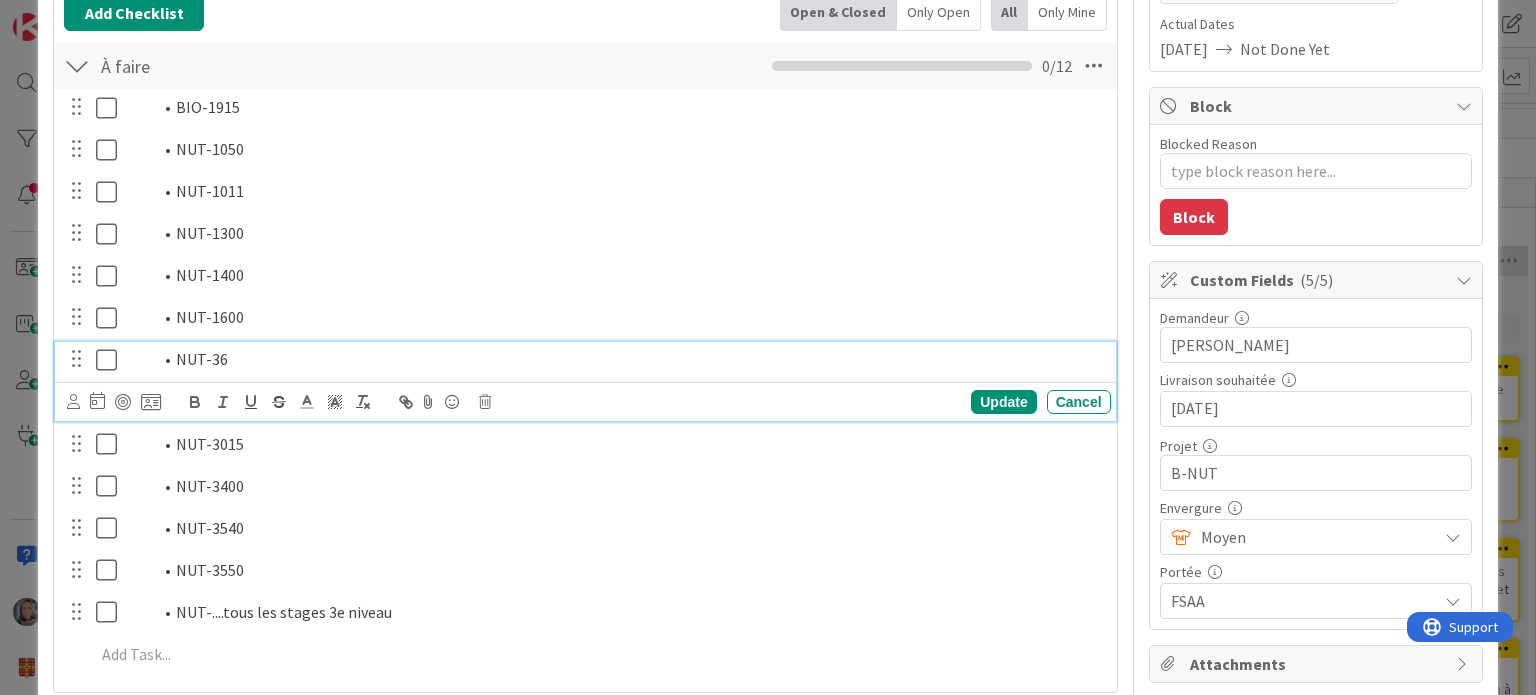 type 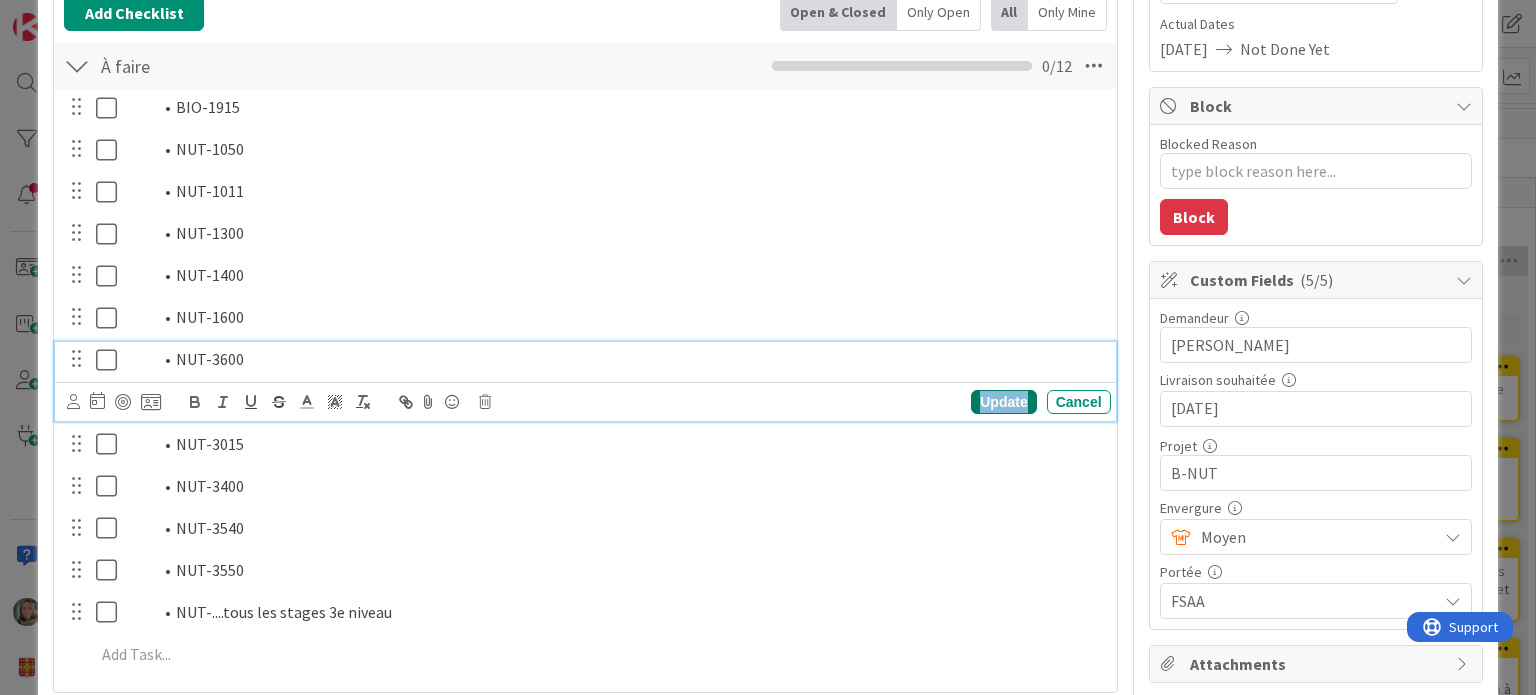 click on "Update" at bounding box center [1003, 402] 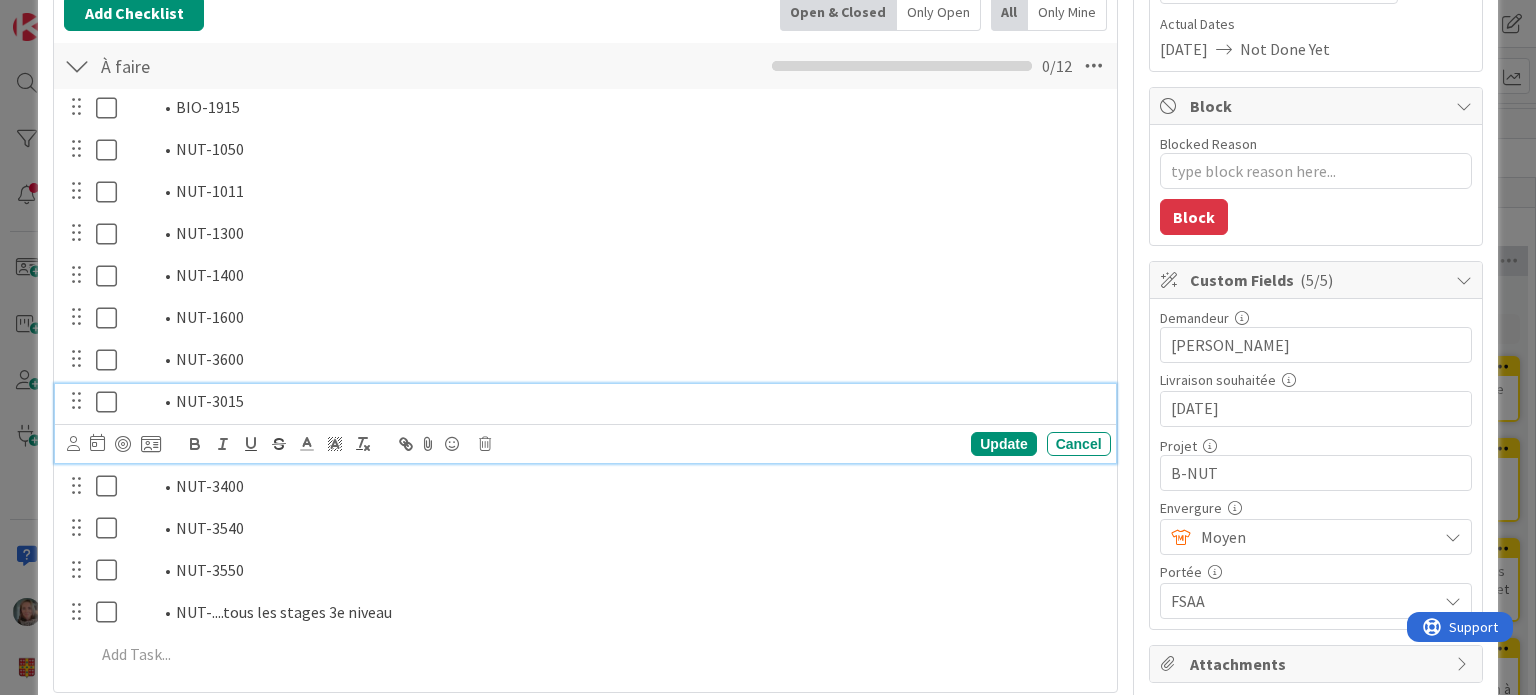 click at bounding box center (111, 402) 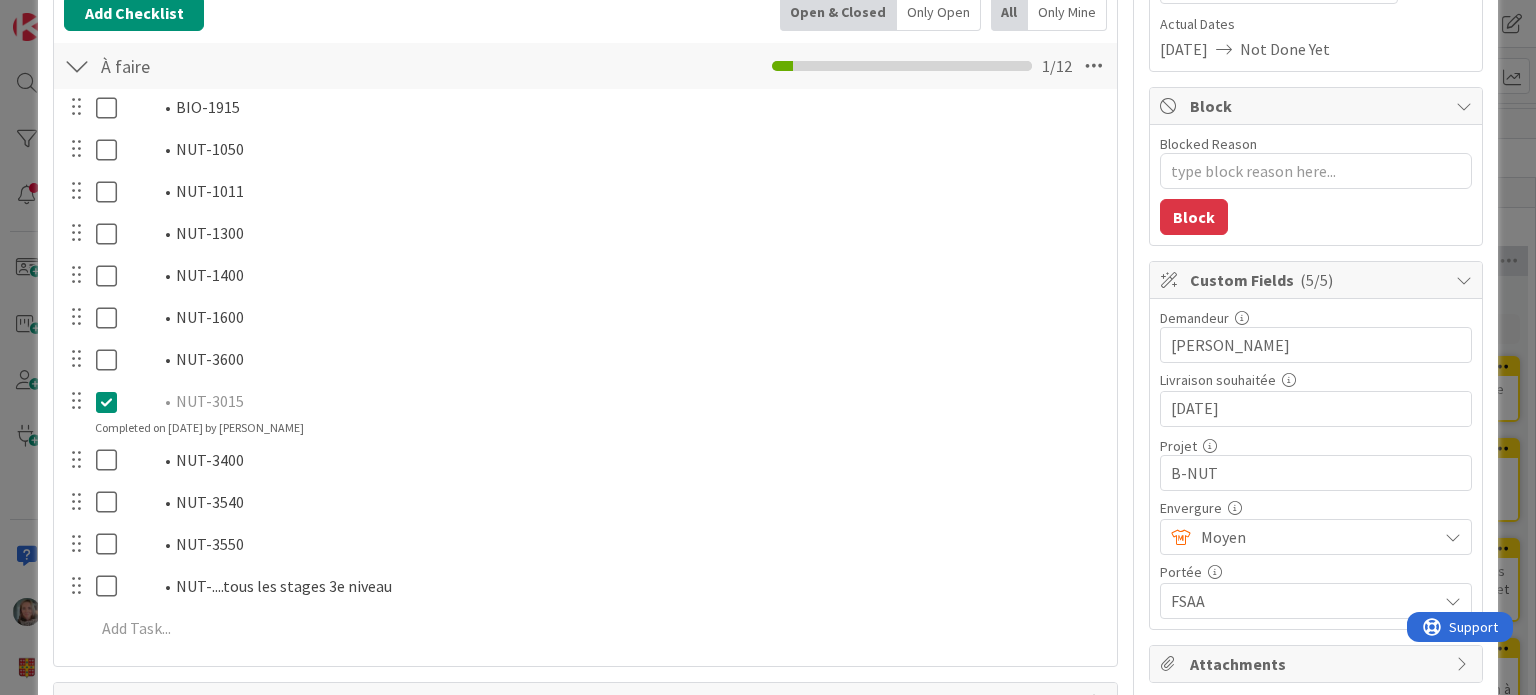 click at bounding box center (111, 402) 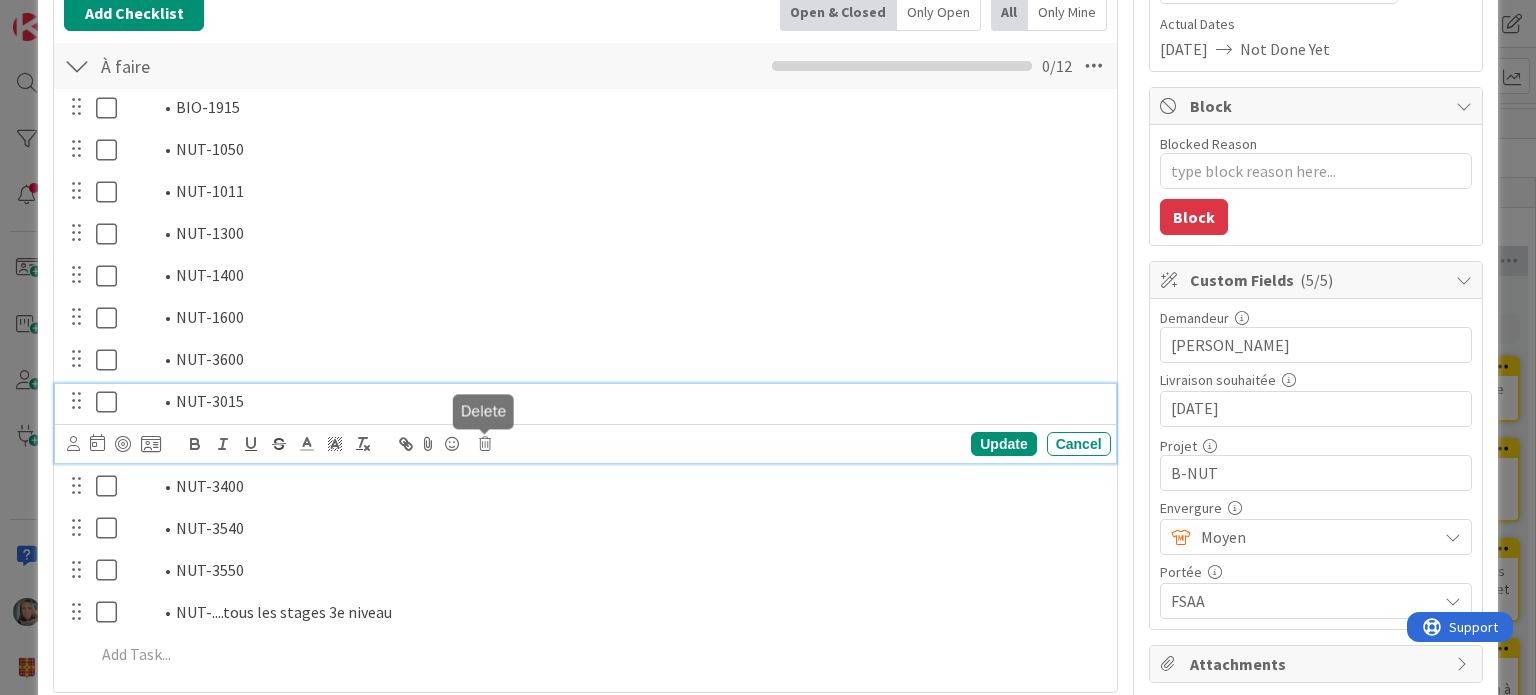 click at bounding box center [485, 444] 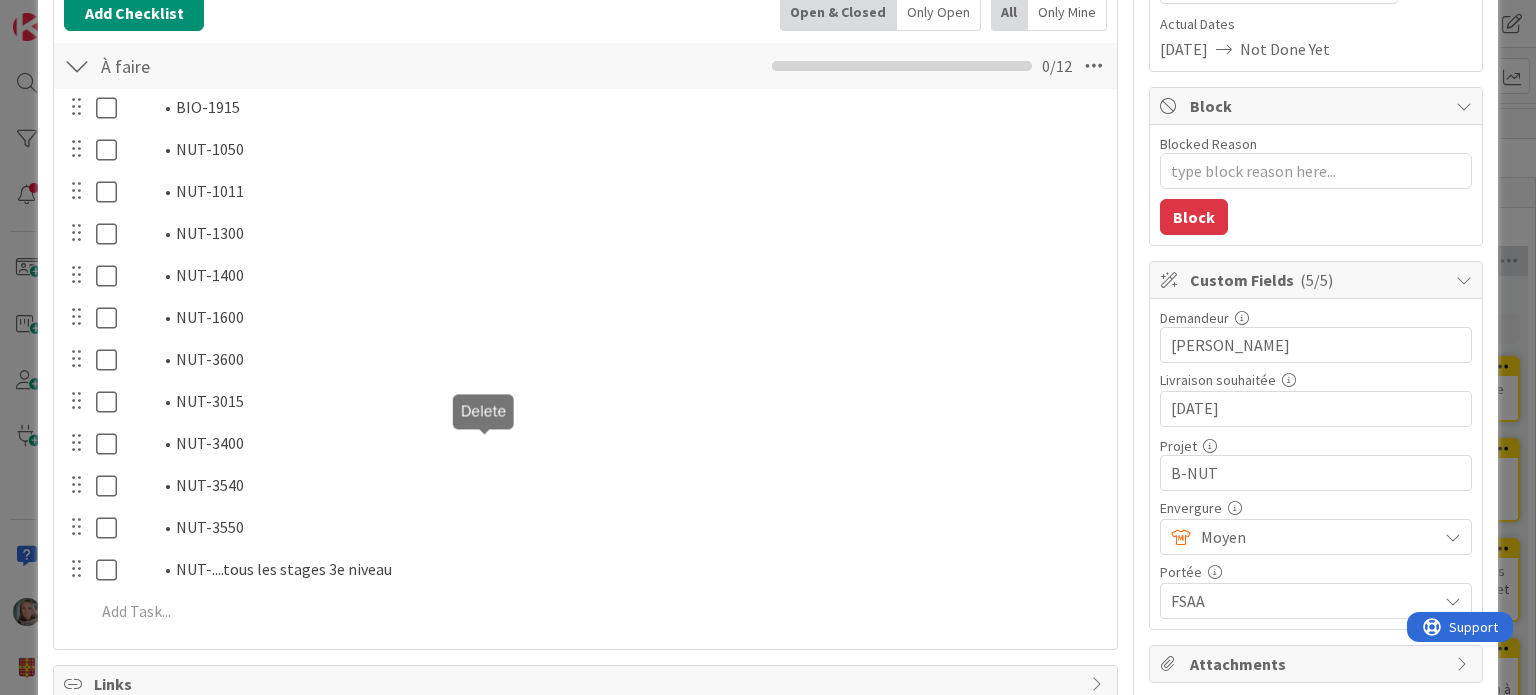 click on "BIO-1915 Navigate forward to interact with the calendar and select a date. Press the question mark key to get the keyboard shortcuts for changing dates. Update Cancel NUT-1050 Navigate forward to interact with the calendar and select a date. Press the question mark key to get the keyboard shortcuts for changing dates. Update Cancel NUT-1011 Navigate forward to interact with the calendar and select a date. Press the question mark key to get the keyboard shortcuts for changing dates. Update Cancel NUT-1300 Navigate forward to interact with the calendar and select a date. Press the question mark key to get the keyboard shortcuts for changing dates. Update Cancel NUT-1400 Navigate forward to interact with the calendar and select a date. Press the question mark key to get the keyboard shortcuts for changing dates. Update Cancel NUT-1600 Navigate forward to interact with the calendar and select a date. Press the question mark key to get the keyboard shortcuts for changing dates. Update Cancel NUT-3600 Update Cancel" at bounding box center [585, 363] 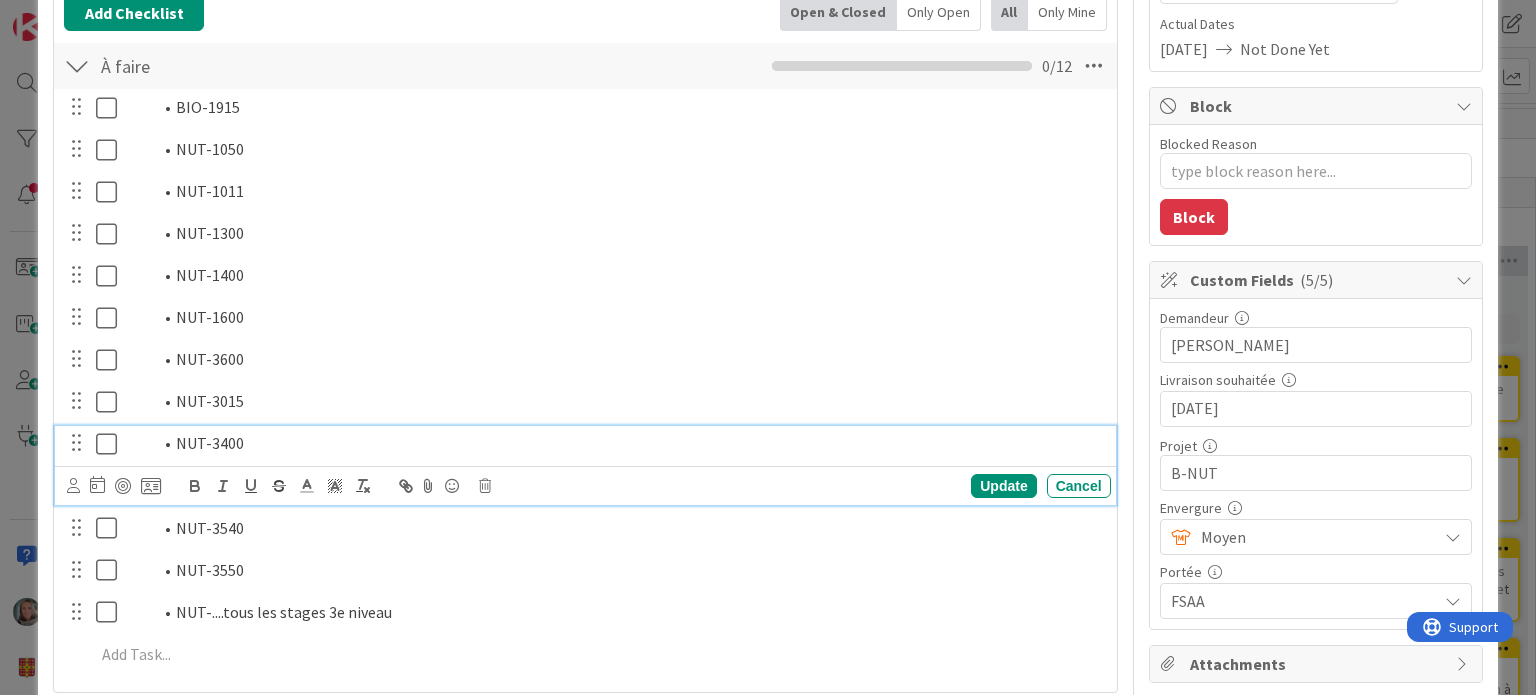 click on "NUT-3400" at bounding box center (627, 443) 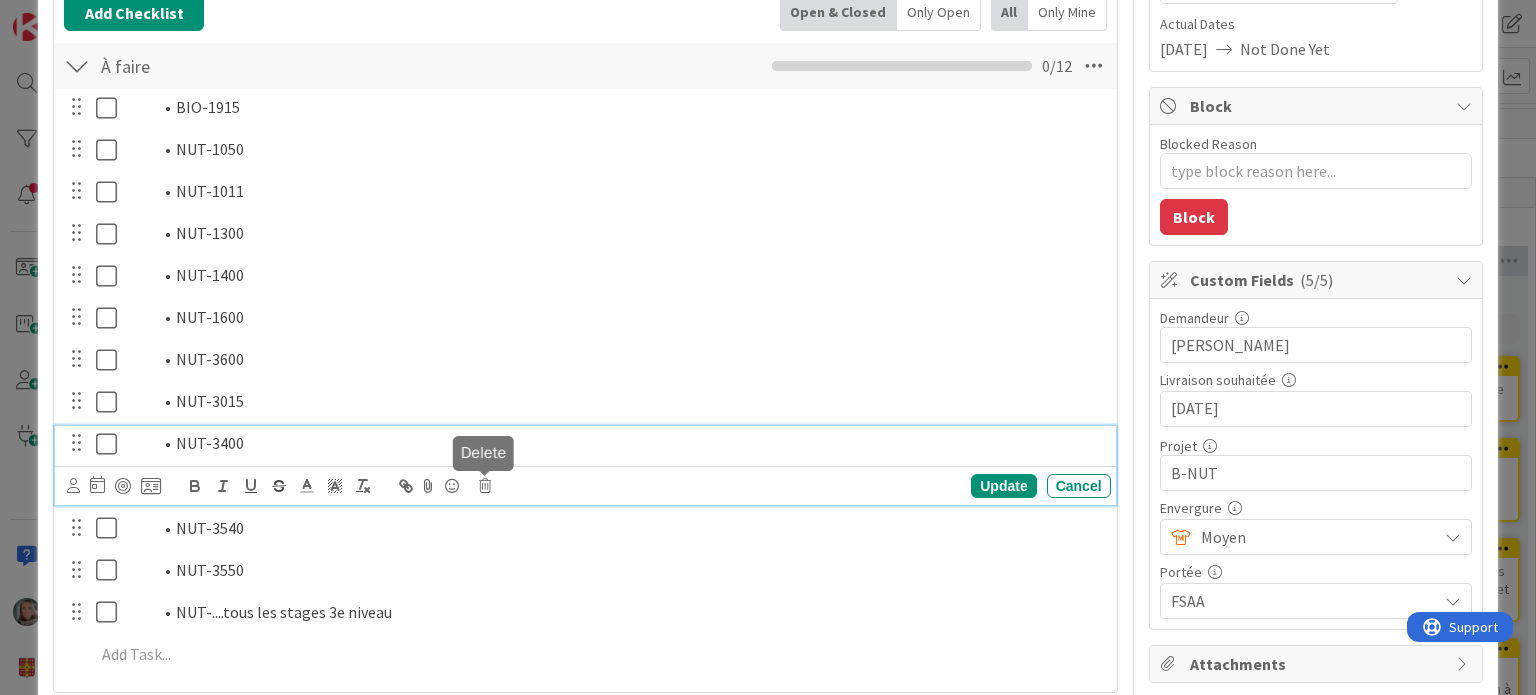 click at bounding box center [485, 486] 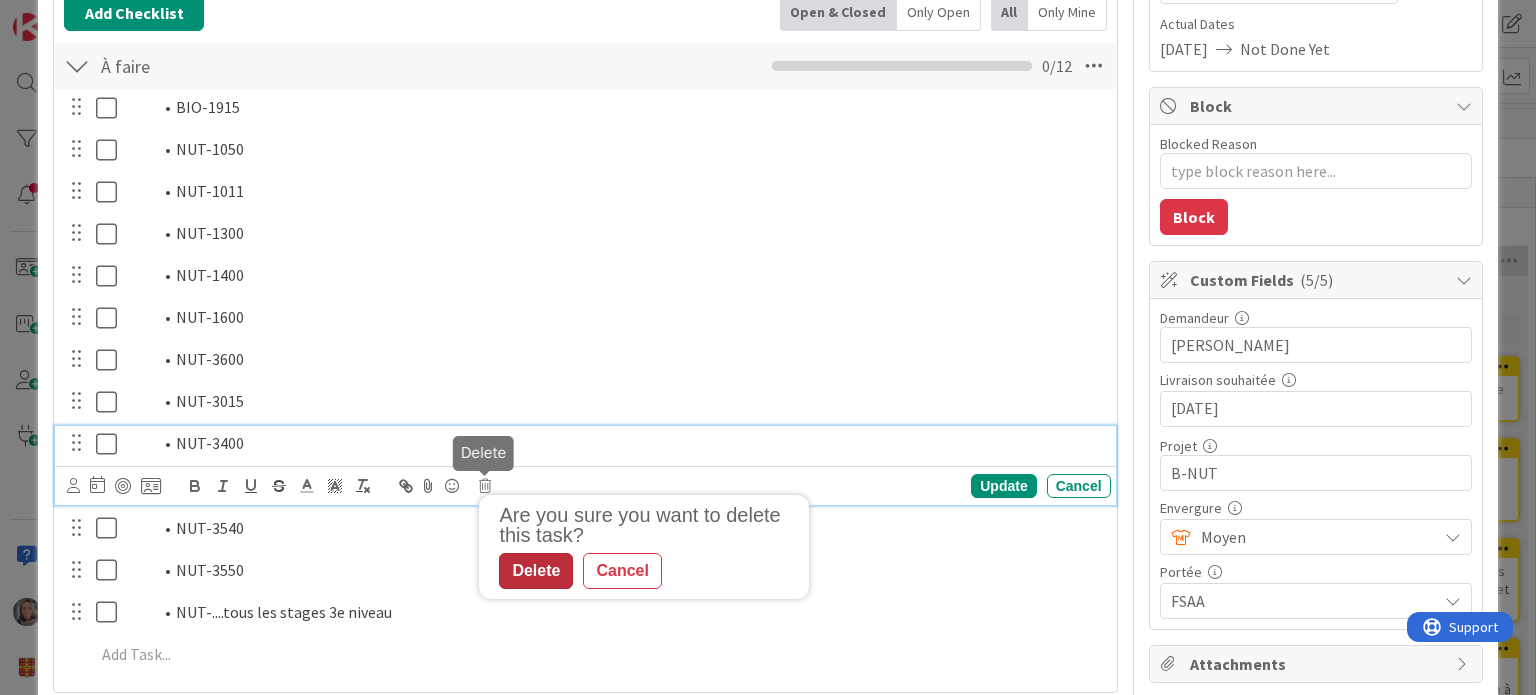 click on "Delete" at bounding box center [536, 571] 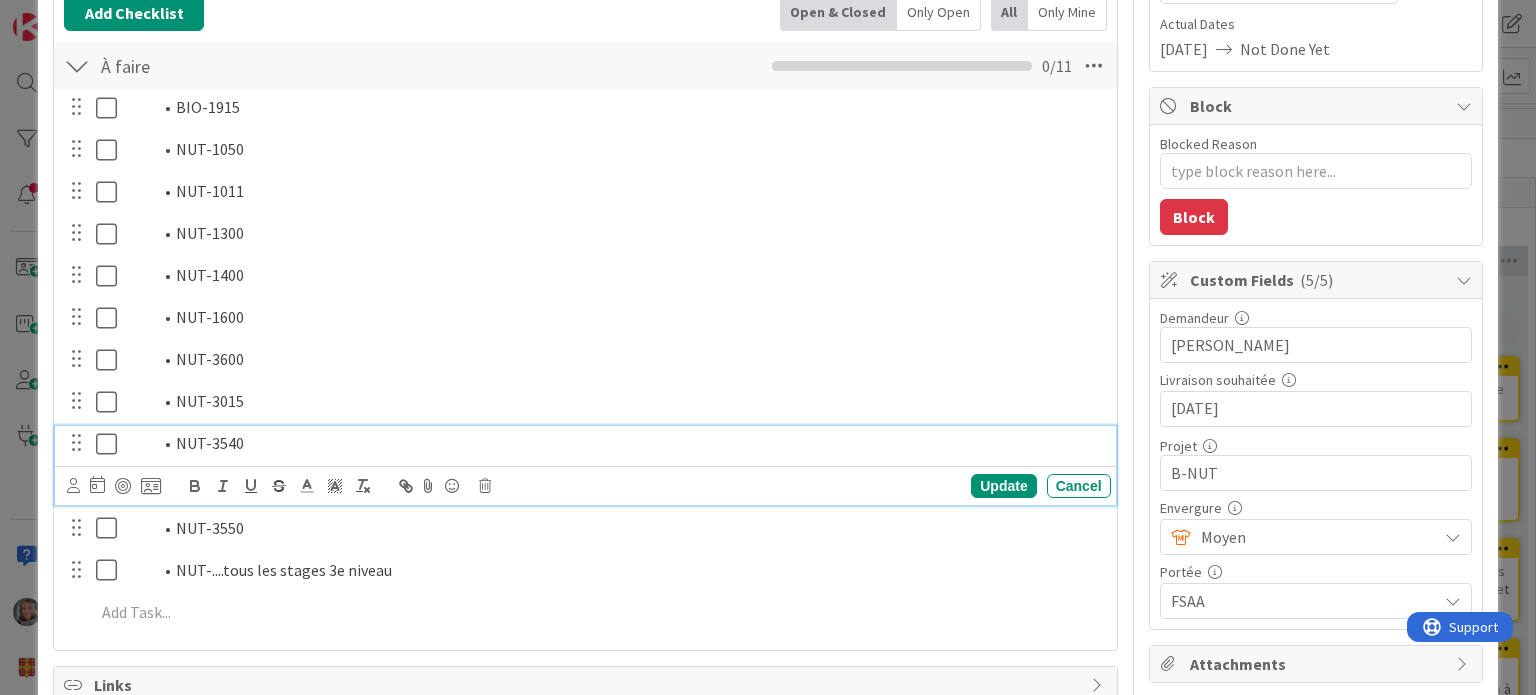 click on "NUT-3540" at bounding box center (627, 443) 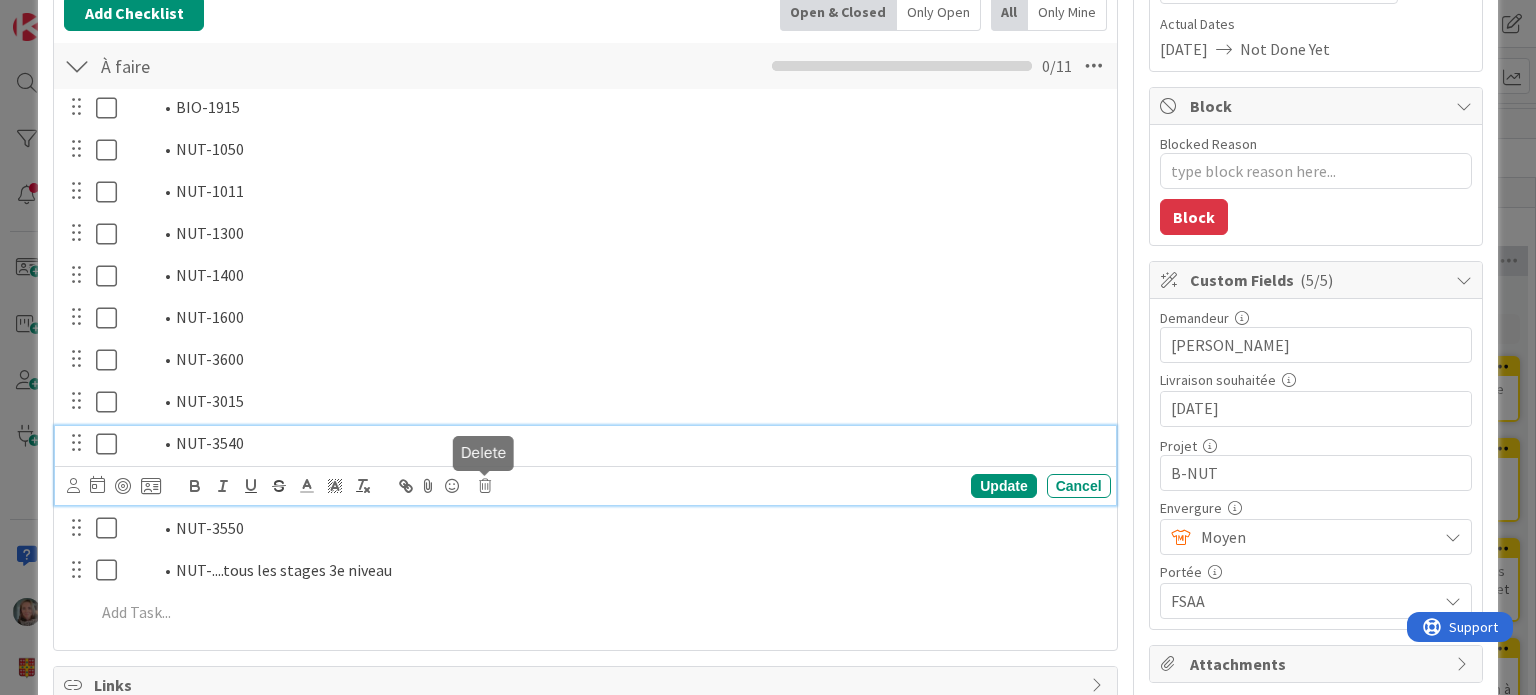 click at bounding box center [485, 486] 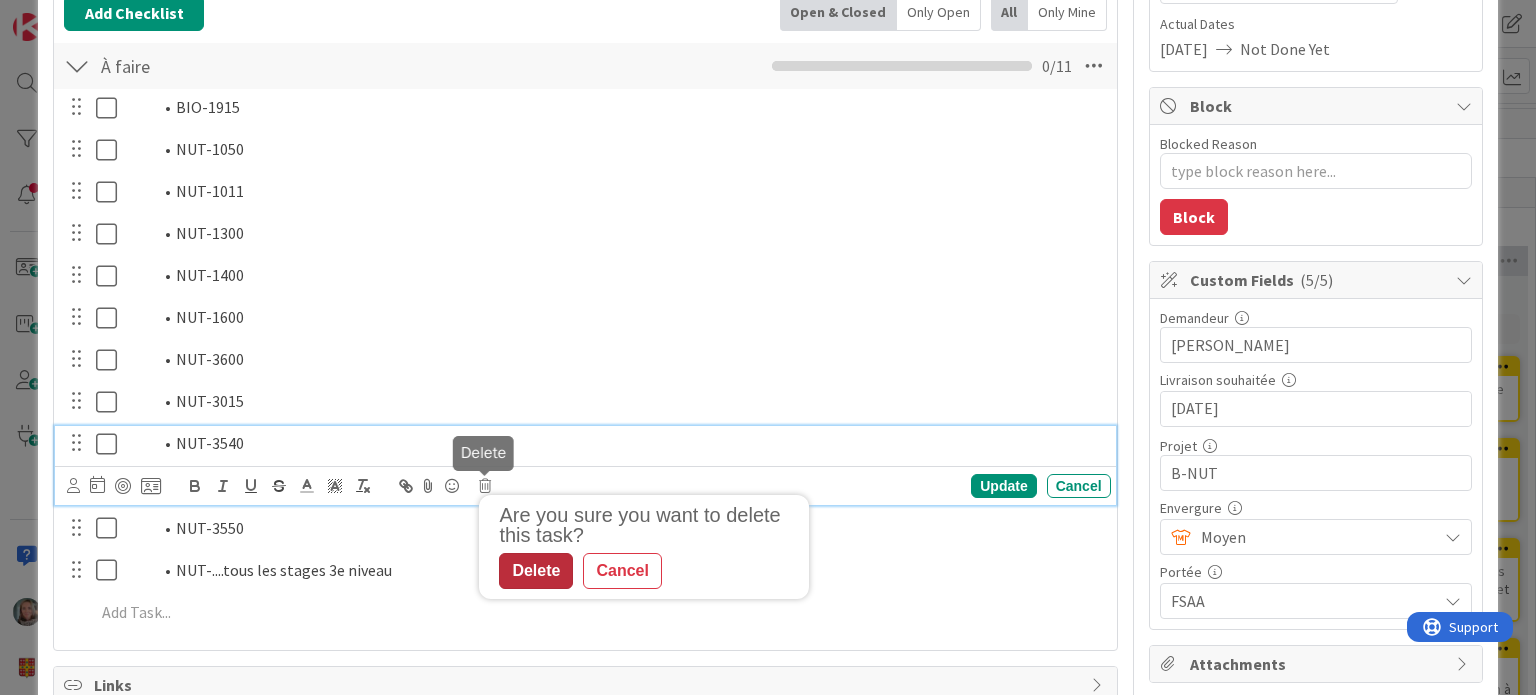 click on "Delete" at bounding box center [536, 571] 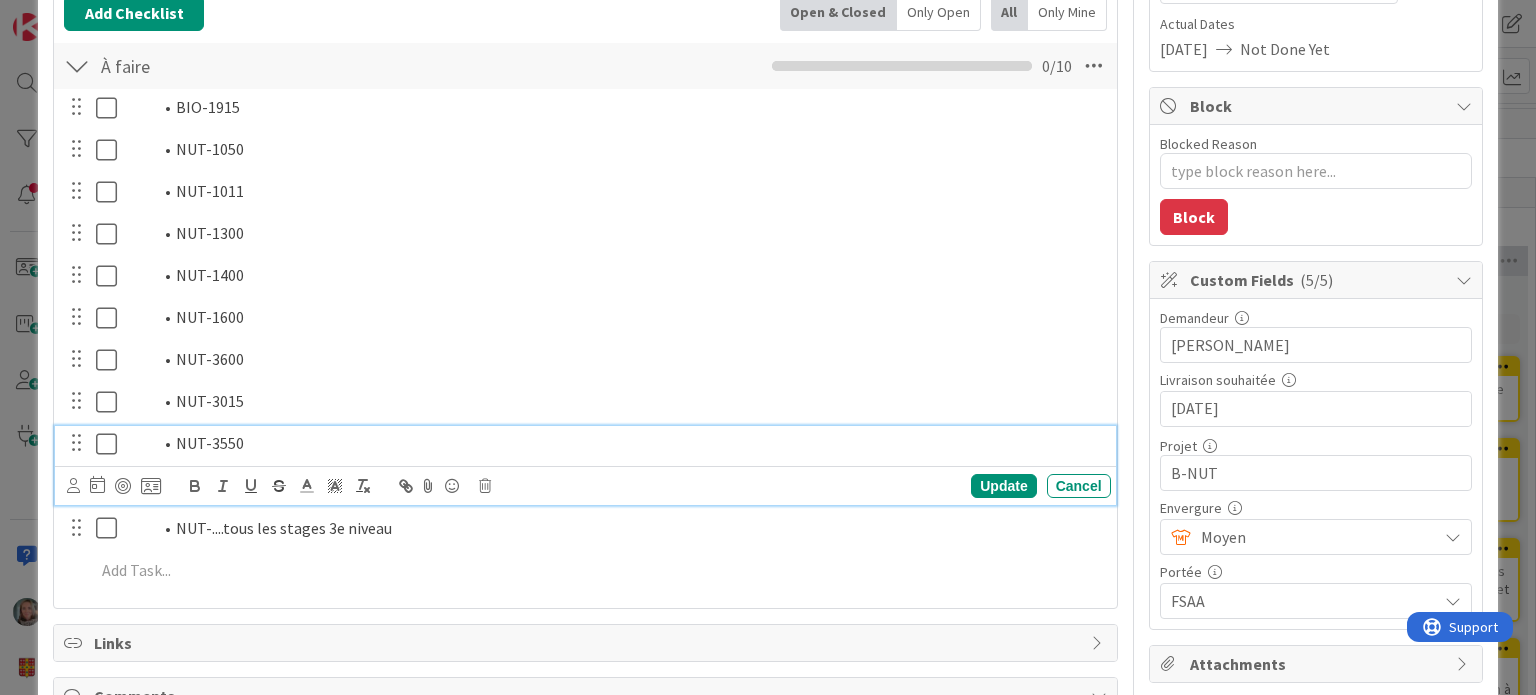 click on "NUT-3550" at bounding box center [627, 443] 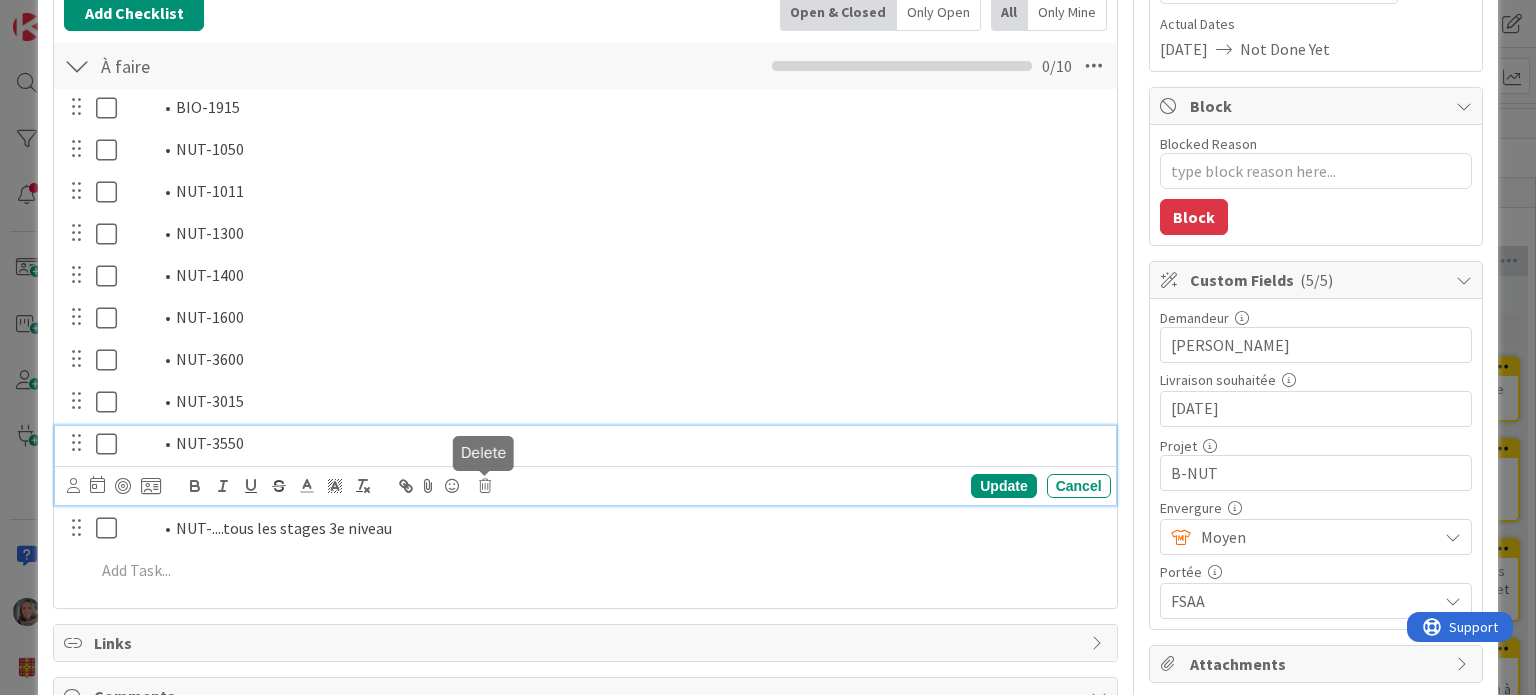 click at bounding box center [485, 486] 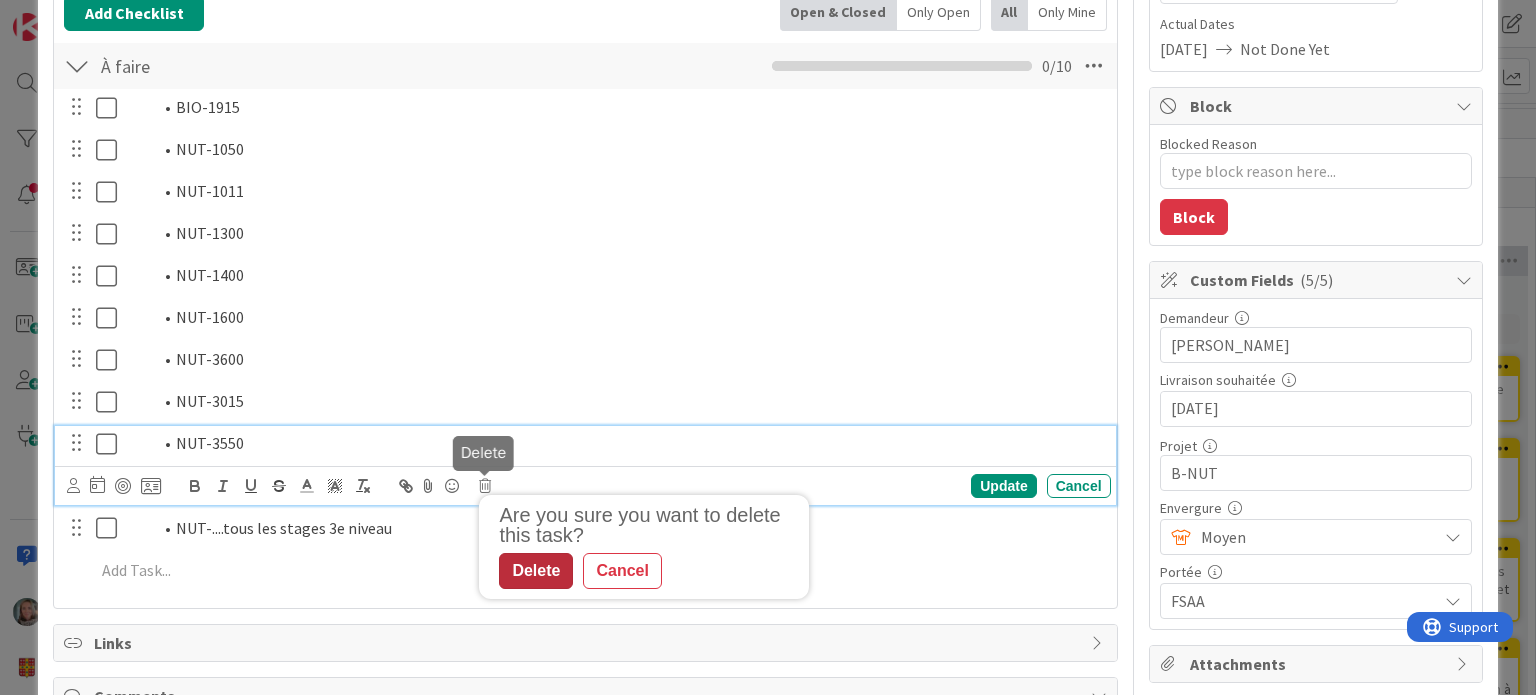click on "Delete" at bounding box center (536, 571) 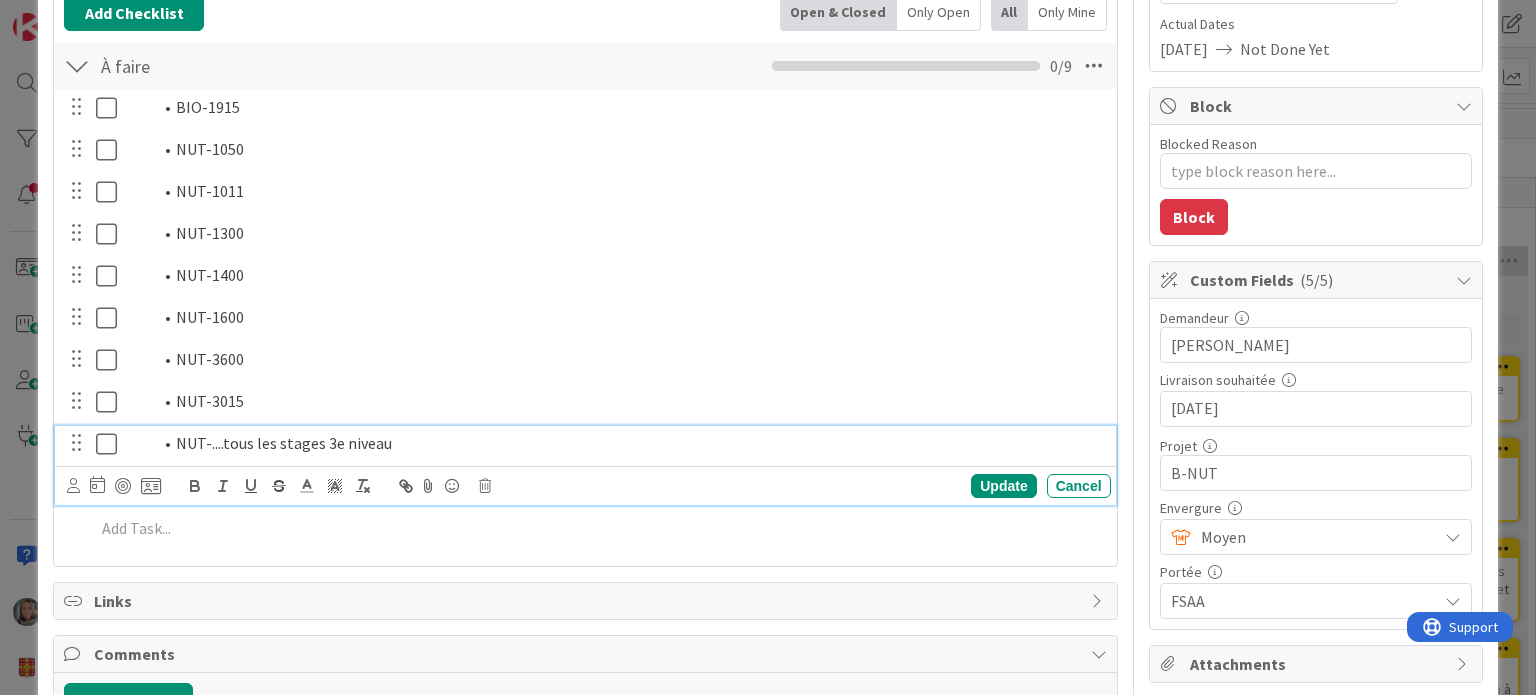 click on "NUT-....tous les stages 3e niveau" at bounding box center (627, 443) 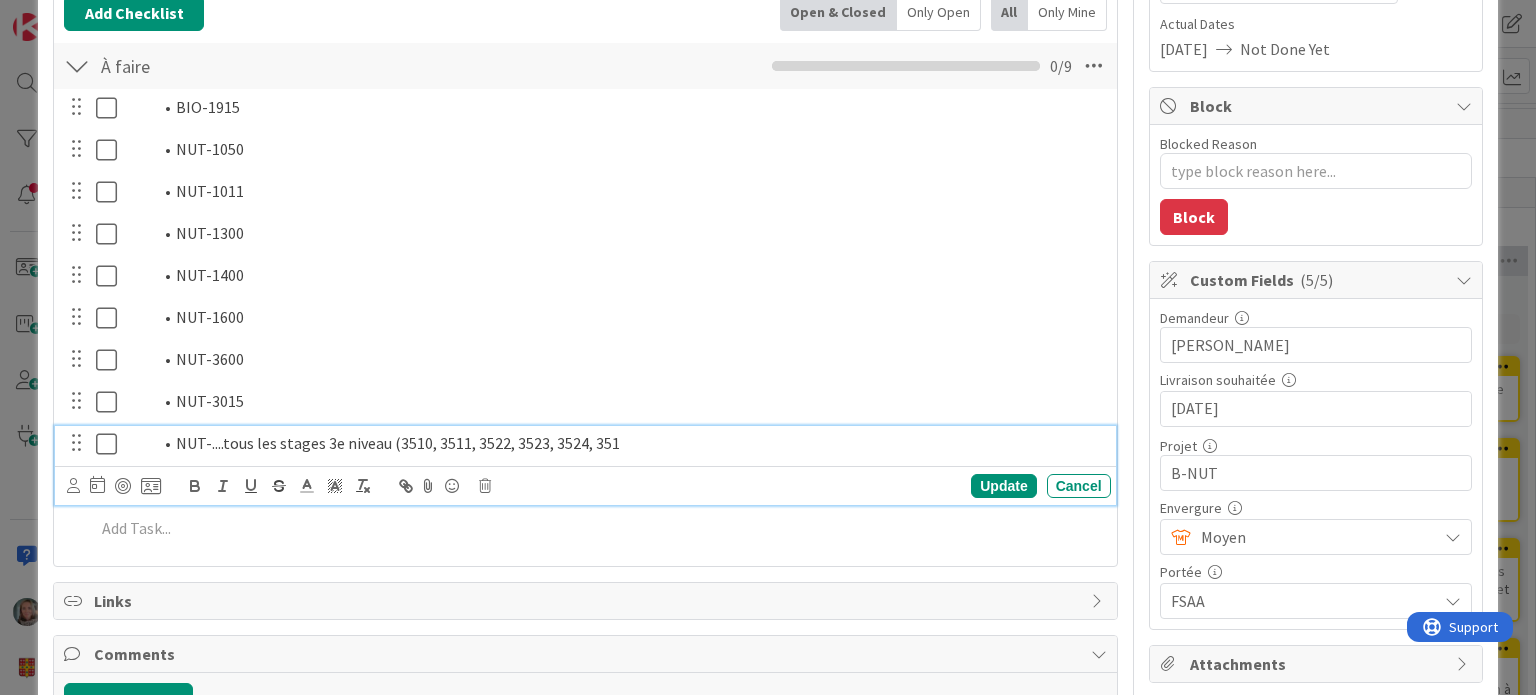 drag, startPoint x: 617, startPoint y: 438, endPoint x: 599, endPoint y: 438, distance: 18 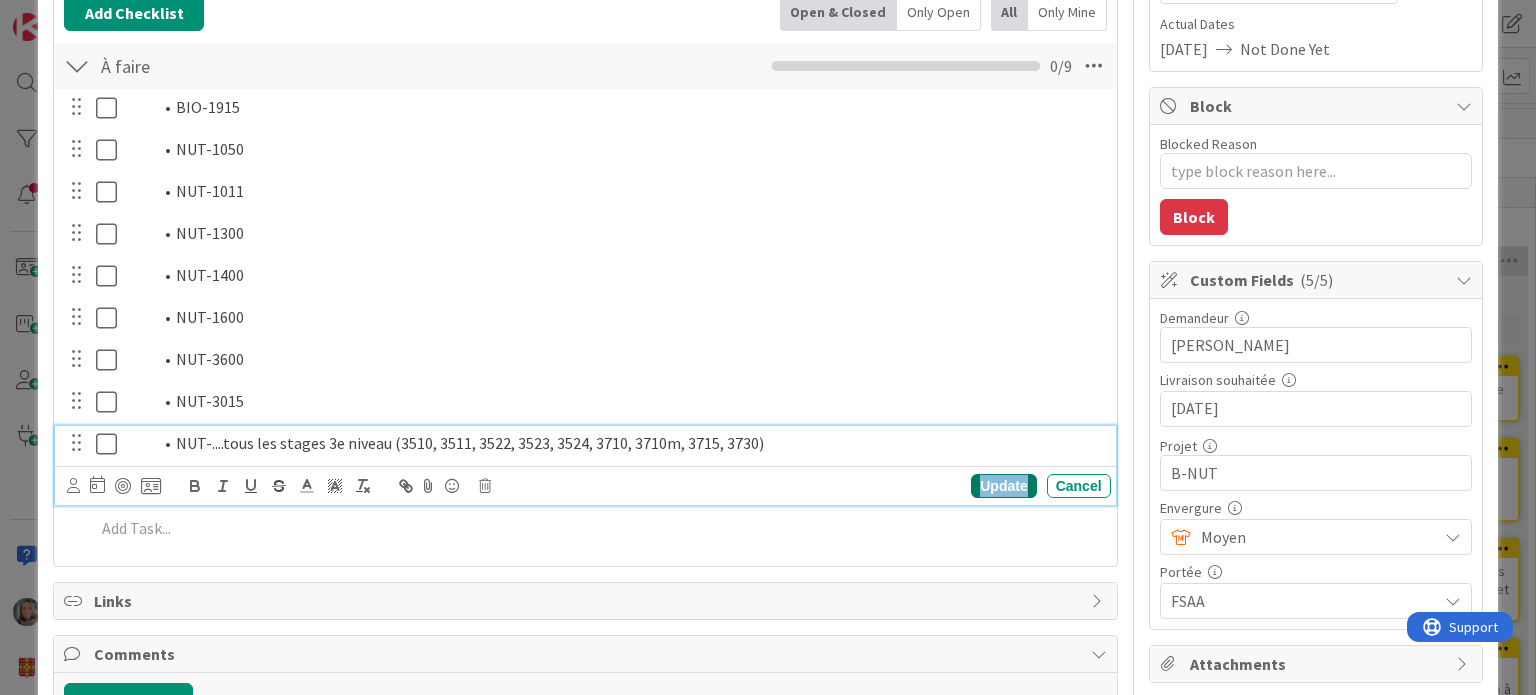 click on "Update" at bounding box center (1003, 486) 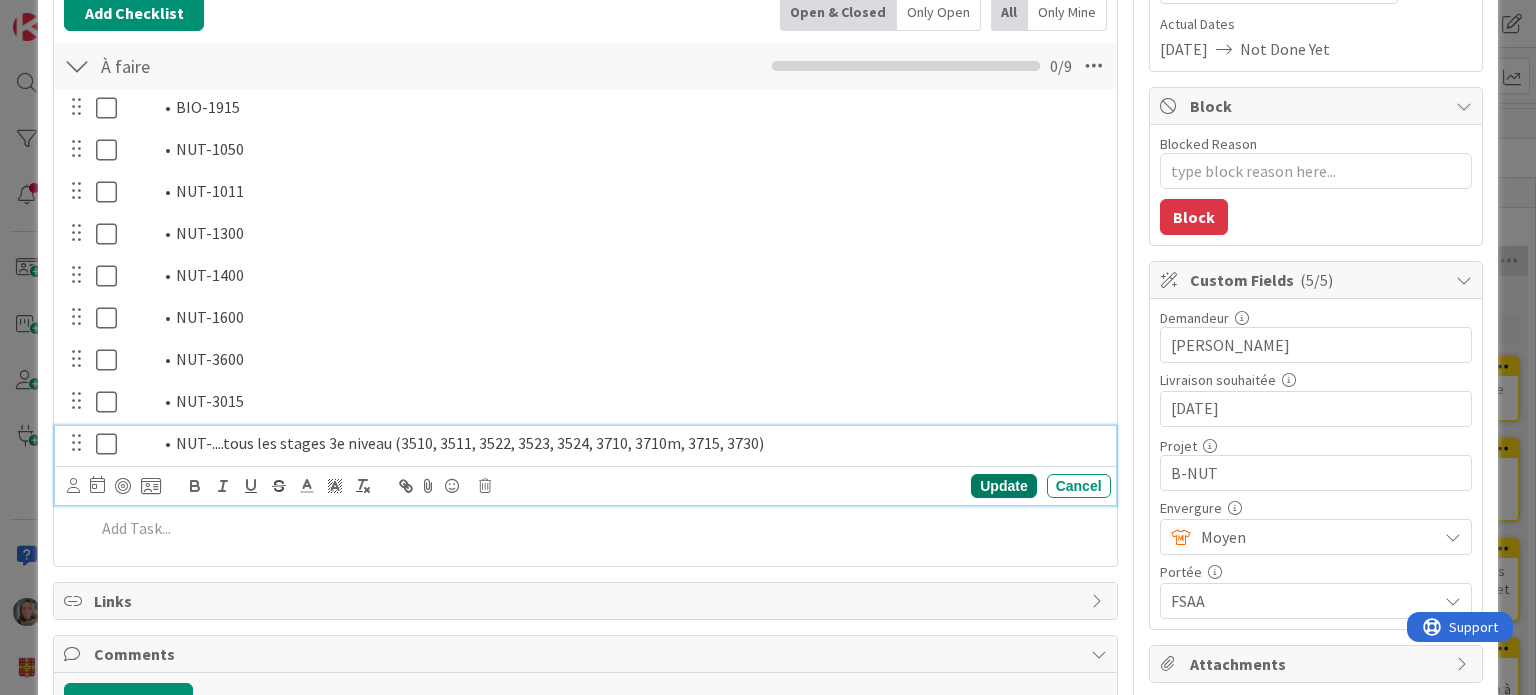 type on "x" 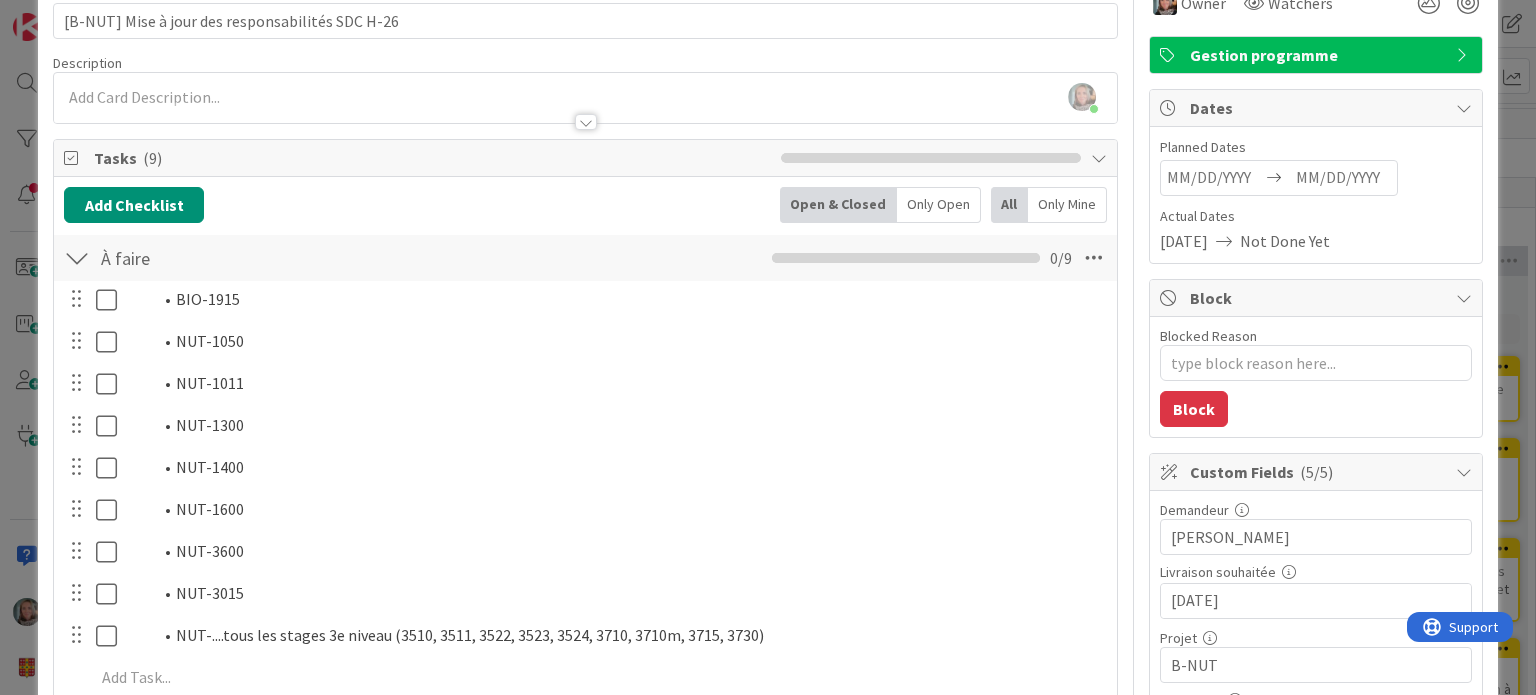scroll, scrollTop: 100, scrollLeft: 0, axis: vertical 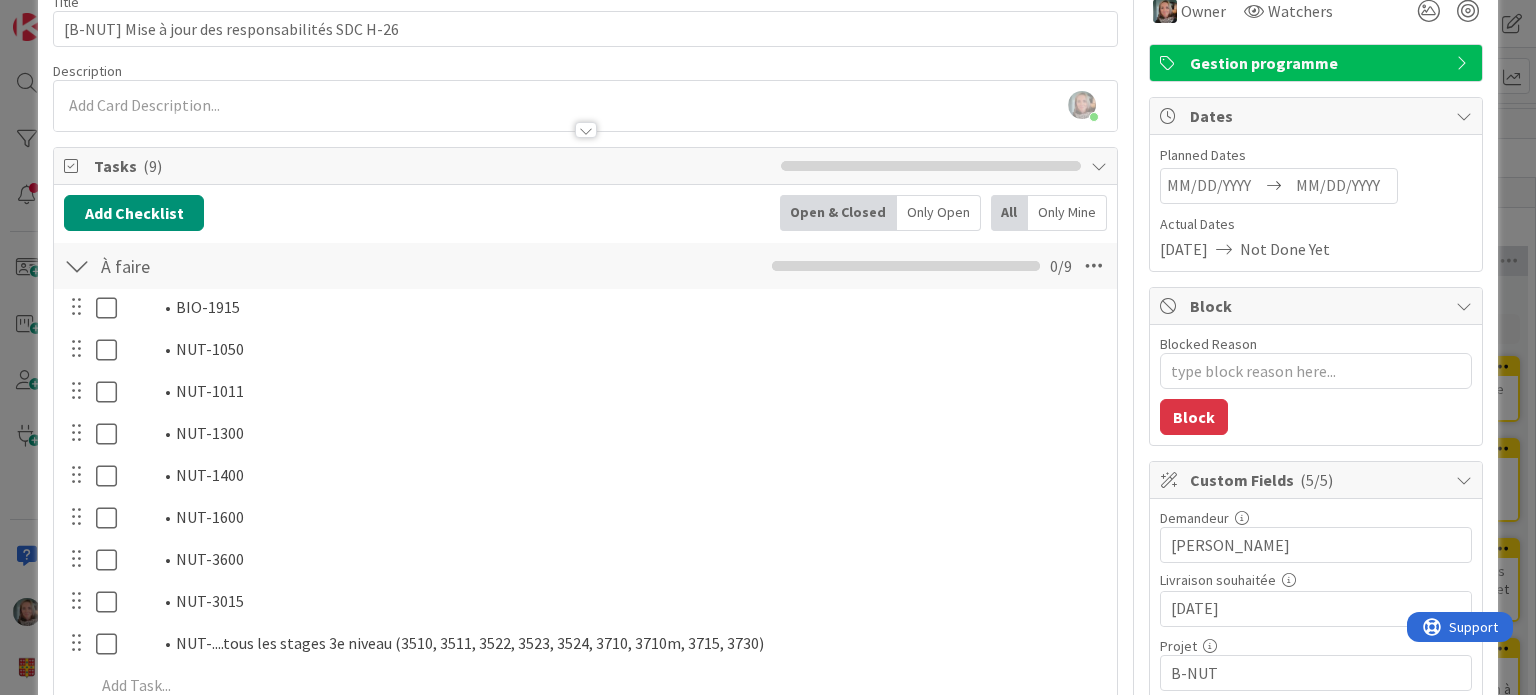 click at bounding box center [1214, 186] 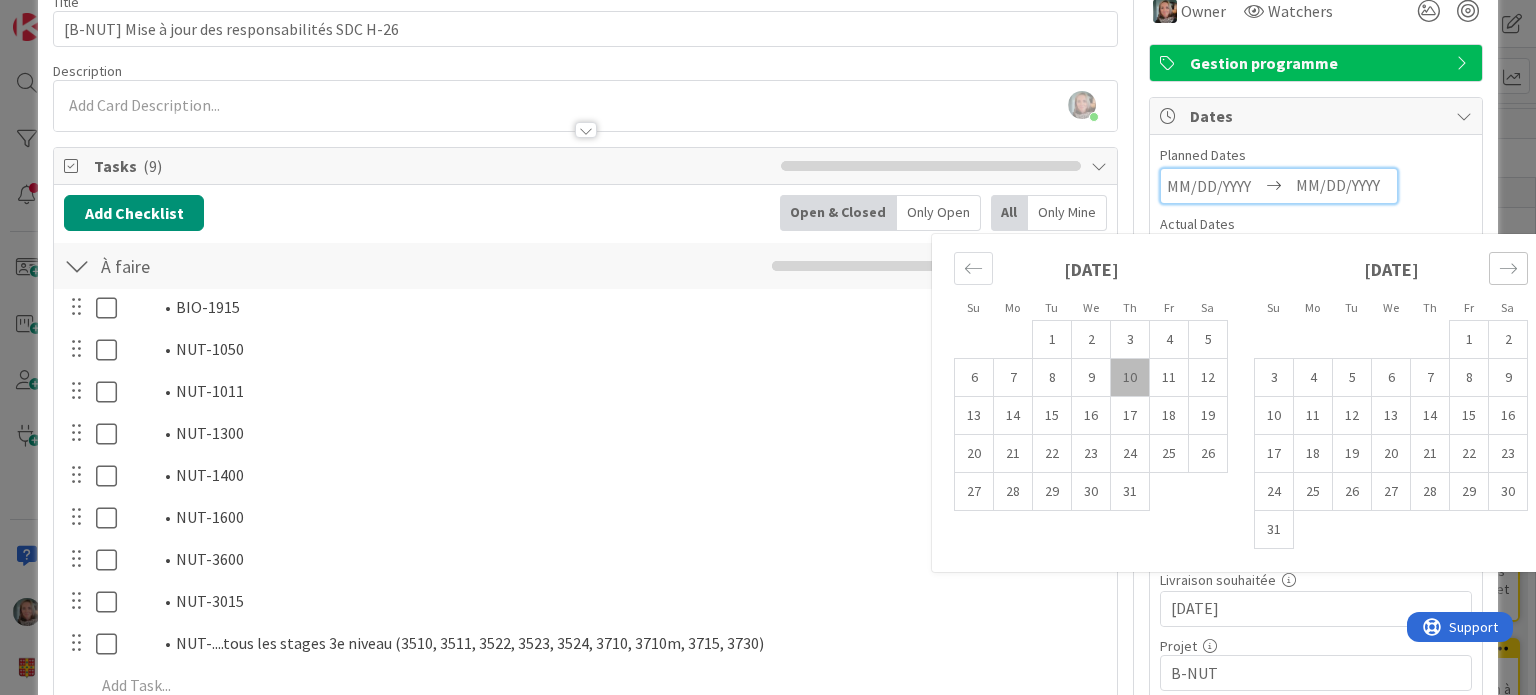 click 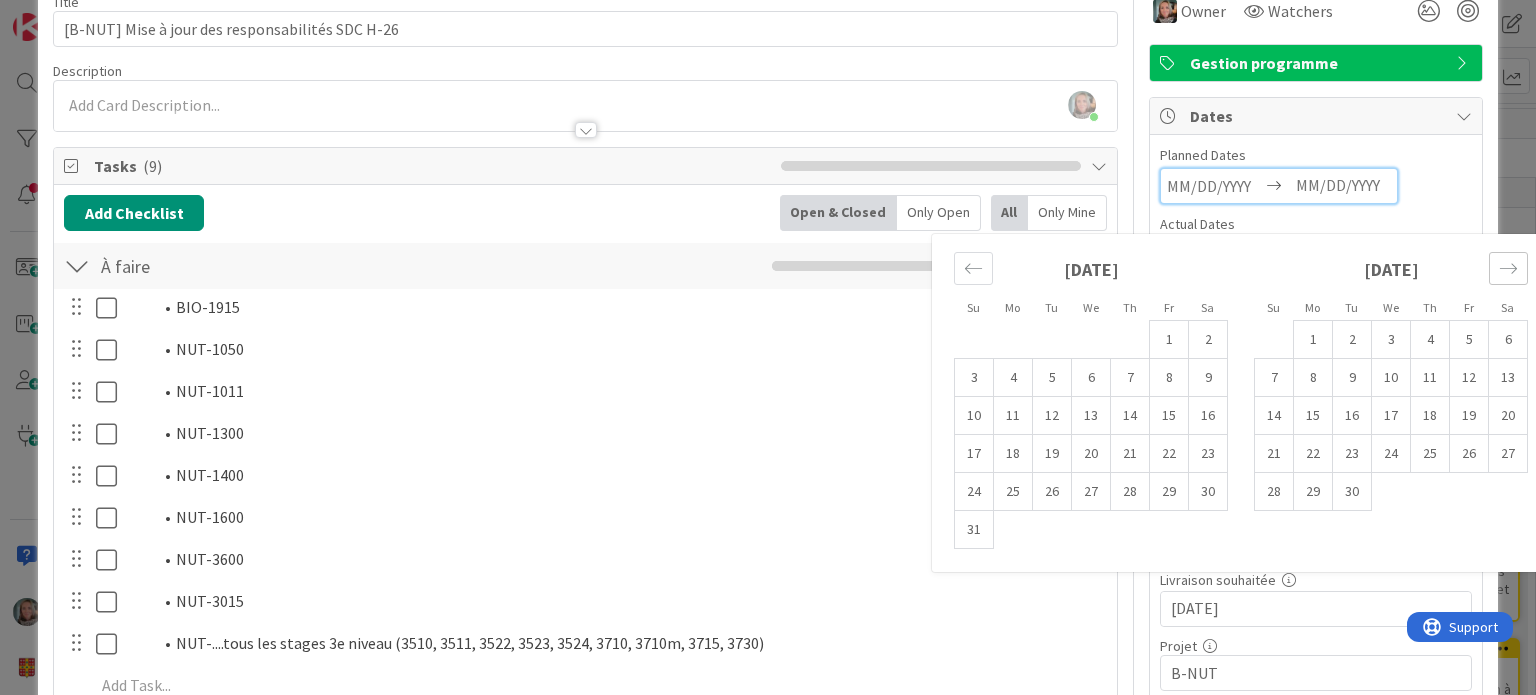 click 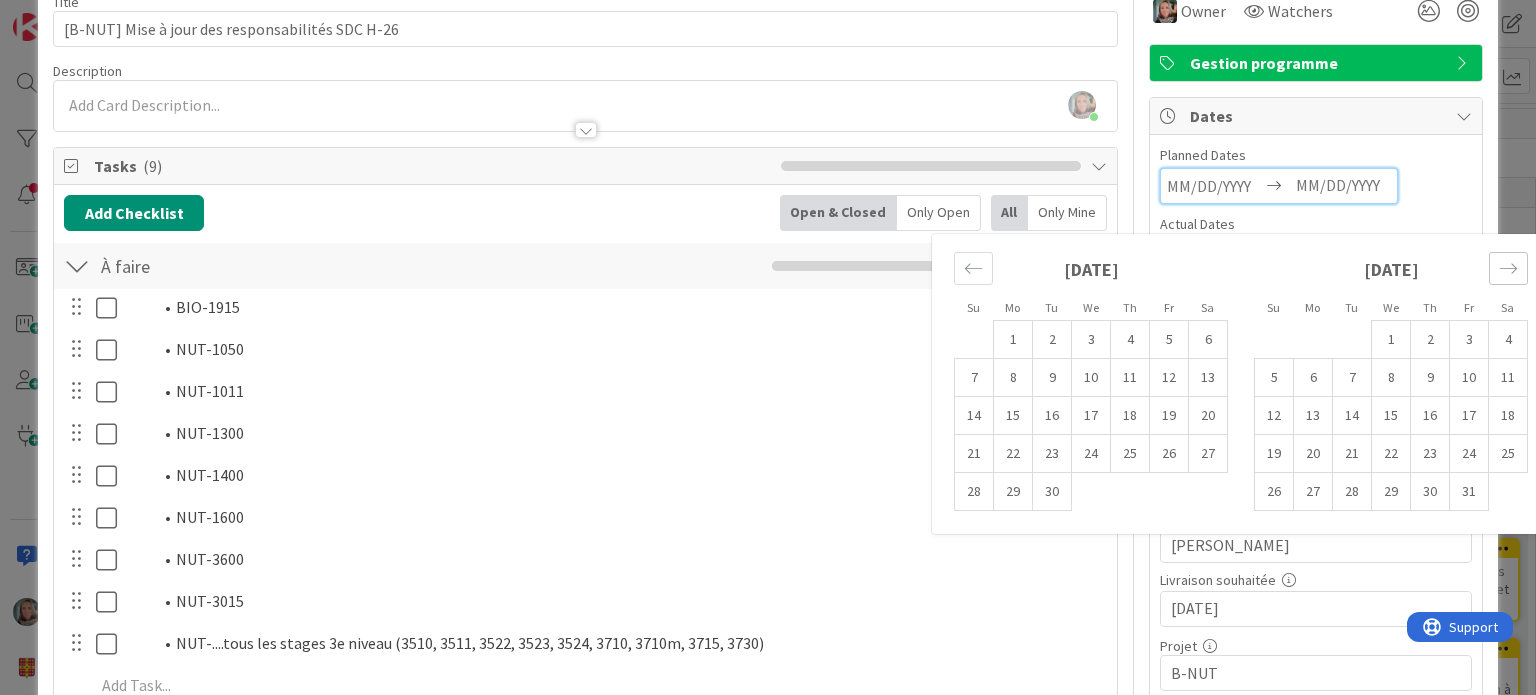 click 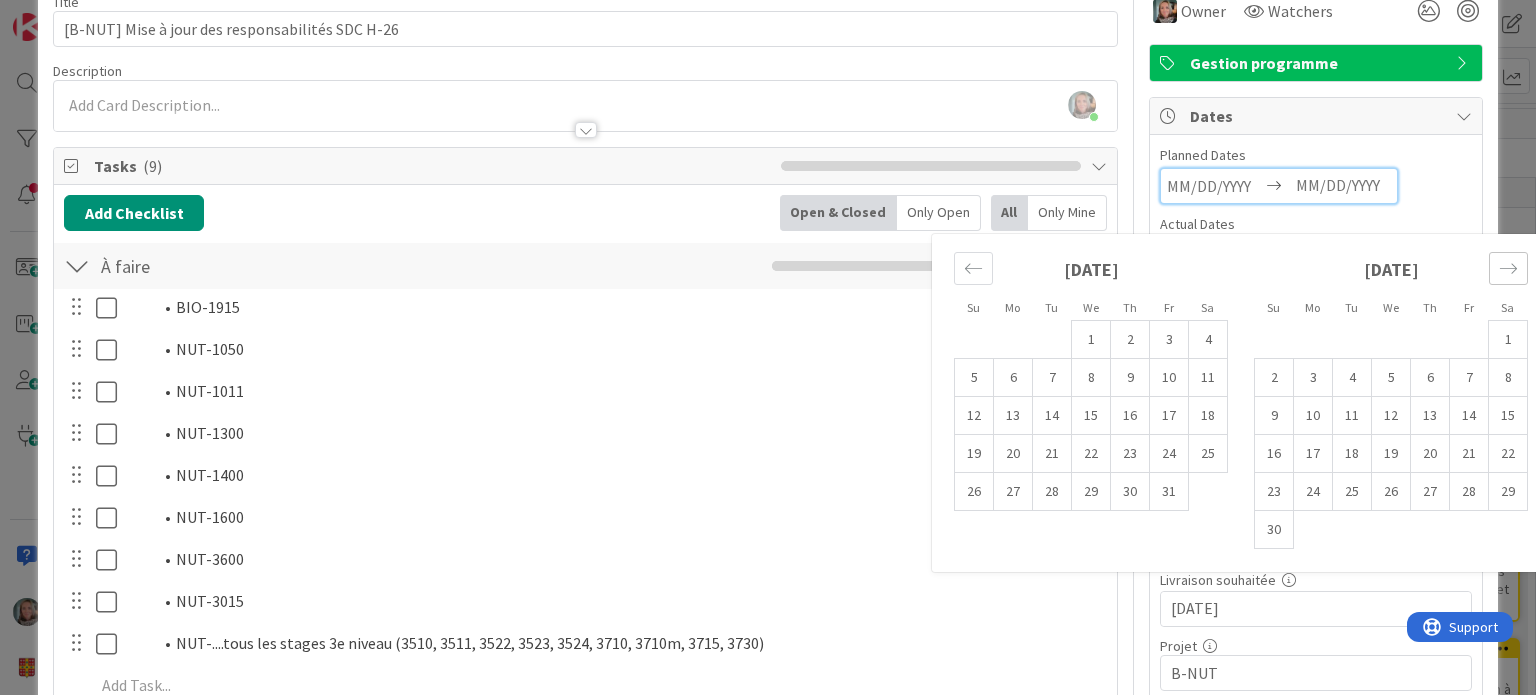 click 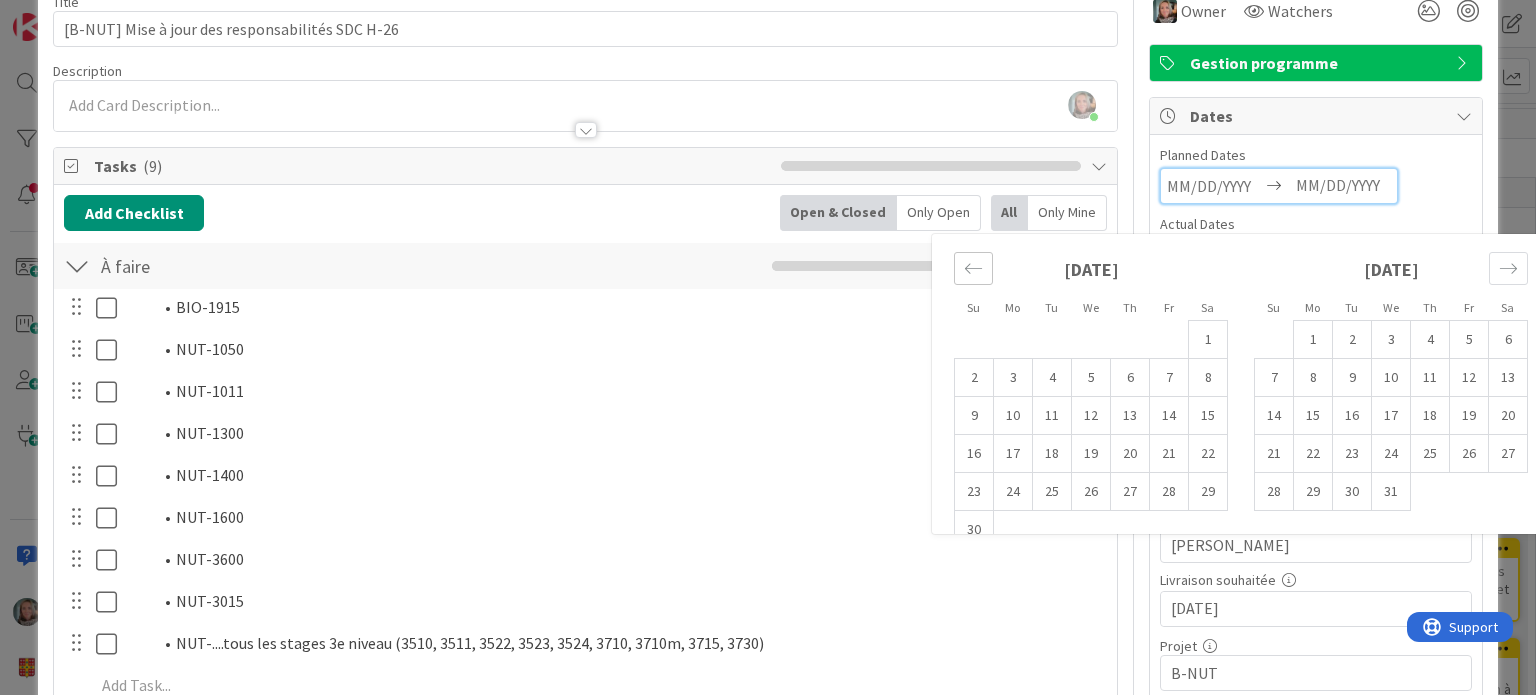click 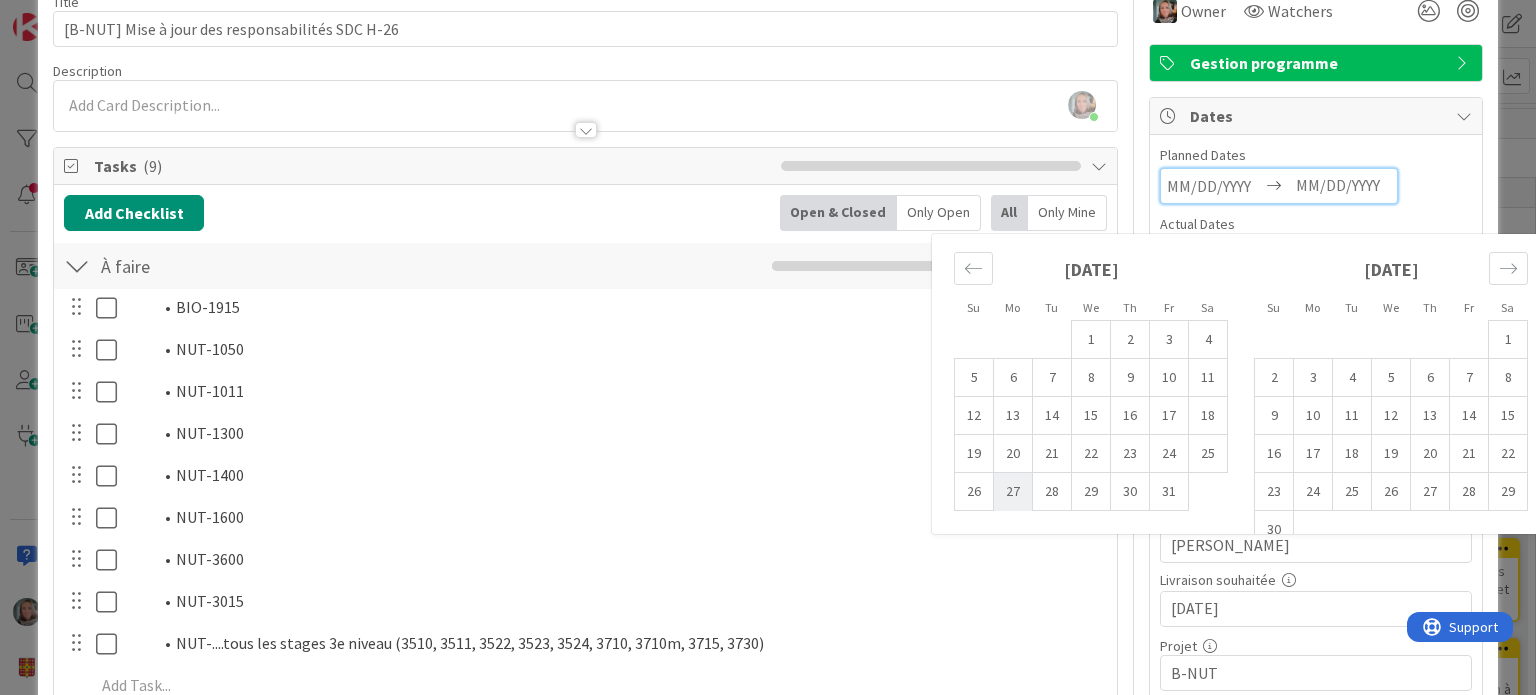 click on "27" at bounding box center (1013, 492) 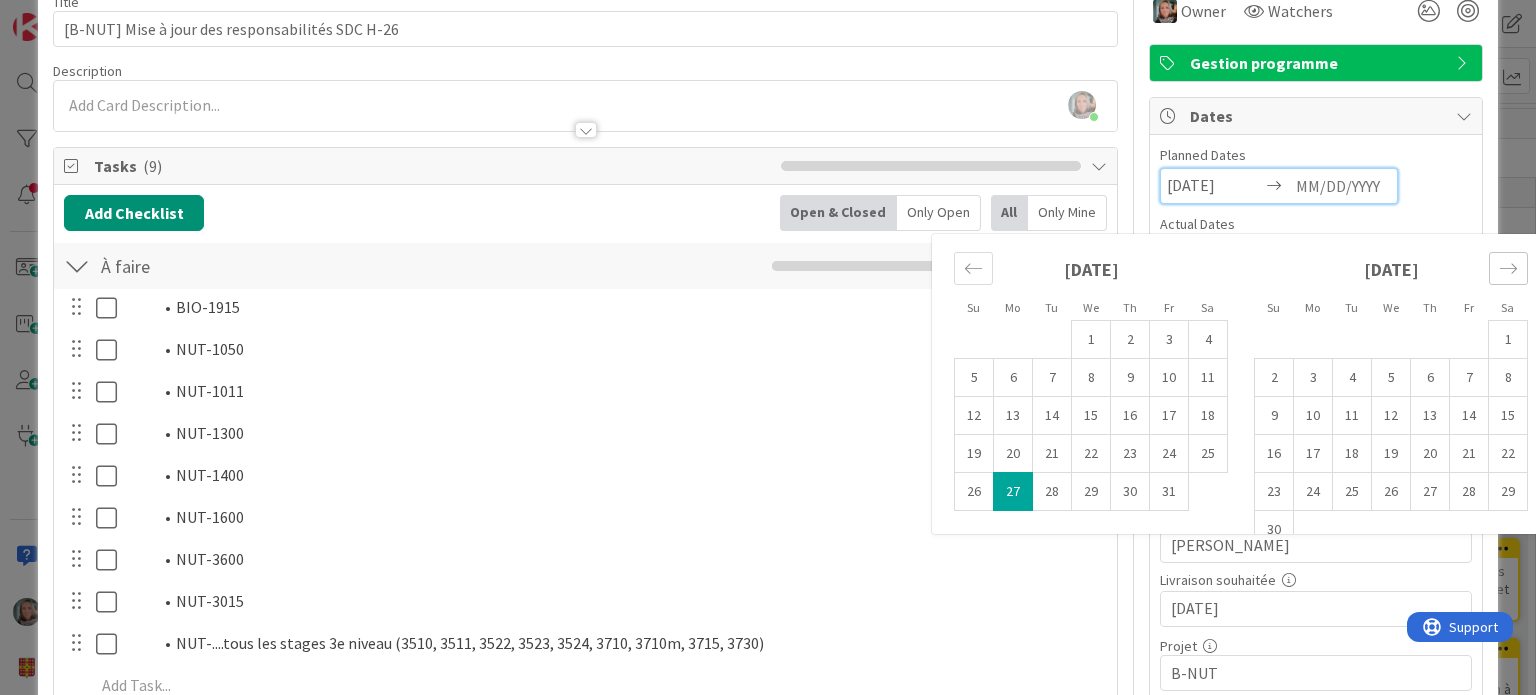 click 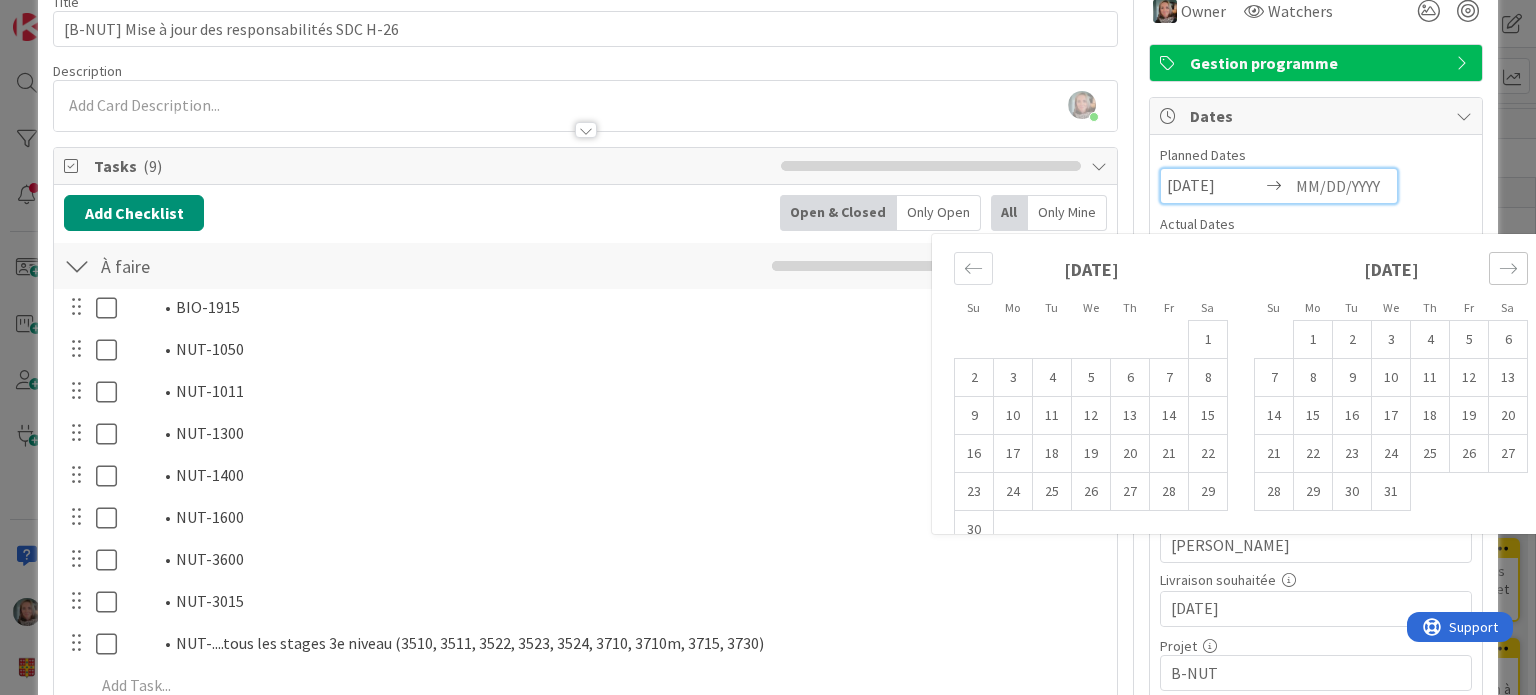 click 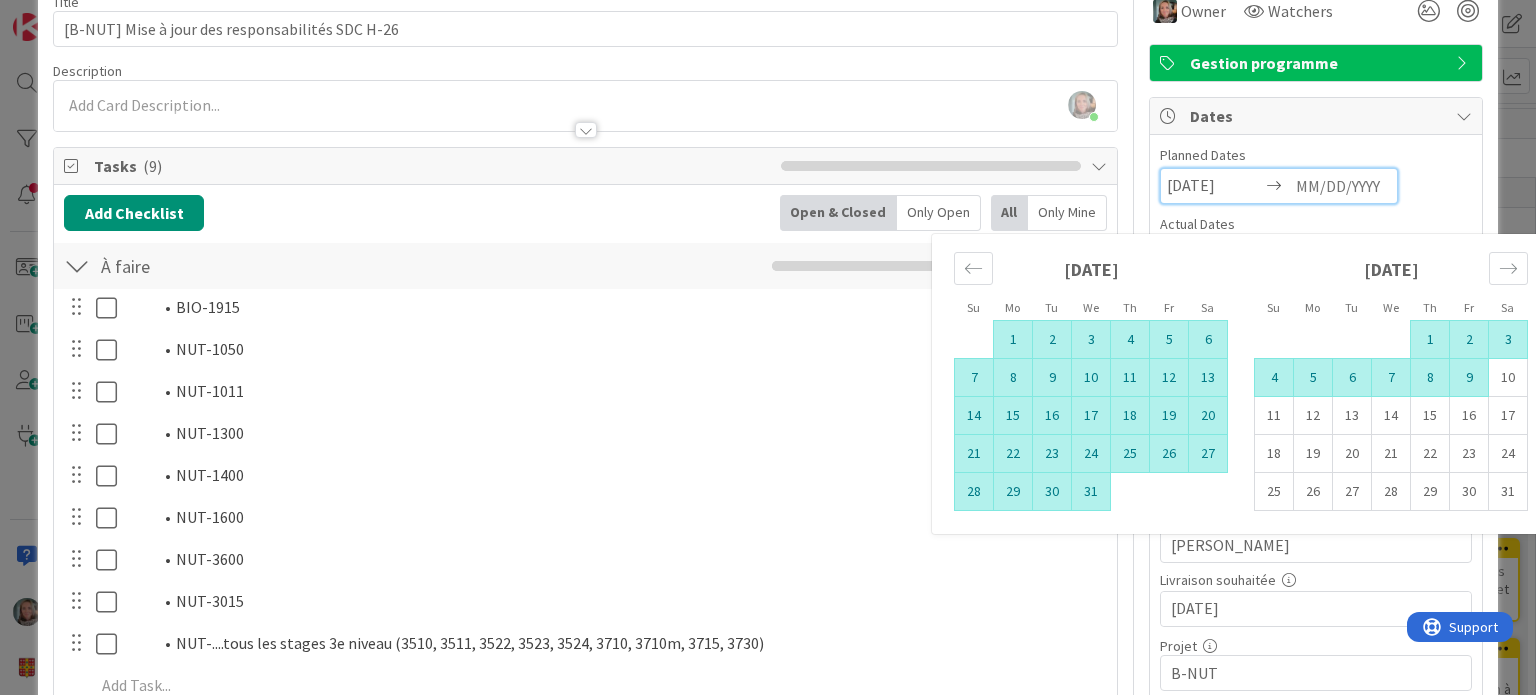 click on "9" at bounding box center [1469, 378] 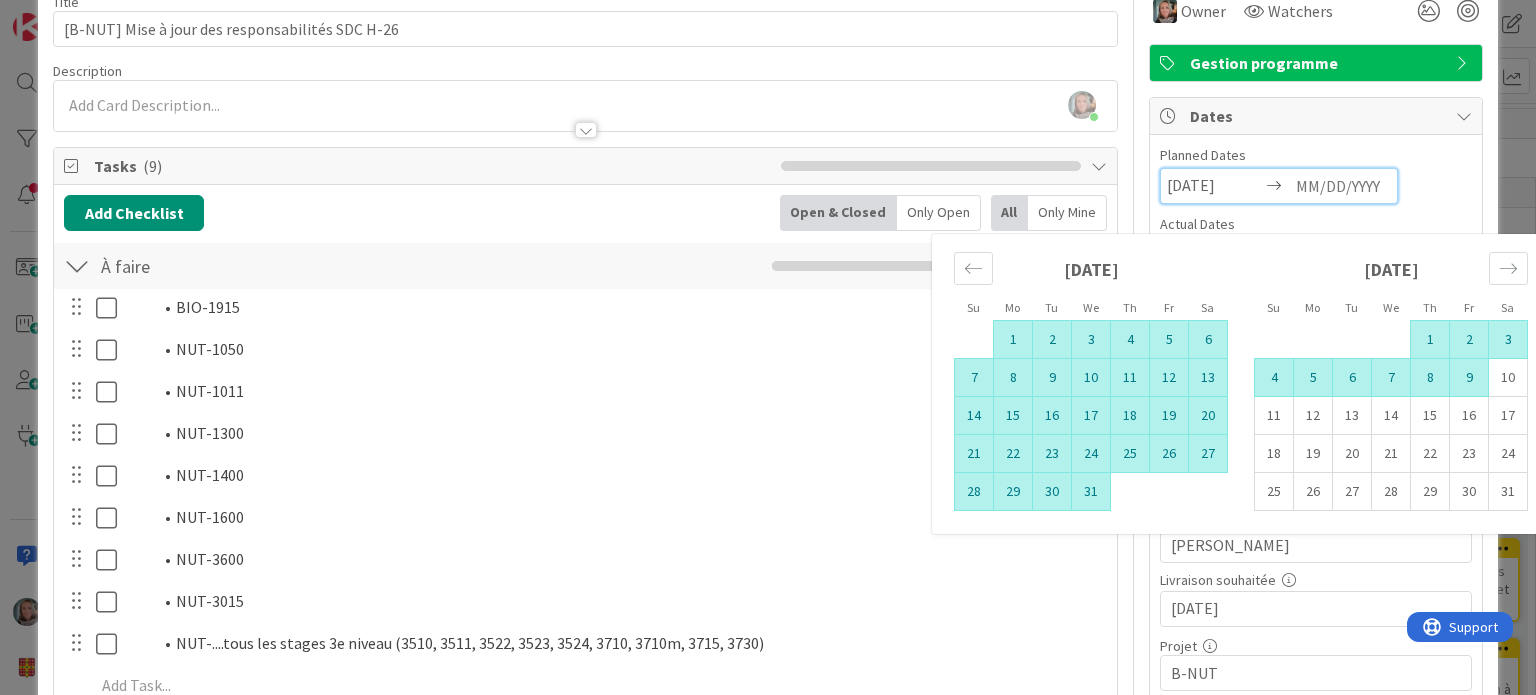 type on "[DATE]" 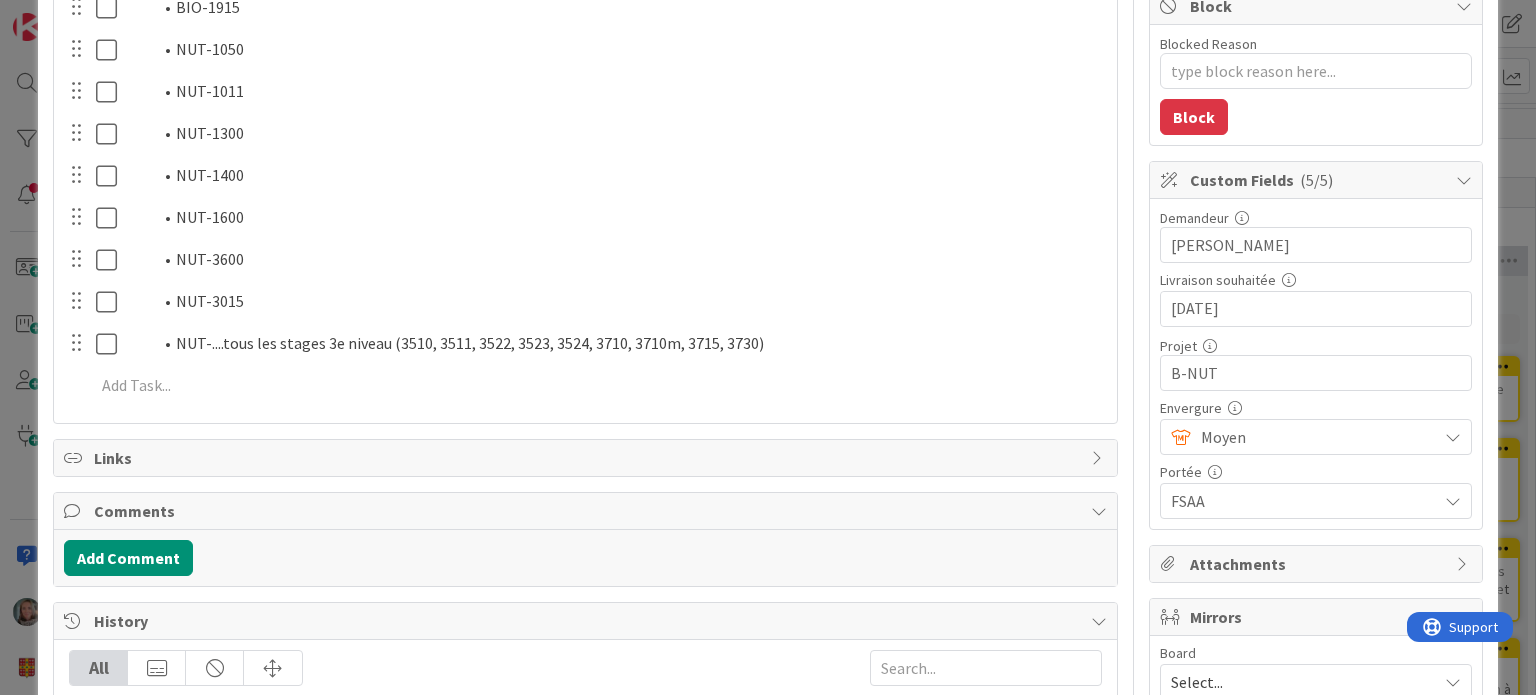 scroll, scrollTop: 500, scrollLeft: 0, axis: vertical 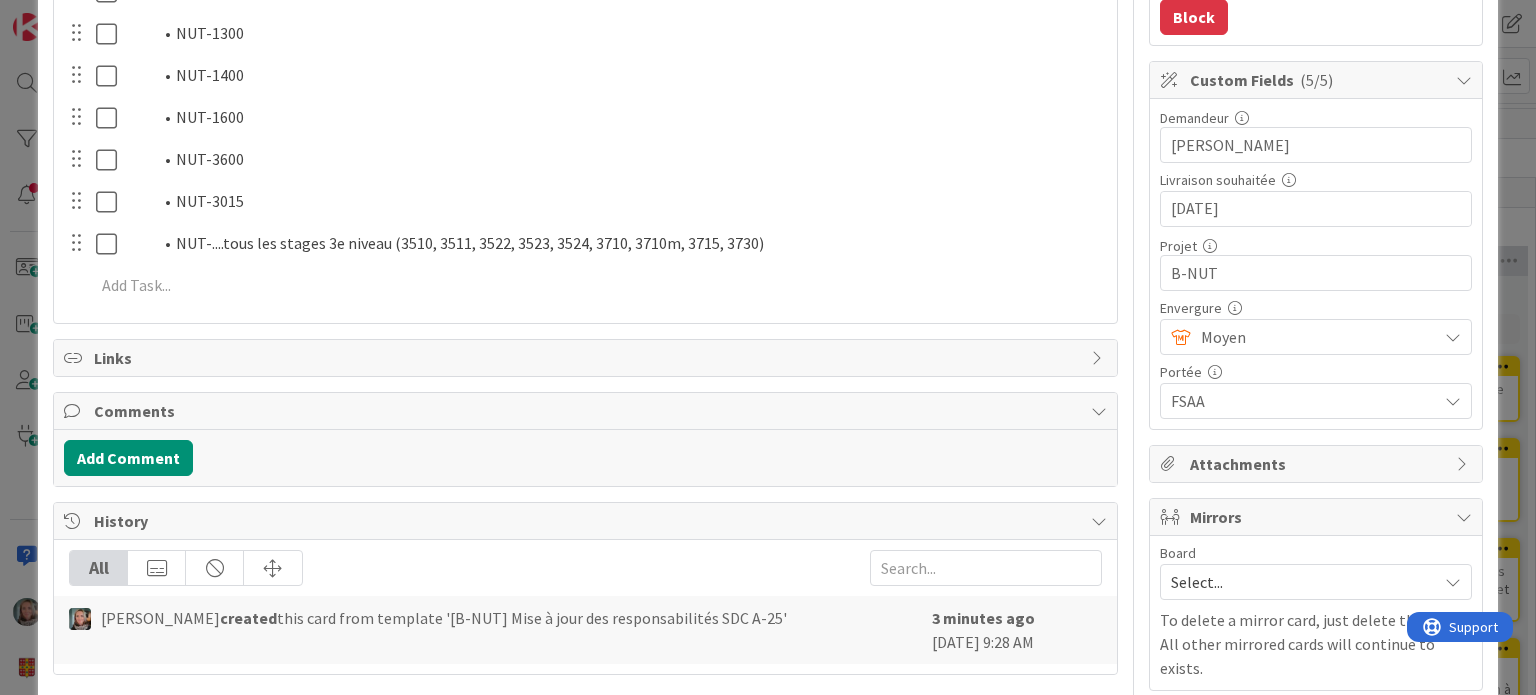 click on "[DATE]" at bounding box center [1316, 209] 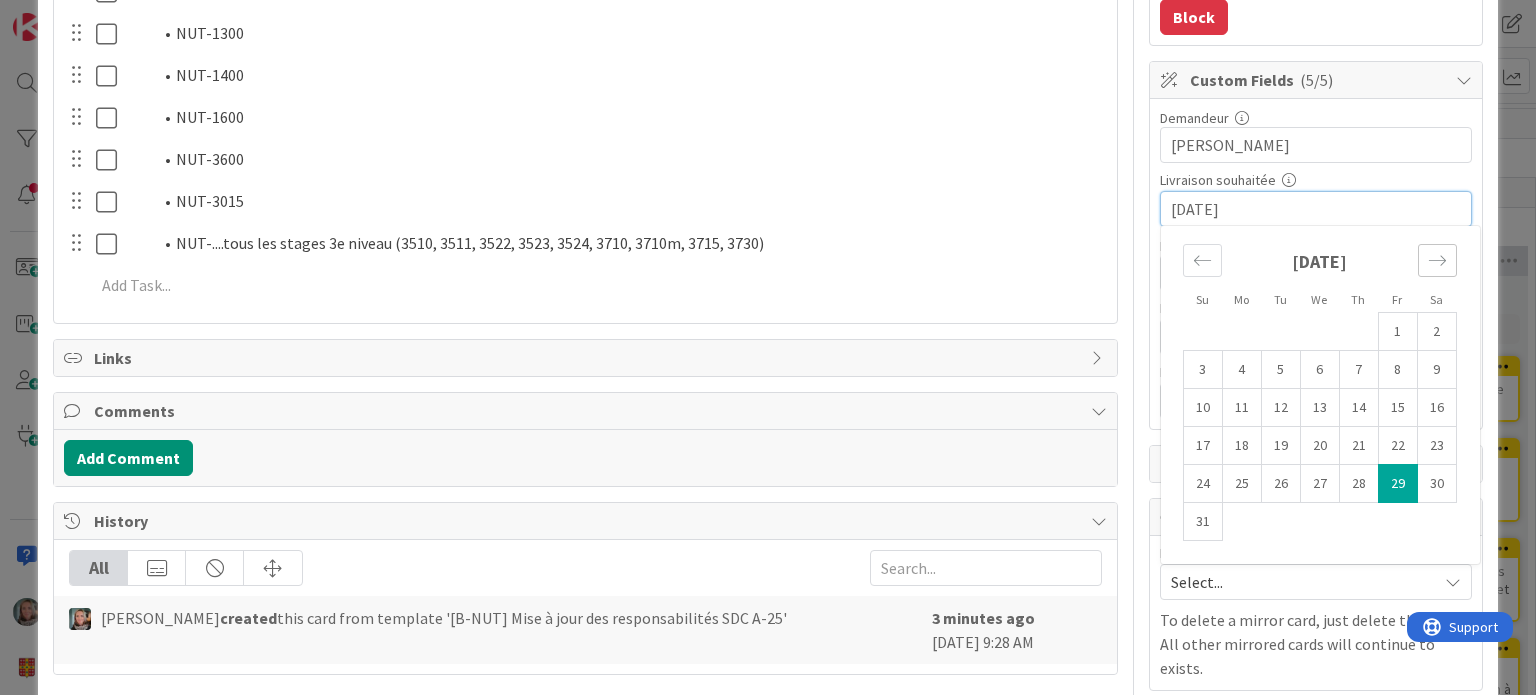 click at bounding box center (1437, 260) 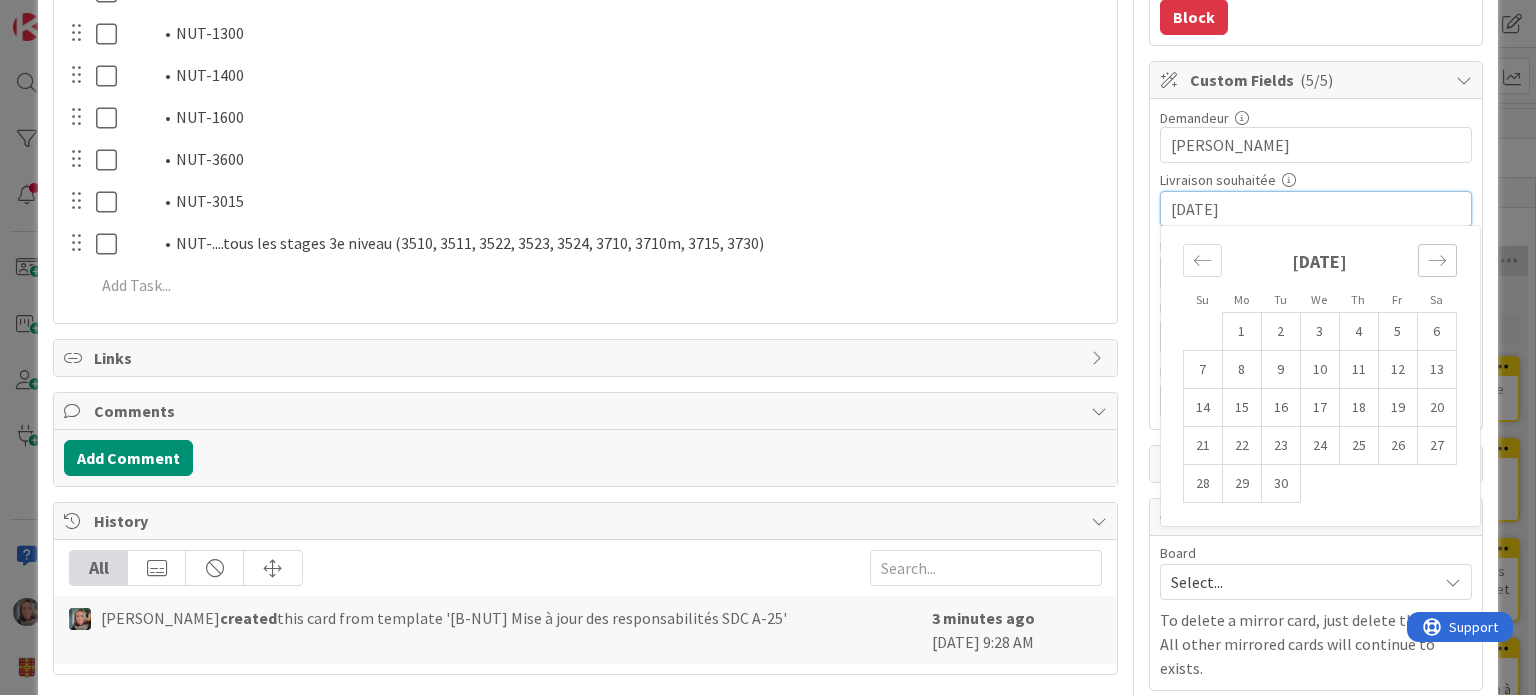 click at bounding box center (1437, 260) 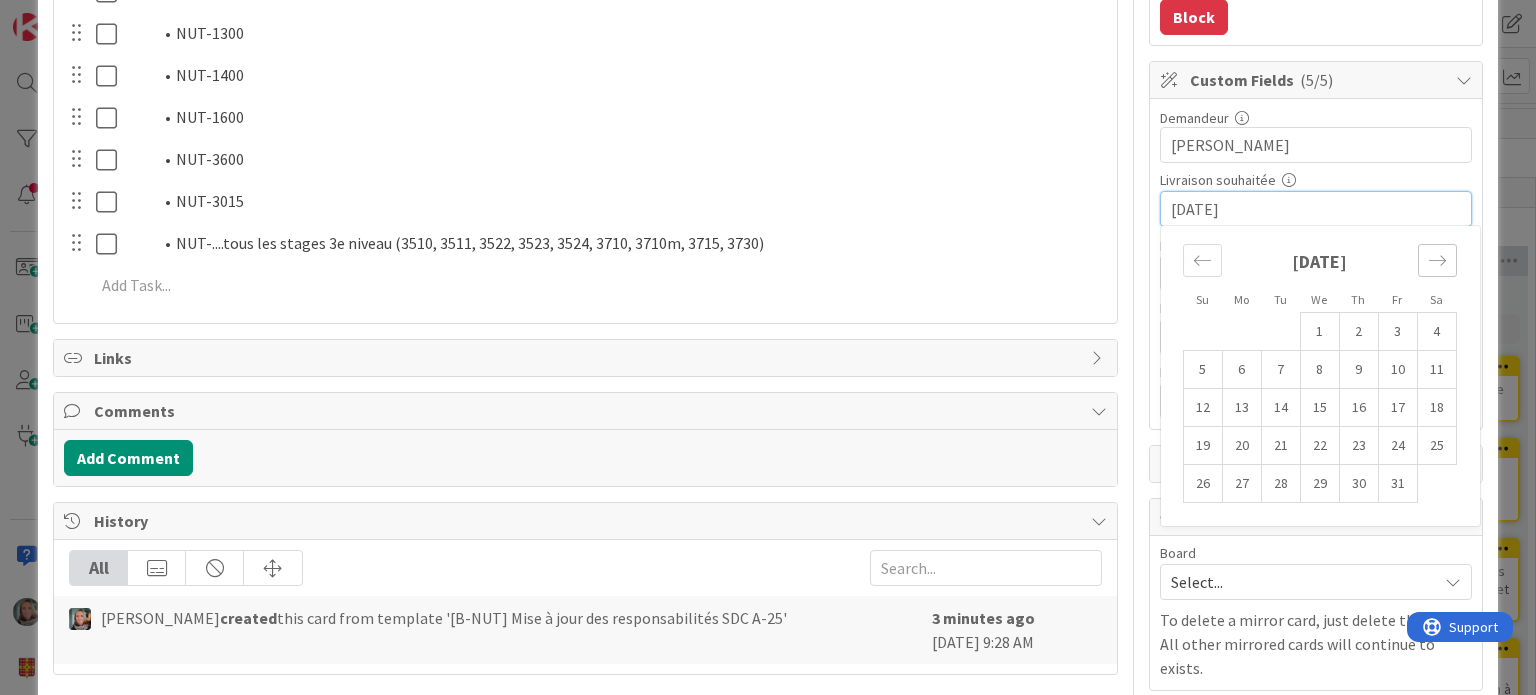 click at bounding box center [1437, 260] 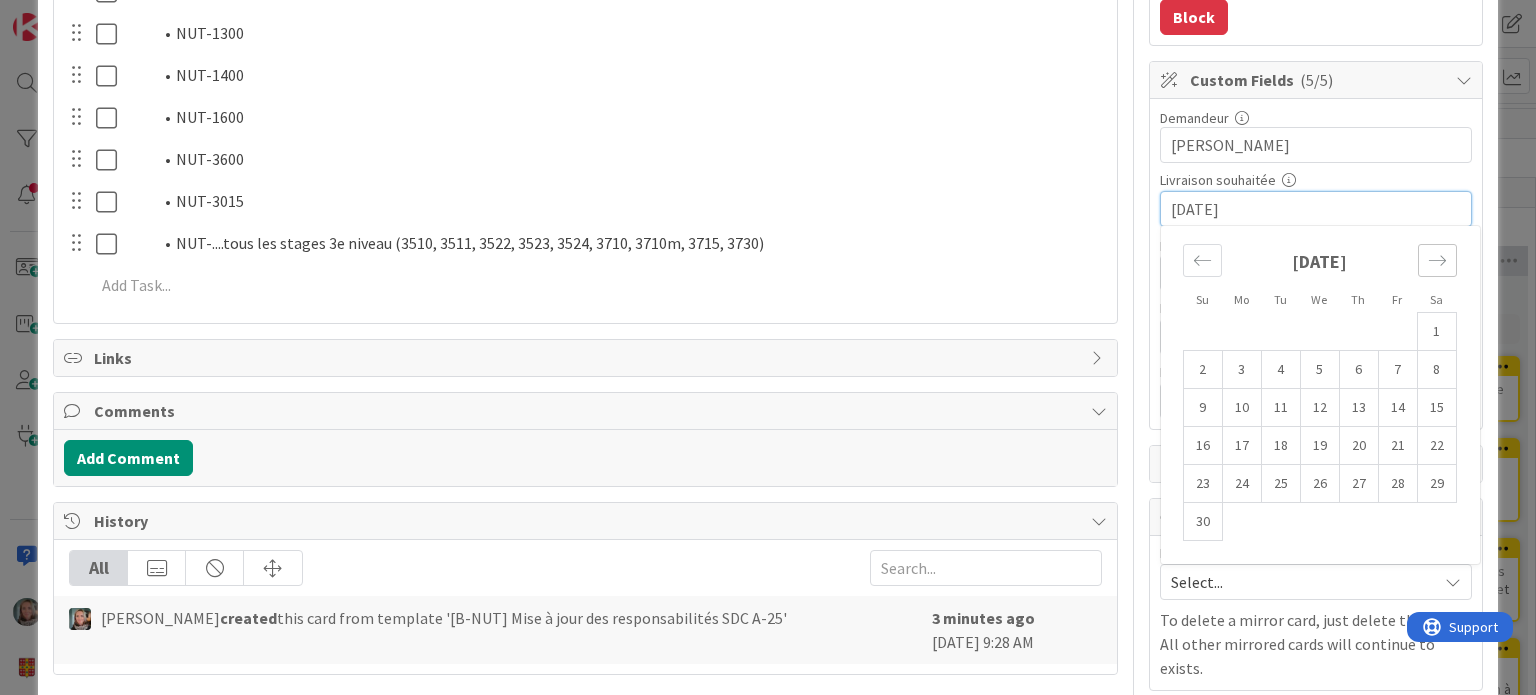click at bounding box center [1437, 260] 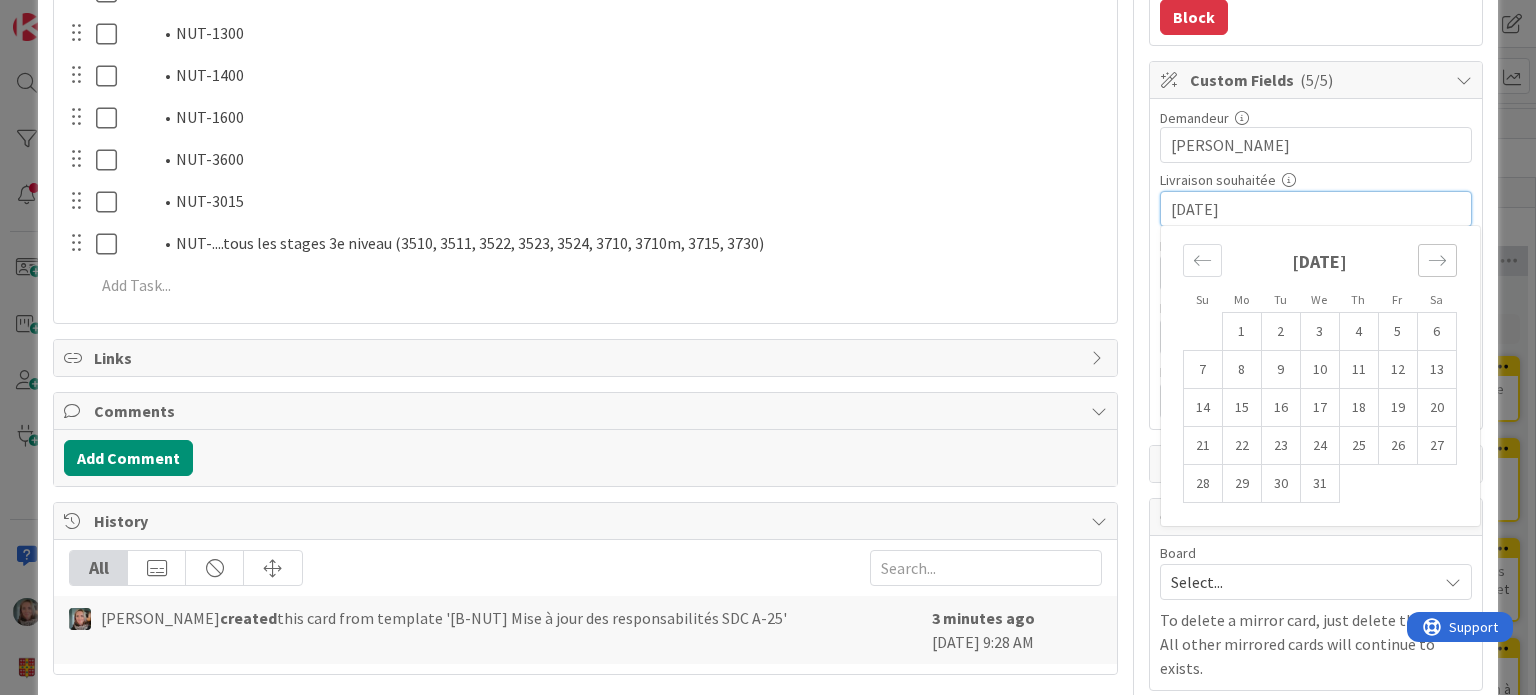 click at bounding box center [1437, 260] 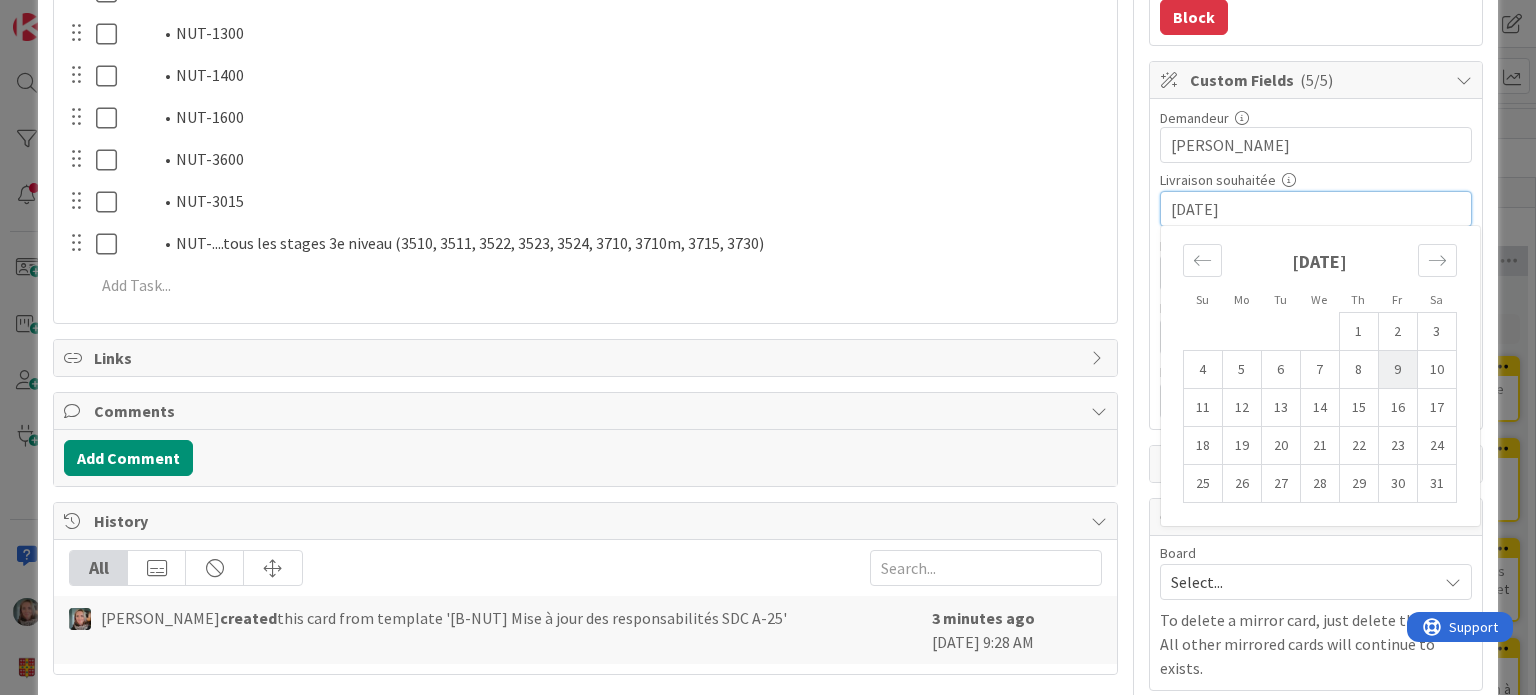 click on "9" at bounding box center [1397, 370] 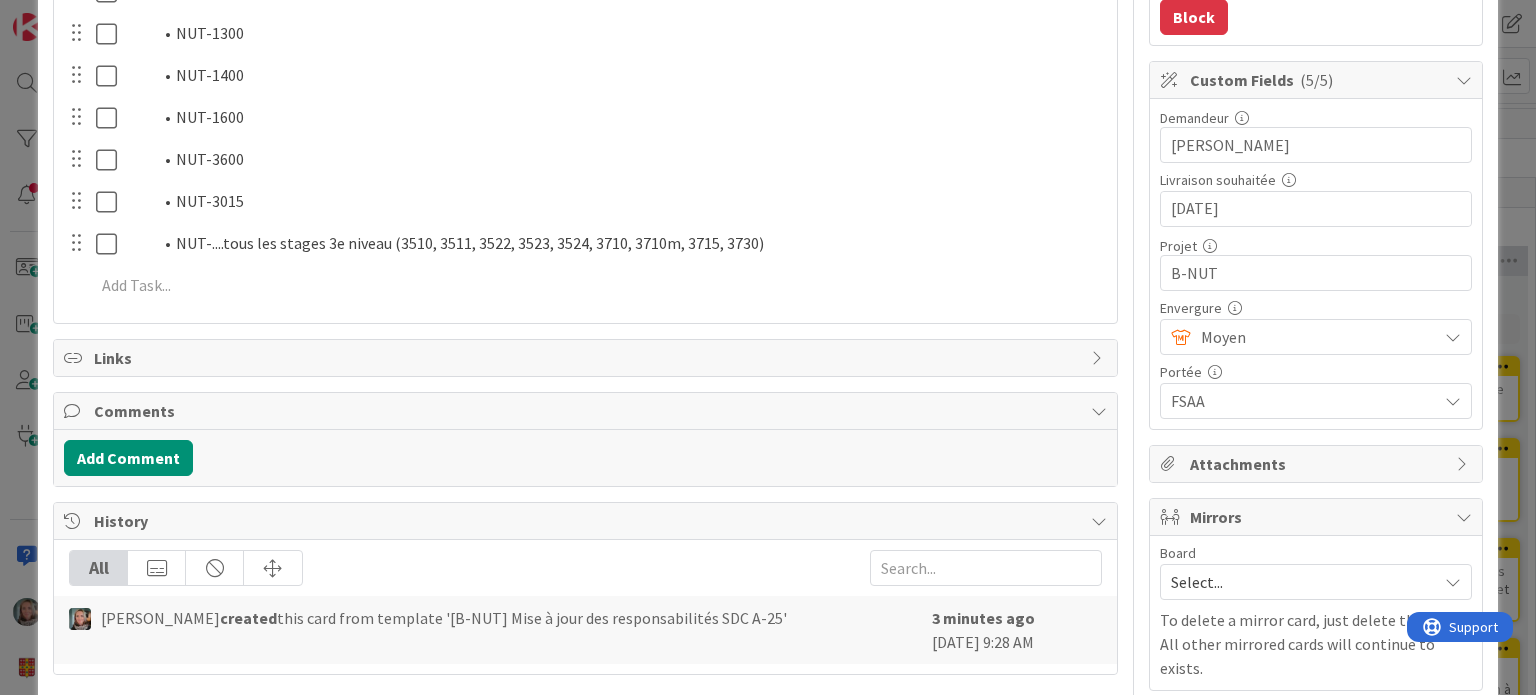 type on "x" 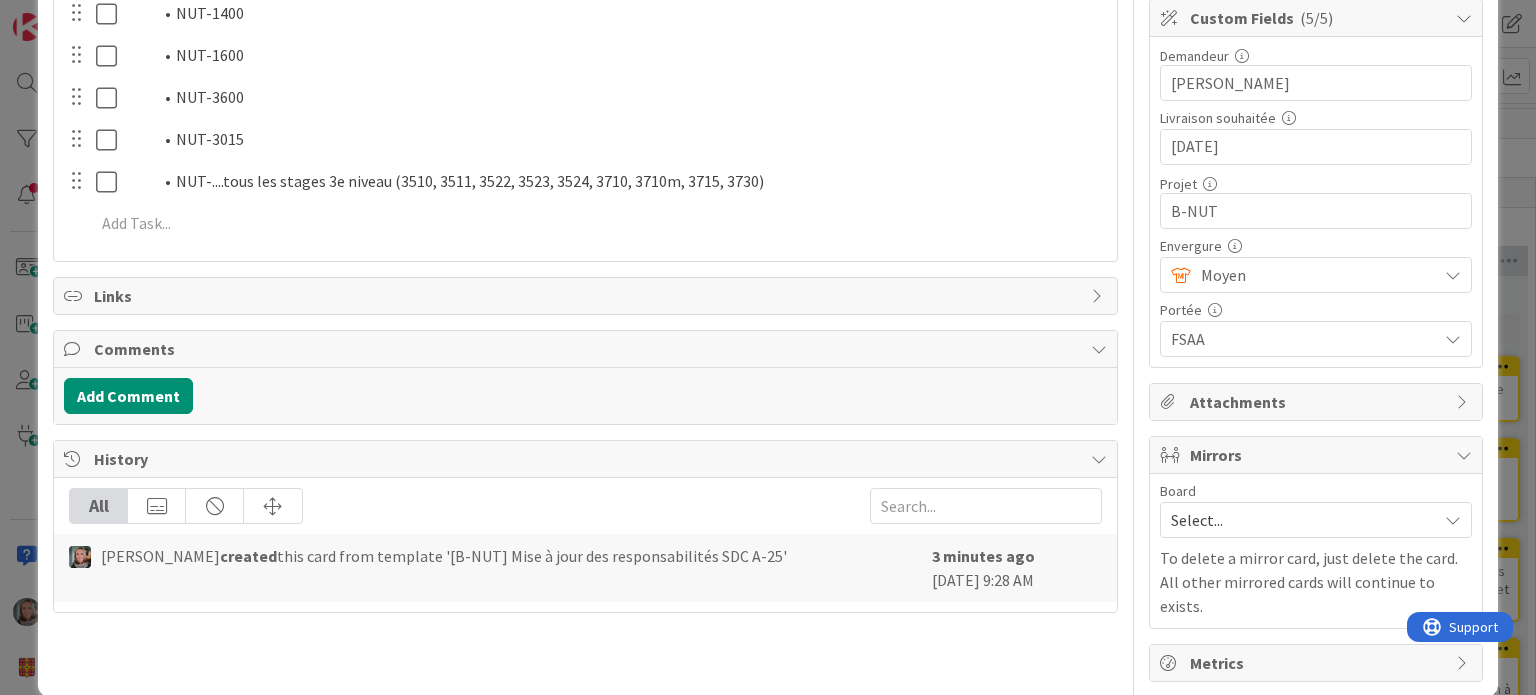 click on "Select..." at bounding box center (1299, 520) 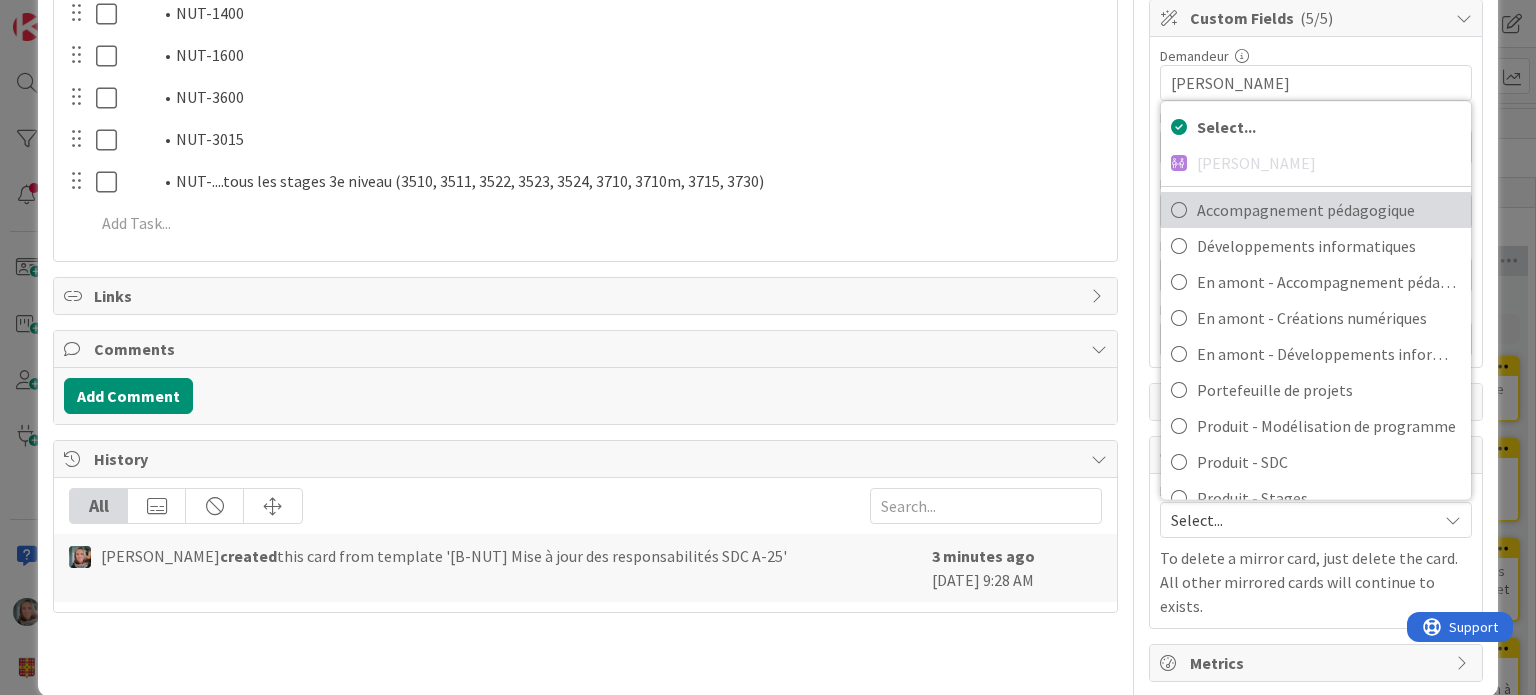 click on "Accompagnement pédagogique" at bounding box center [1329, 210] 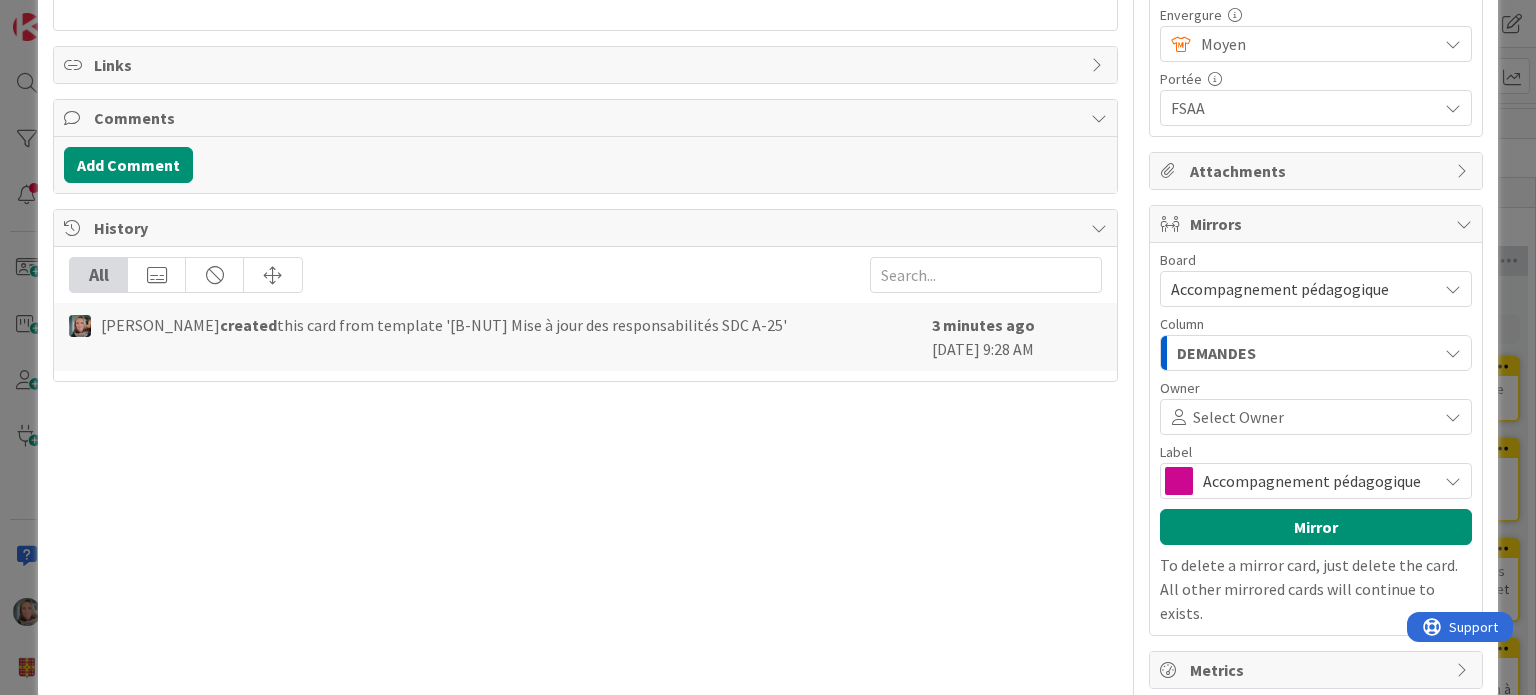 scroll, scrollTop: 800, scrollLeft: 0, axis: vertical 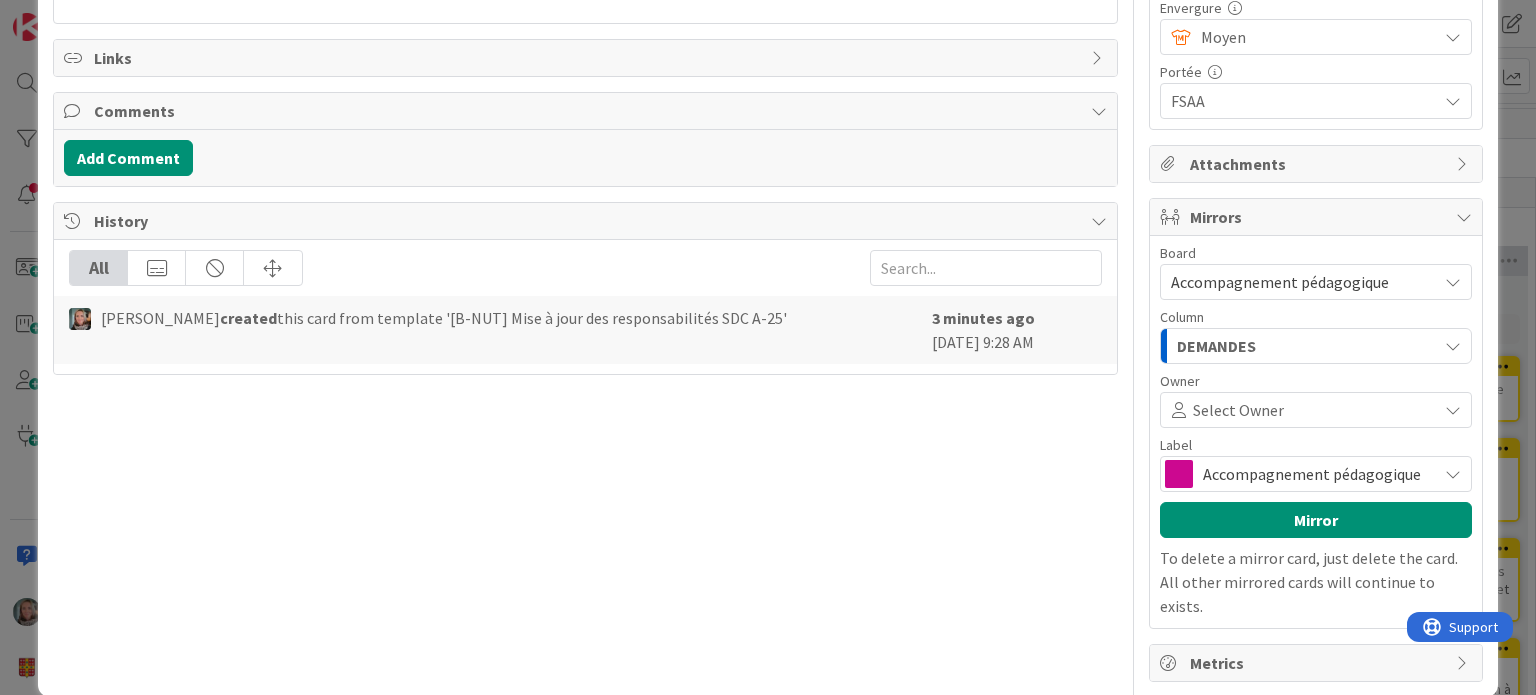 click on "DEMANDES" at bounding box center [1304, 346] 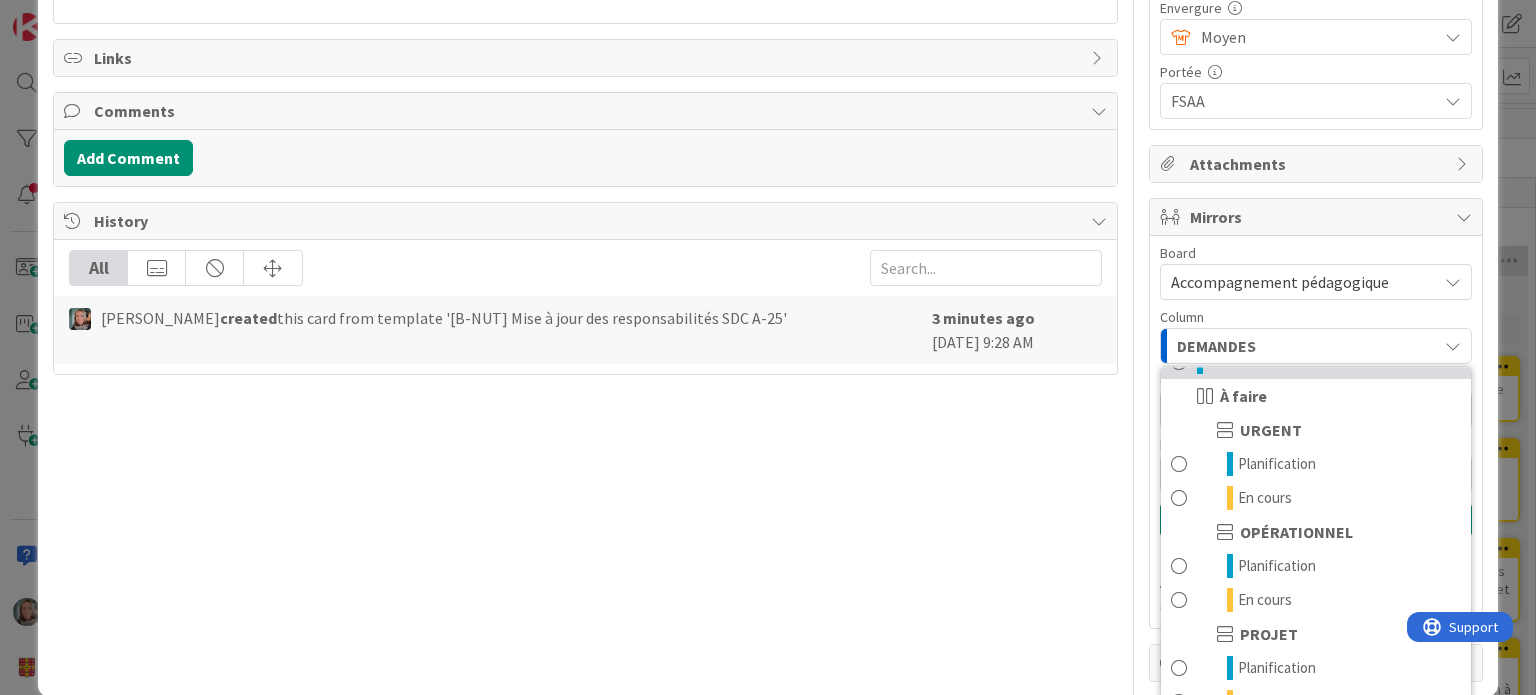scroll, scrollTop: 93, scrollLeft: 0, axis: vertical 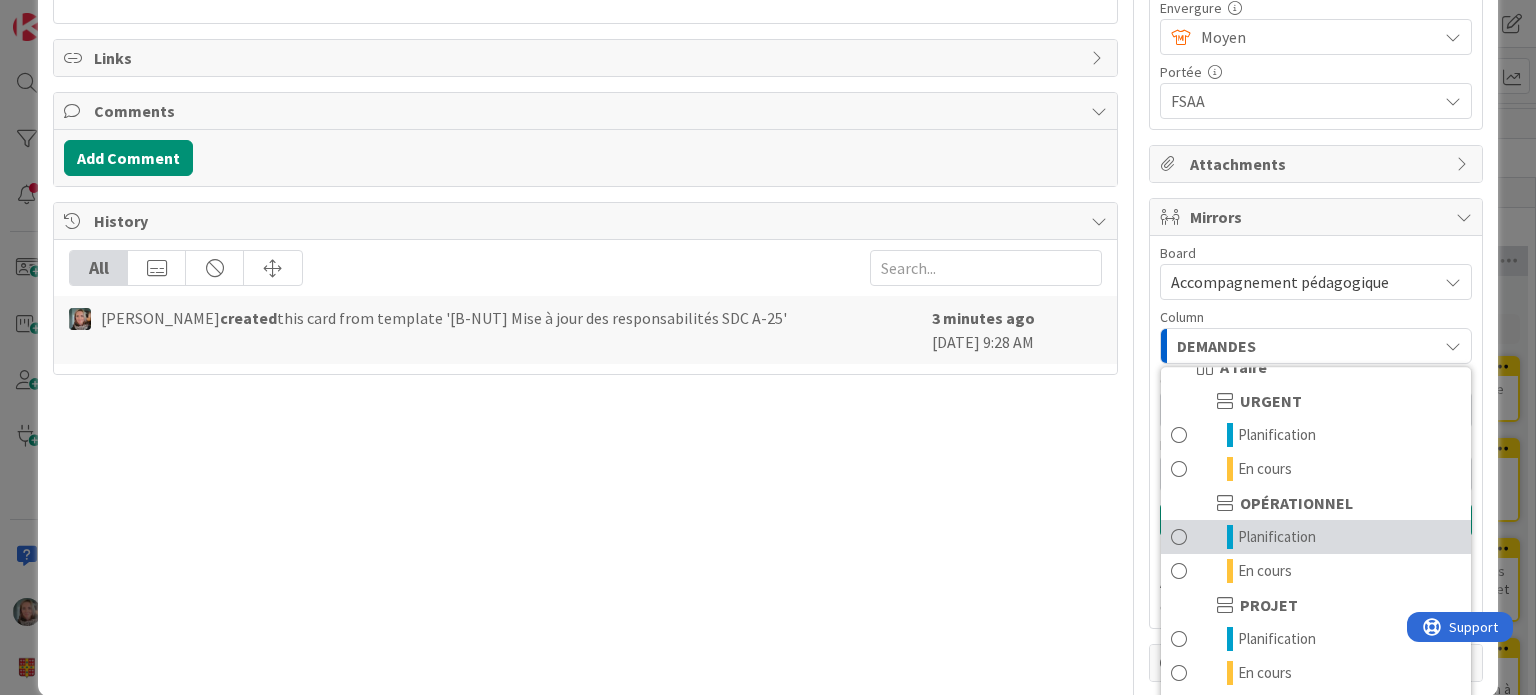 click at bounding box center (1179, 537) 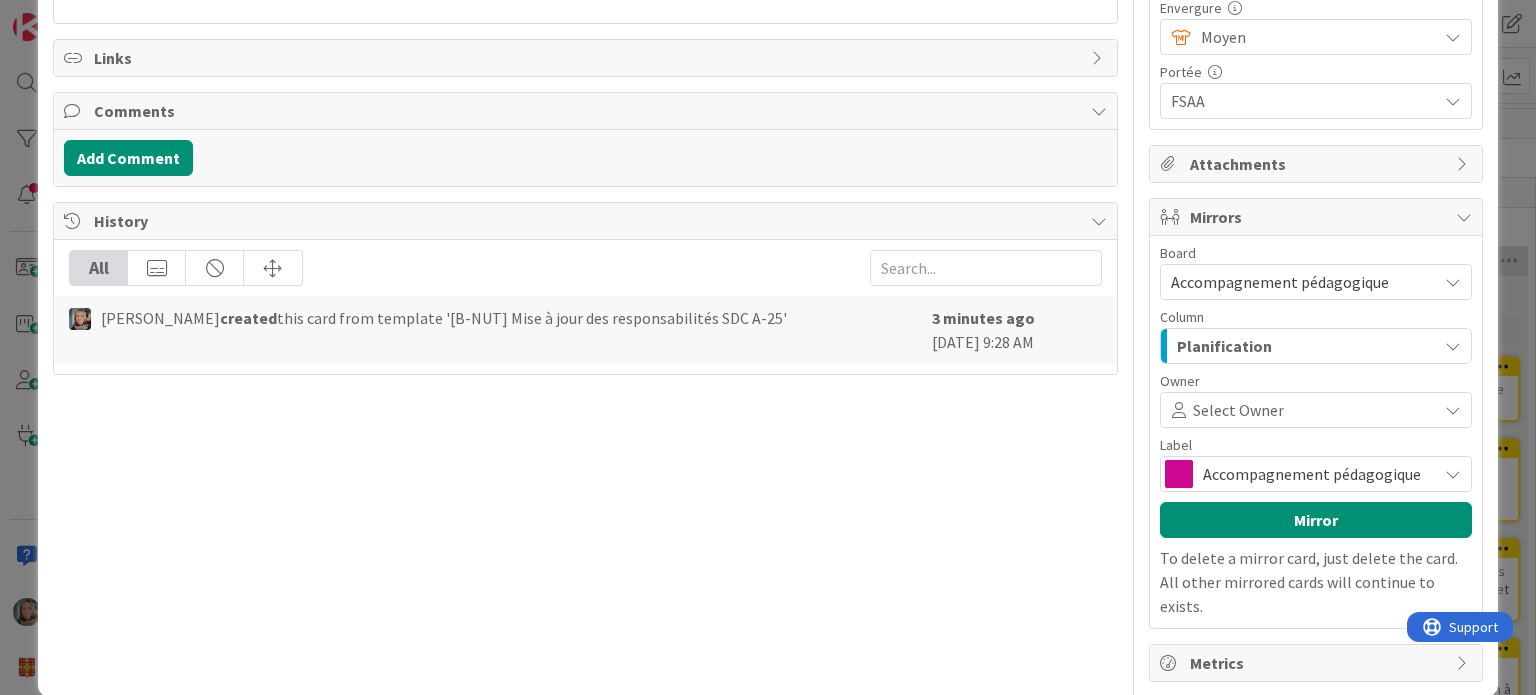 click on "Select Owner" at bounding box center (1238, 410) 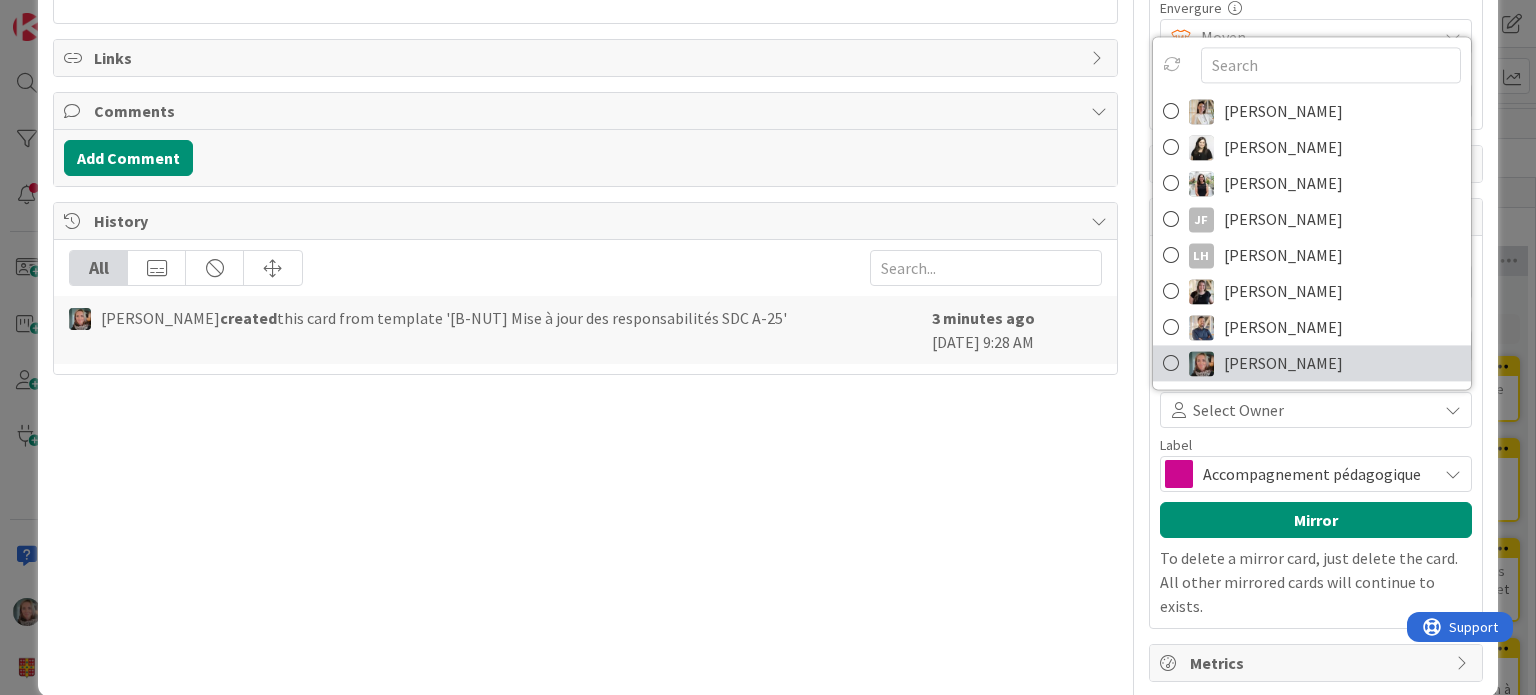 click on "[PERSON_NAME]" at bounding box center (1283, 363) 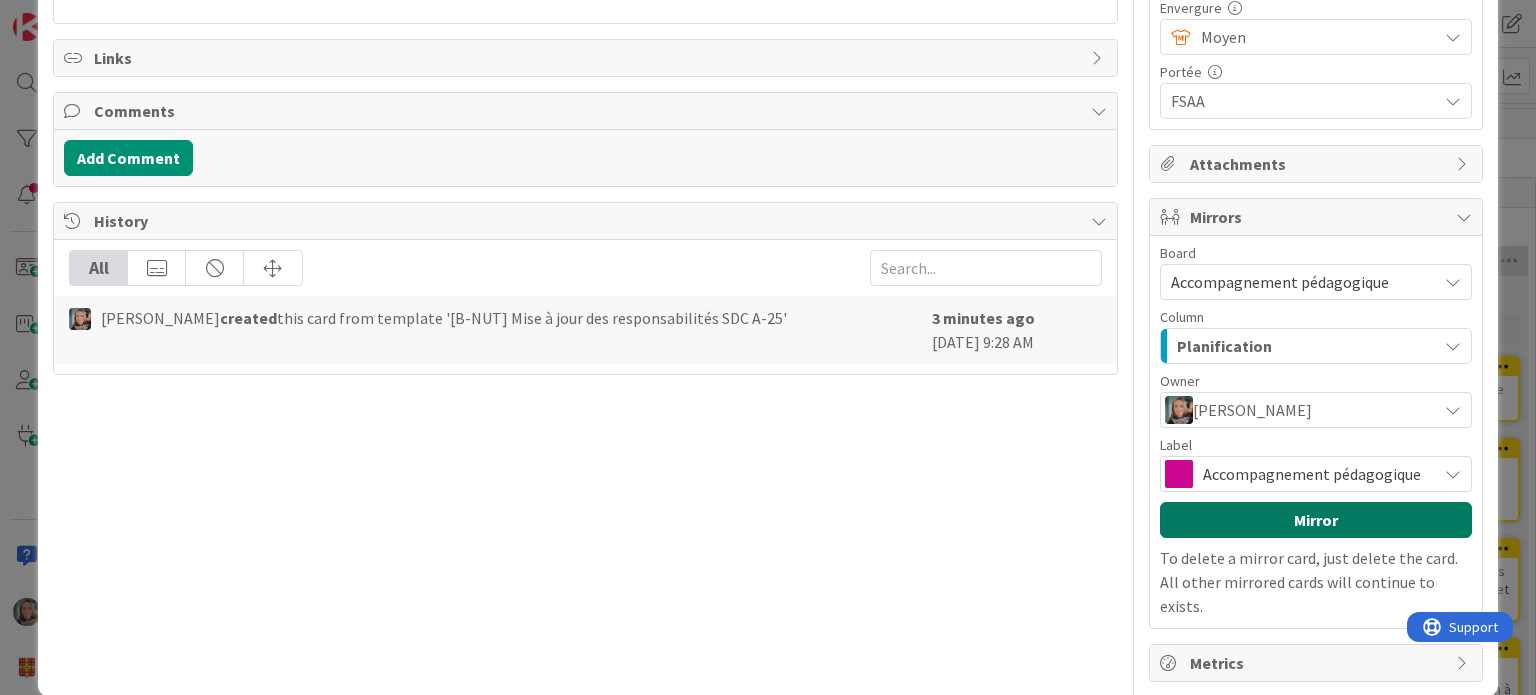 click on "Mirror" at bounding box center [1316, 520] 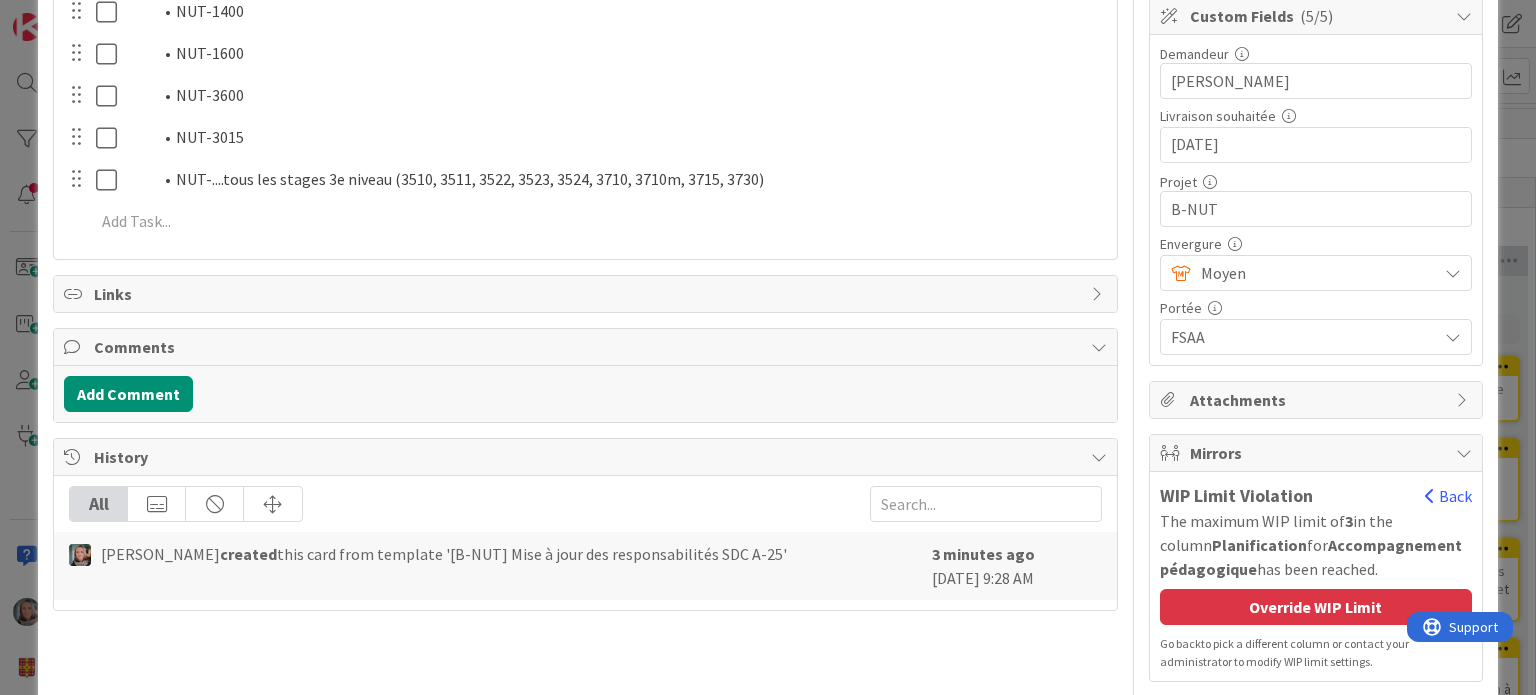 scroll, scrollTop: 0, scrollLeft: 0, axis: both 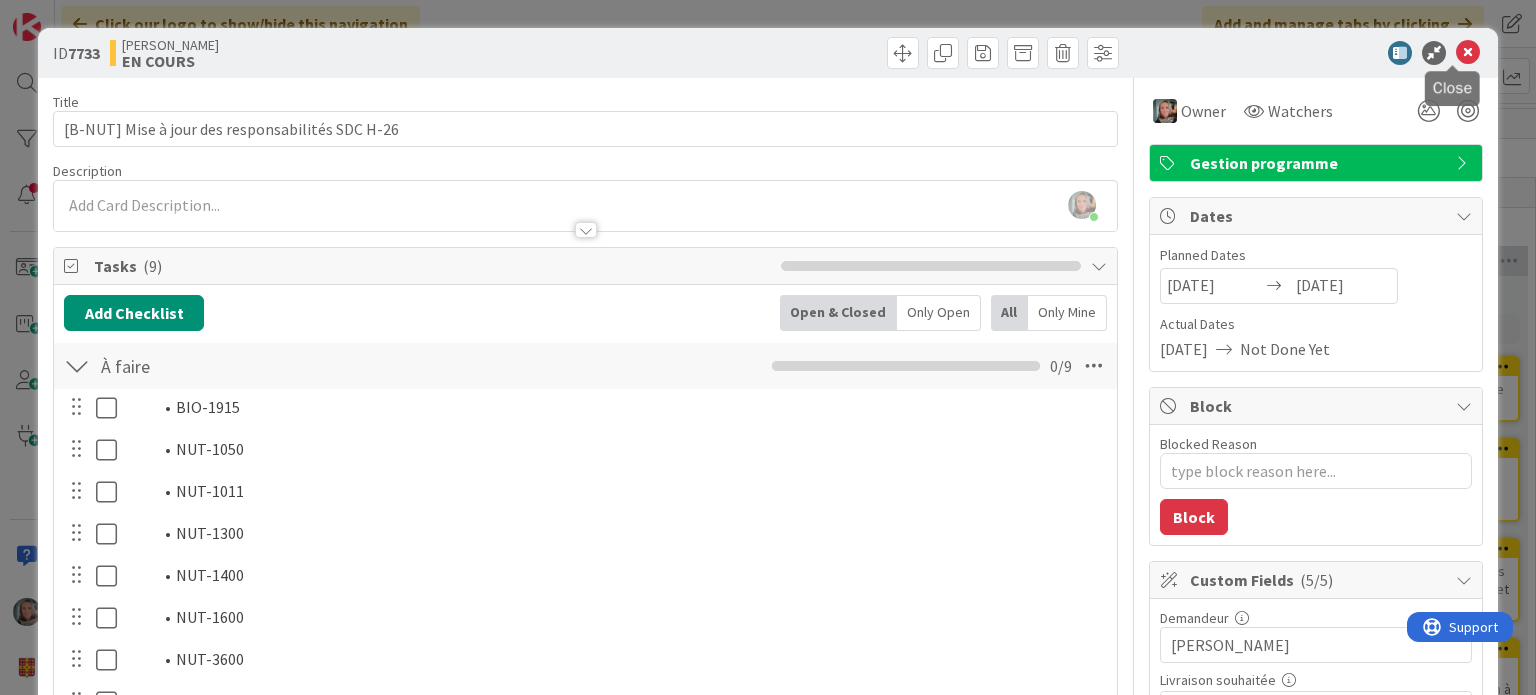 click at bounding box center [1468, 53] 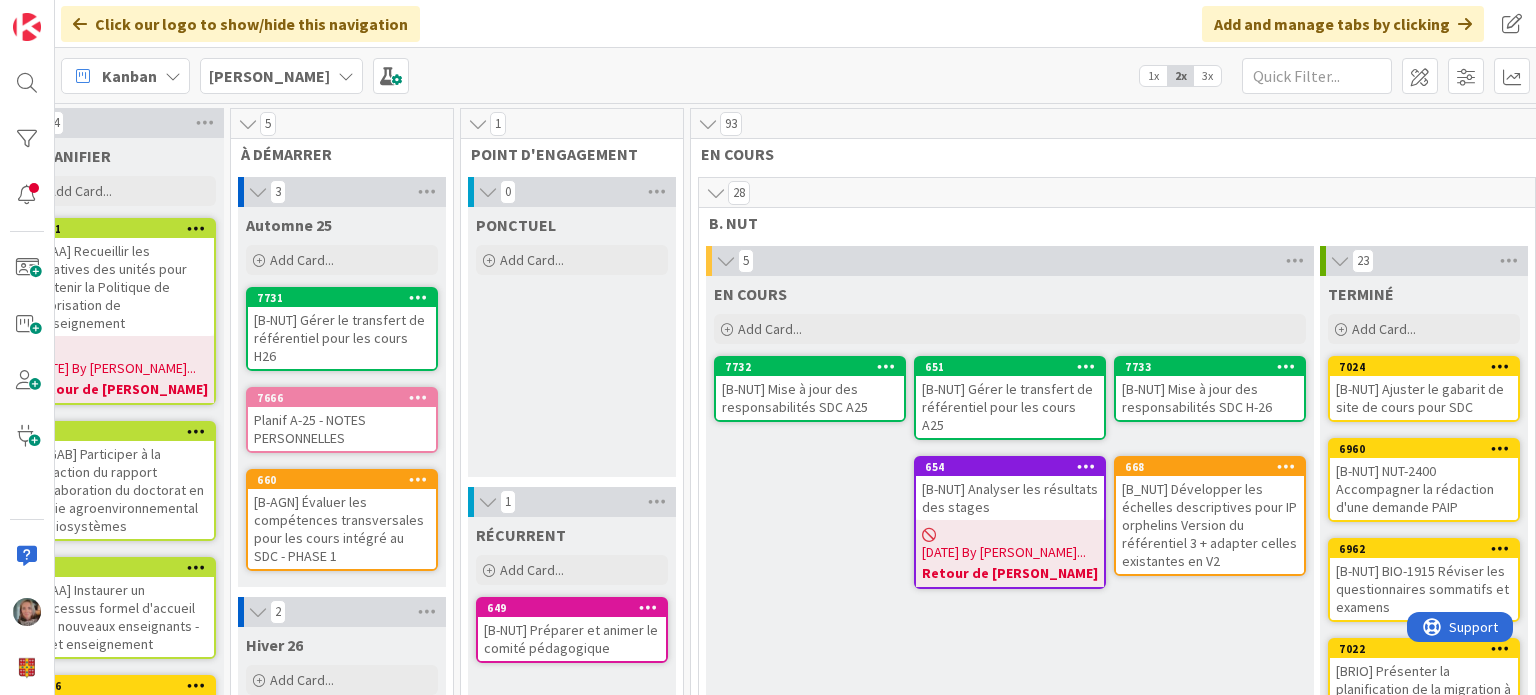 scroll, scrollTop: 0, scrollLeft: 0, axis: both 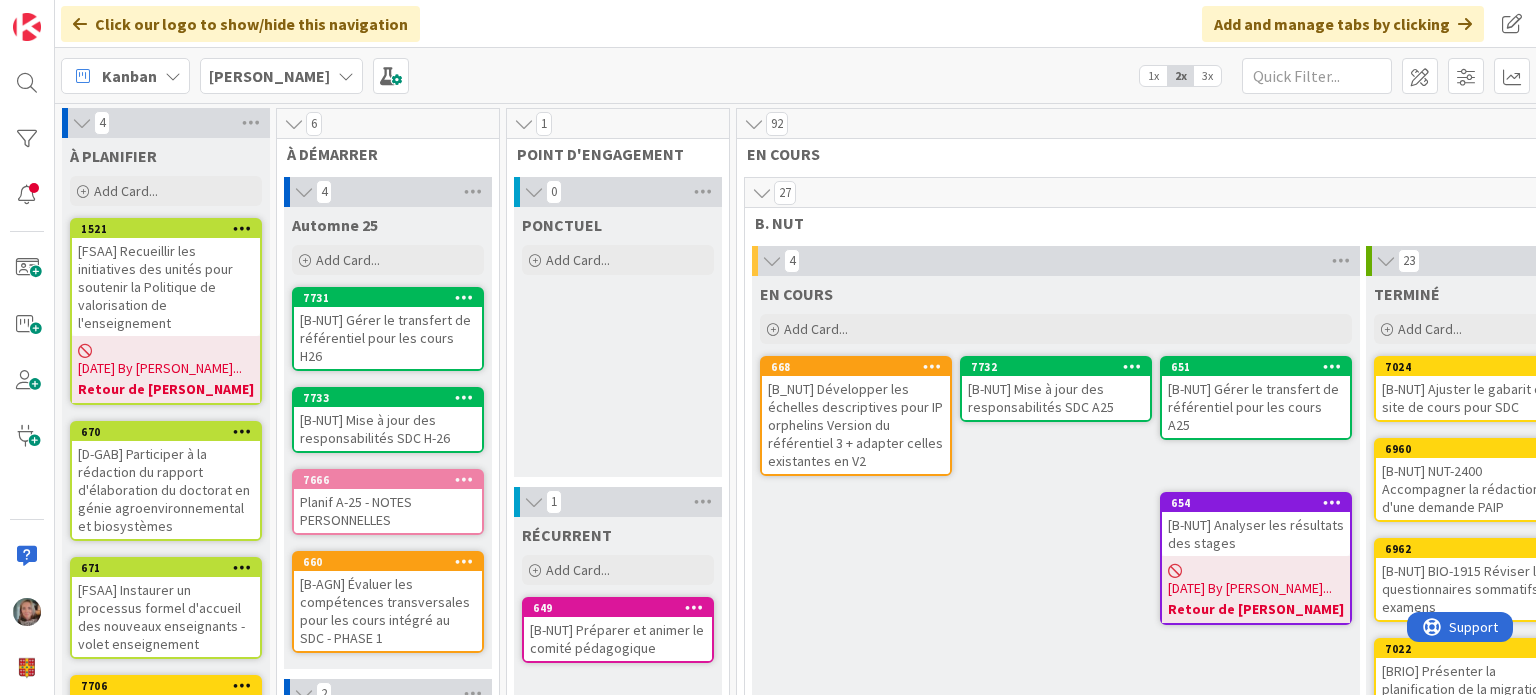 click on "[PERSON_NAME]" at bounding box center [269, 76] 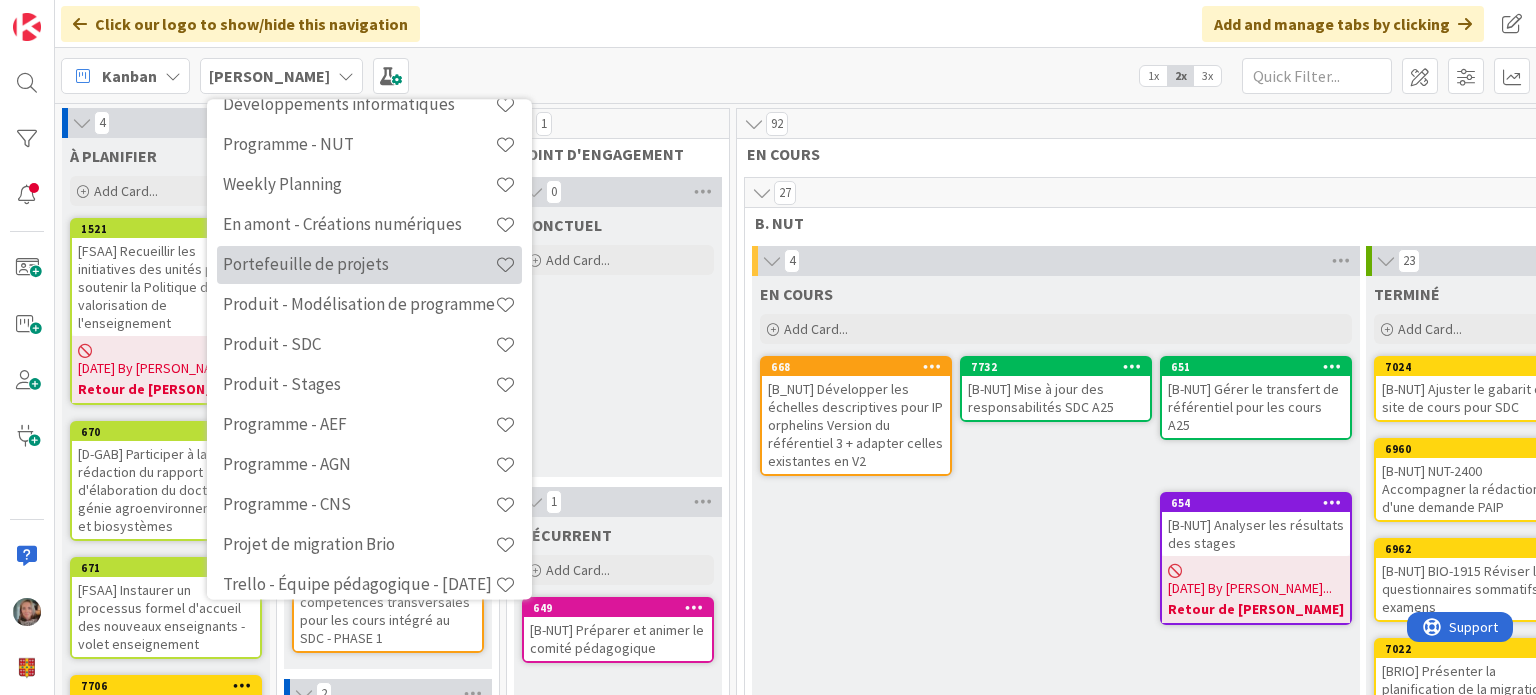 scroll, scrollTop: 352, scrollLeft: 0, axis: vertical 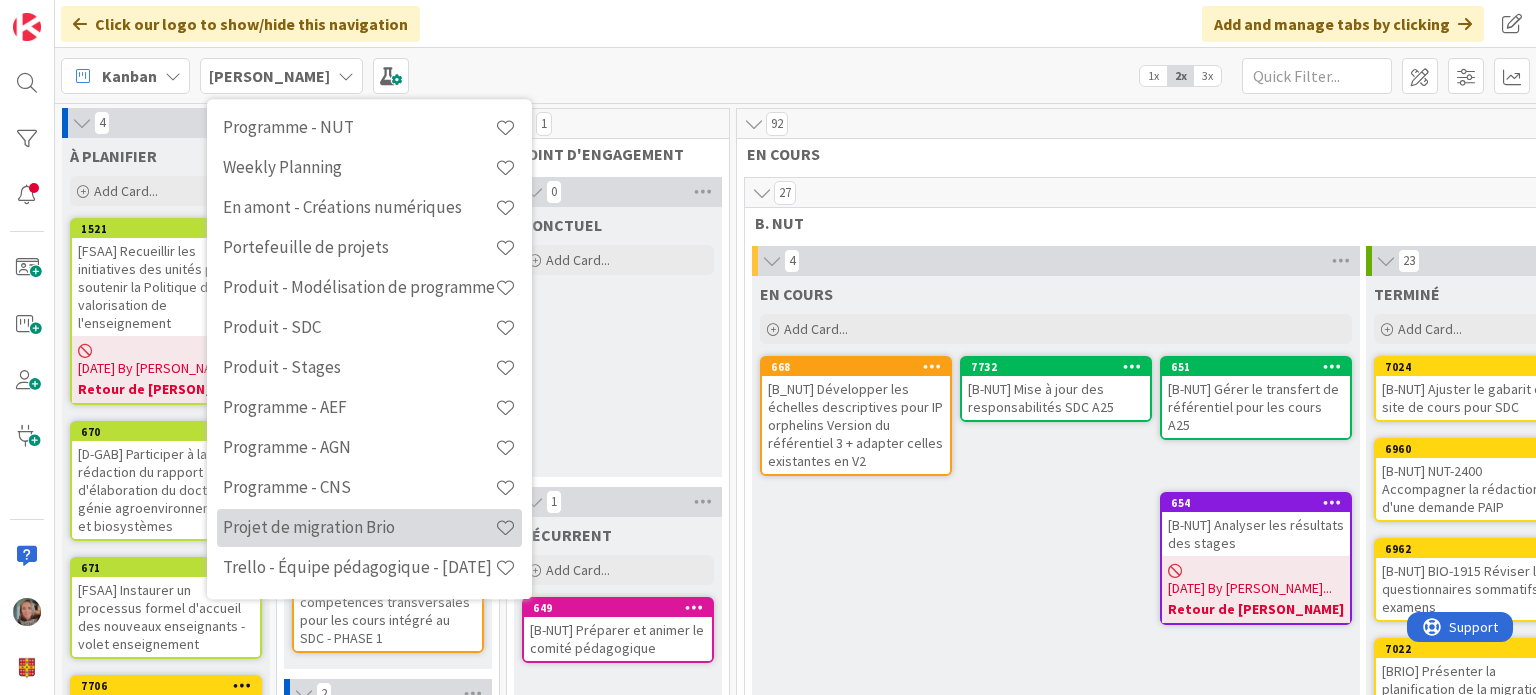 click on "Projet de migration Brio" at bounding box center [359, 528] 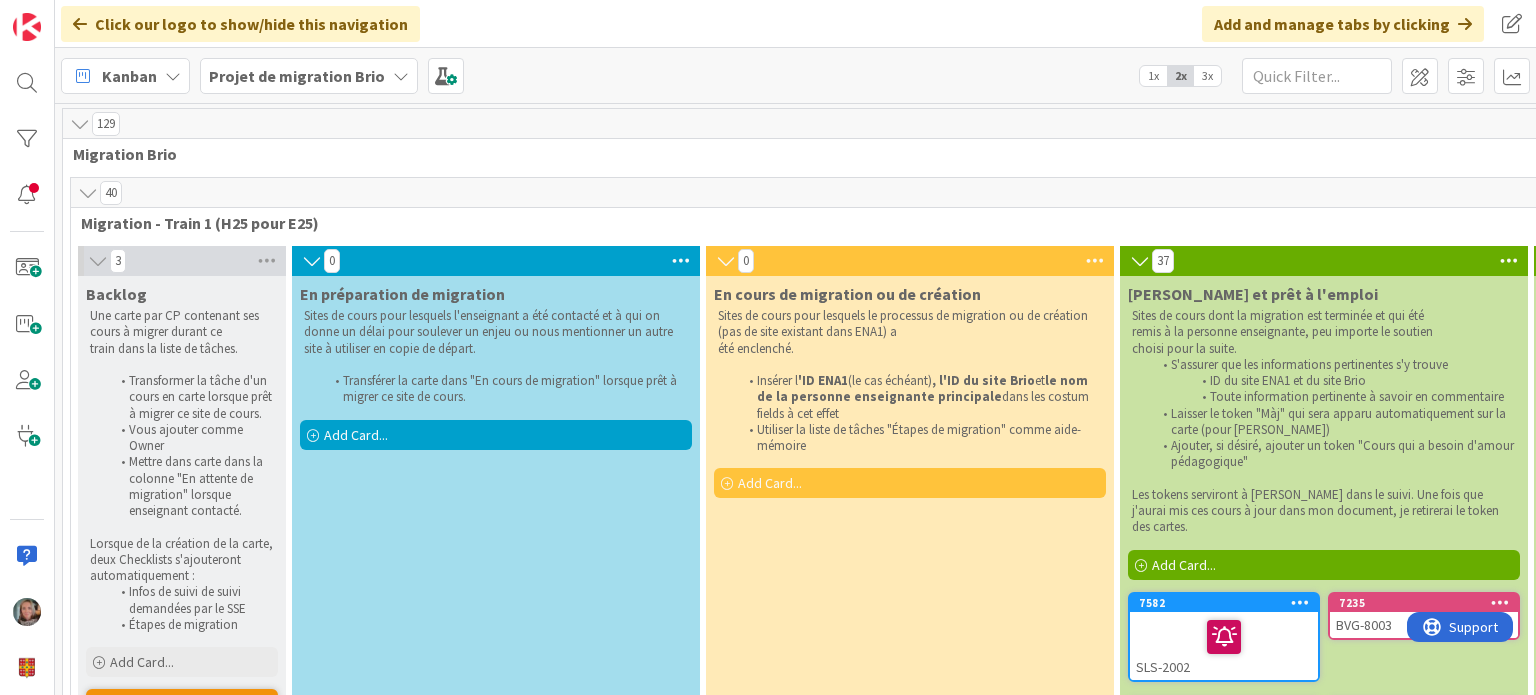 scroll, scrollTop: 0, scrollLeft: 0, axis: both 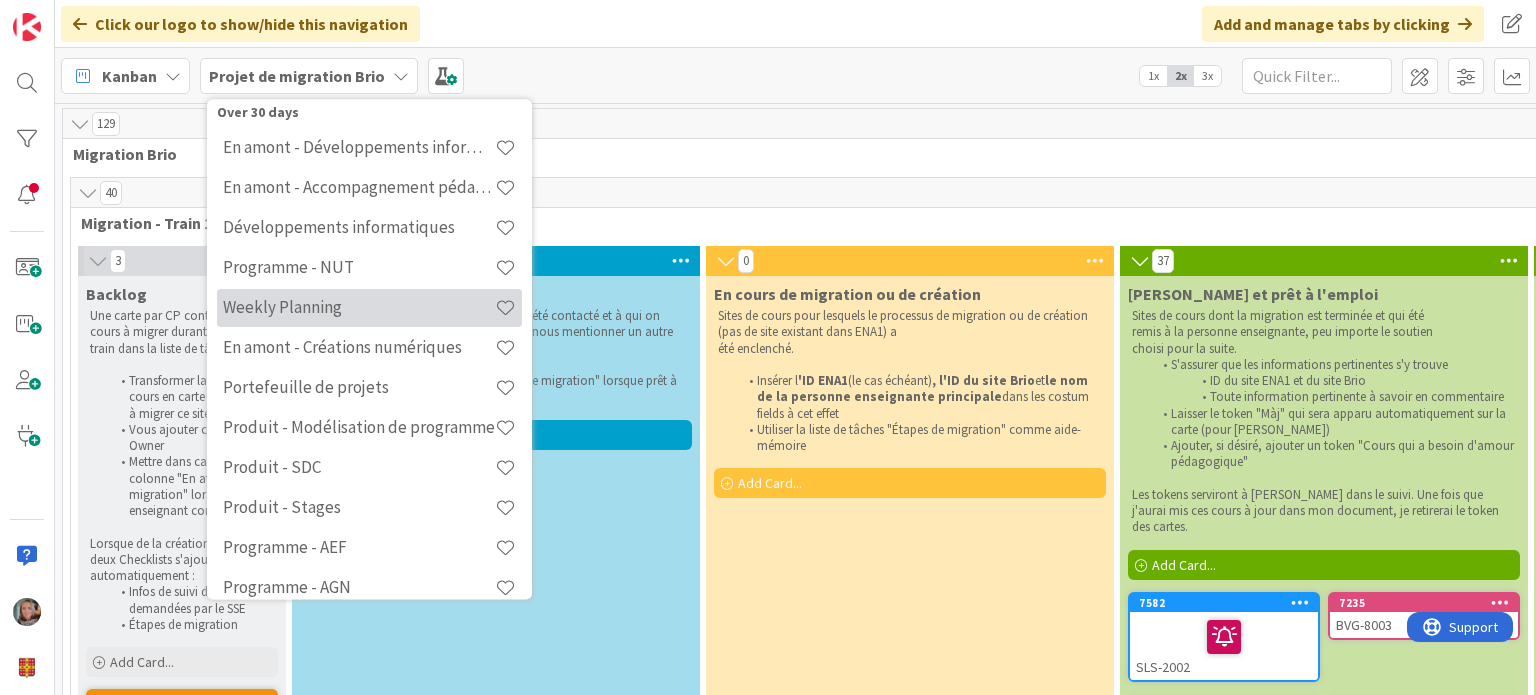 click on "Weekly Planning" at bounding box center (359, 308) 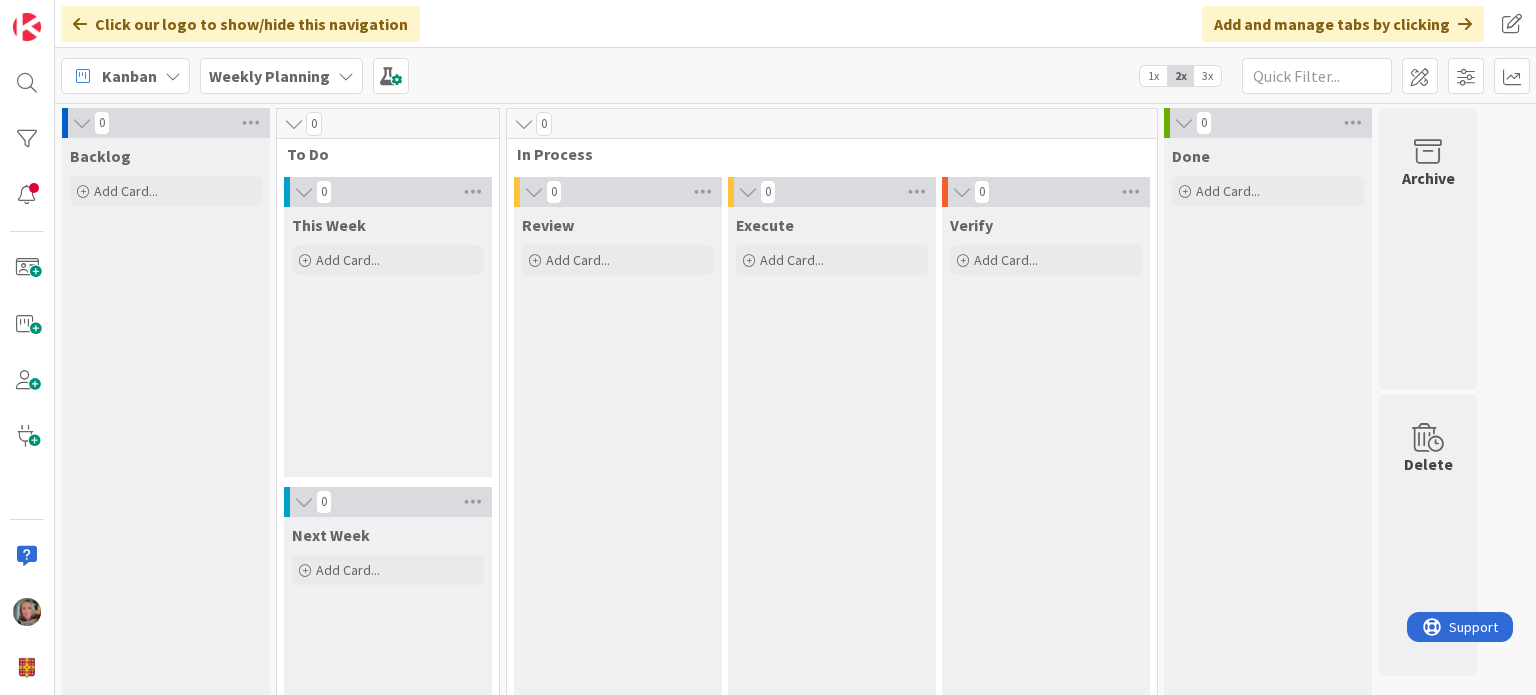 scroll, scrollTop: 0, scrollLeft: 0, axis: both 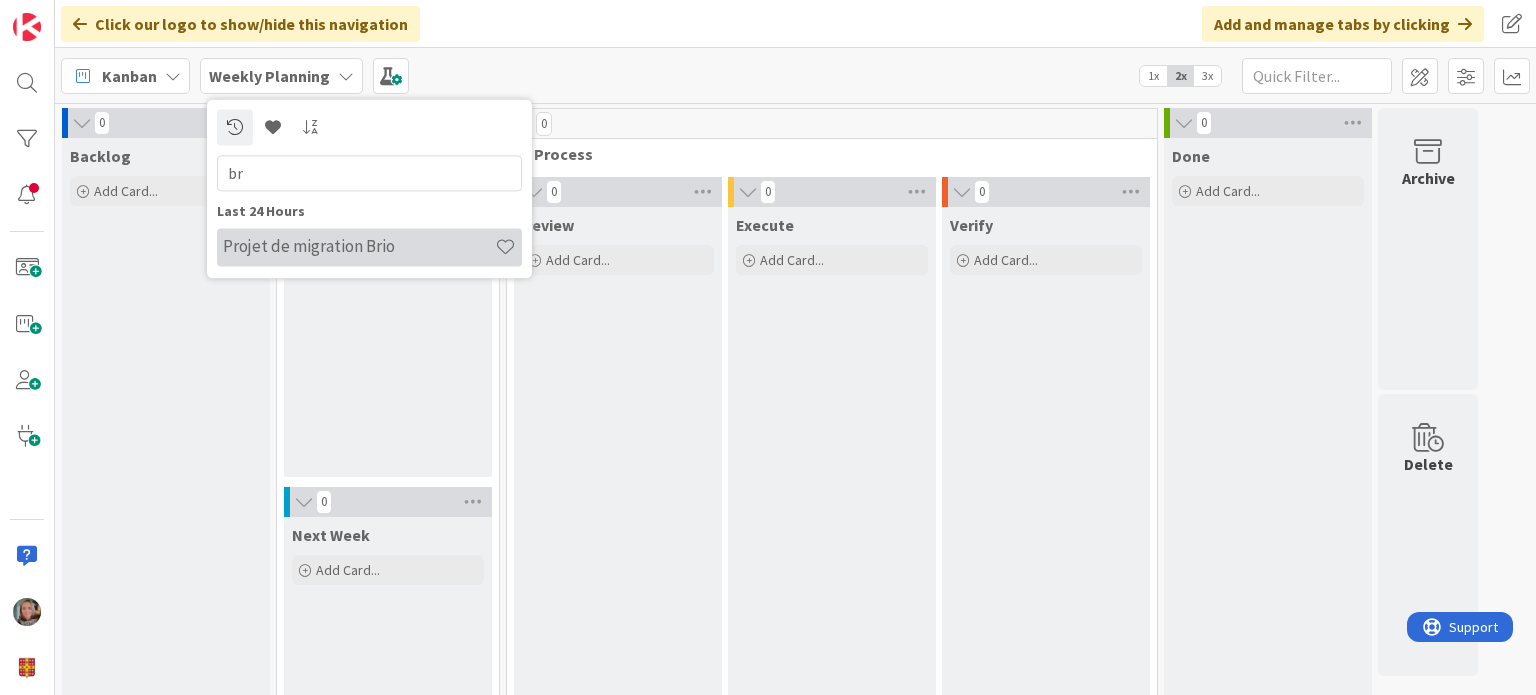 type on "br" 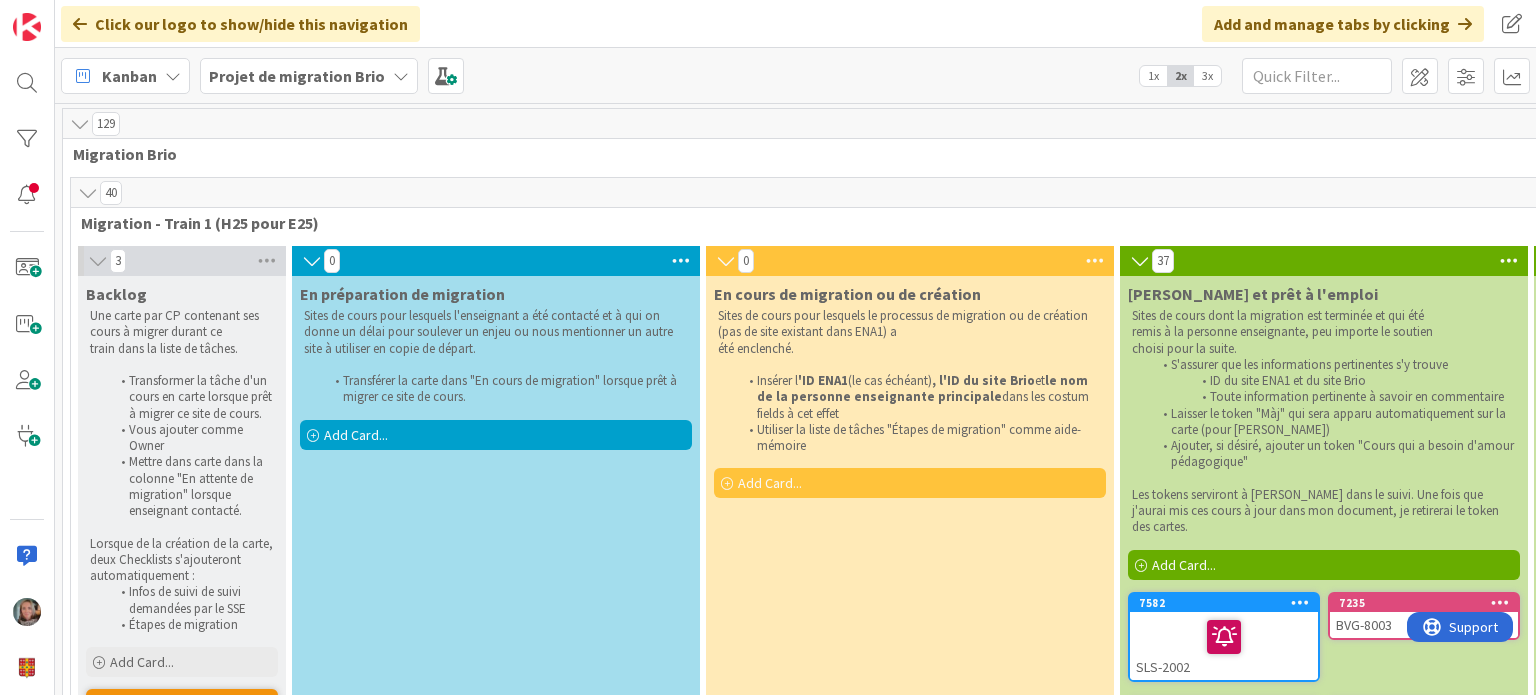 scroll, scrollTop: 0, scrollLeft: 0, axis: both 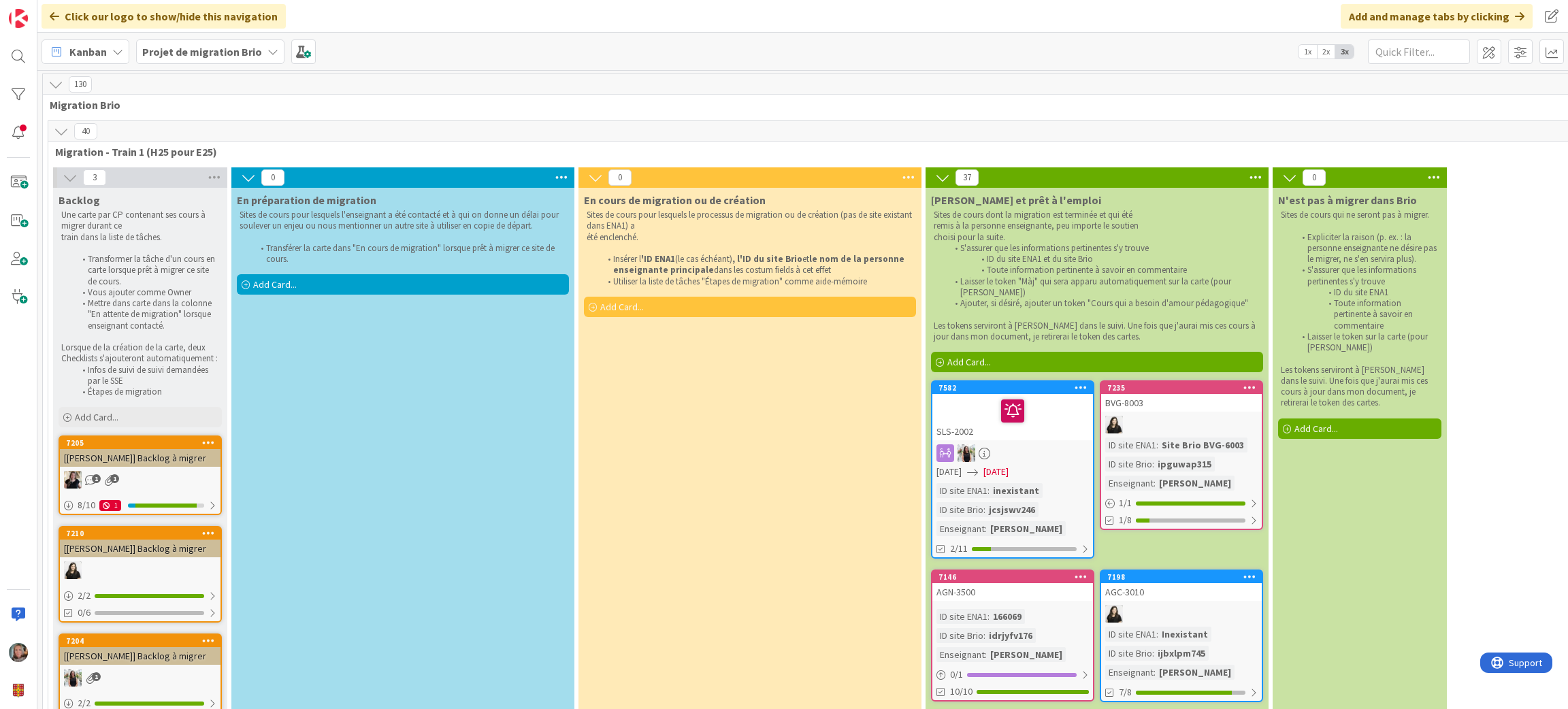 click at bounding box center (61, 131) 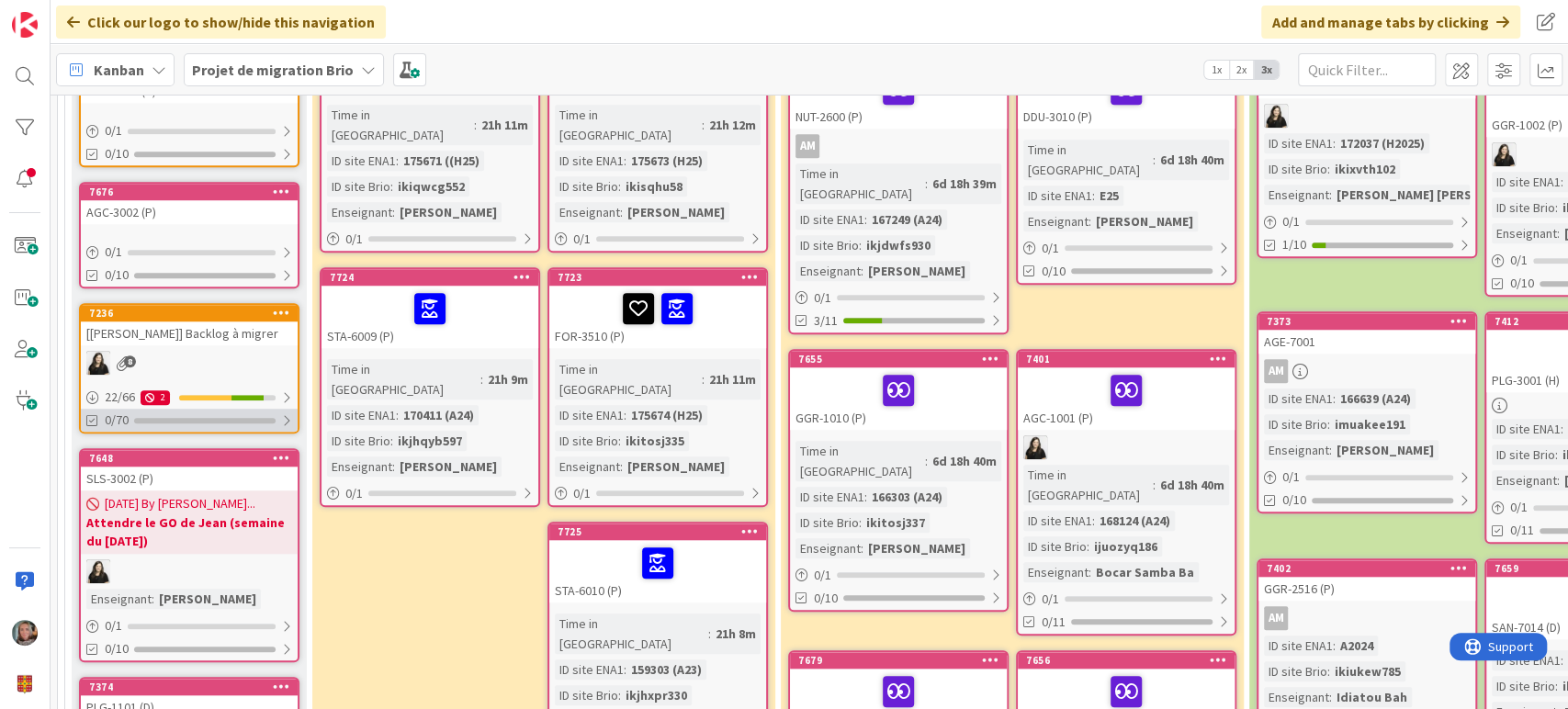 scroll, scrollTop: 1020, scrollLeft: 0, axis: vertical 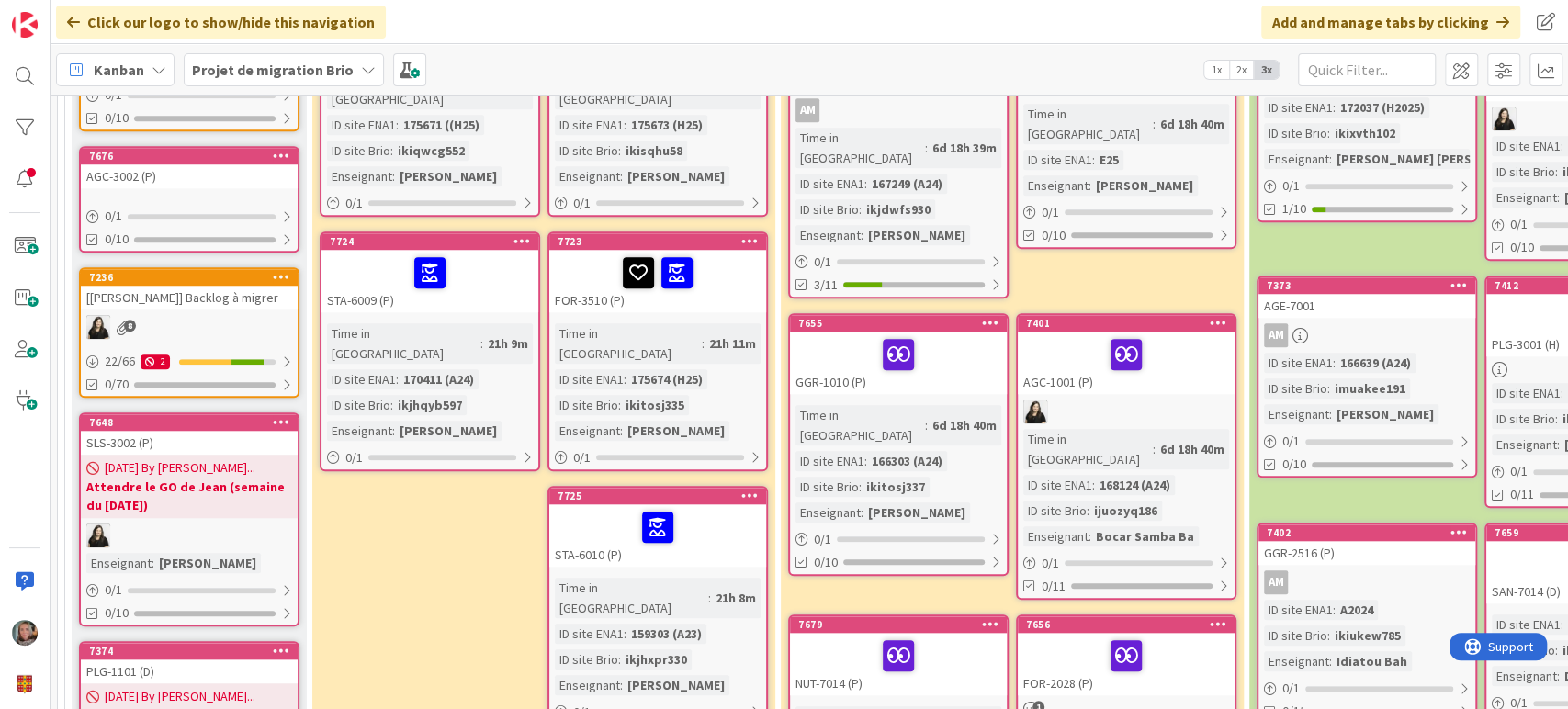 click on "[[PERSON_NAME]] Backlog à migrer" at bounding box center [189, 298] 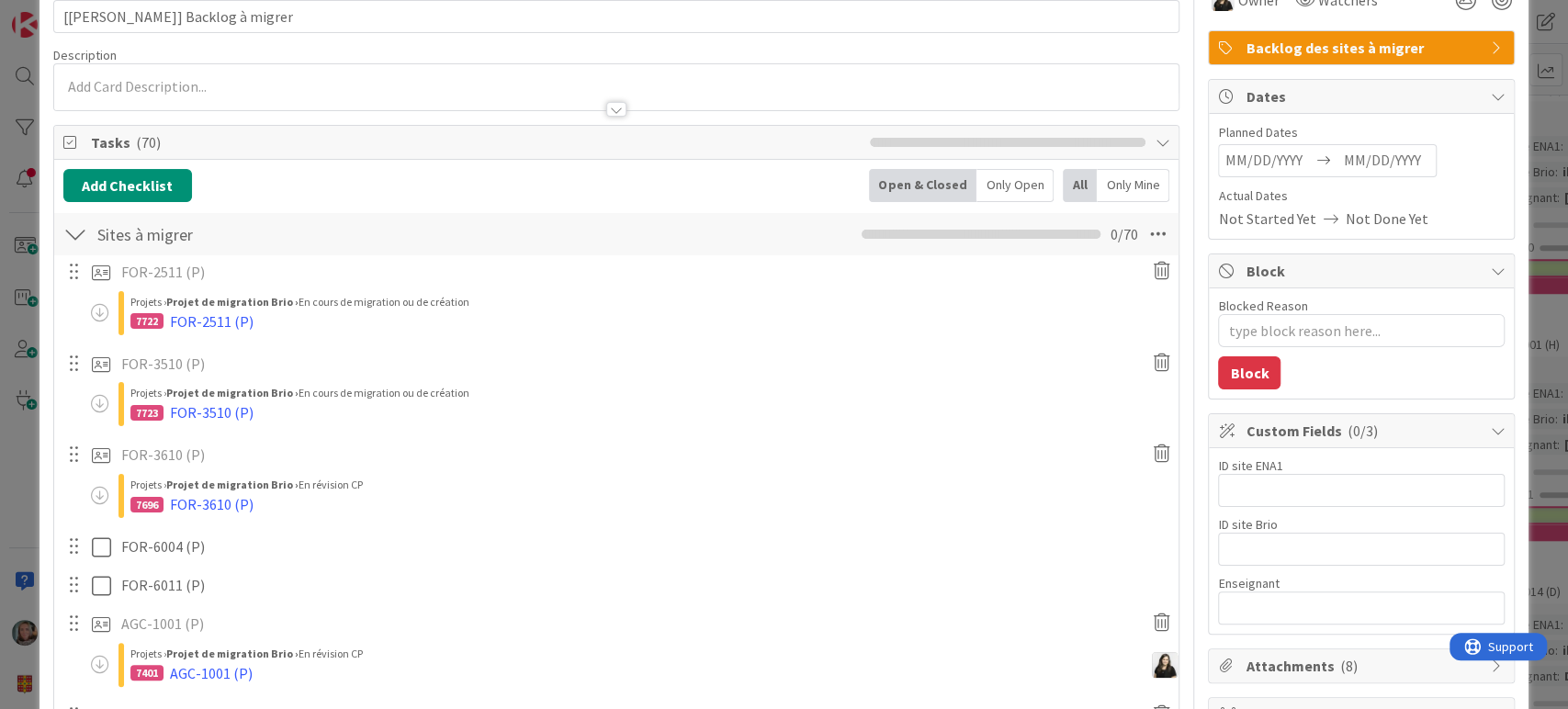 scroll, scrollTop: 714, scrollLeft: 0, axis: vertical 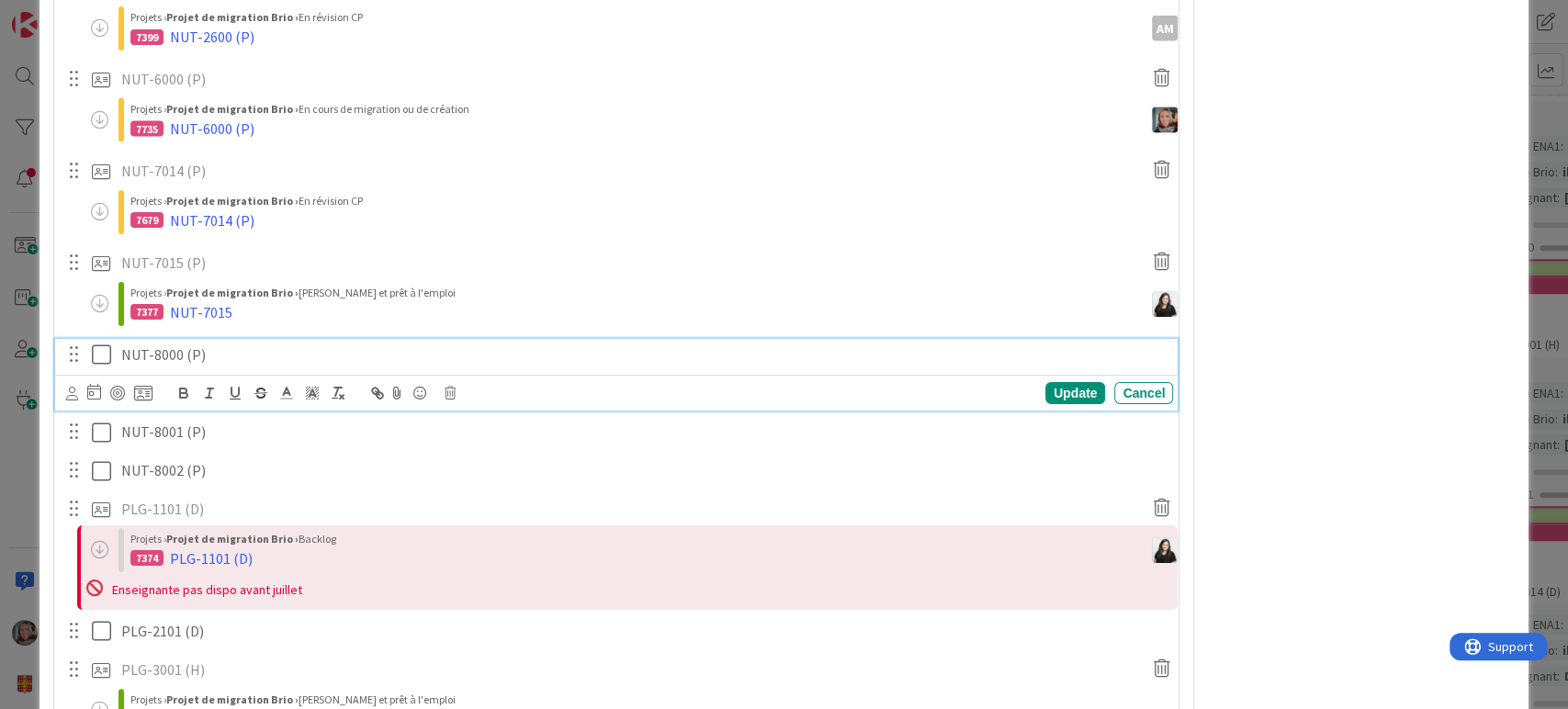 click at bounding box center (106, 354) 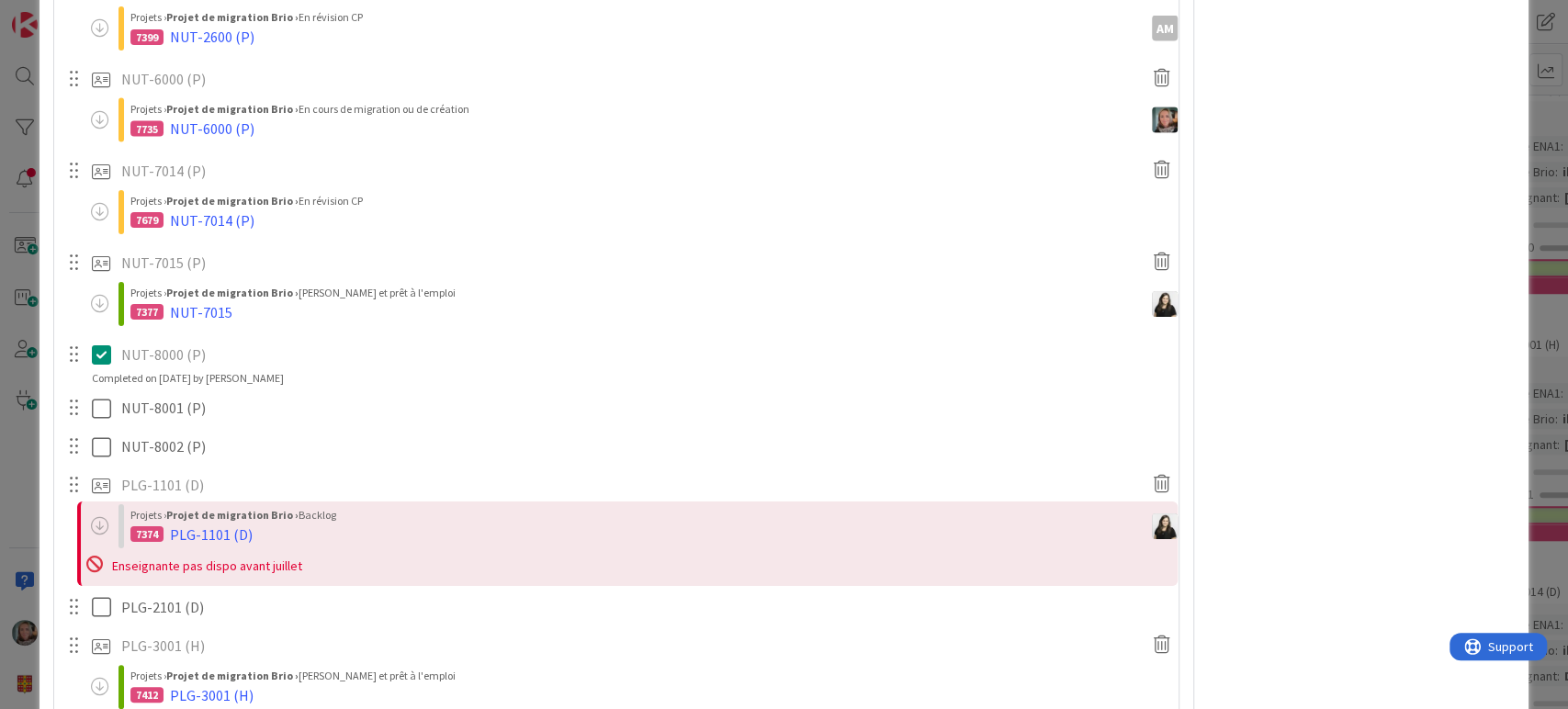drag, startPoint x: 163, startPoint y: 351, endPoint x: 119, endPoint y: 354, distance: 44.102154 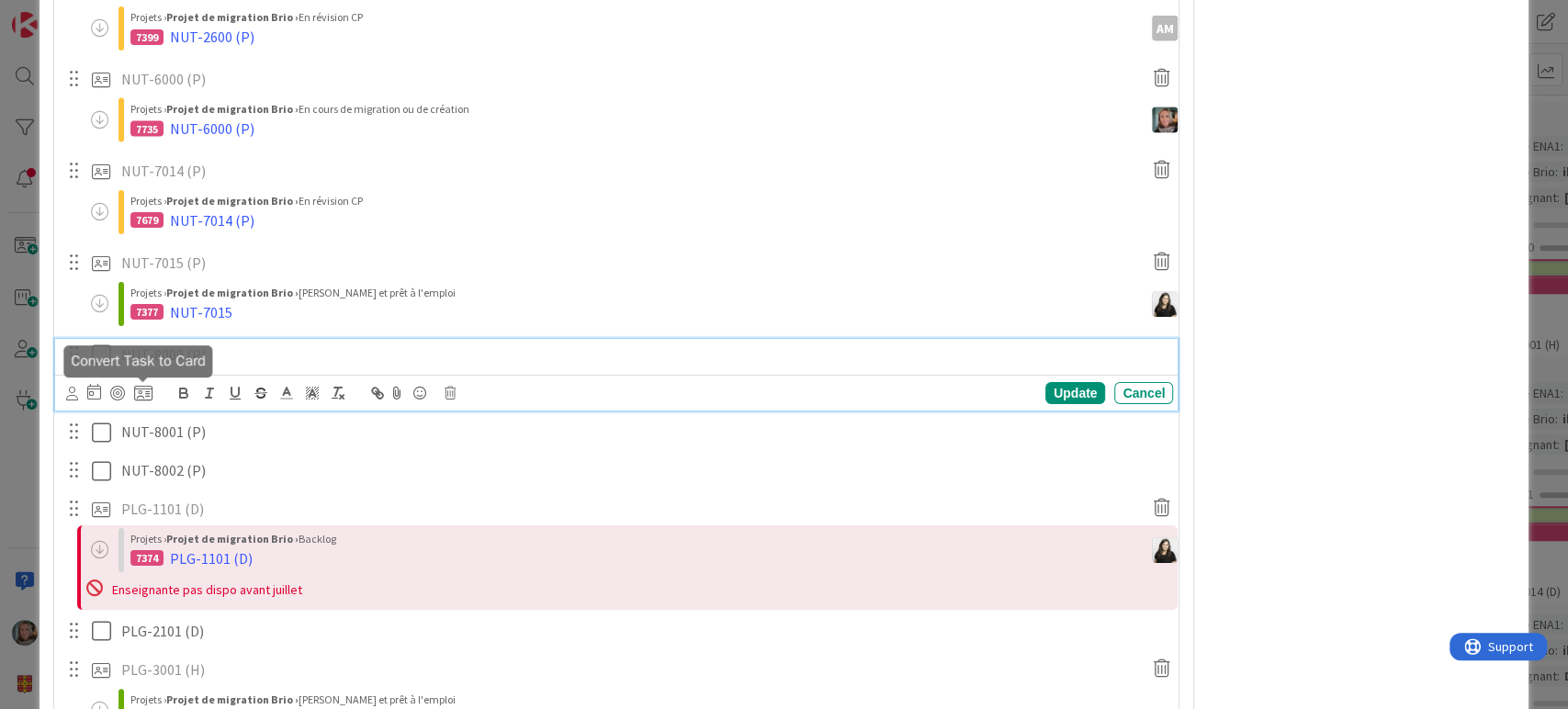 click at bounding box center [143, 393] 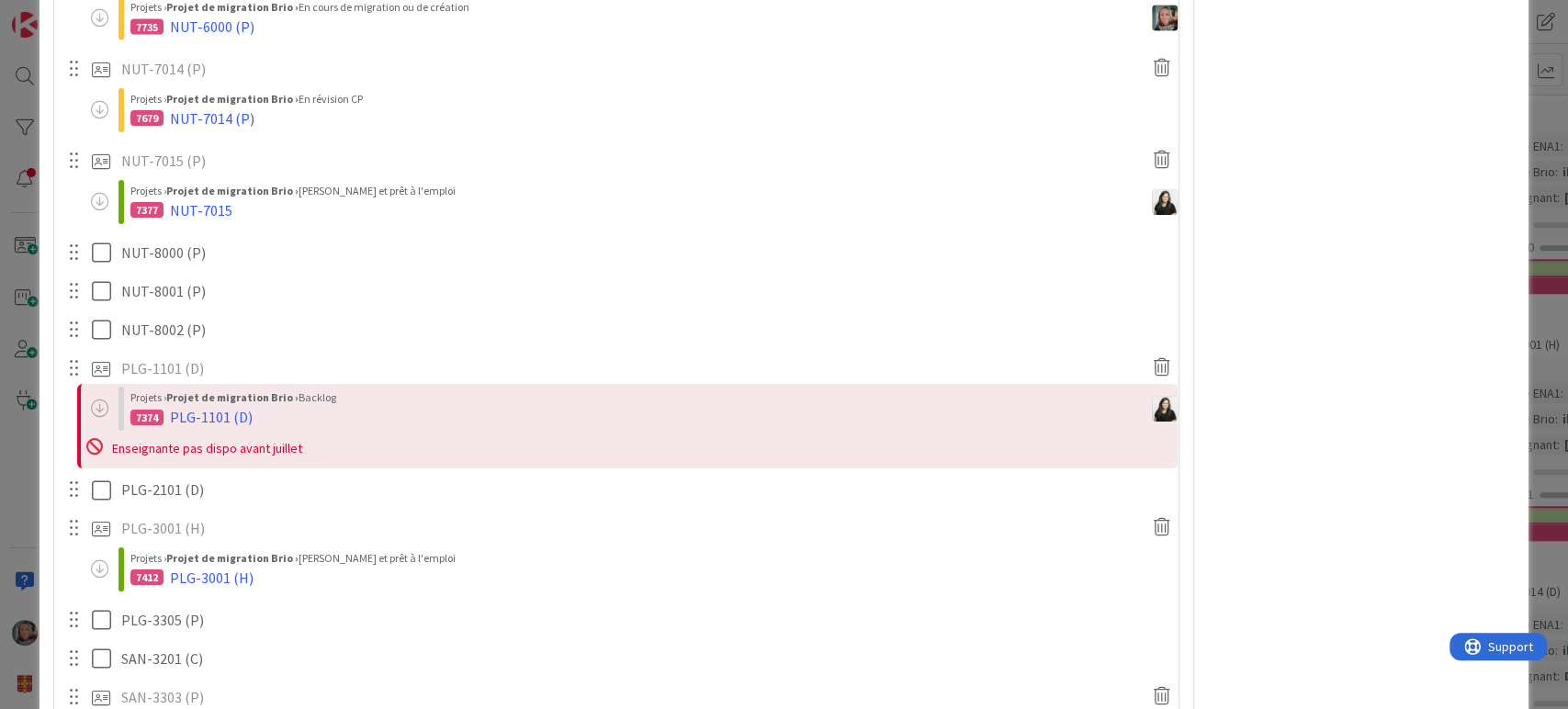 scroll, scrollTop: 2755, scrollLeft: 0, axis: vertical 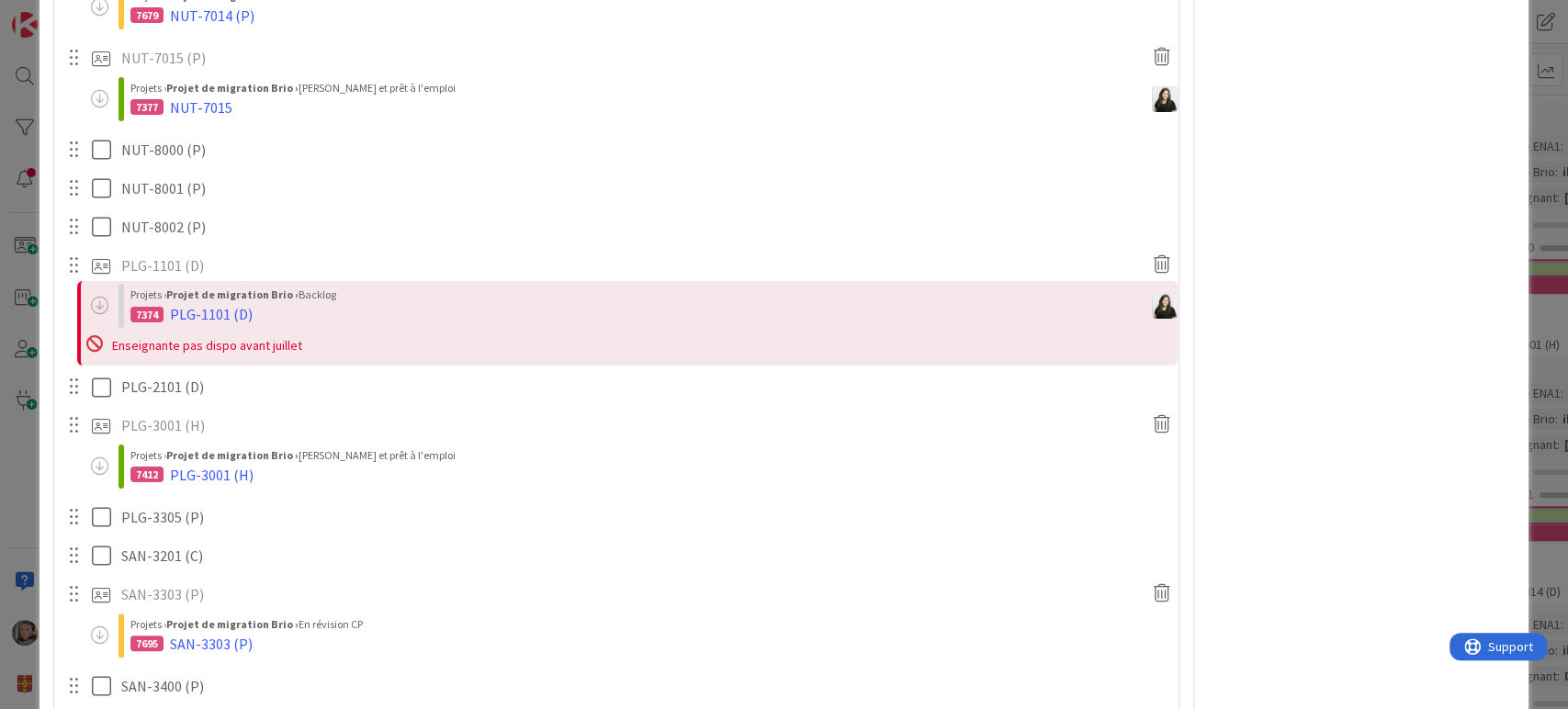 click on "Backlog" at bounding box center (0, 0) 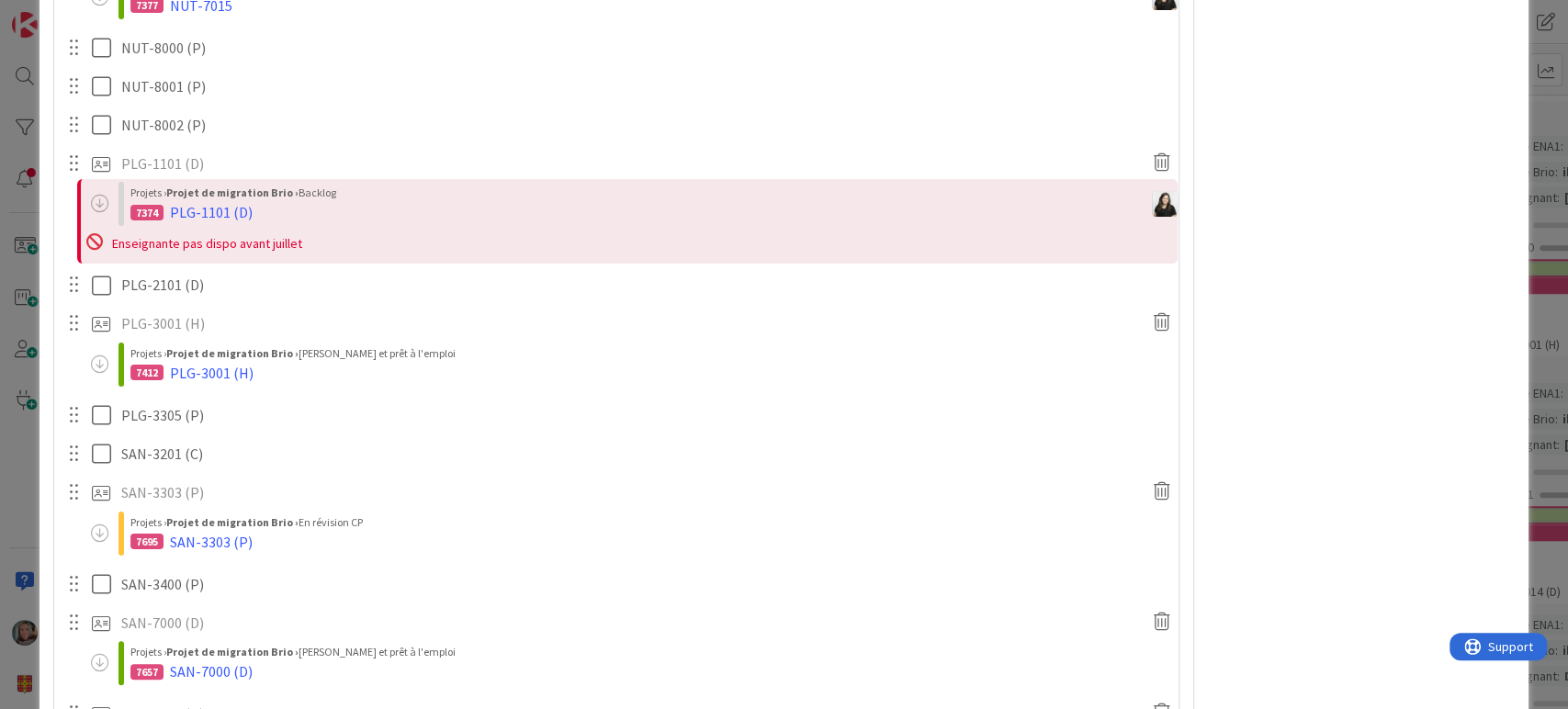 click on "Link as Child" at bounding box center (0, 0) 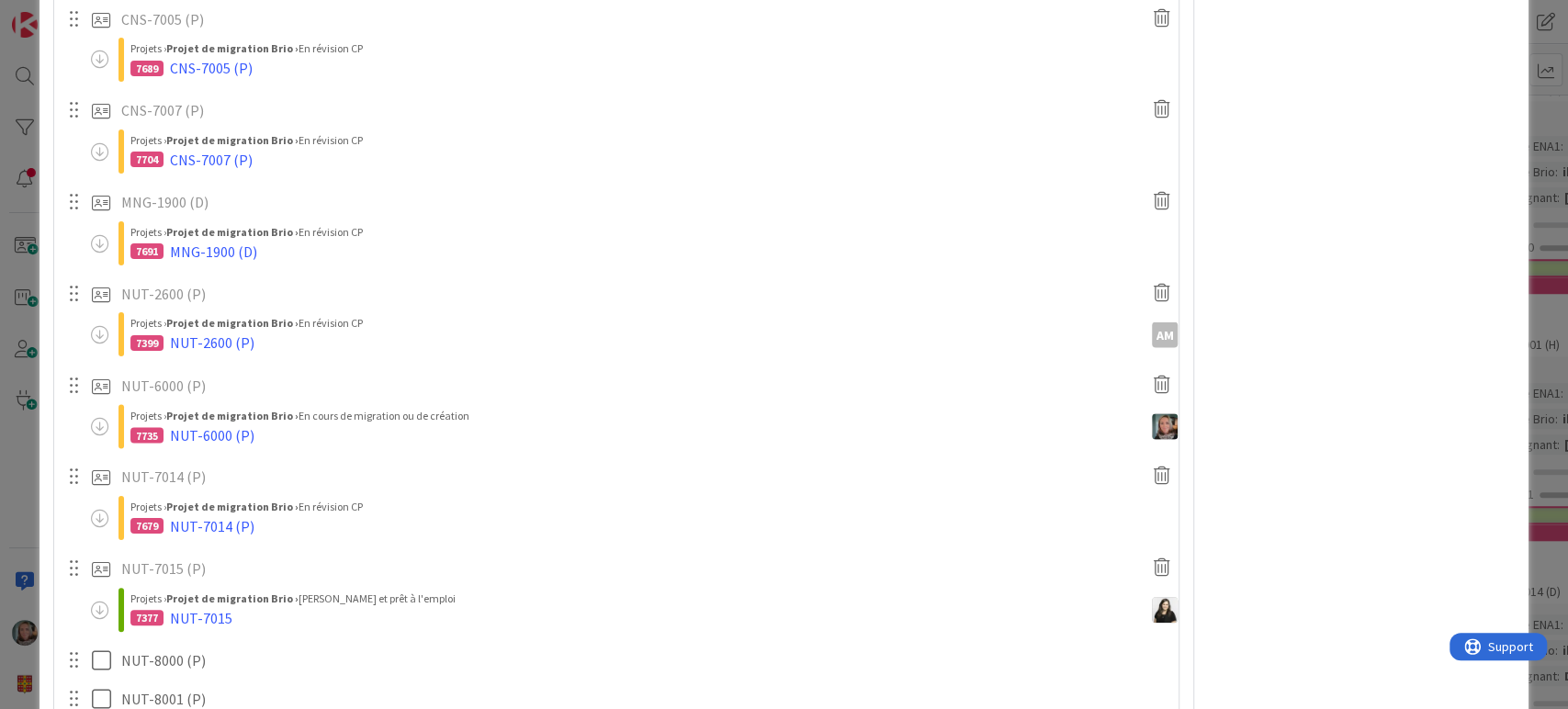 scroll, scrollTop: 1632, scrollLeft: 0, axis: vertical 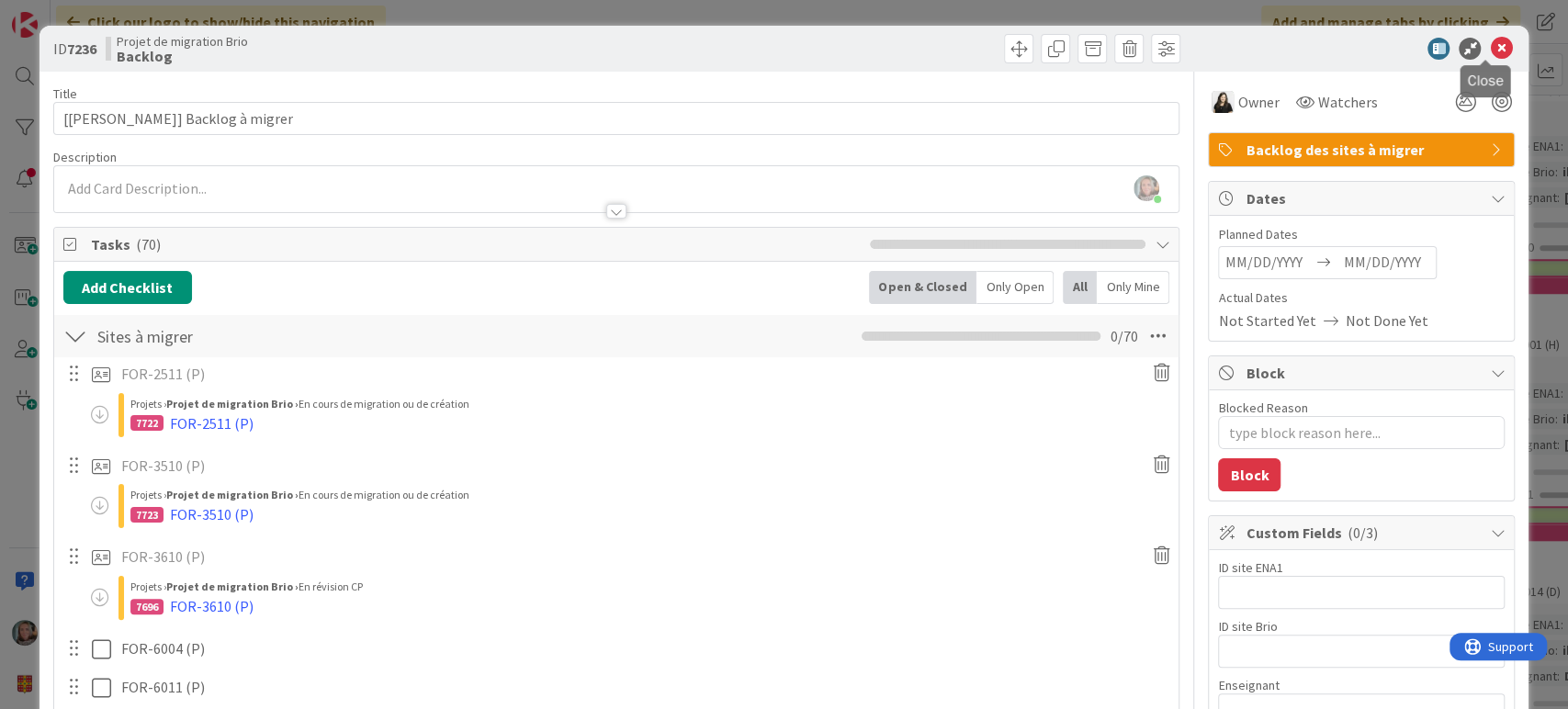 click at bounding box center [1501, 49] 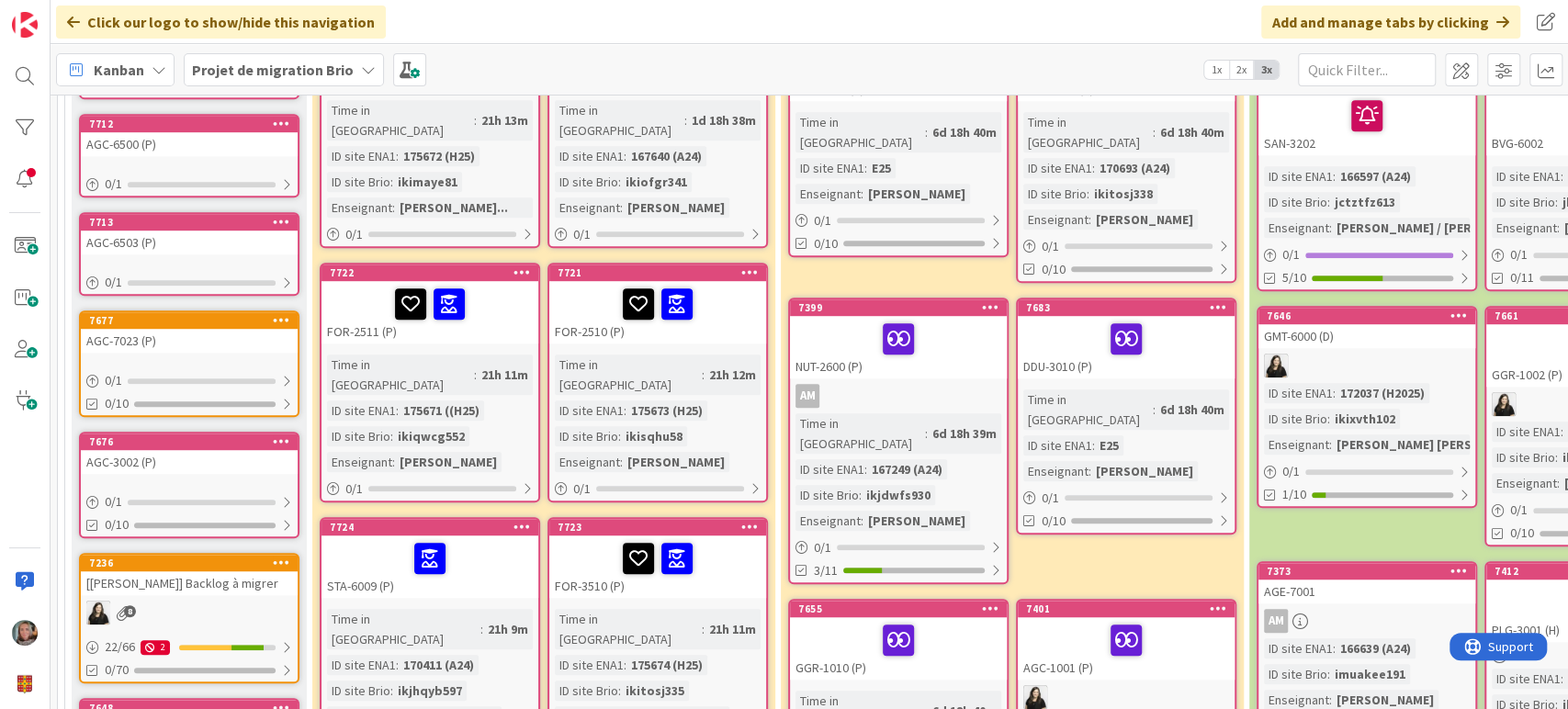 scroll, scrollTop: 0, scrollLeft: 0, axis: both 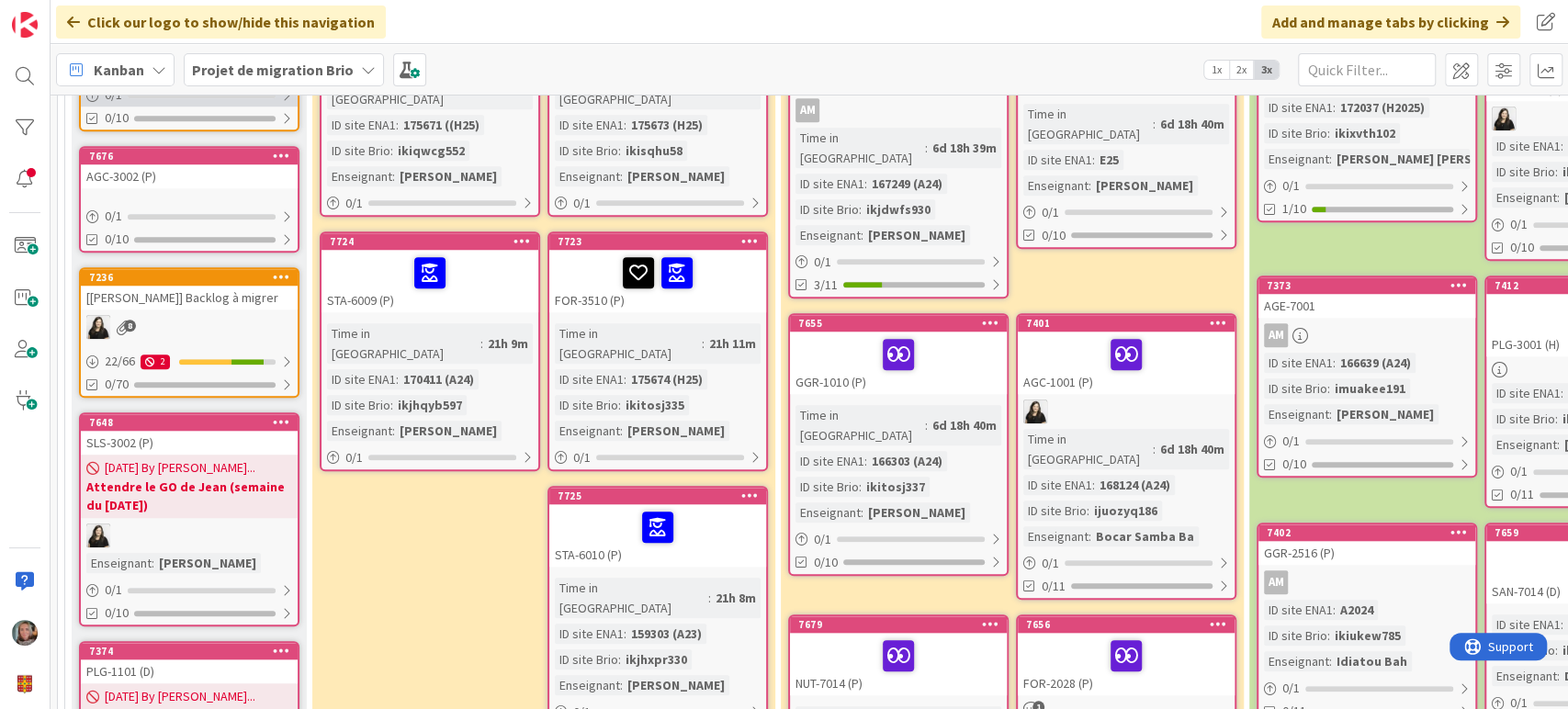 click on "[[PERSON_NAME]] Backlog à migrer" at bounding box center (189, 298) 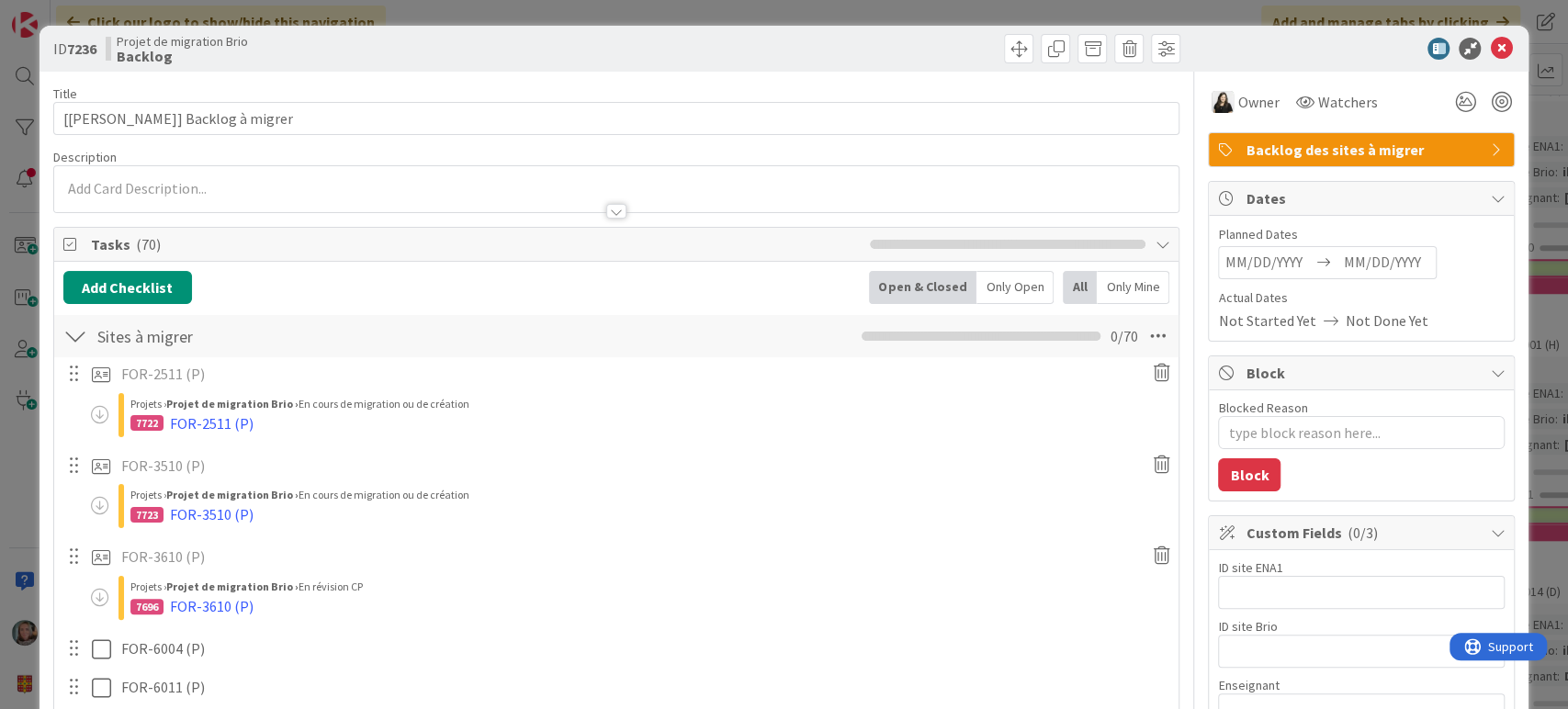 scroll, scrollTop: 0, scrollLeft: 0, axis: both 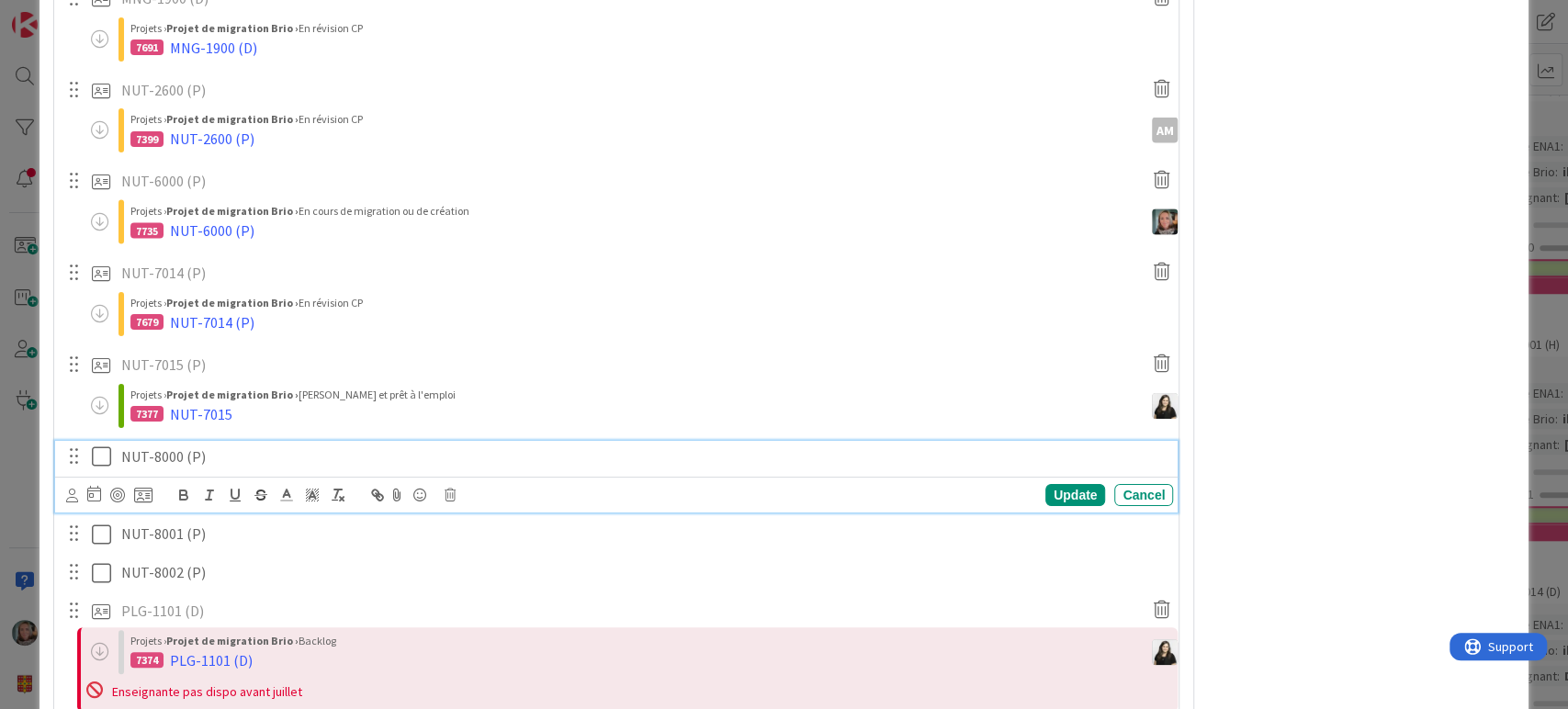 click at bounding box center (106, 456) 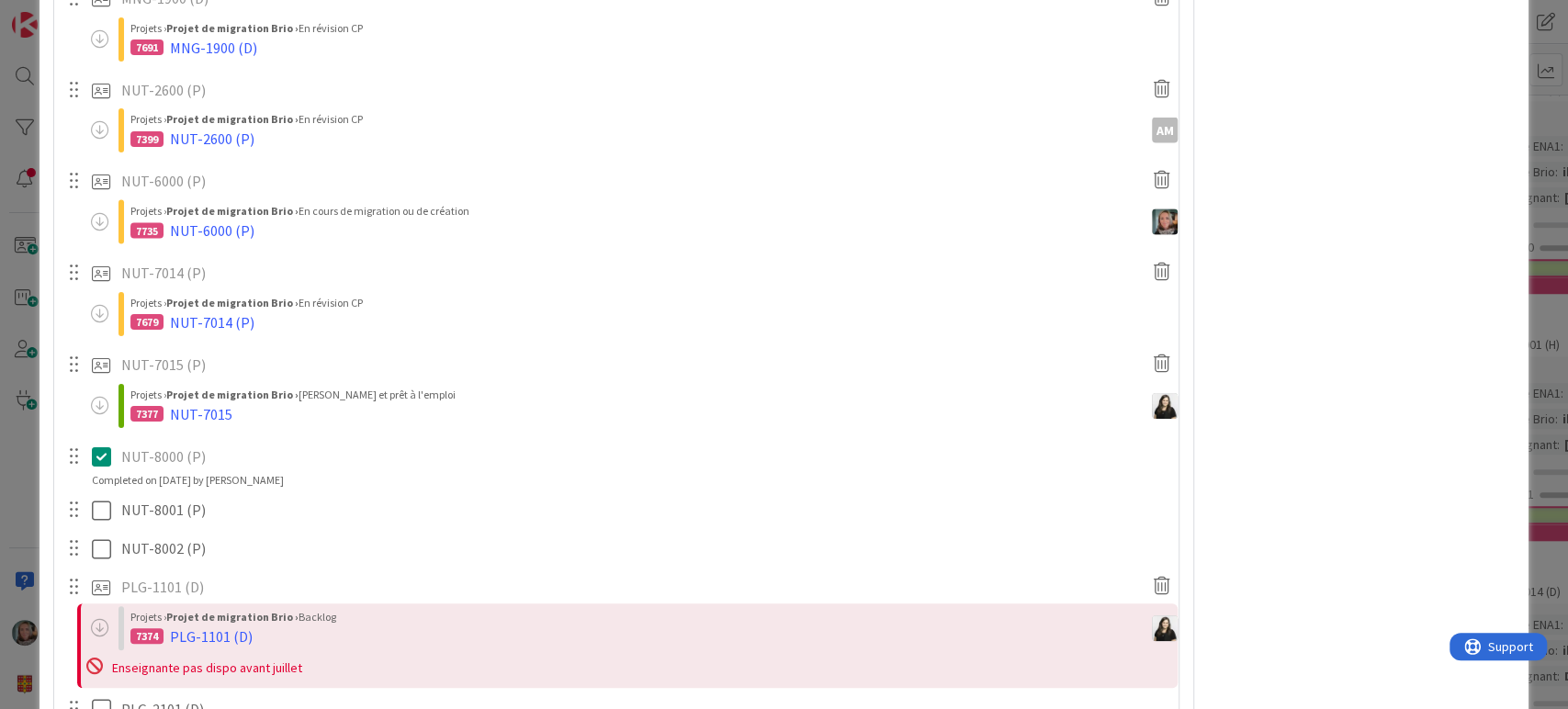 click at bounding box center (106, 456) 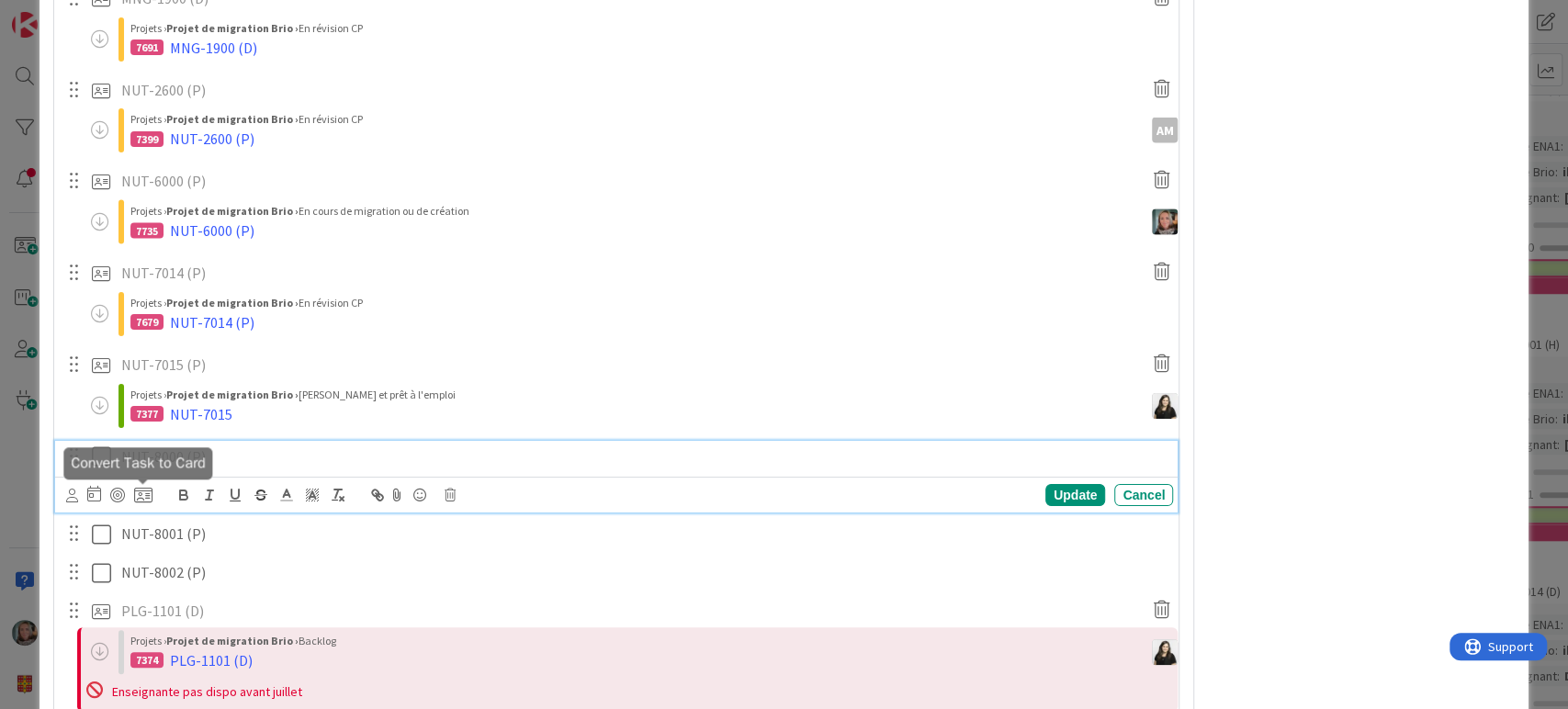 click at bounding box center (143, 495) 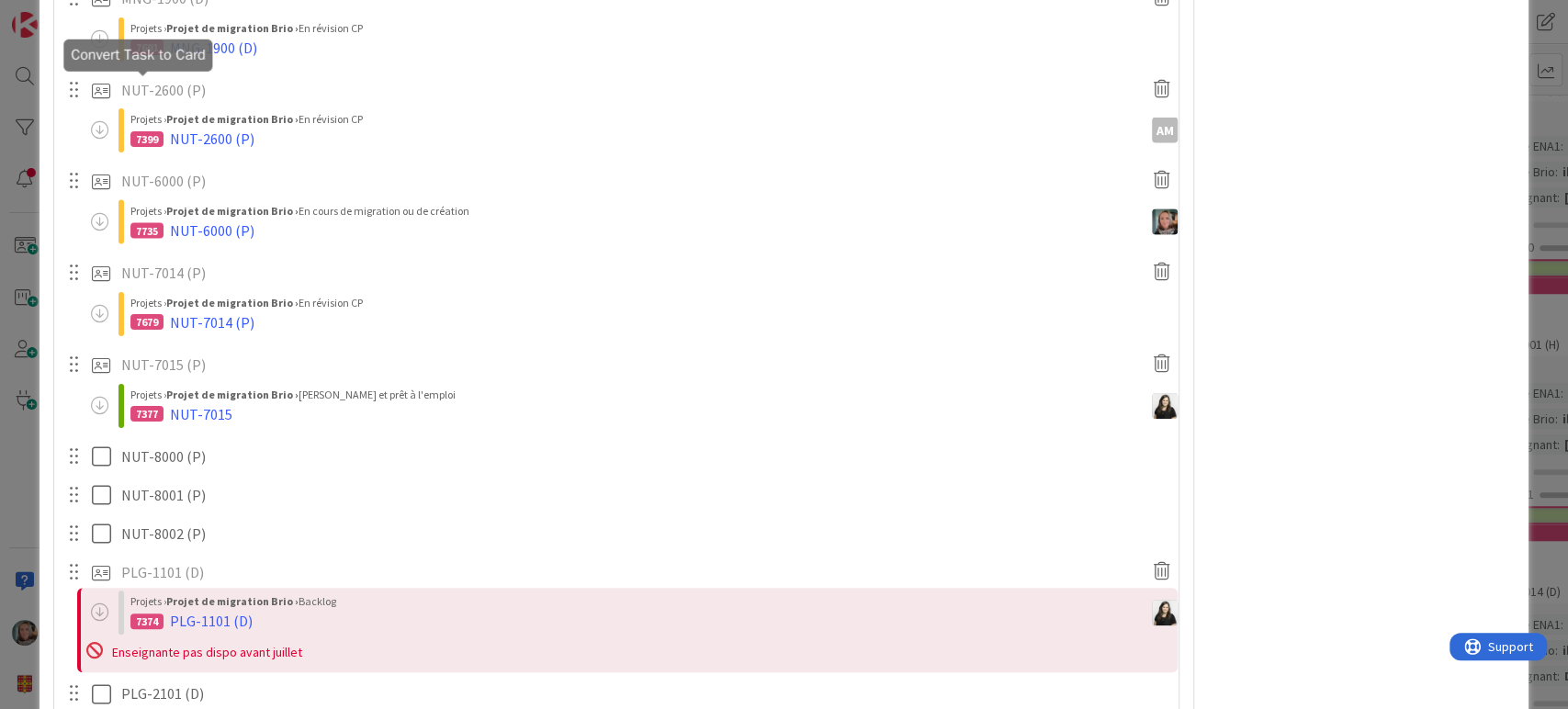 scroll, scrollTop: 2857, scrollLeft: 0, axis: vertical 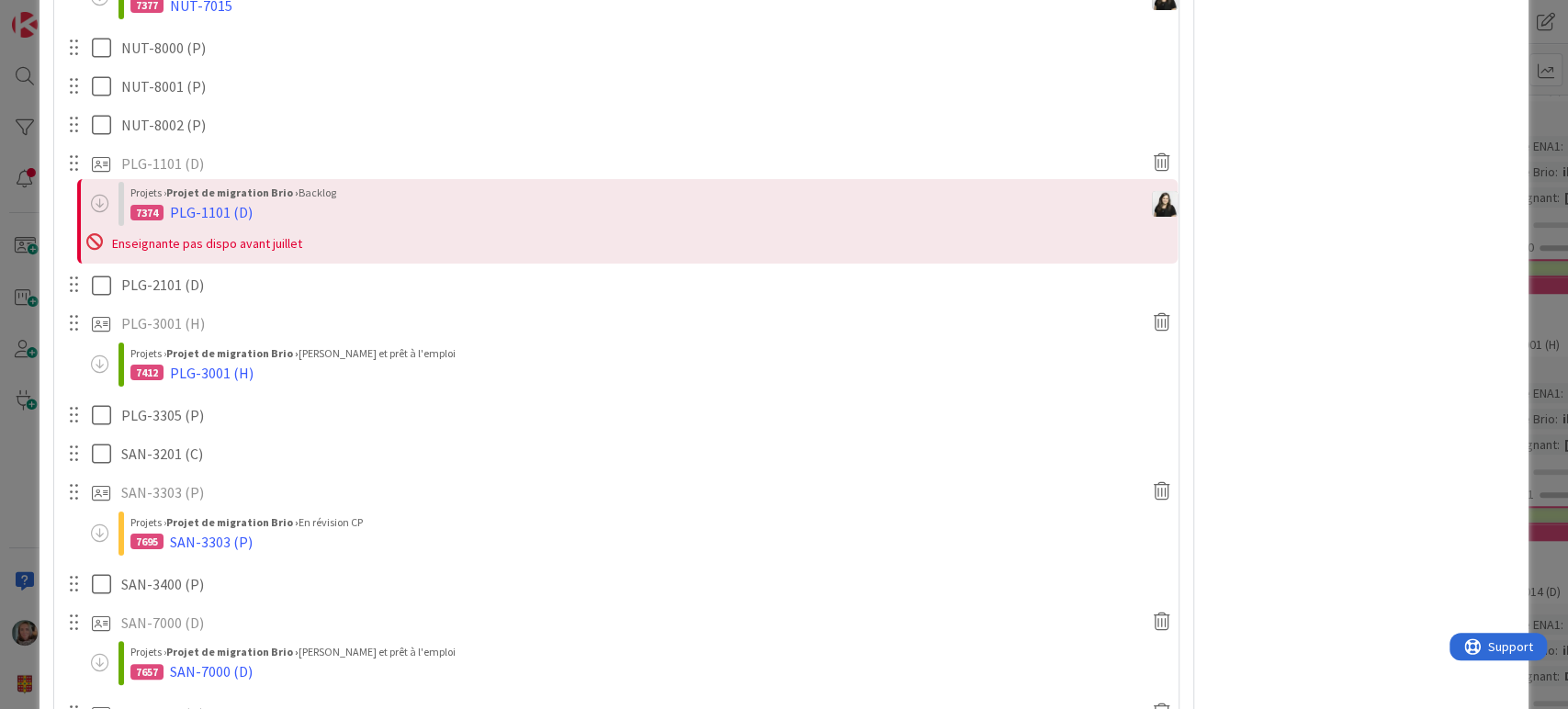 click on "Backlog" at bounding box center (0, 0) 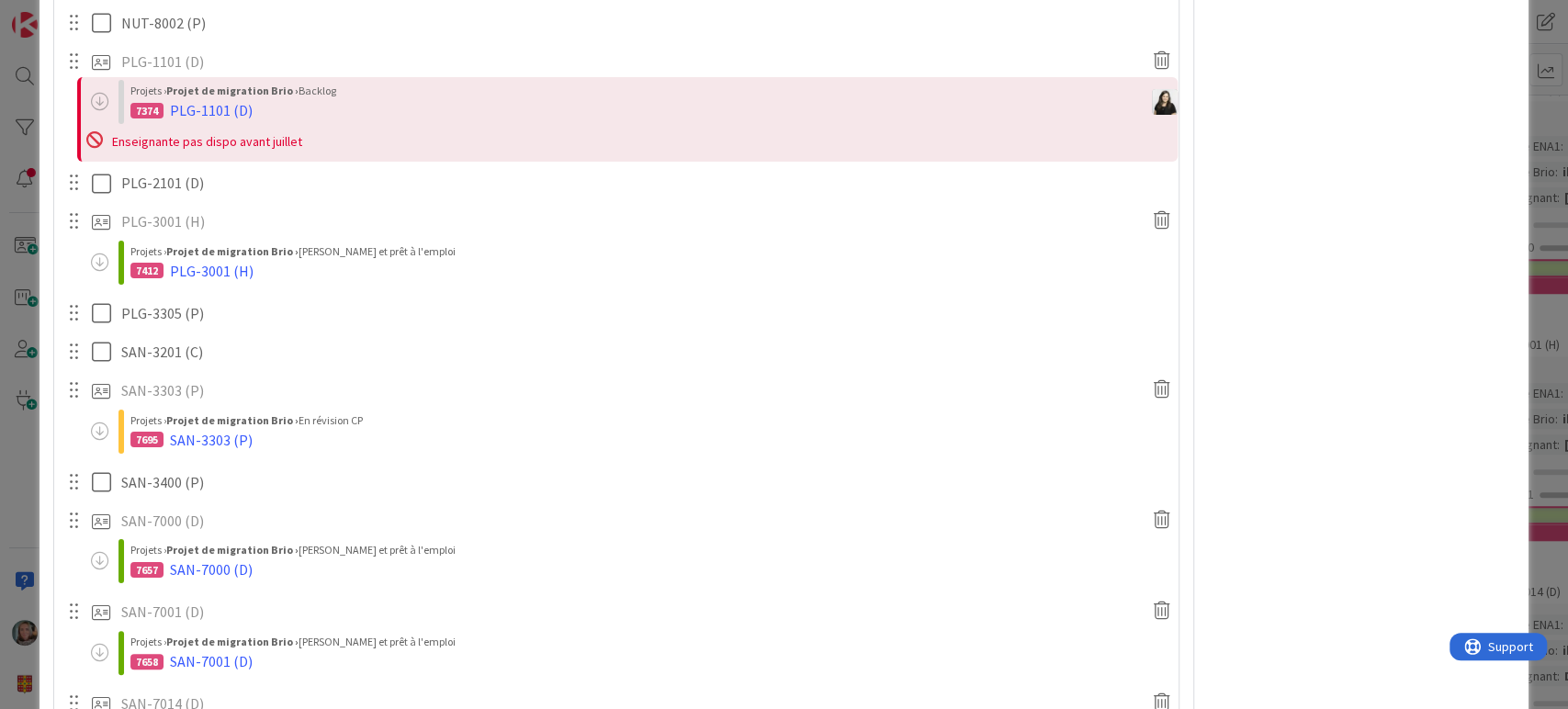 click on "FOR-2511 (P) Navigate forward to interact with the calendar and select a date. Press the question mark key to get the keyboard shortcuts for changing dates. Update Cancel Projets ›  Projet de migration Brio ›  En cours de migration ou de création 7722 FOR-2511 (P) FOR-3510 (P) Navigate forward to interact with the calendar and select a date. Press the question mark key to get the keyboard shortcuts for changing dates. Update Cancel Projets ›  Projet de migration Brio ›  En cours de migration ou de création 7723 FOR-3510 (P) FOR-3610 (P) Navigate forward to interact with the calendar and select a date. Press the question mark key to get the keyboard shortcuts for changing dates. Update Cancel Projets ›  Projet de migration Brio ›  En révision CP 7696 FOR-3610 (P) FOR-6004 (P) Navigate forward to interact with the calendar and select a date. Press the question mark key to get the keyboard shortcuts for changing dates. Update Cancel FOR-6011 (P) Update Cancel AGC-1001 (P) Update Cancel 7401 Update" at bounding box center [616, 1820] 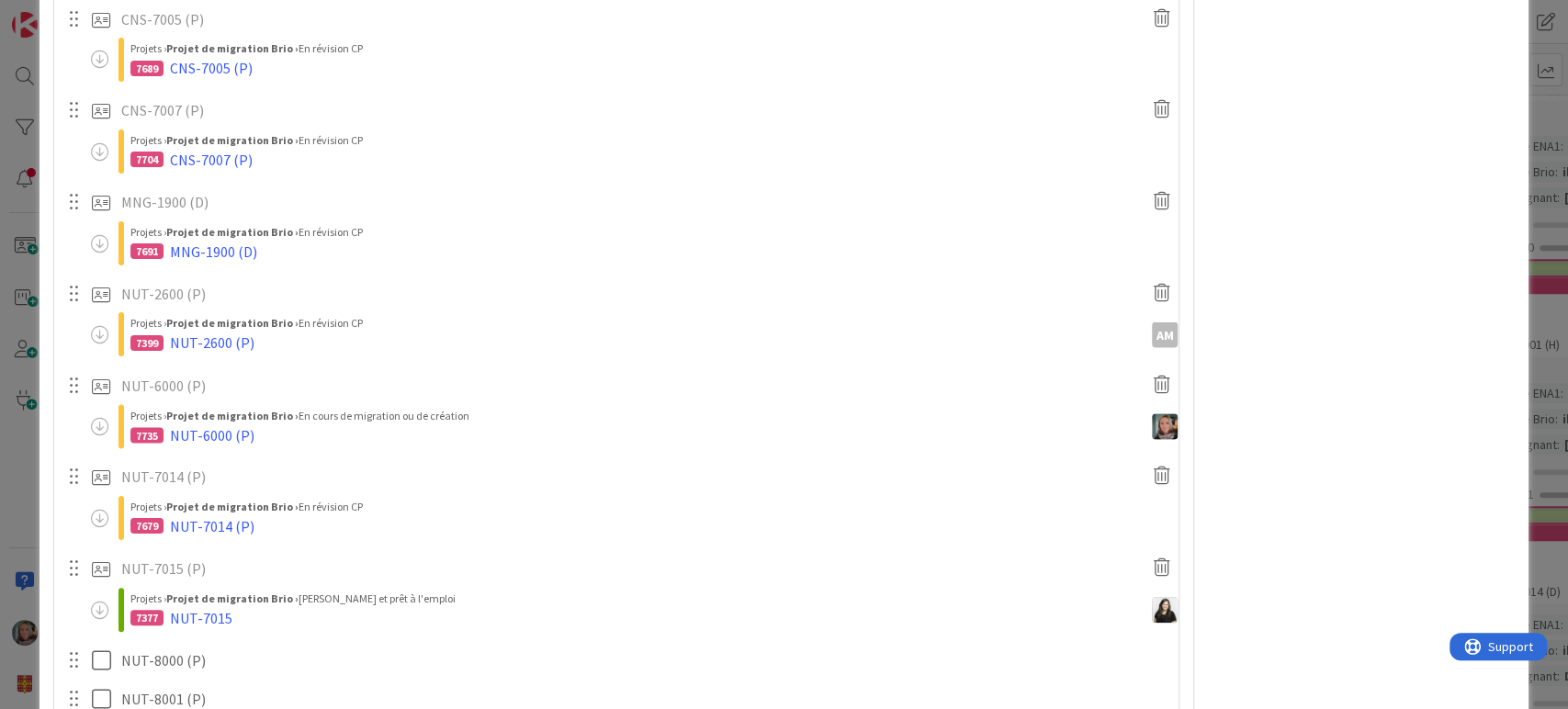 scroll, scrollTop: 2448, scrollLeft: 0, axis: vertical 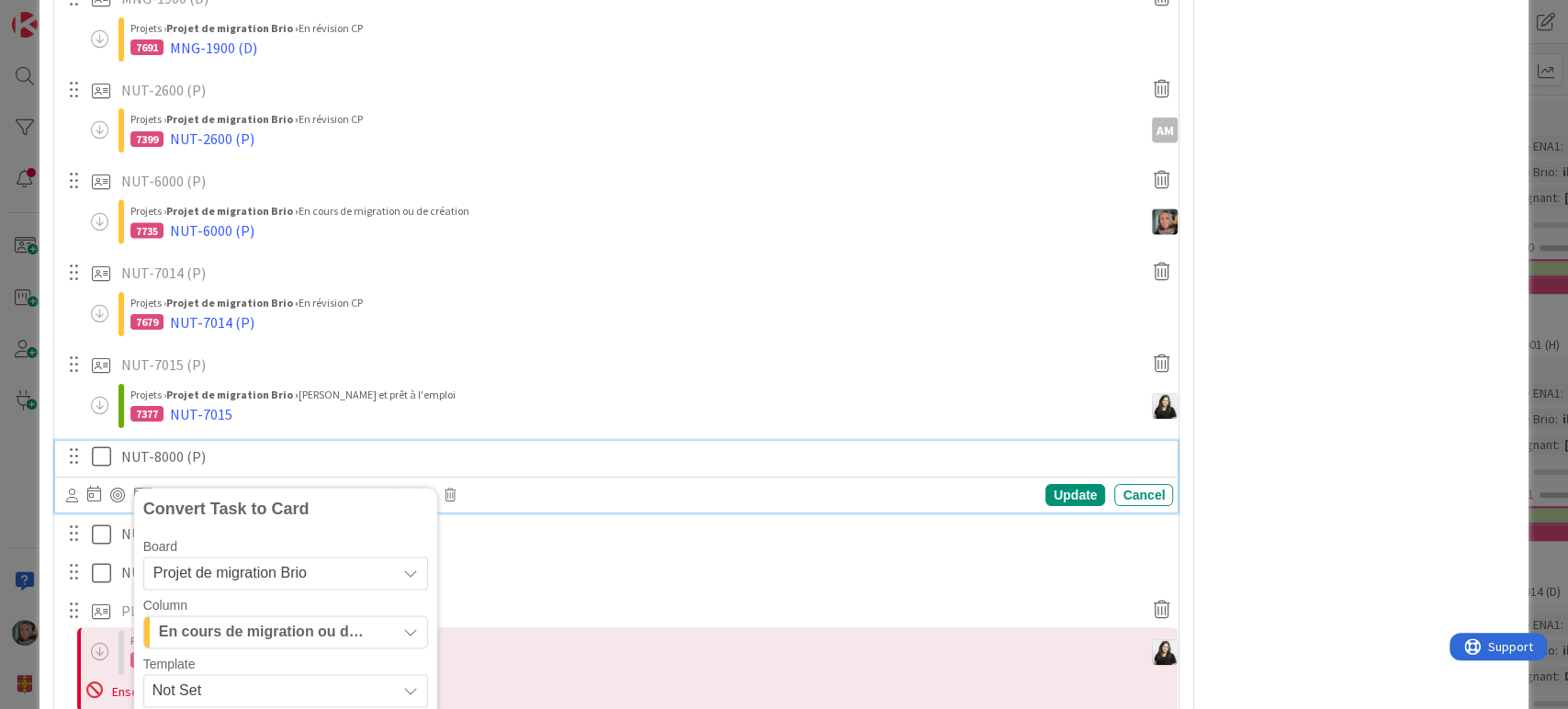 click at bounding box center [106, 456] 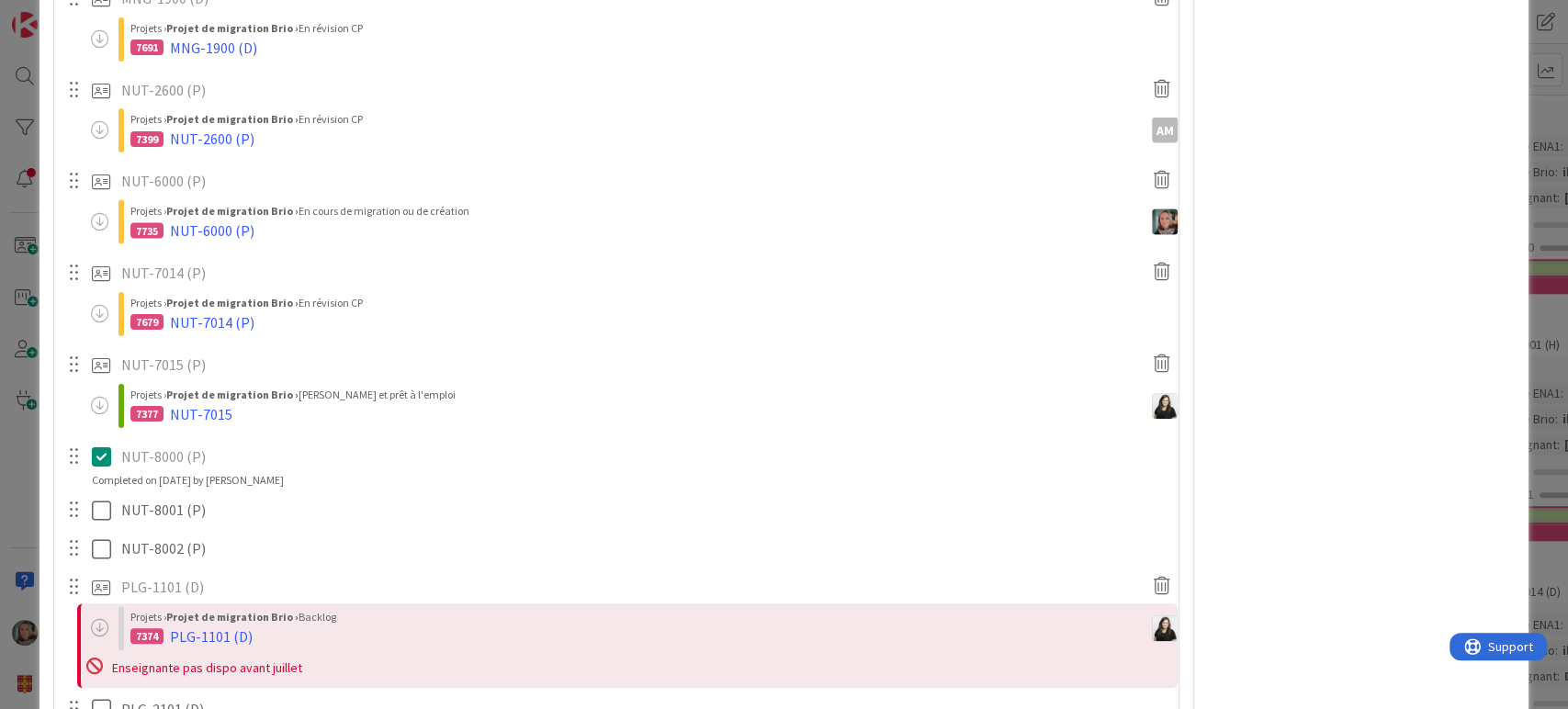 click at bounding box center [106, 456] 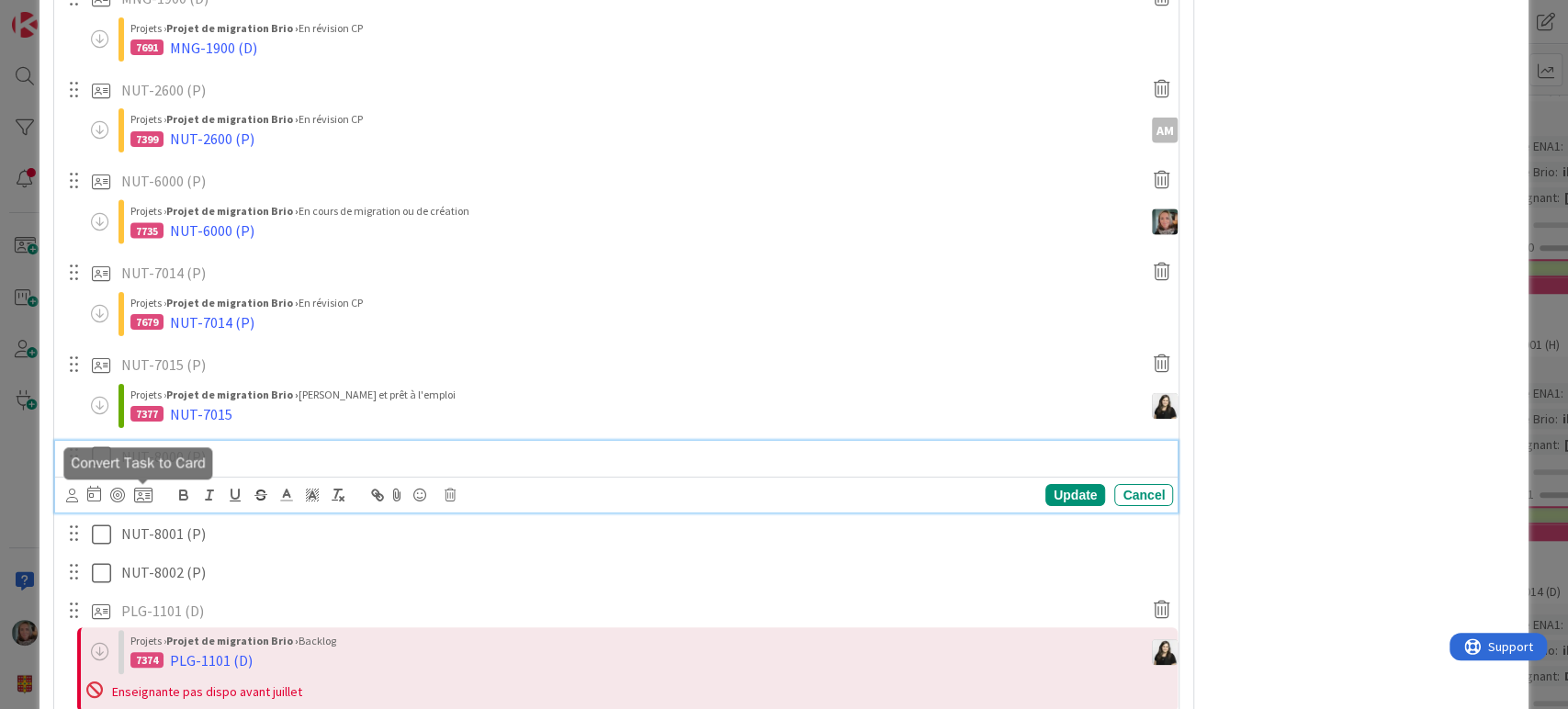 click at bounding box center (143, 495) 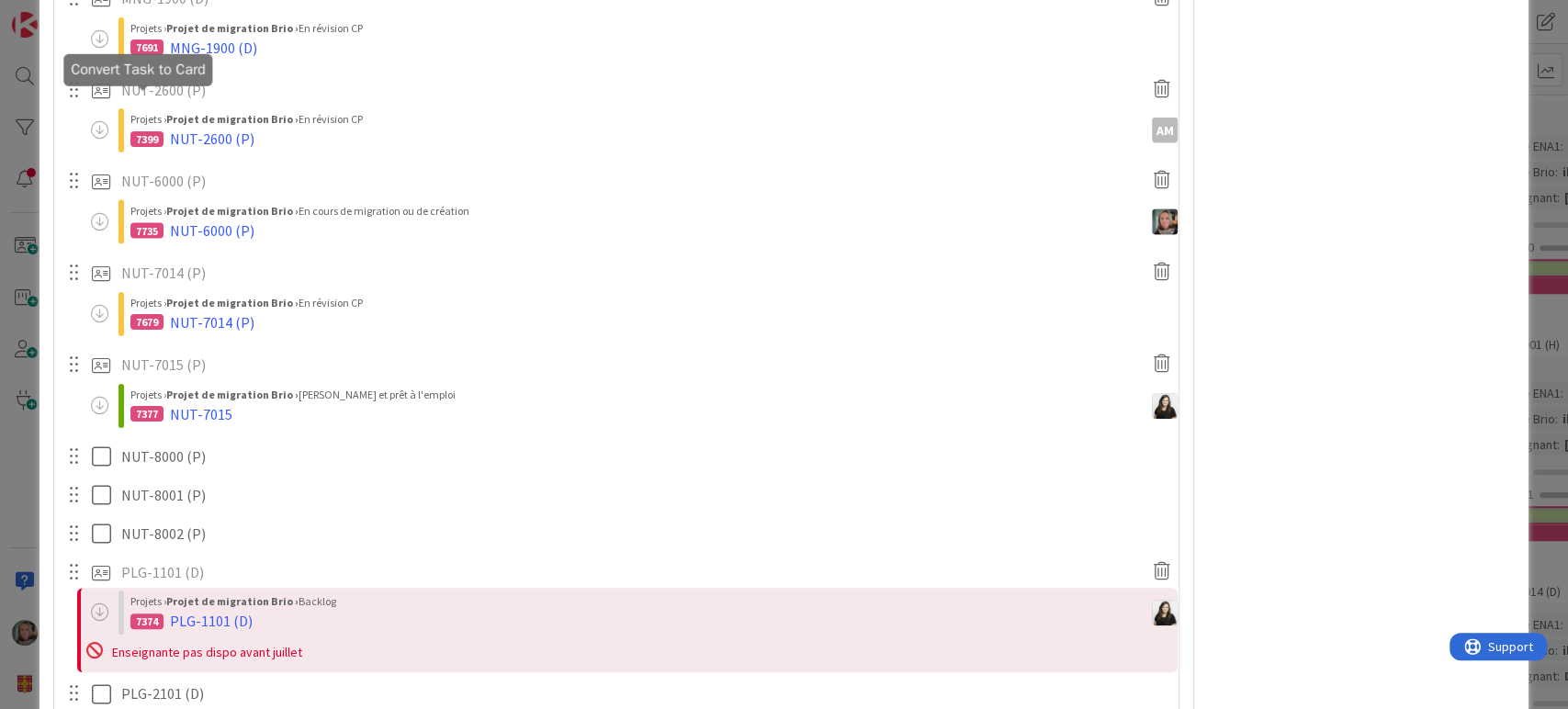 scroll, scrollTop: 2842, scrollLeft: 0, axis: vertical 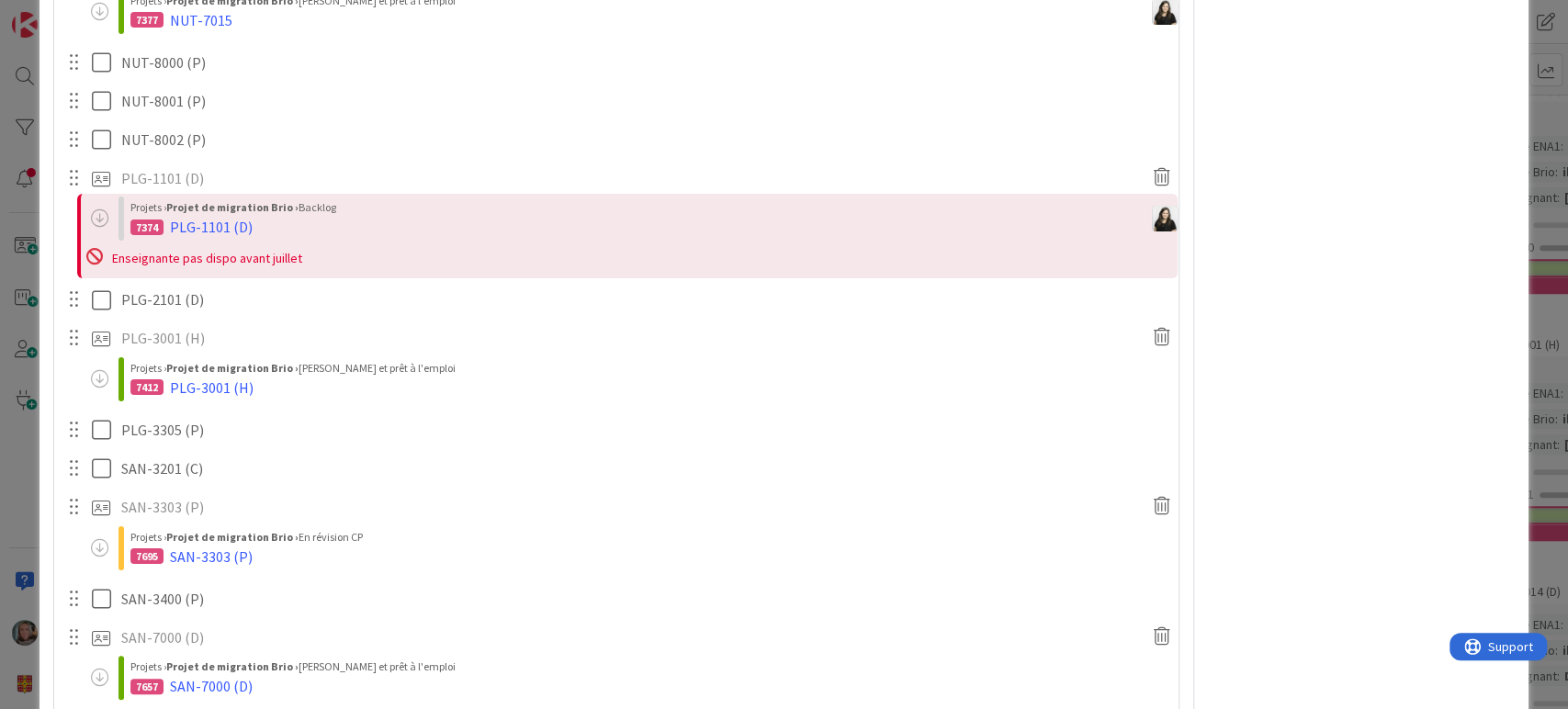 click on "FOR-2511 (P) Navigate forward to interact with the calendar and select a date. Press the question mark key to get the keyboard shortcuts for changing dates. Update Cancel Projets ›  Projet de migration Brio ›  En cours de migration ou de création 7722 FOR-2511 (P) FOR-3510 (P) Navigate forward to interact with the calendar and select a date. Press the question mark key to get the keyboard shortcuts for changing dates. Update Cancel Projets ›  Projet de migration Brio ›  En cours de migration ou de création 7723 FOR-3510 (P) FOR-3610 (P) Navigate forward to interact with the calendar and select a date. Press the question mark key to get the keyboard shortcuts for changing dates. Update Cancel Projets ›  Projet de migration Brio ›  En révision CP 7696 FOR-3610 (P) FOR-6004 (P) Navigate forward to interact with the calendar and select a date. Press the question mark key to get the keyboard shortcuts for changing dates. Update Cancel FOR-6011 (P) Update Cancel AGC-1001 (P) Update Cancel 7401 Update" at bounding box center [616, 1937] 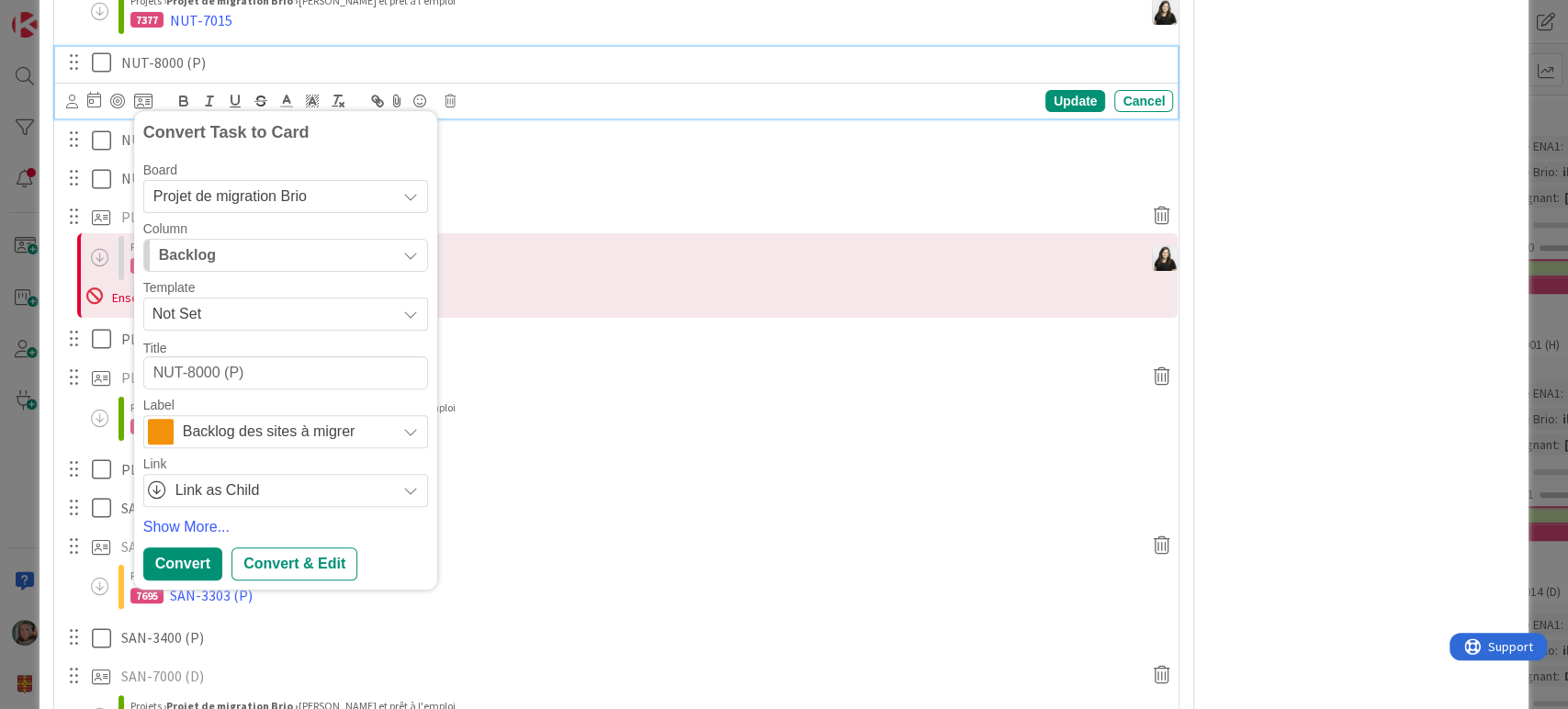 click on "NUT-8000 (P)" at bounding box center (643, 62) 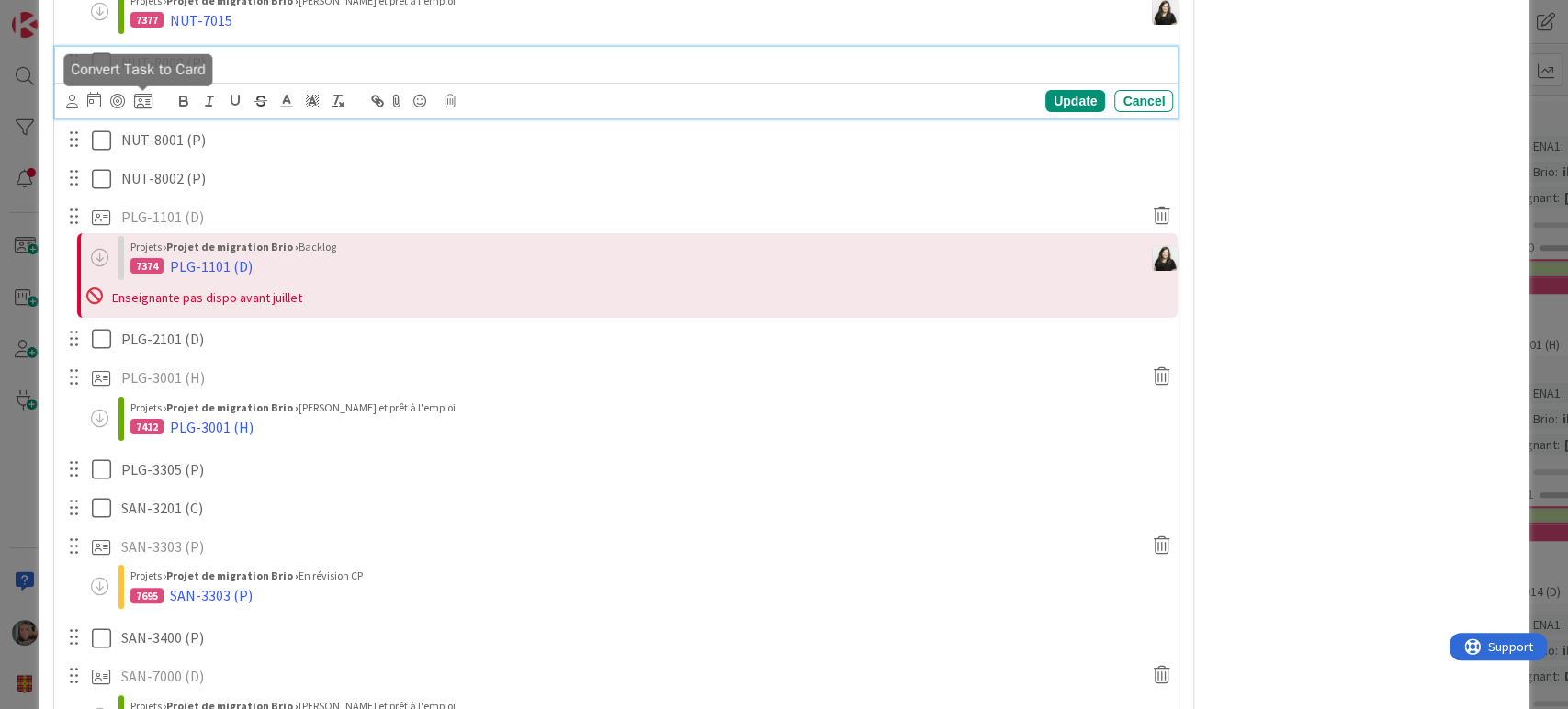 click at bounding box center [143, 101] 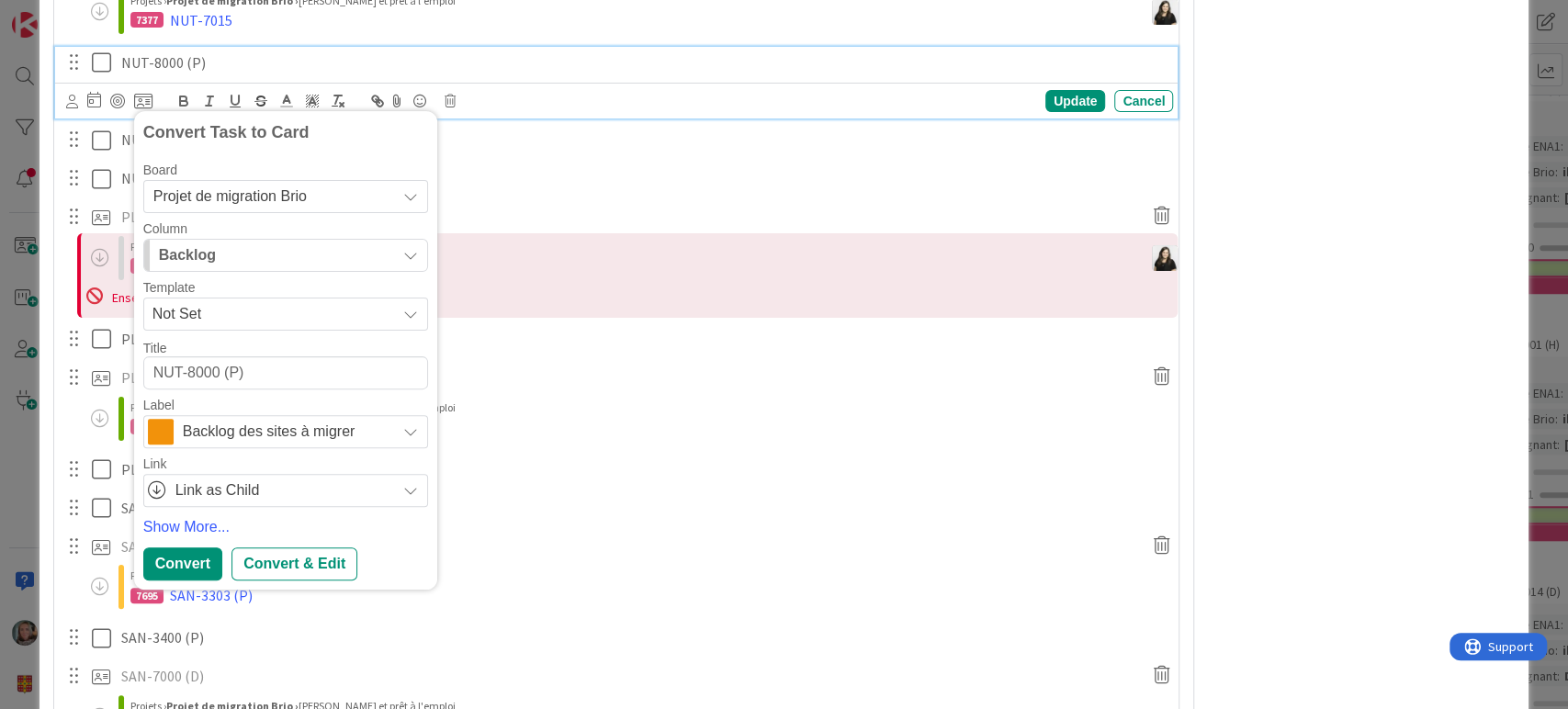click on "Backlog" at bounding box center (187, 256) 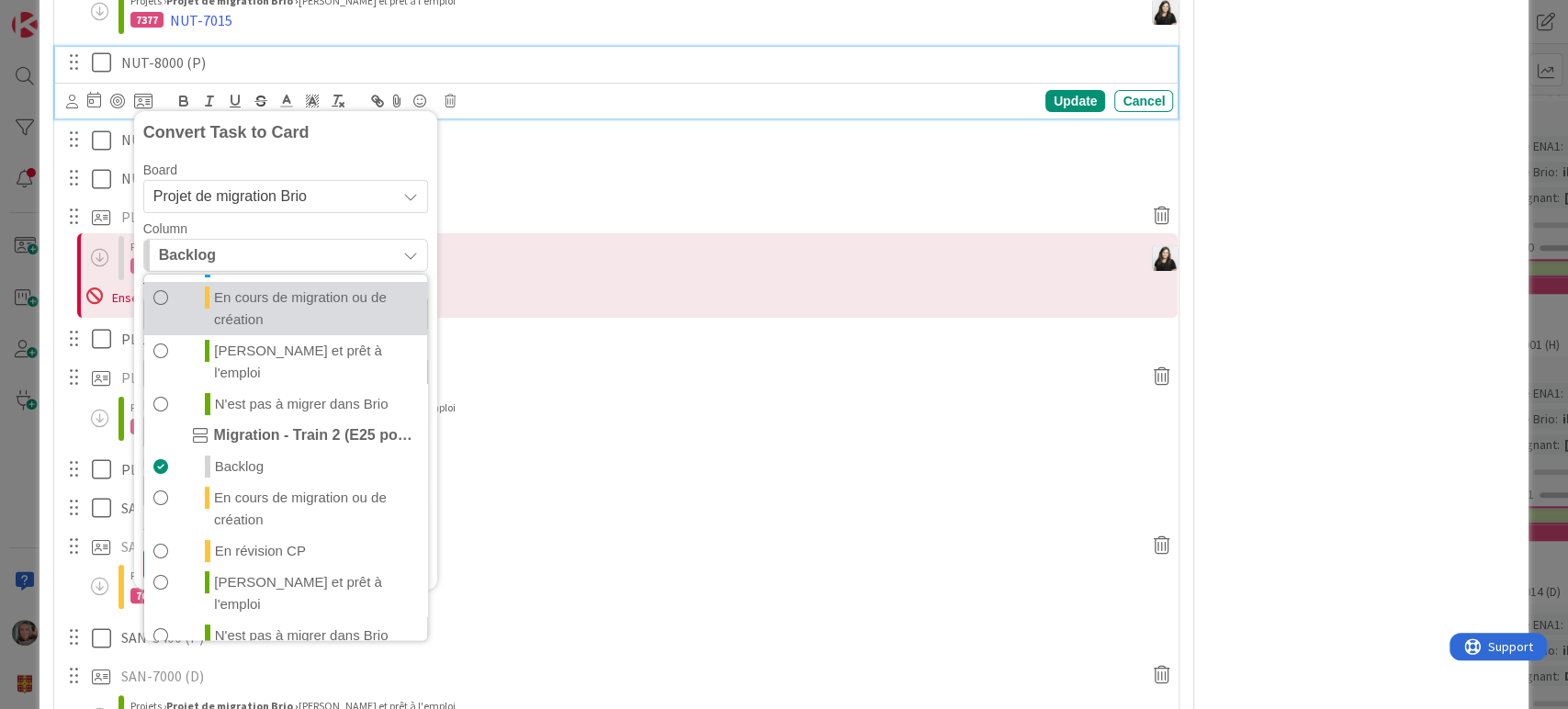 scroll, scrollTop: 204, scrollLeft: 0, axis: vertical 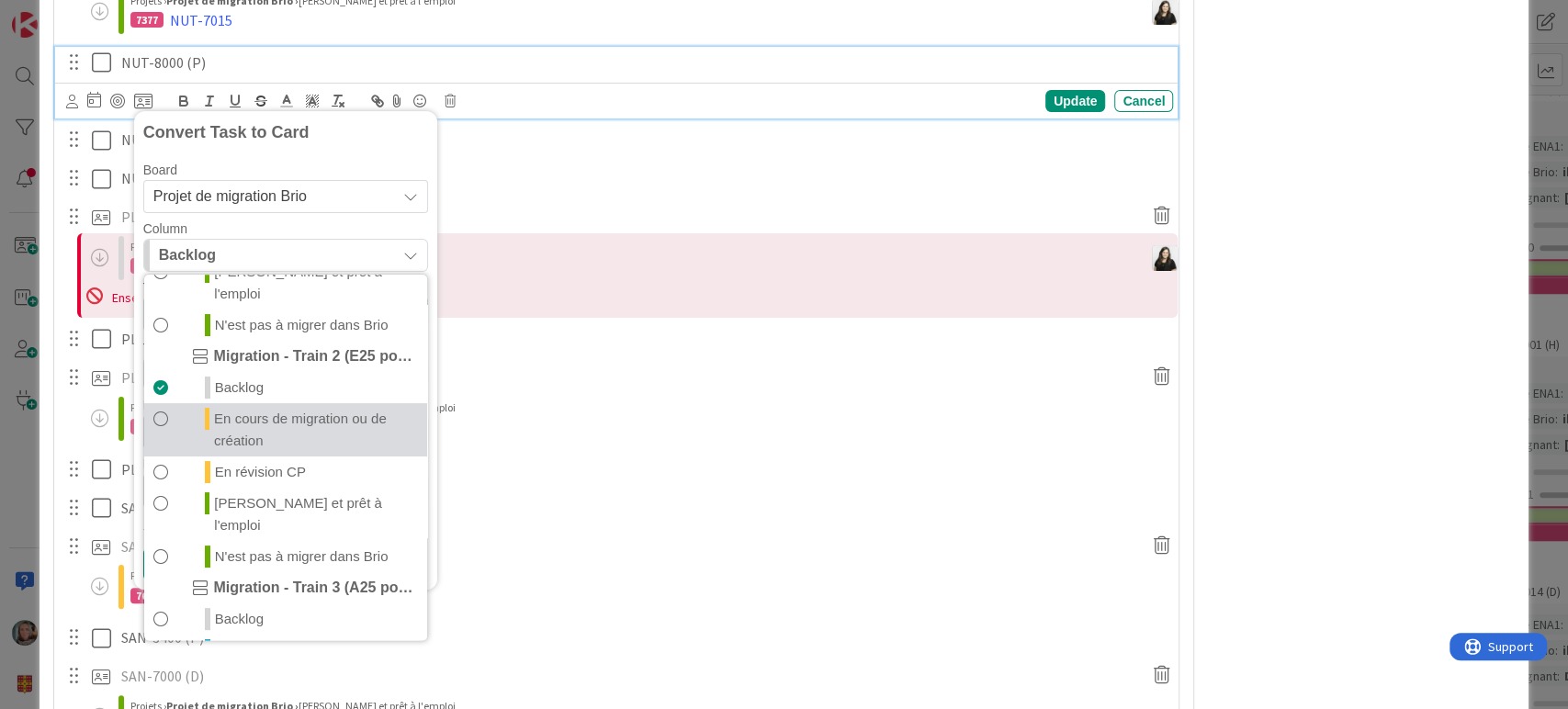 click at bounding box center (161, 431) 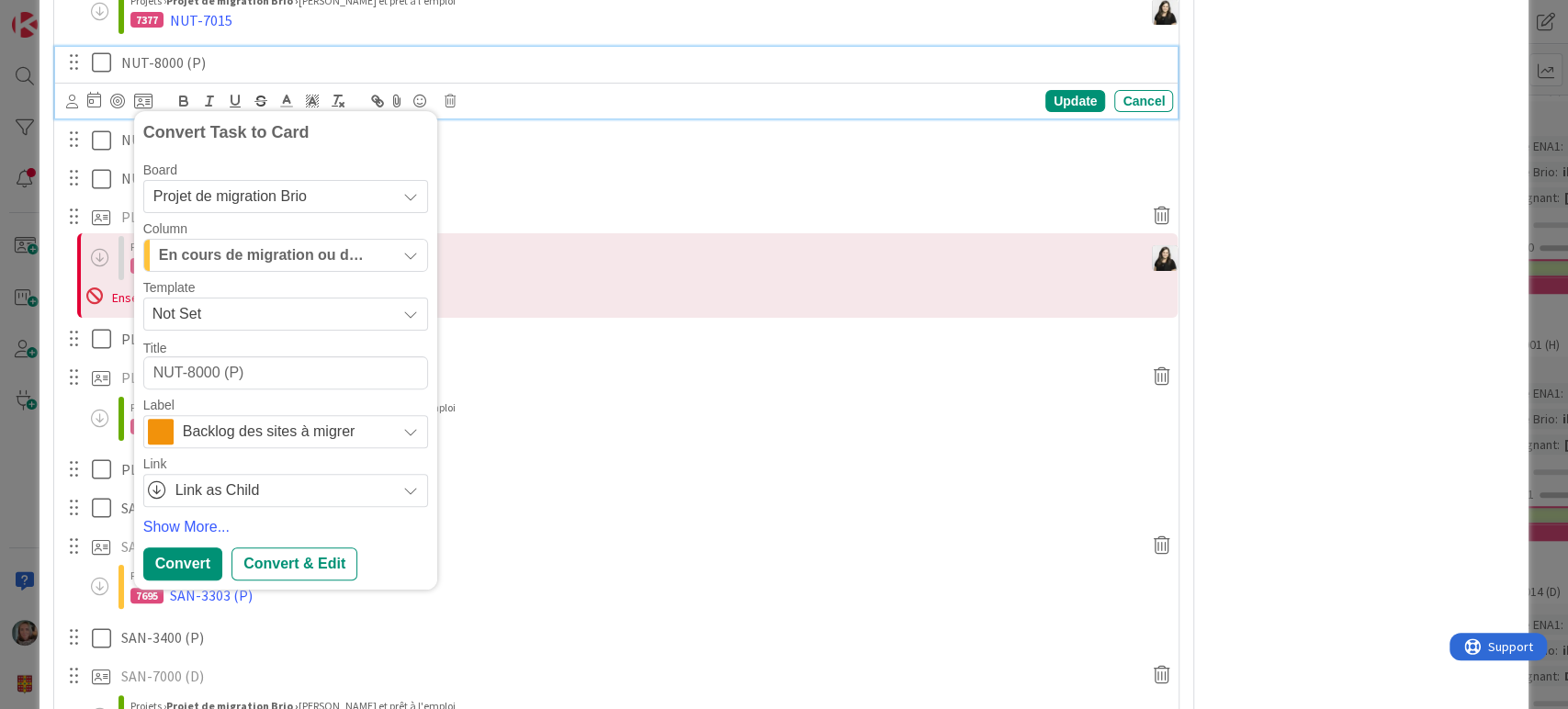 scroll, scrollTop: 3046, scrollLeft: 0, axis: vertical 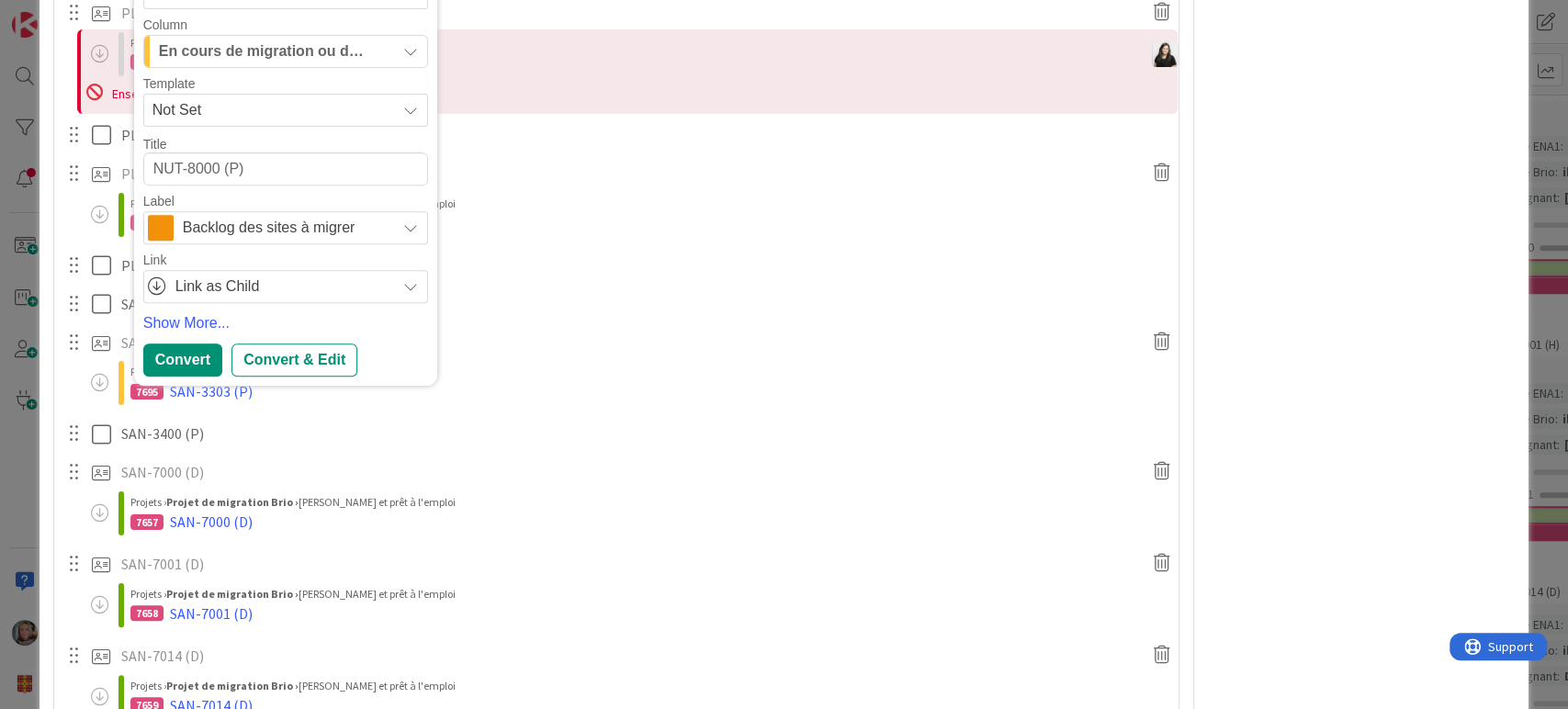 click on "NUT-8000 (P)" at bounding box center [286, 170] 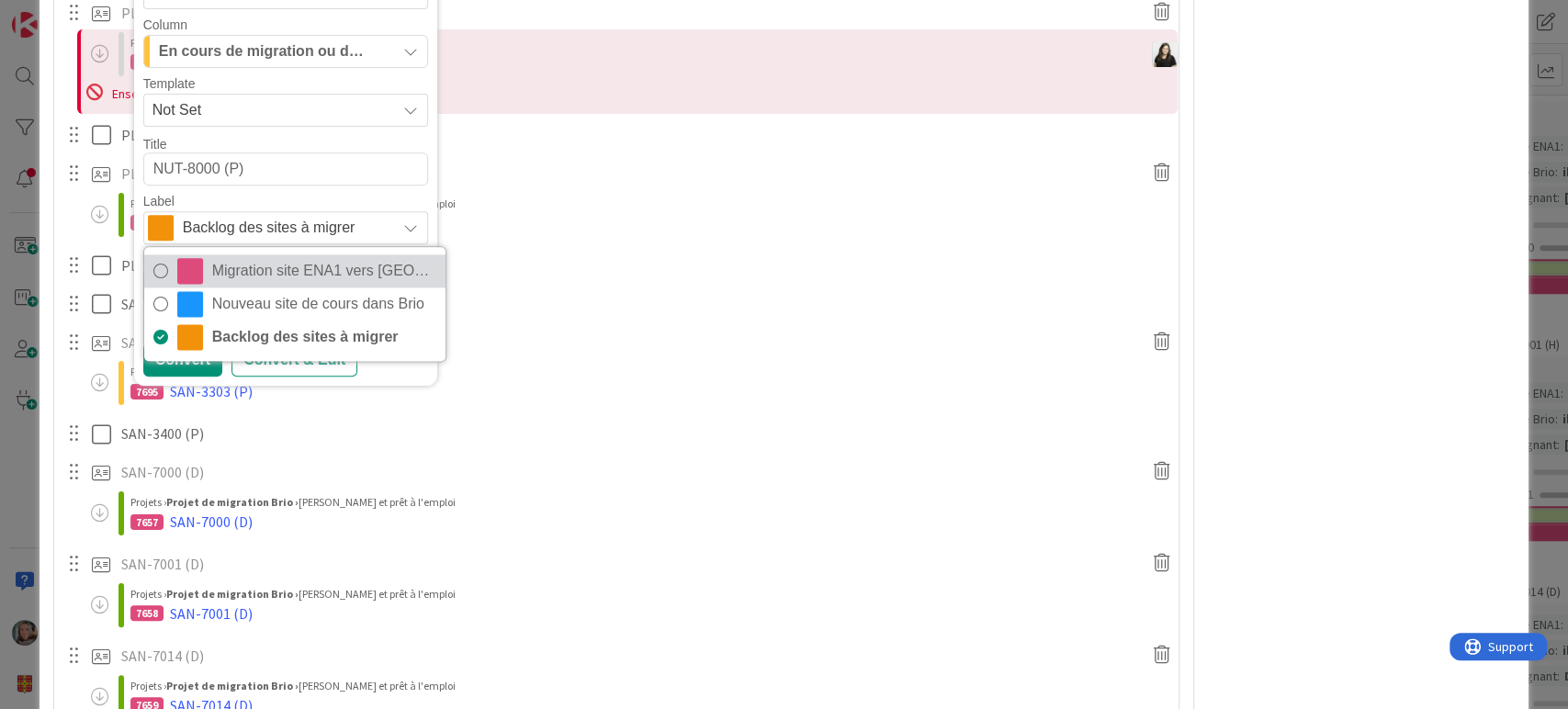 click on "Migration site ENA1 vers [GEOGRAPHIC_DATA]" at bounding box center [324, 272] 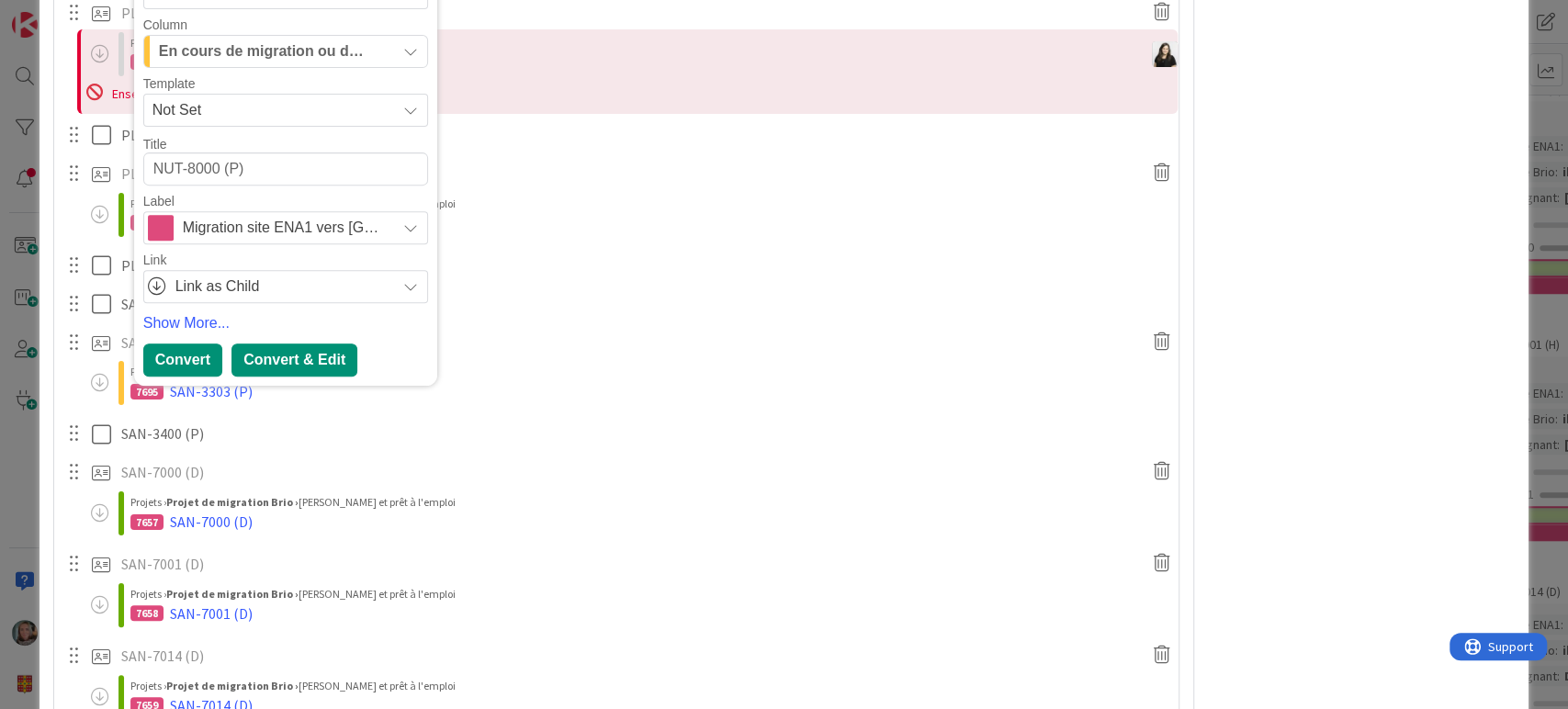 click on "Convert & Edit" at bounding box center [294, 361] 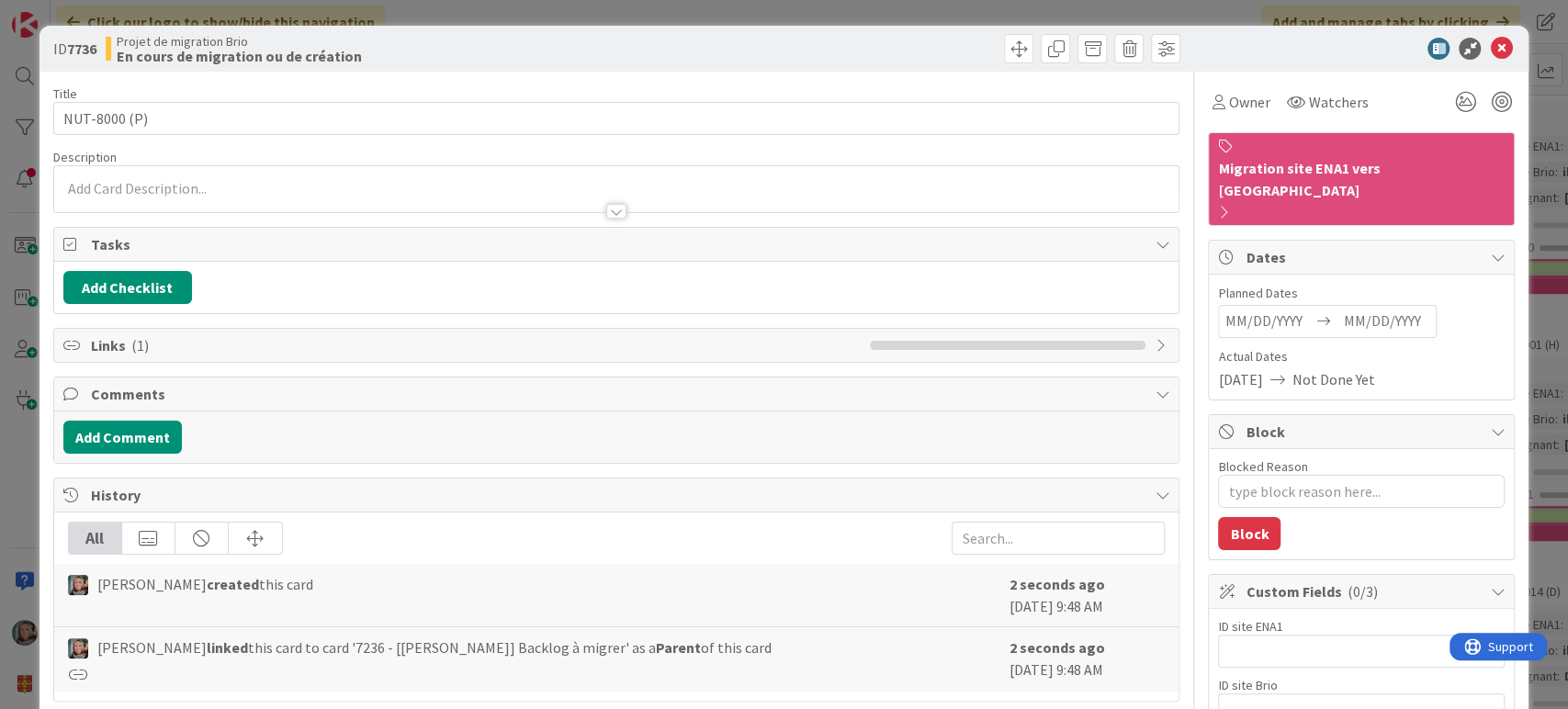 scroll, scrollTop: 0, scrollLeft: 0, axis: both 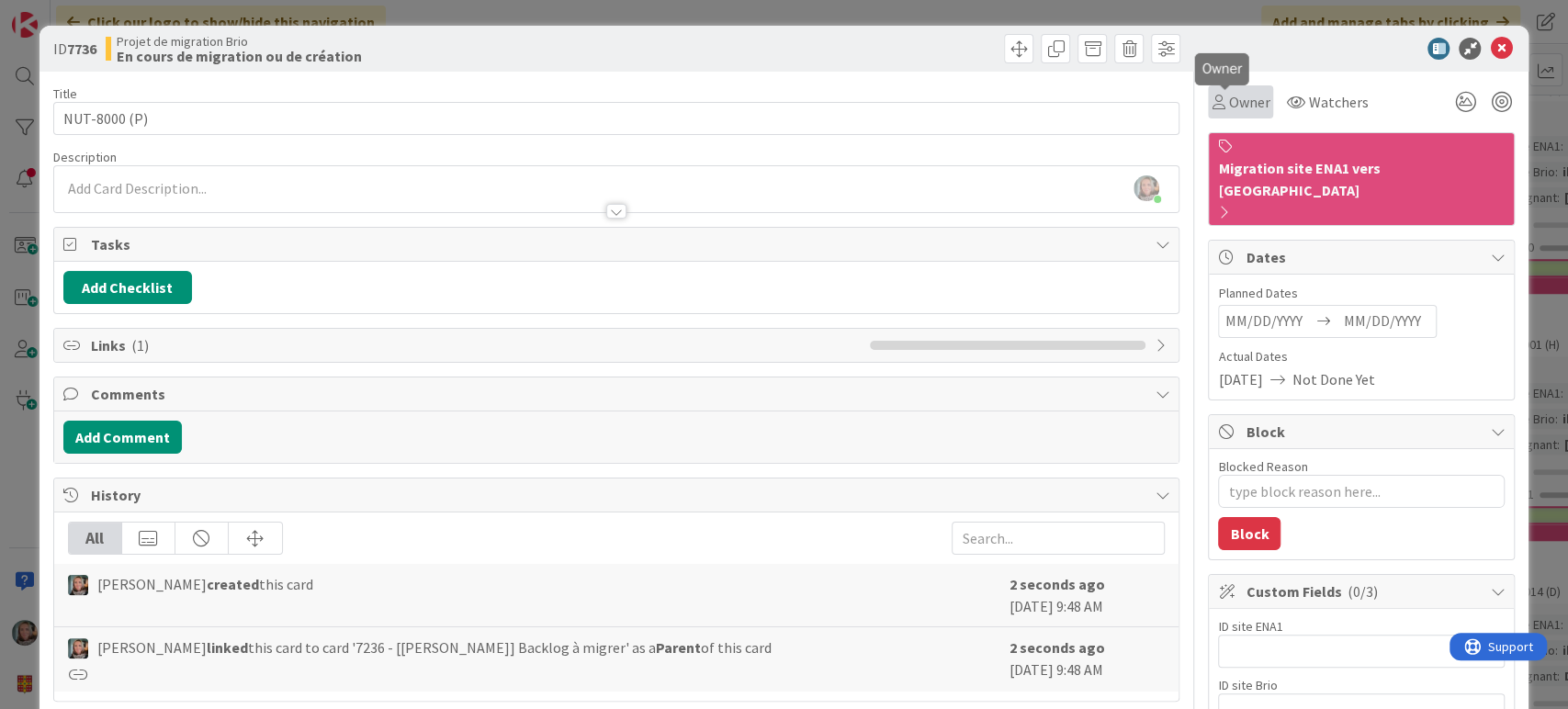 click on "Owner" at bounding box center [1248, 102] 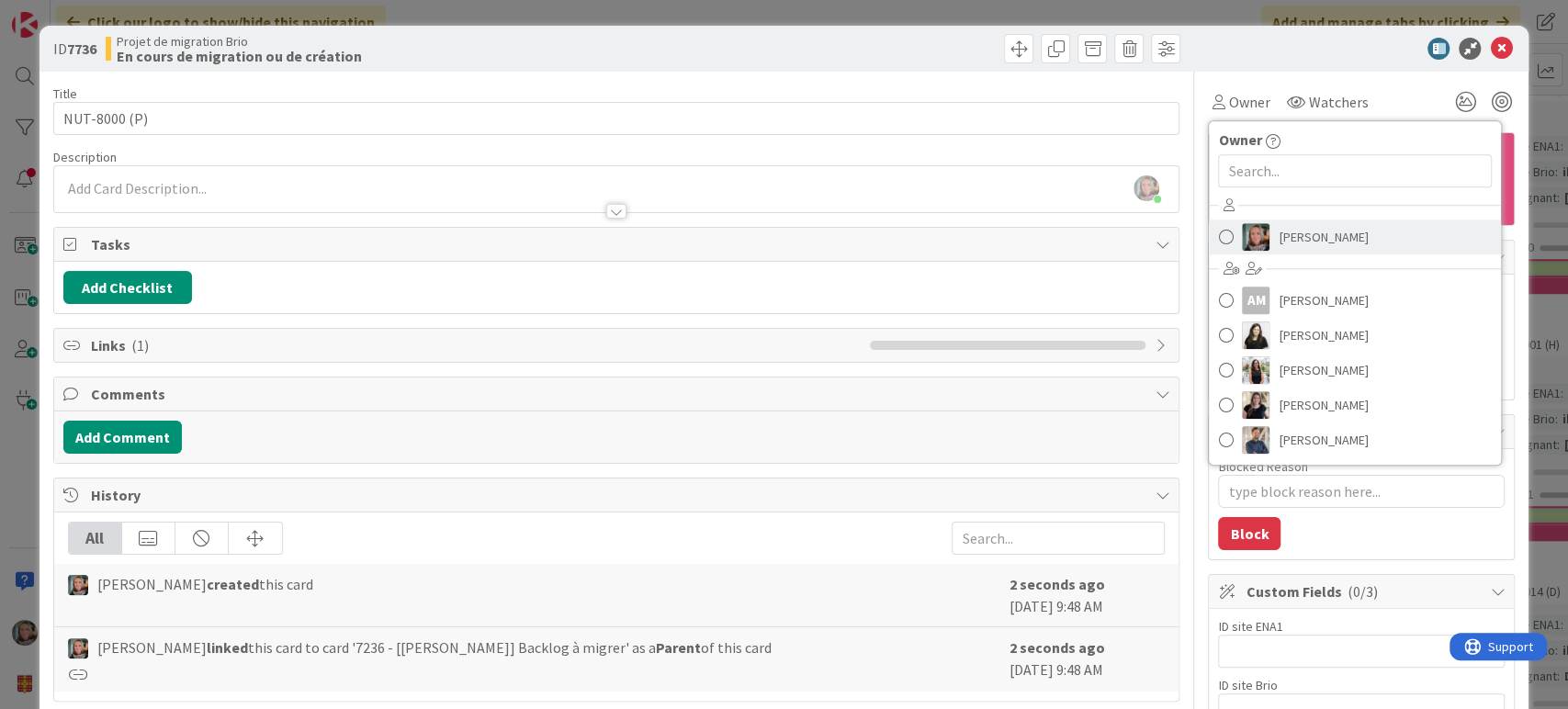 click on "[PERSON_NAME]" at bounding box center [1323, 237] 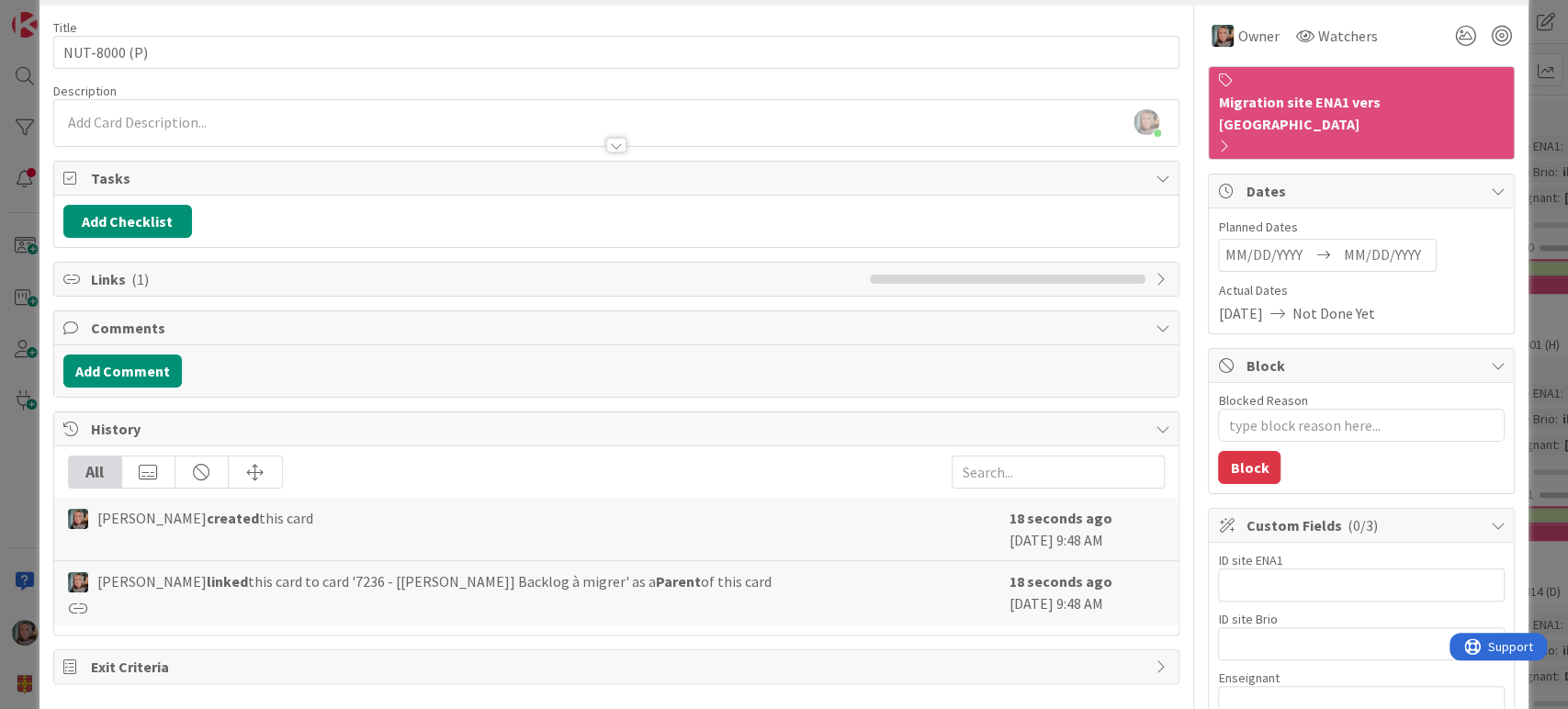 scroll, scrollTop: 0, scrollLeft: 0, axis: both 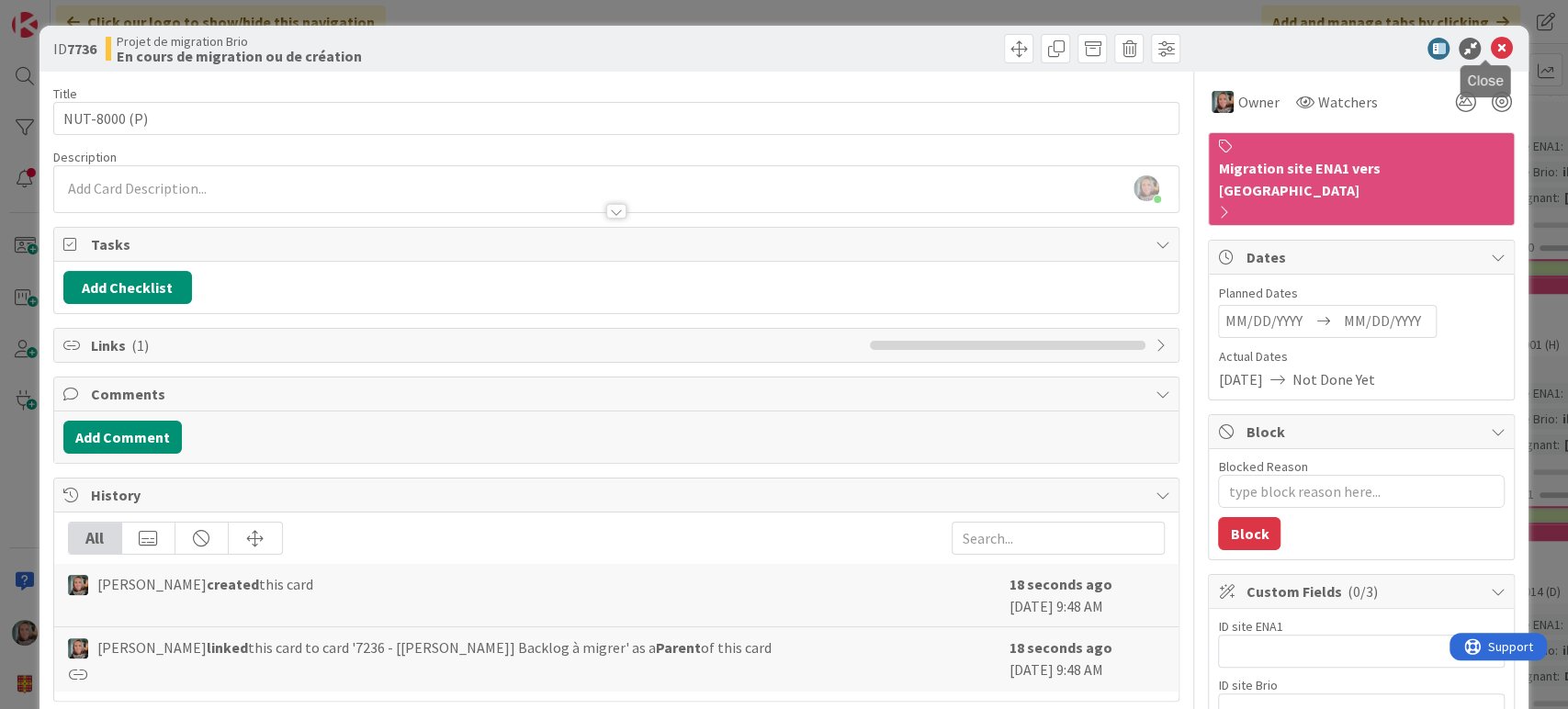 click at bounding box center [1501, 49] 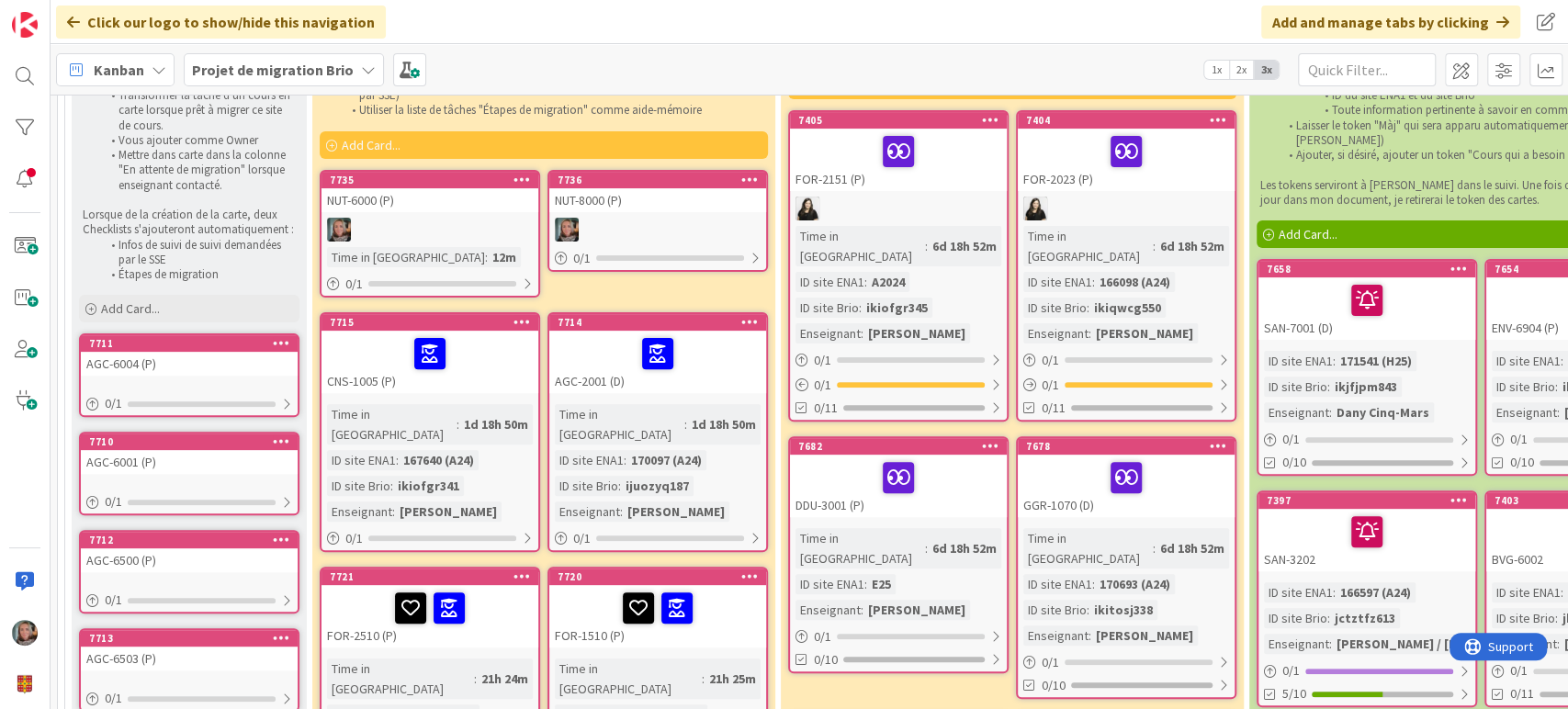 scroll, scrollTop: 306, scrollLeft: 0, axis: vertical 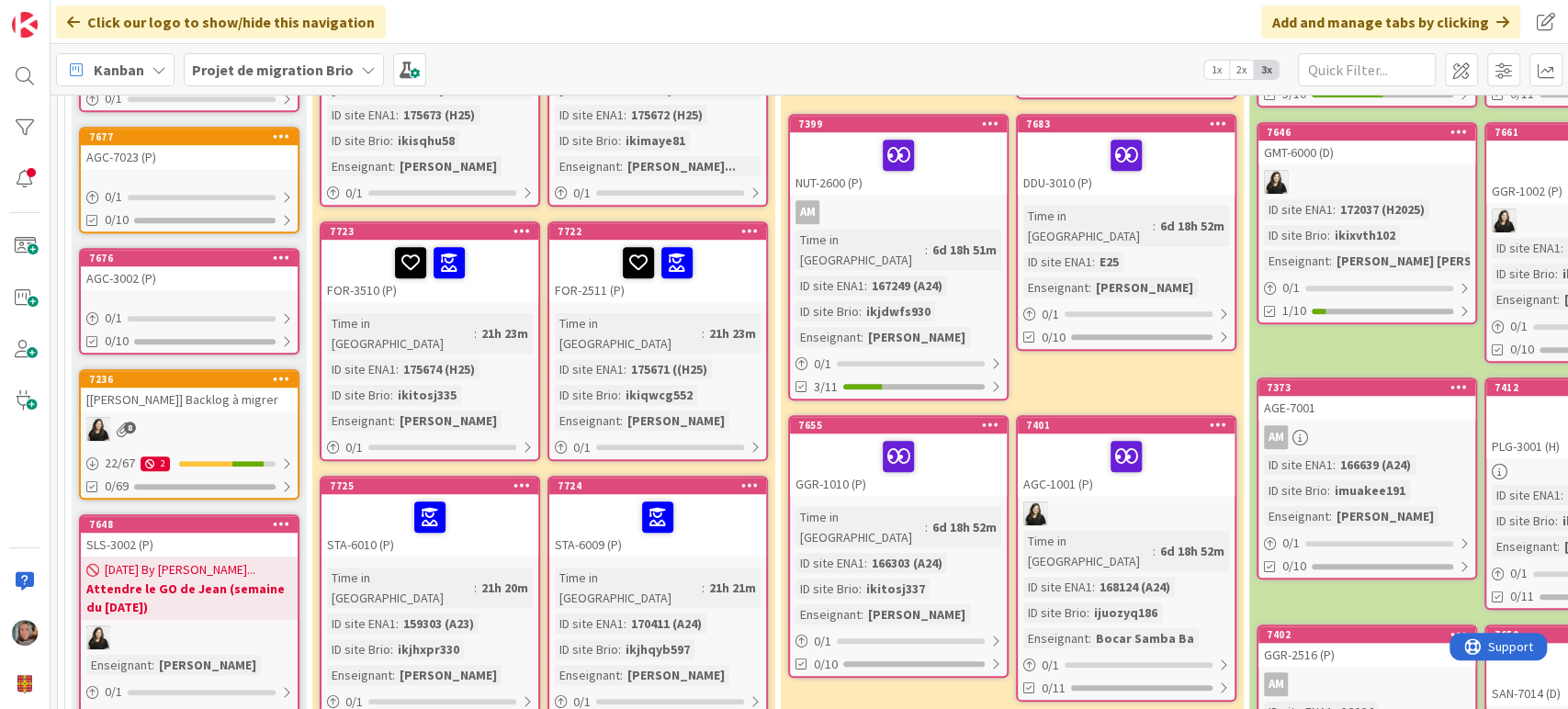 click on "[[PERSON_NAME]] Backlog à migrer" at bounding box center (189, 400) 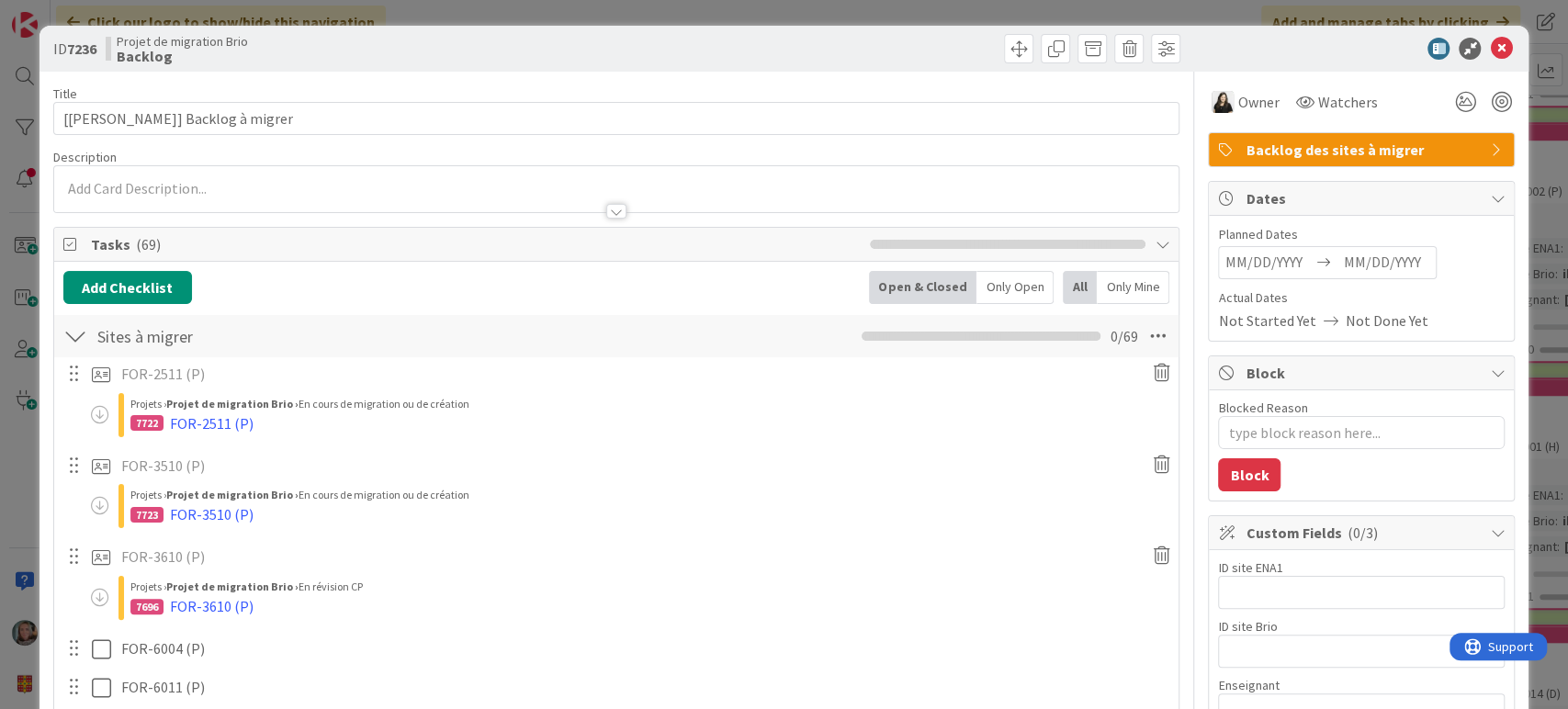 scroll, scrollTop: 102, scrollLeft: 0, axis: vertical 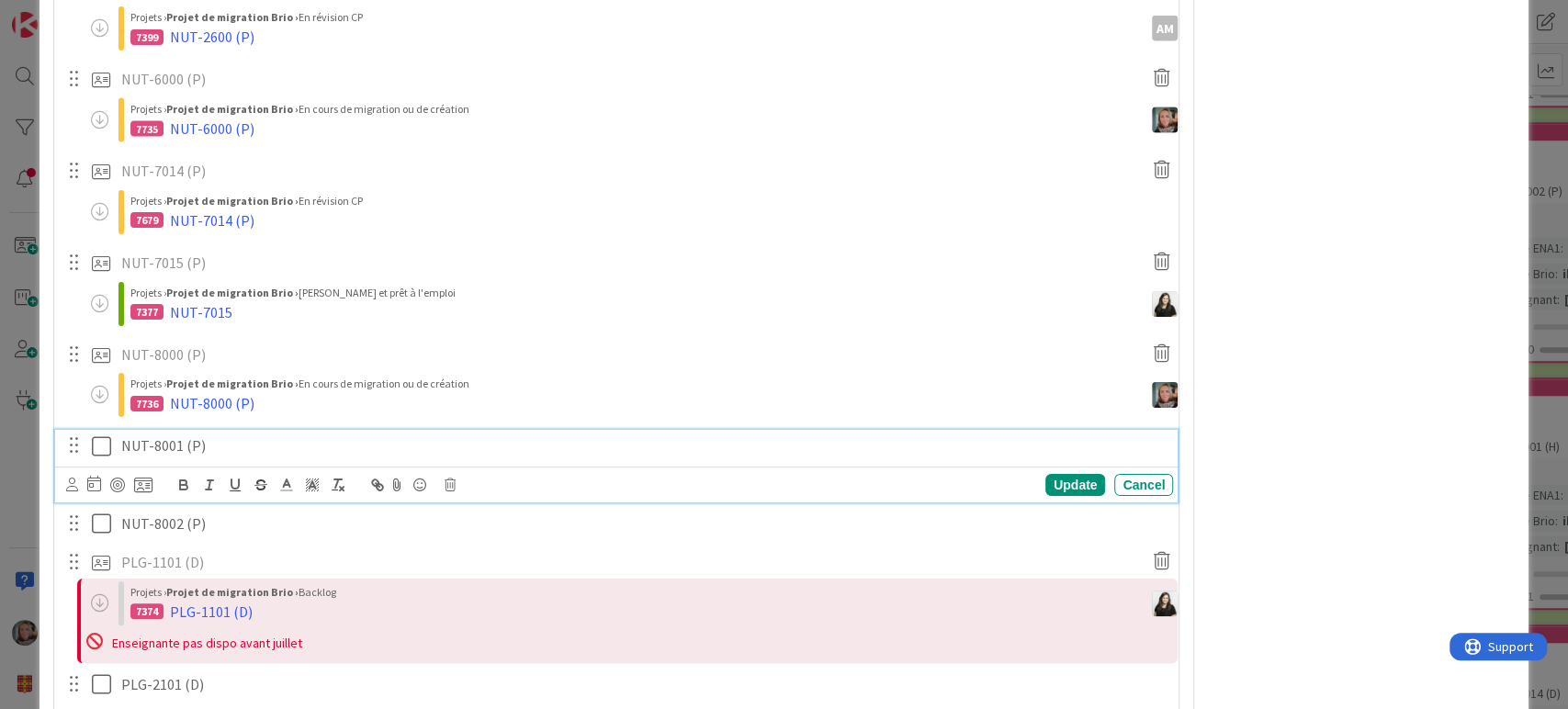 click on "NUT-8001 (P)" at bounding box center (643, 445) 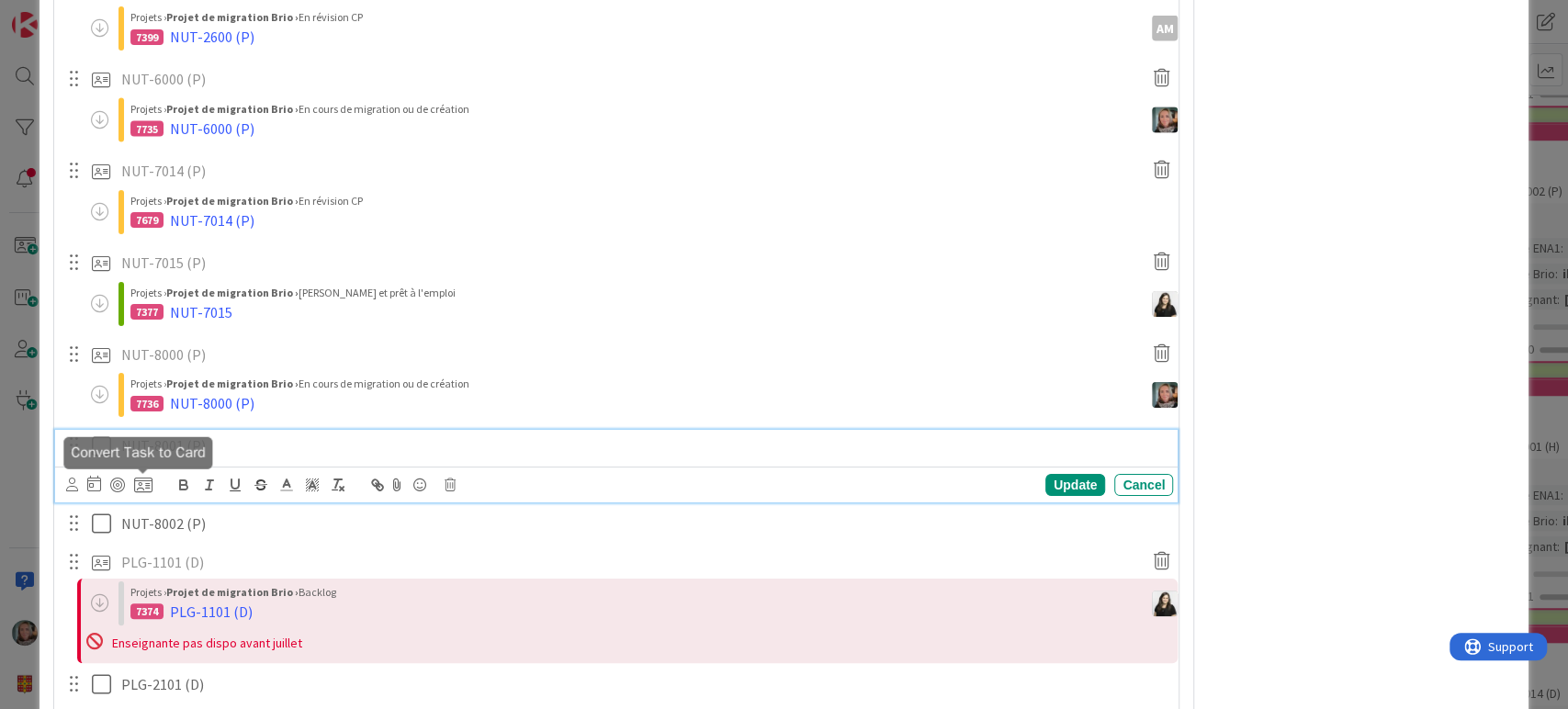 click at bounding box center (143, 485) 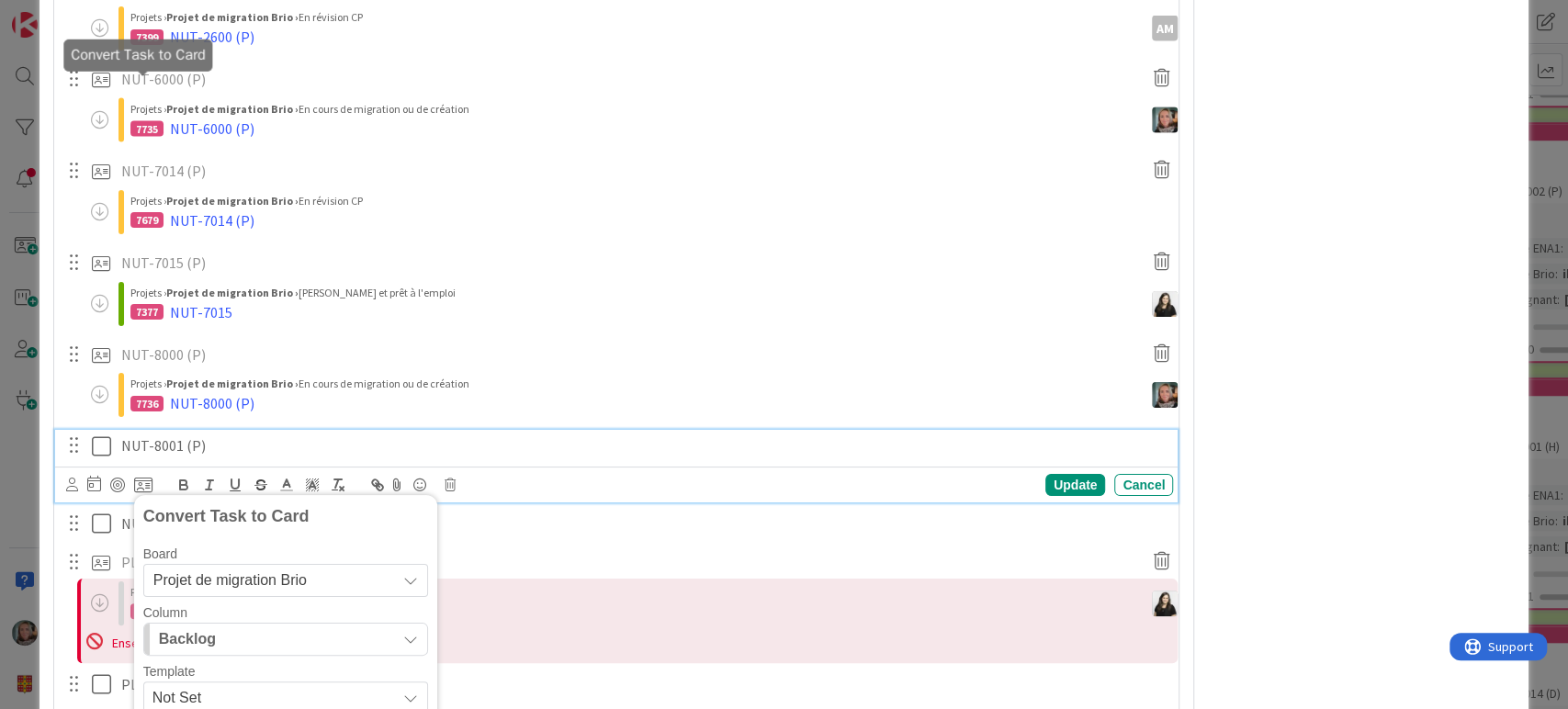 scroll, scrollTop: 2948, scrollLeft: 0, axis: vertical 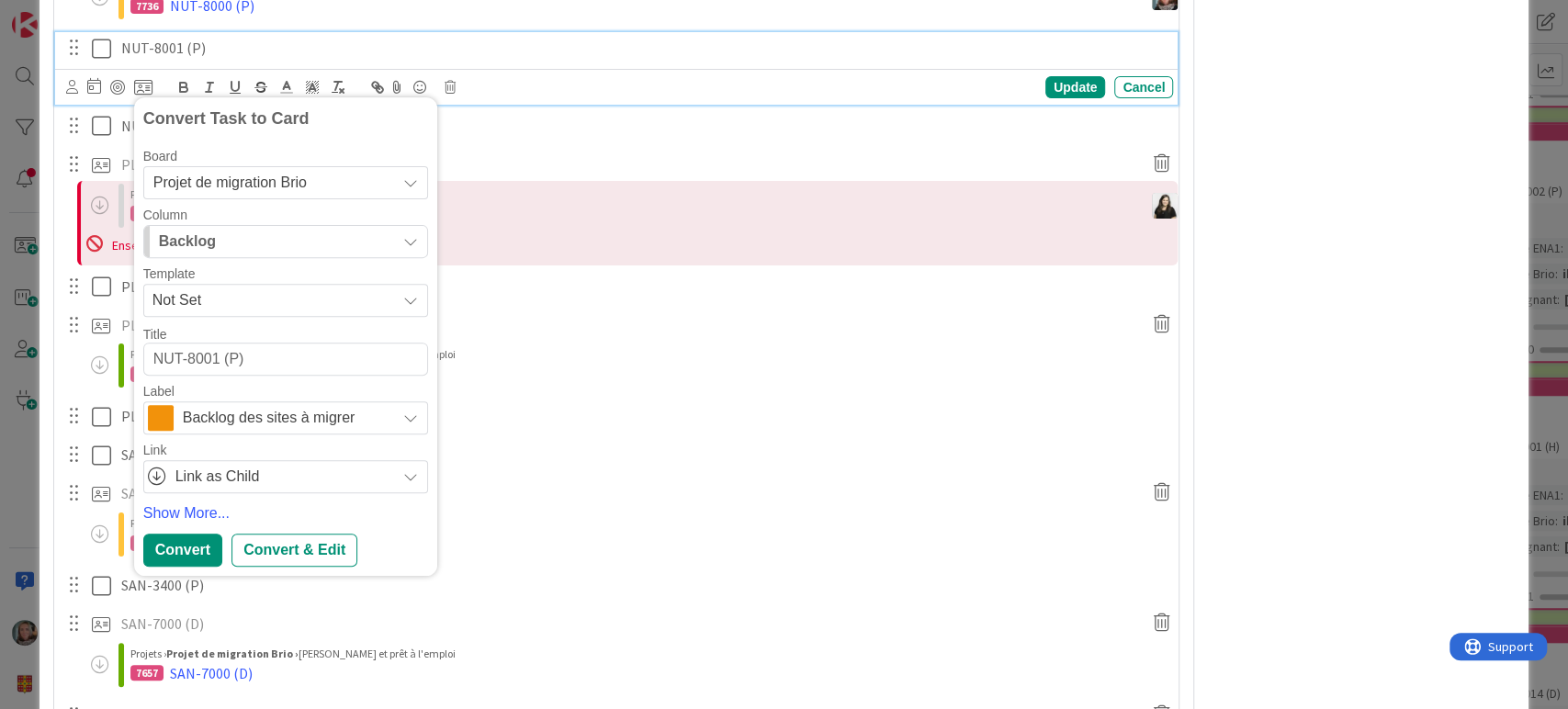 click on "Backlog des sites à migrer" at bounding box center (285, 418) 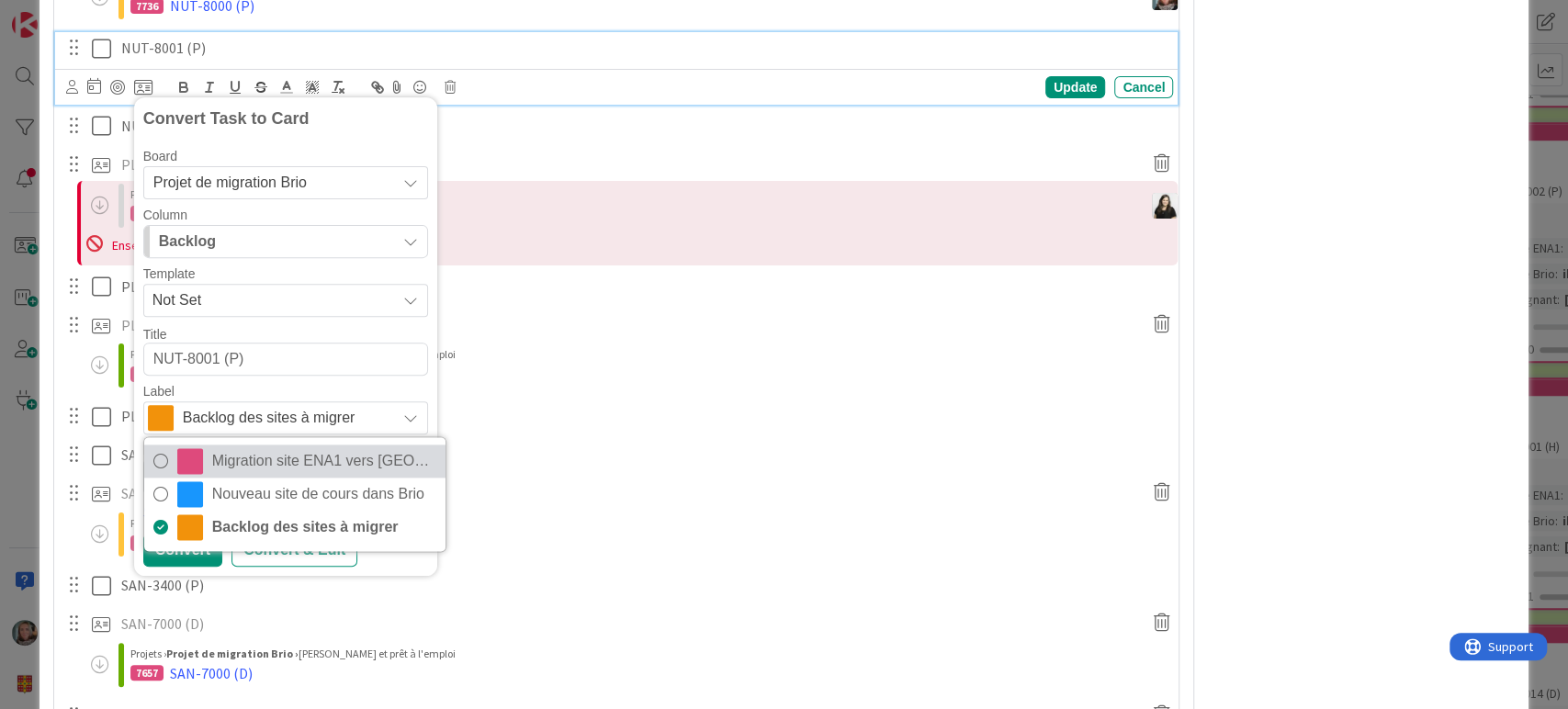 click on "Migration site ENA1 vers [GEOGRAPHIC_DATA]" at bounding box center (324, 462) 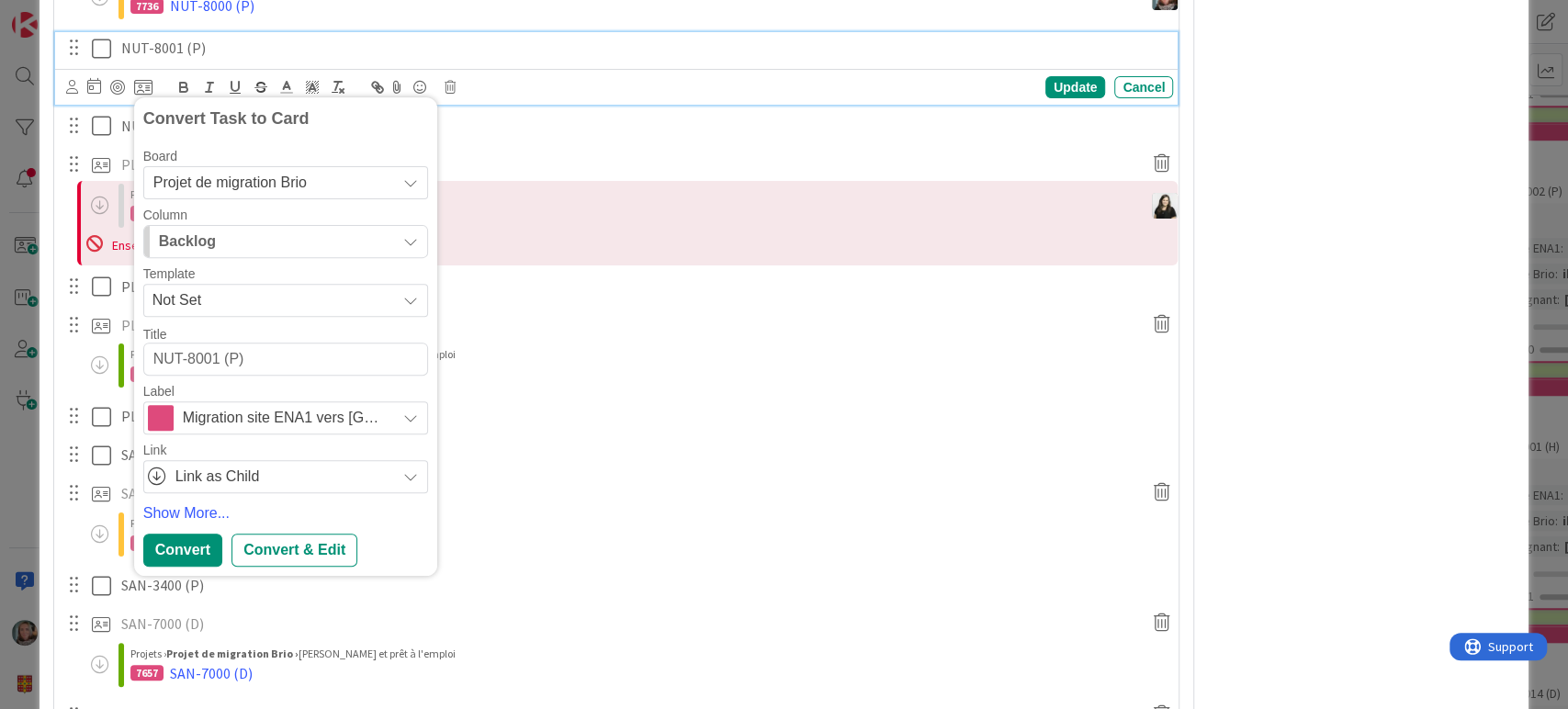 click on "Backlog" at bounding box center [275, 242] 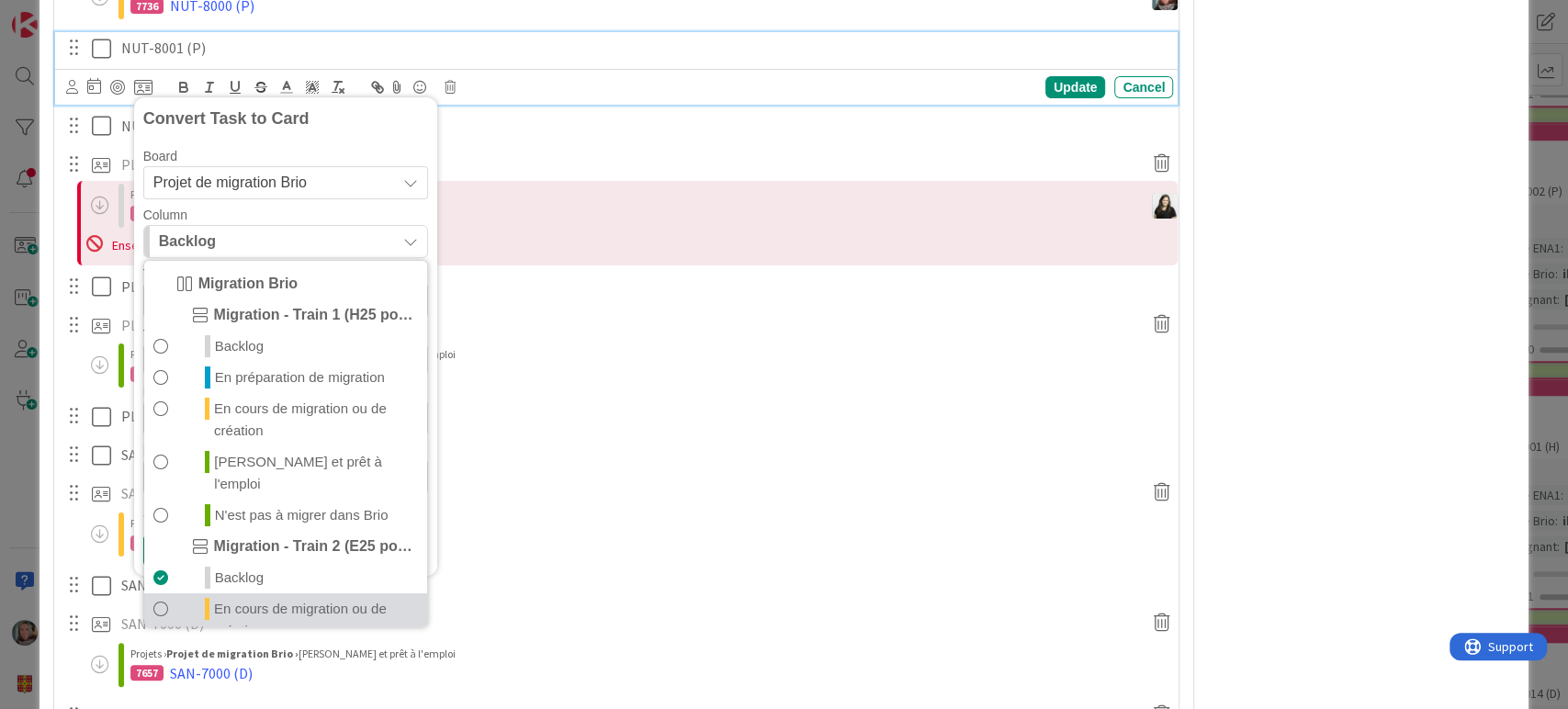 click at bounding box center (161, 621) 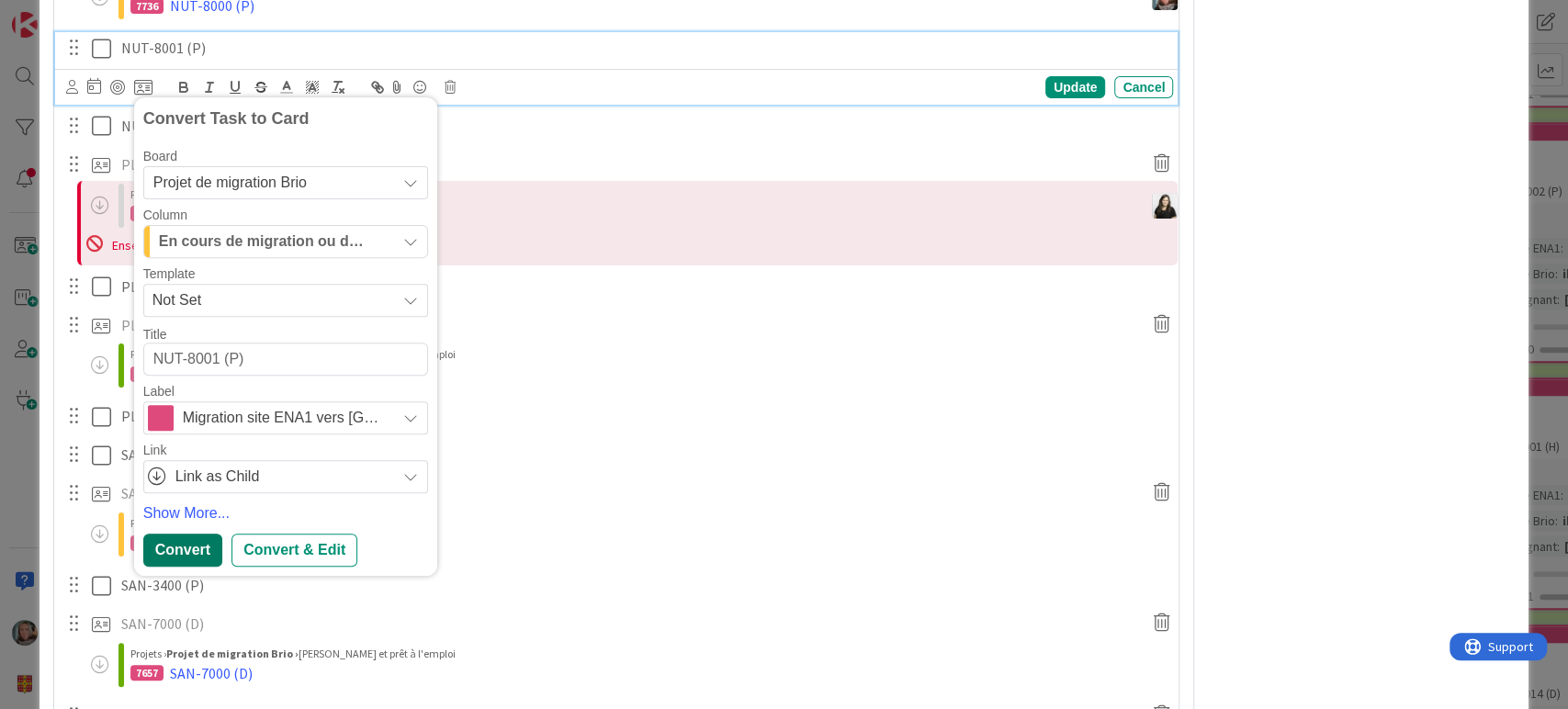 click on "Convert" at bounding box center (183, 550) 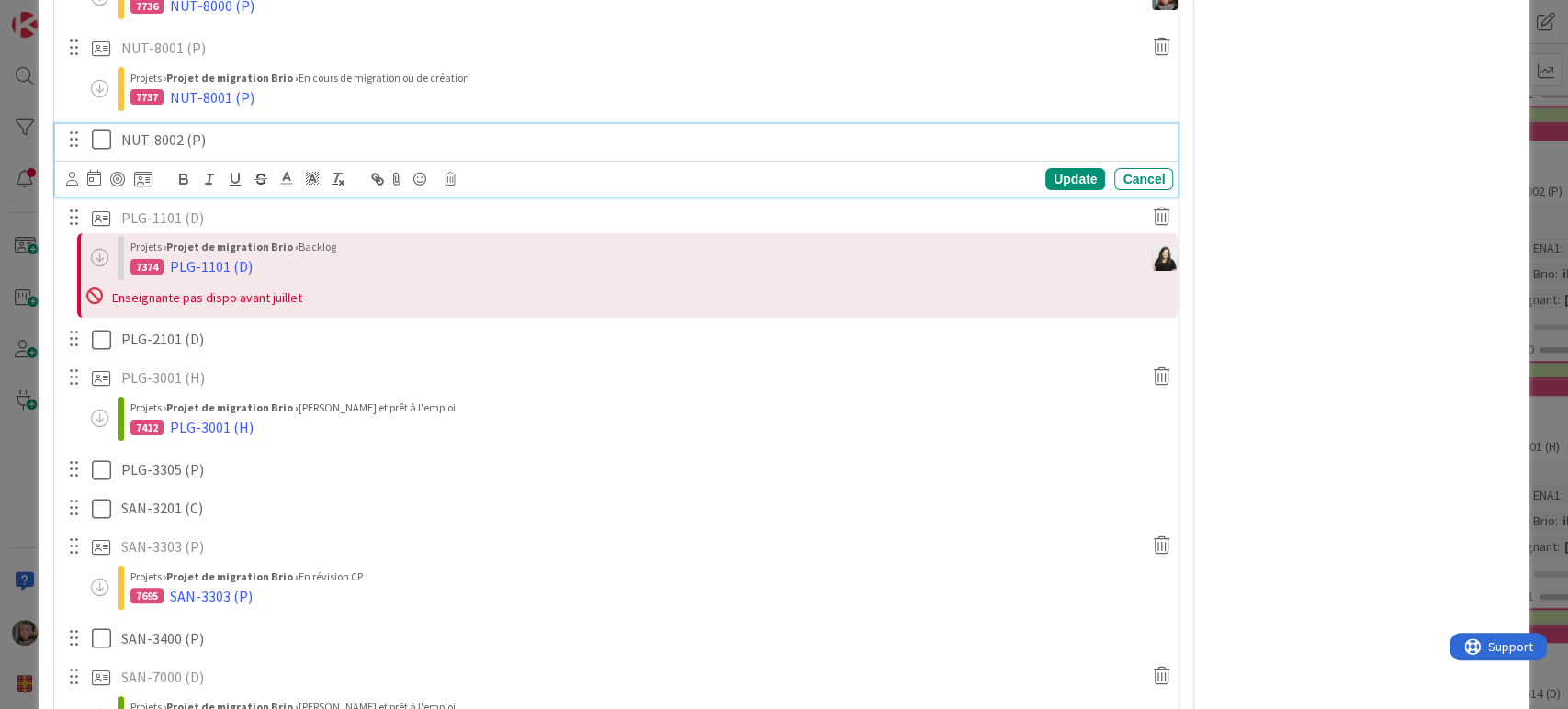 click on "NUT-8002 (P)" at bounding box center [643, 140] 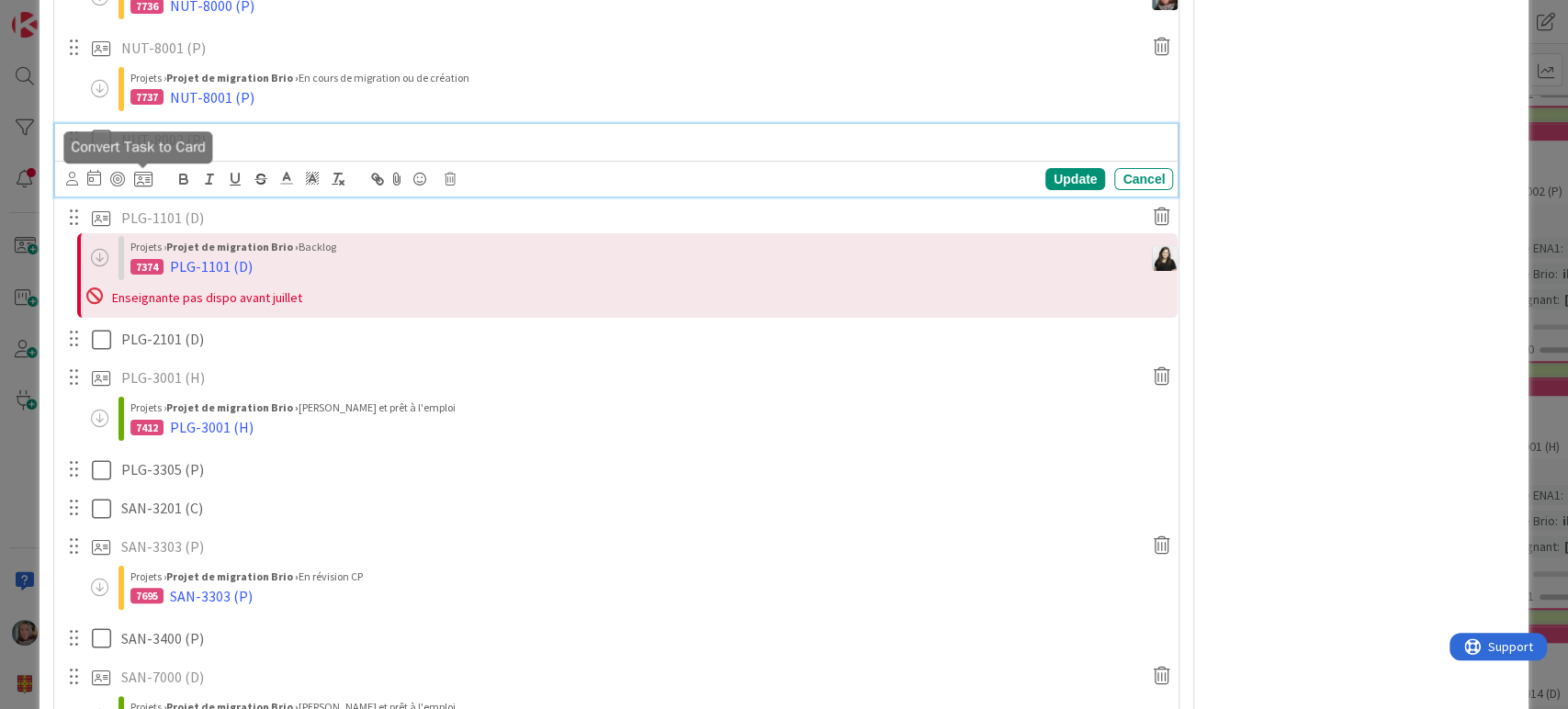 click at bounding box center [143, 179] 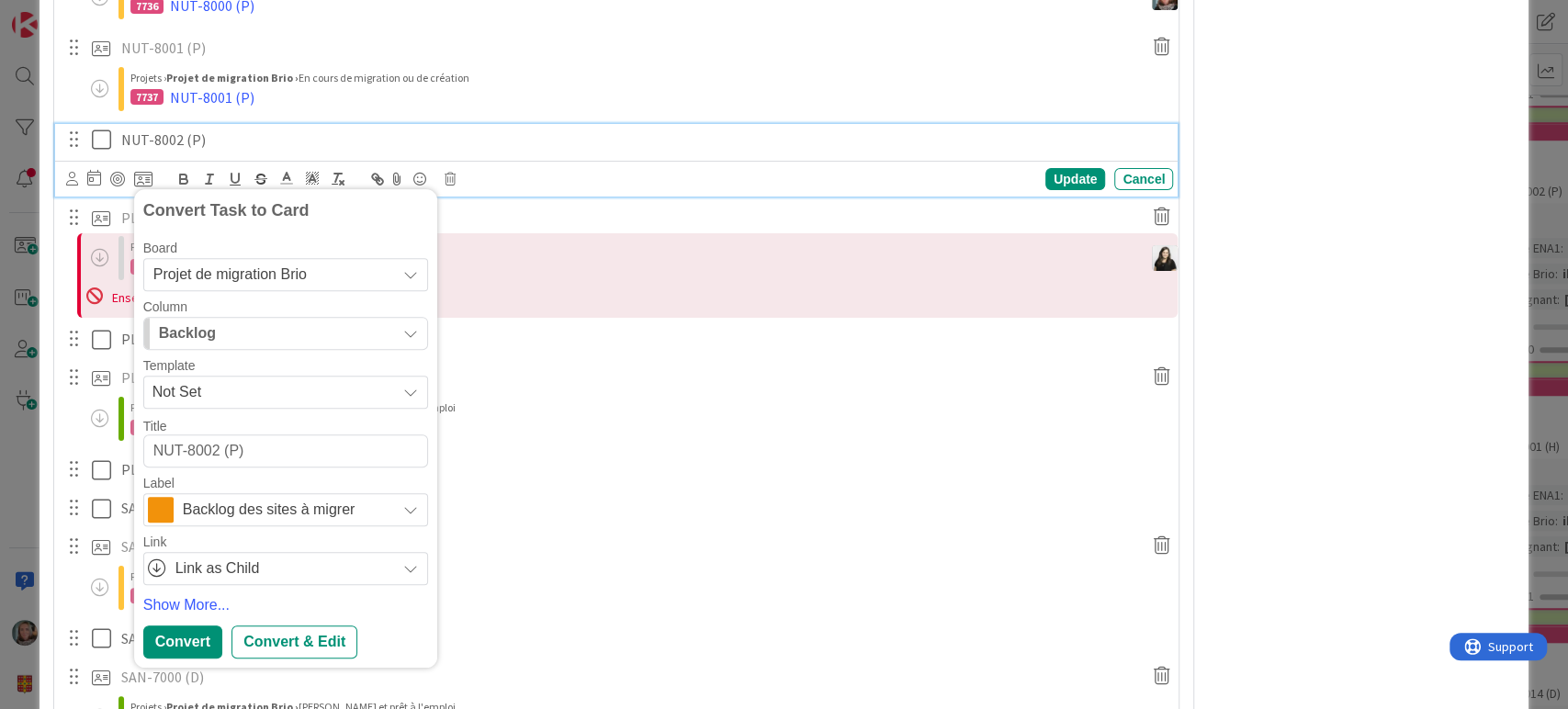 click on "Backlog" at bounding box center [275, 333] 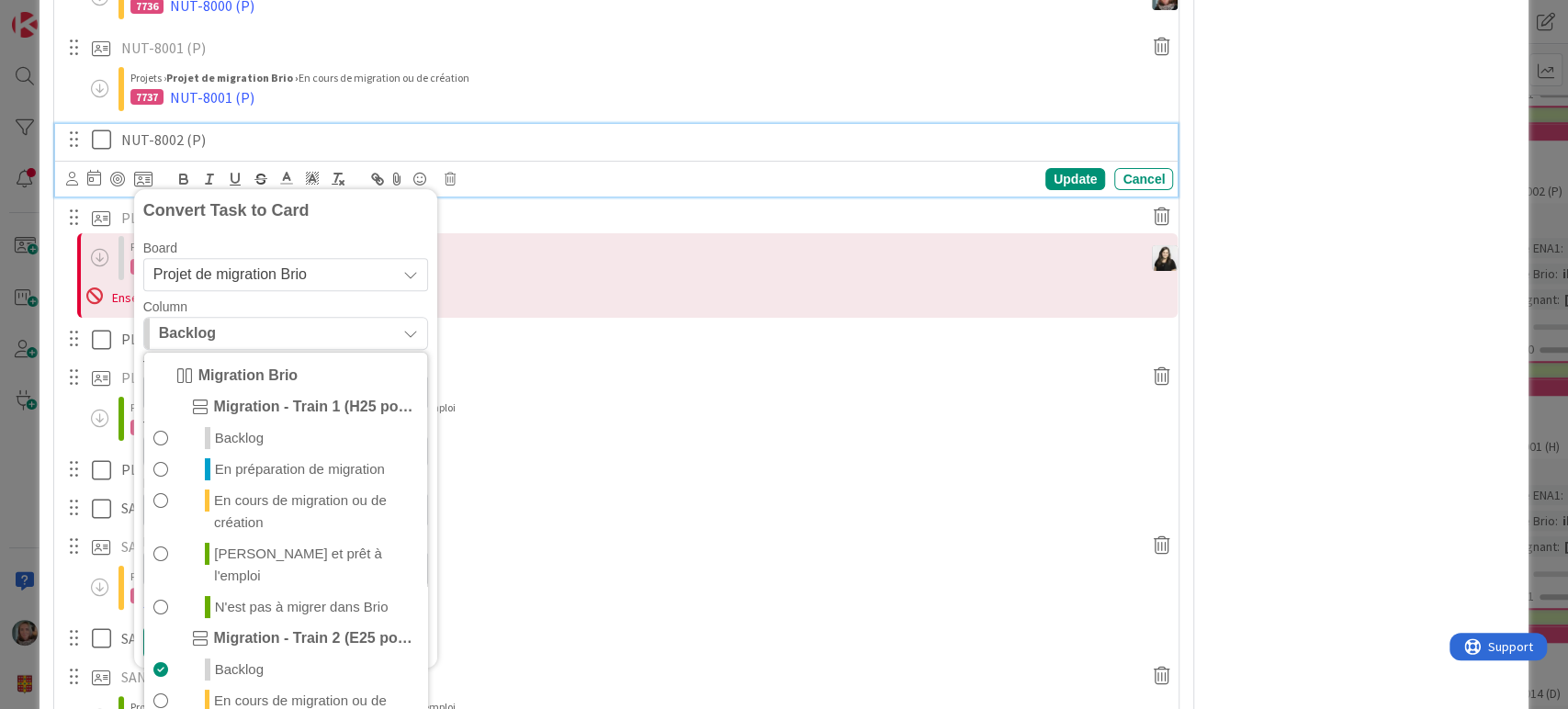 click at bounding box center [161, 712] 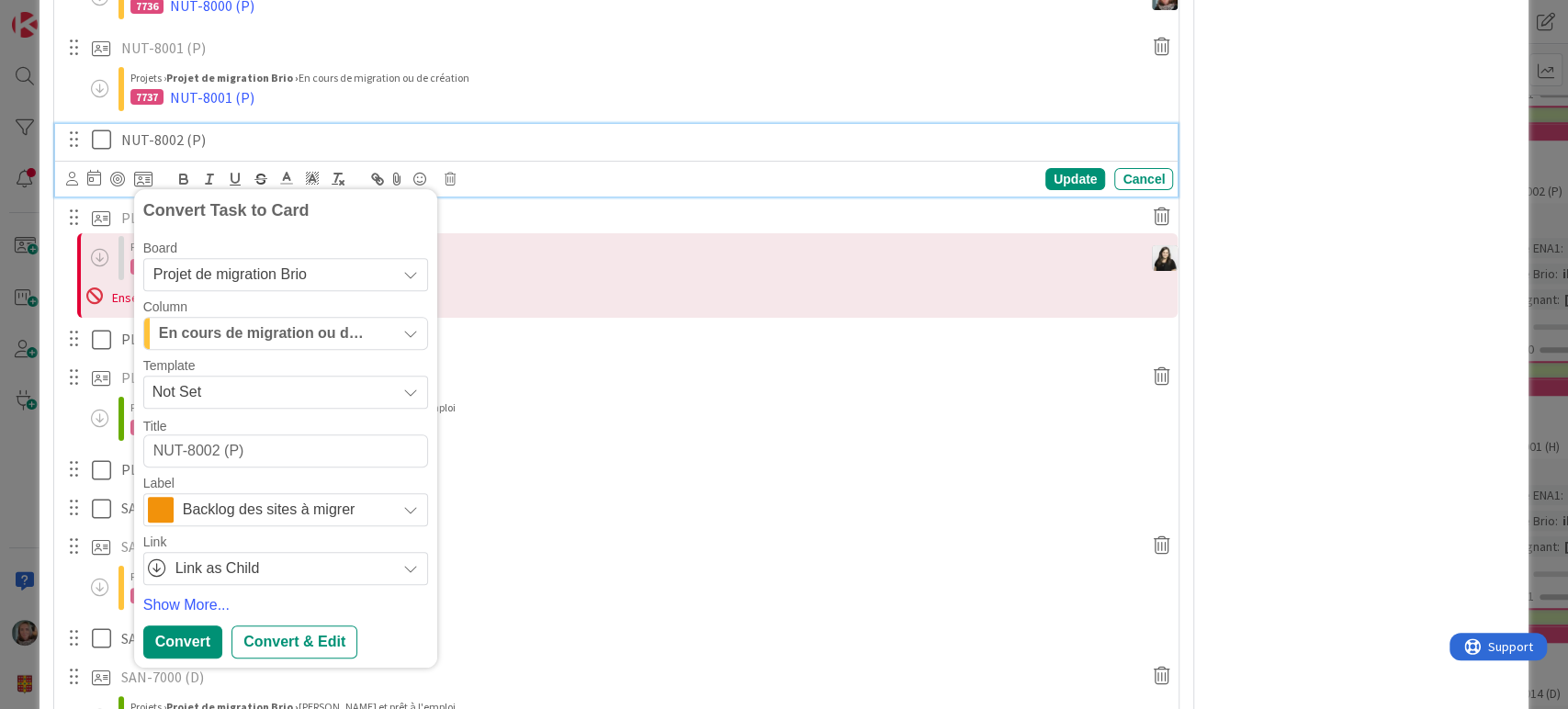 click on "Not Set" at bounding box center [267, 392] 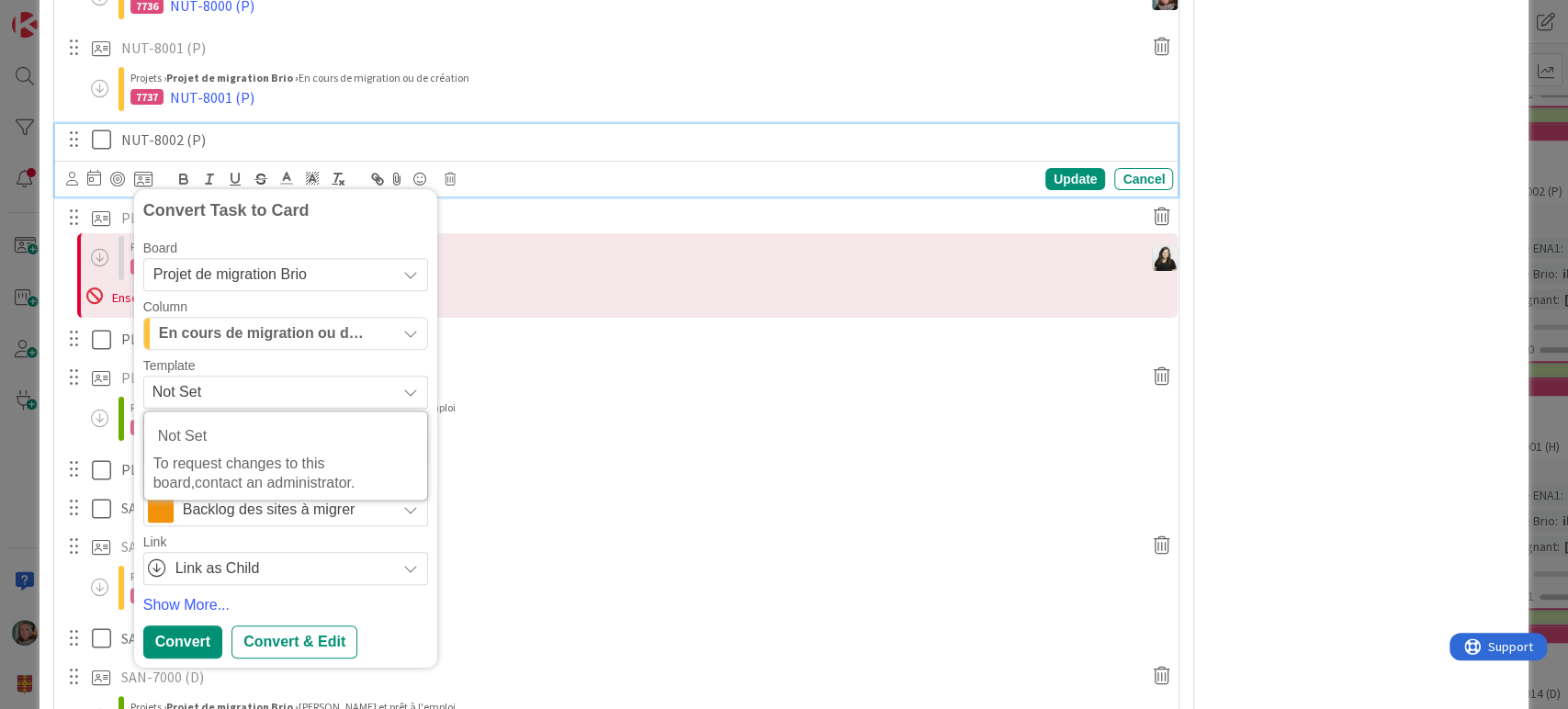 click on "En cours de migration ou de création" at bounding box center [265, 333] 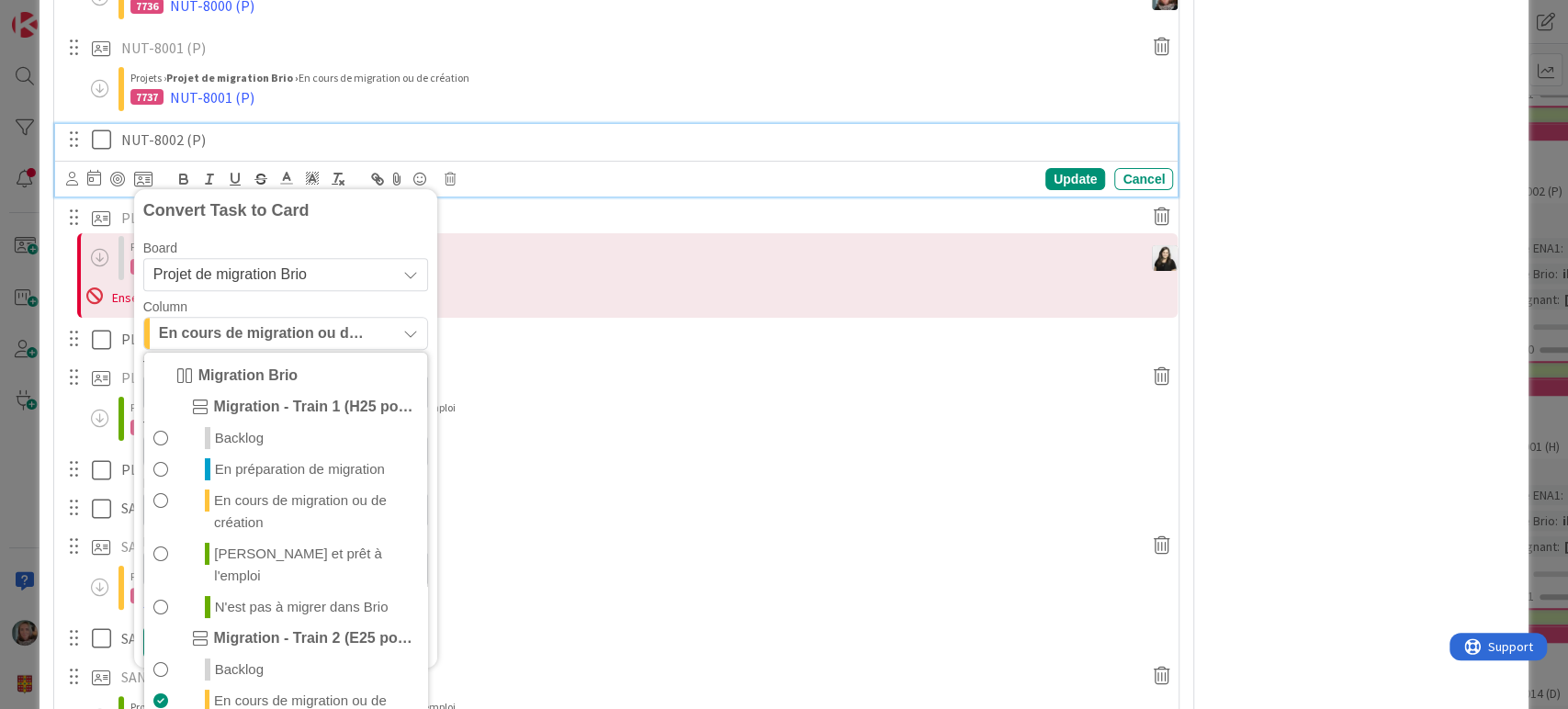 click on "En cours de migration ou de création" at bounding box center (265, 333) 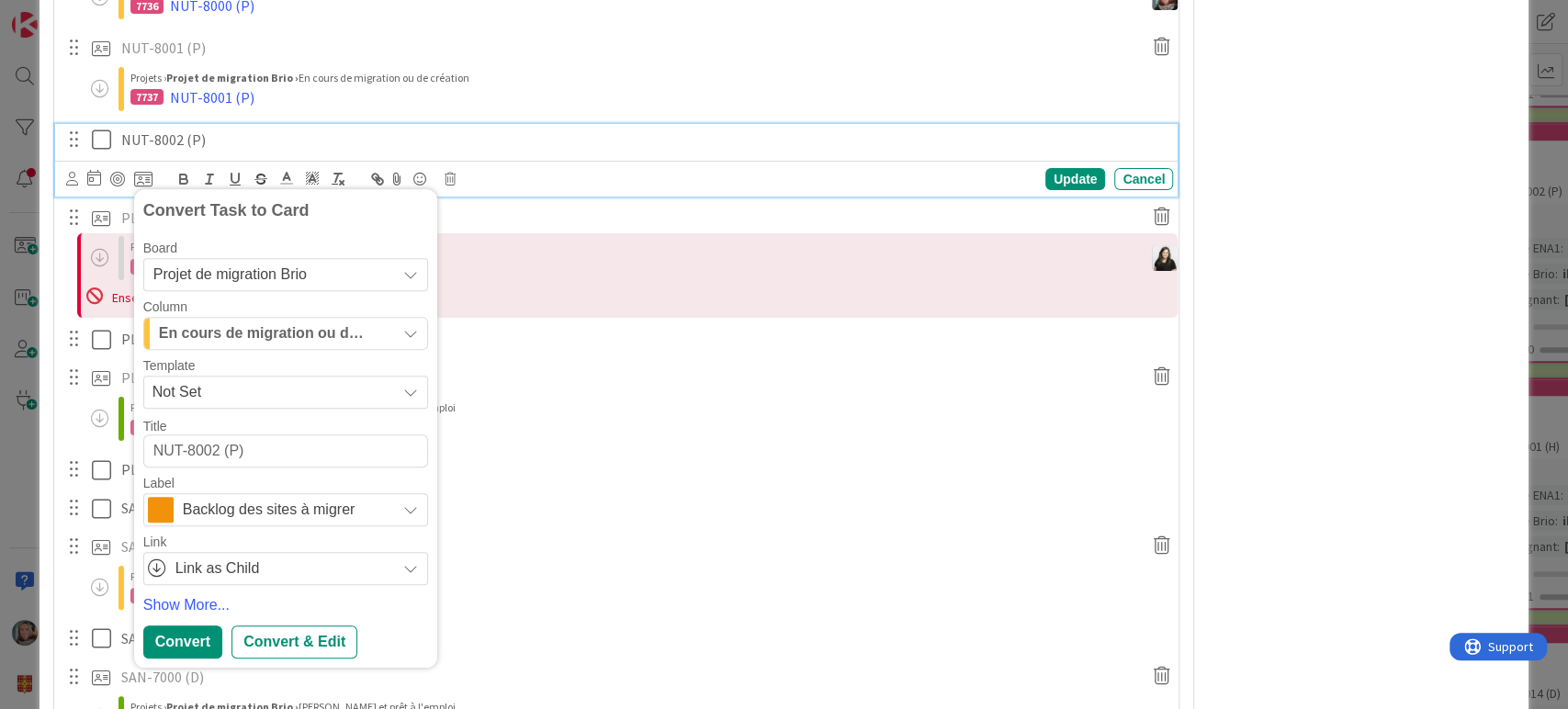 click on "Backlog des sites à migrer" at bounding box center (285, 510) 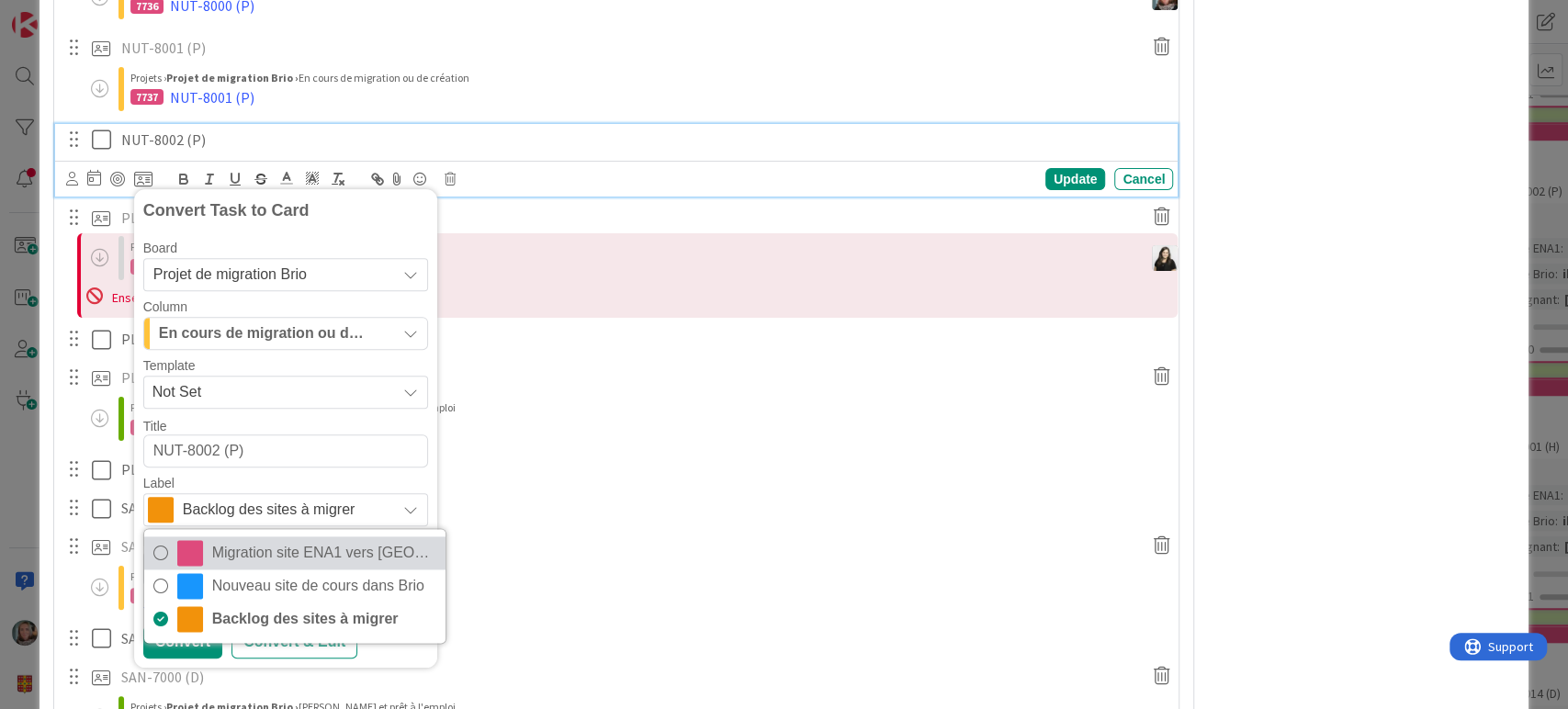 click at bounding box center (161, 553) 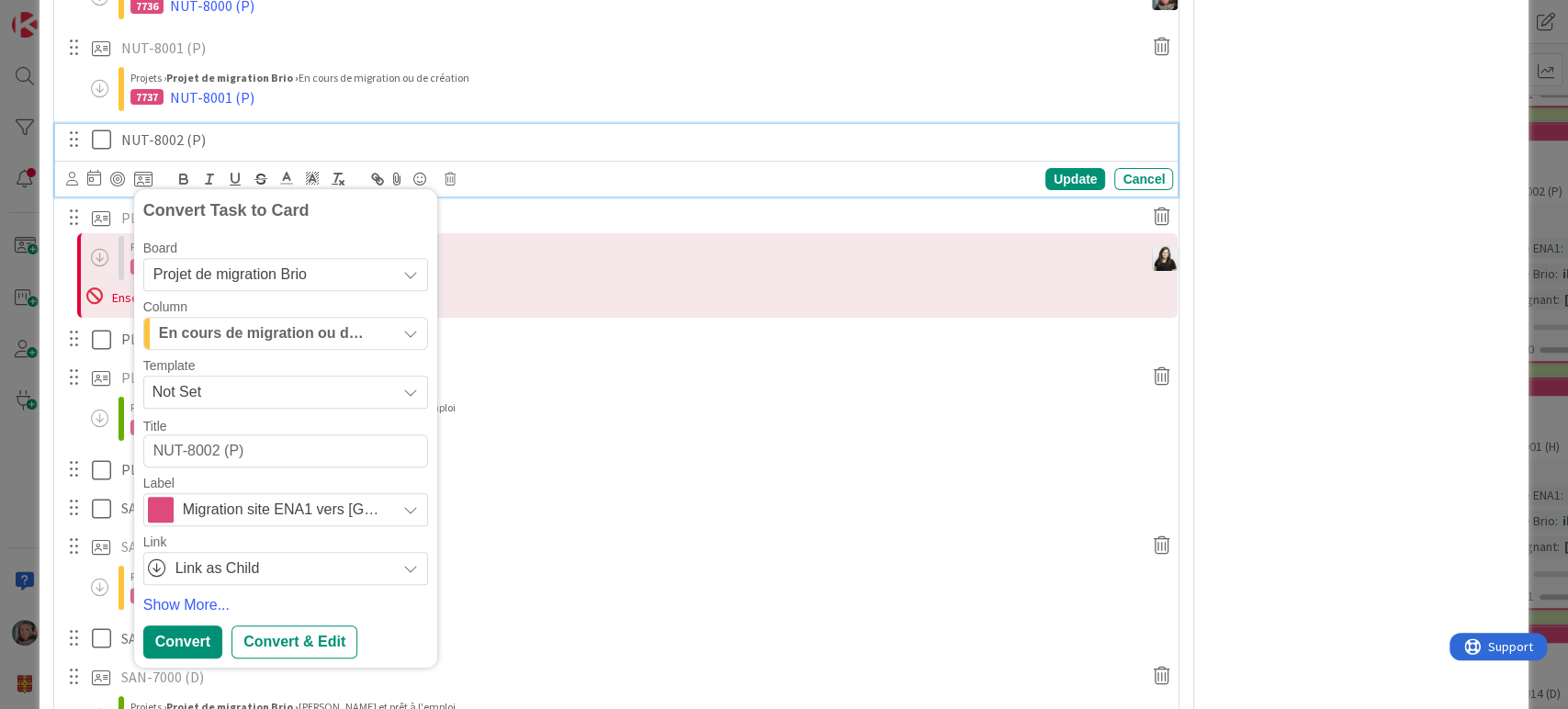 scroll, scrollTop: 3255, scrollLeft: 0, axis: vertical 